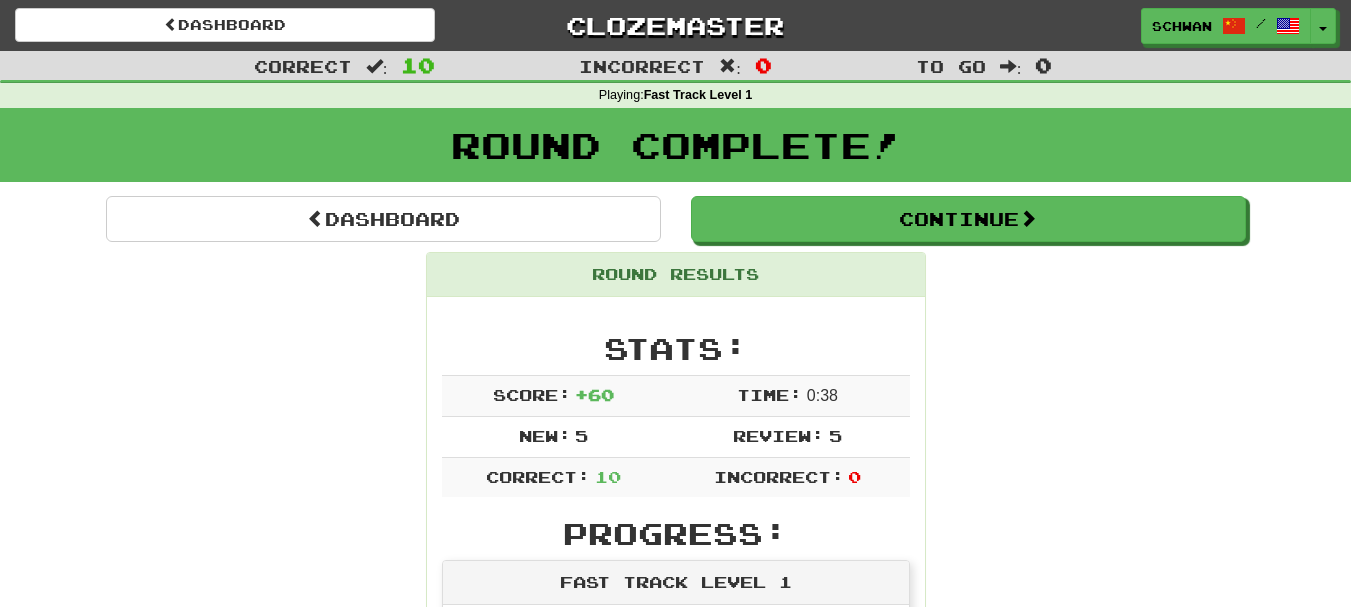 scroll, scrollTop: 0, scrollLeft: 0, axis: both 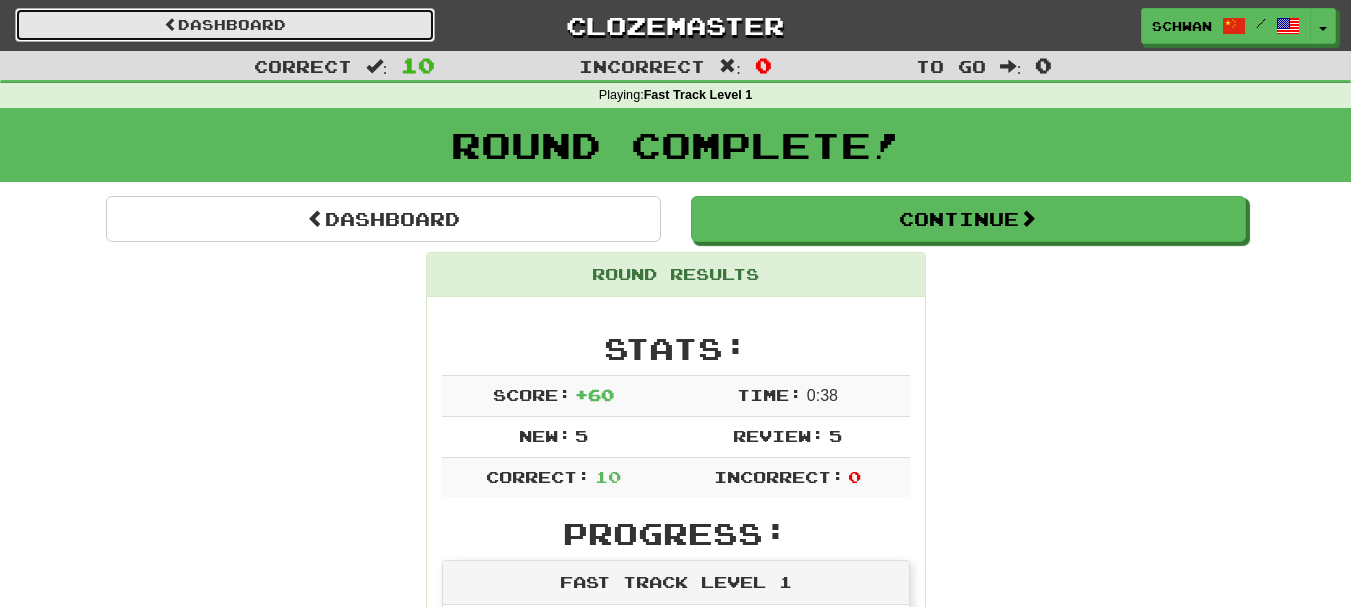 click on "Dashboard" at bounding box center (225, 25) 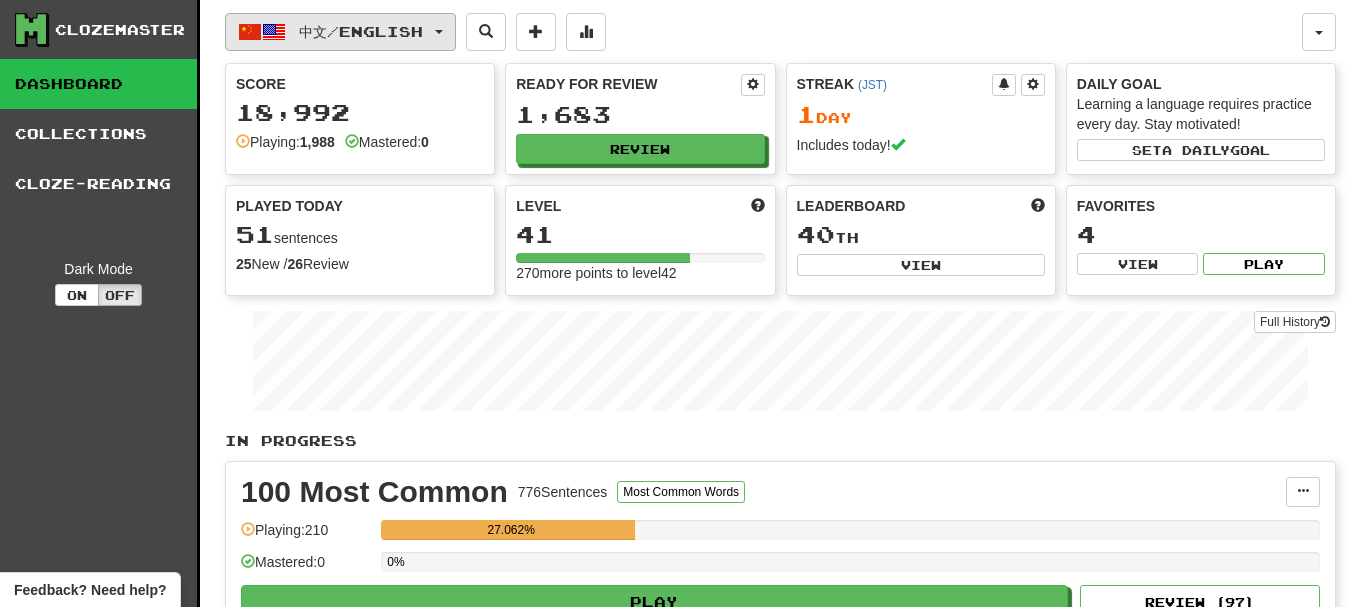 scroll, scrollTop: 0, scrollLeft: 0, axis: both 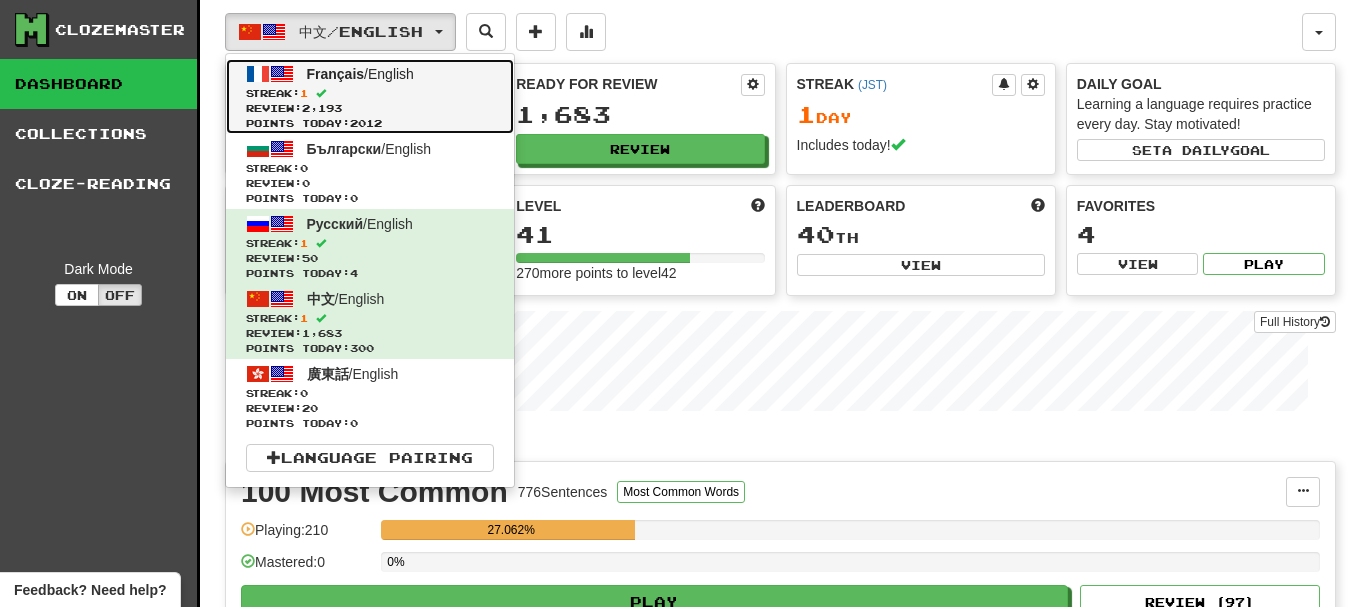 click on "Français  /  English Streak:  1   Review:  2,193 Points today:  2012" at bounding box center [370, 96] 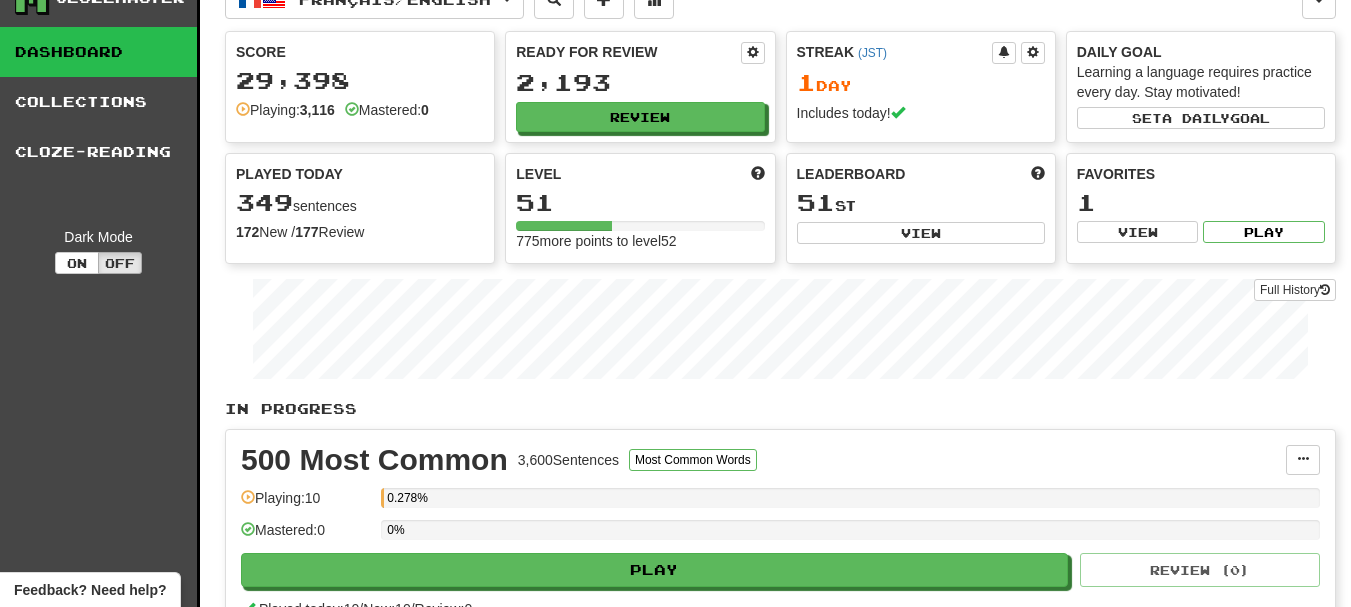scroll, scrollTop: 0, scrollLeft: 0, axis: both 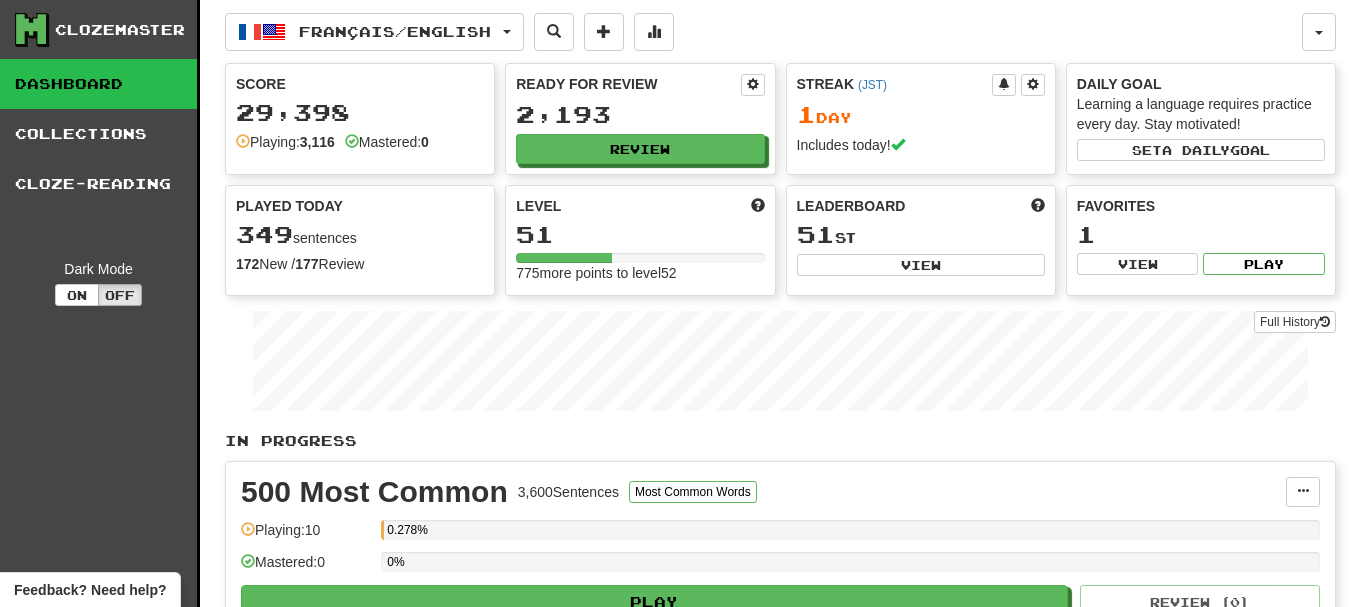 click on "Dashboard" at bounding box center (98, 84) 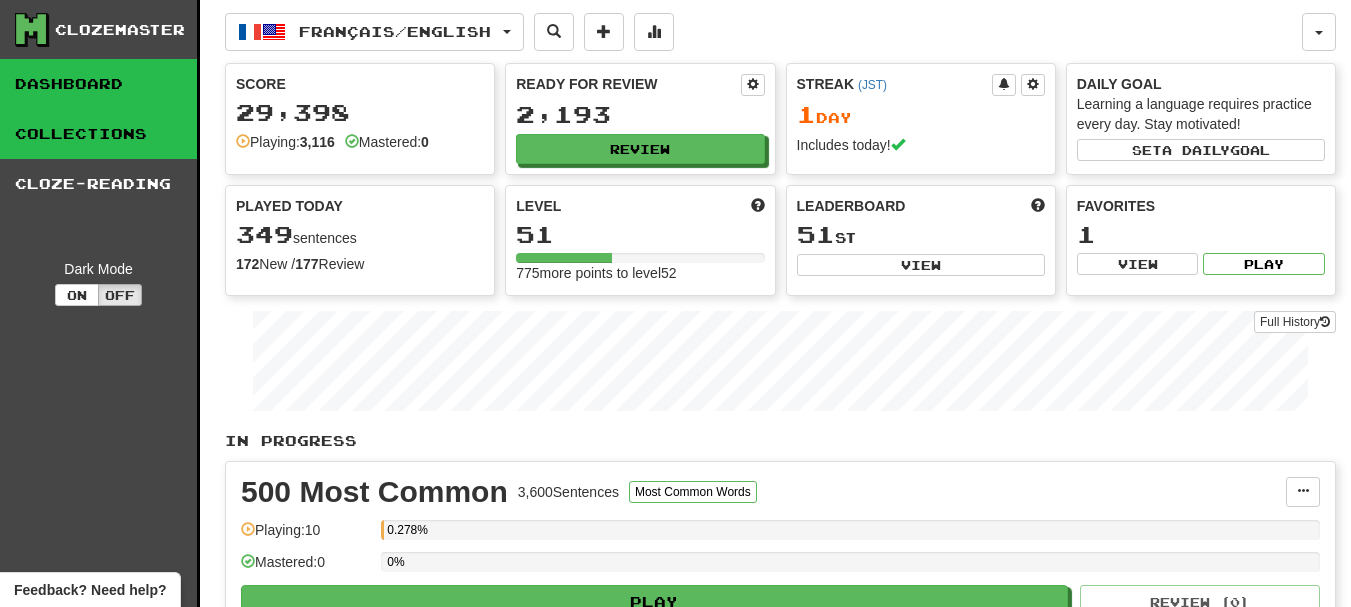 click on "Collections" at bounding box center (98, 134) 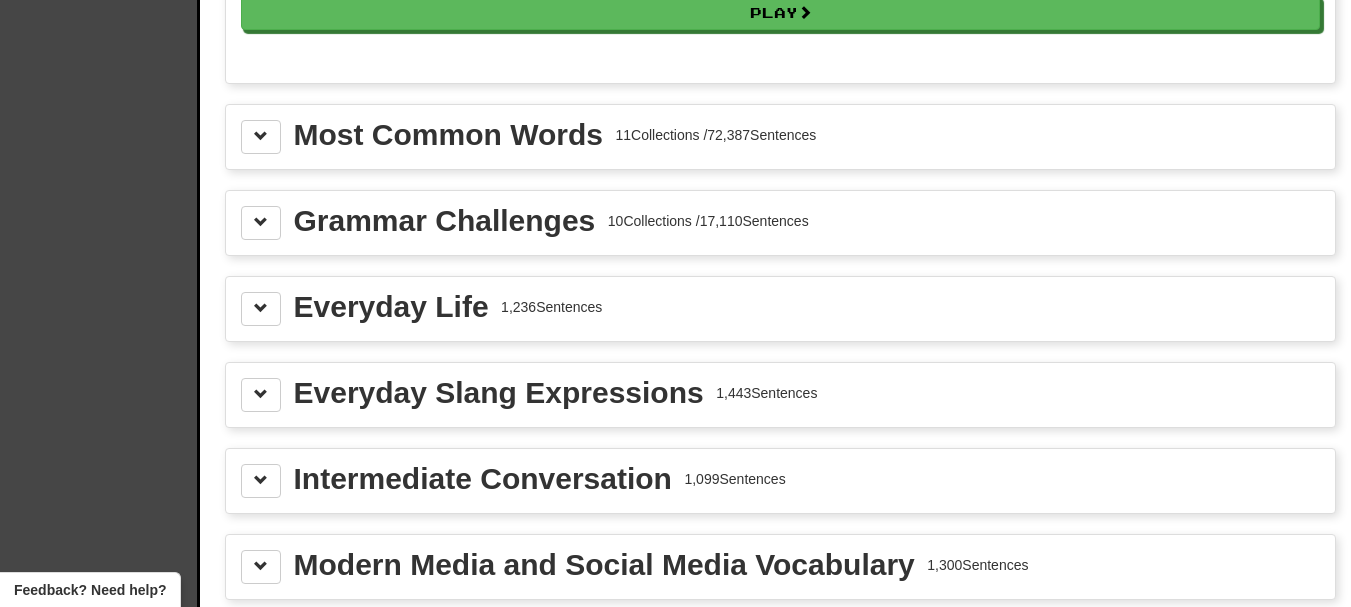 scroll, scrollTop: 2200, scrollLeft: 0, axis: vertical 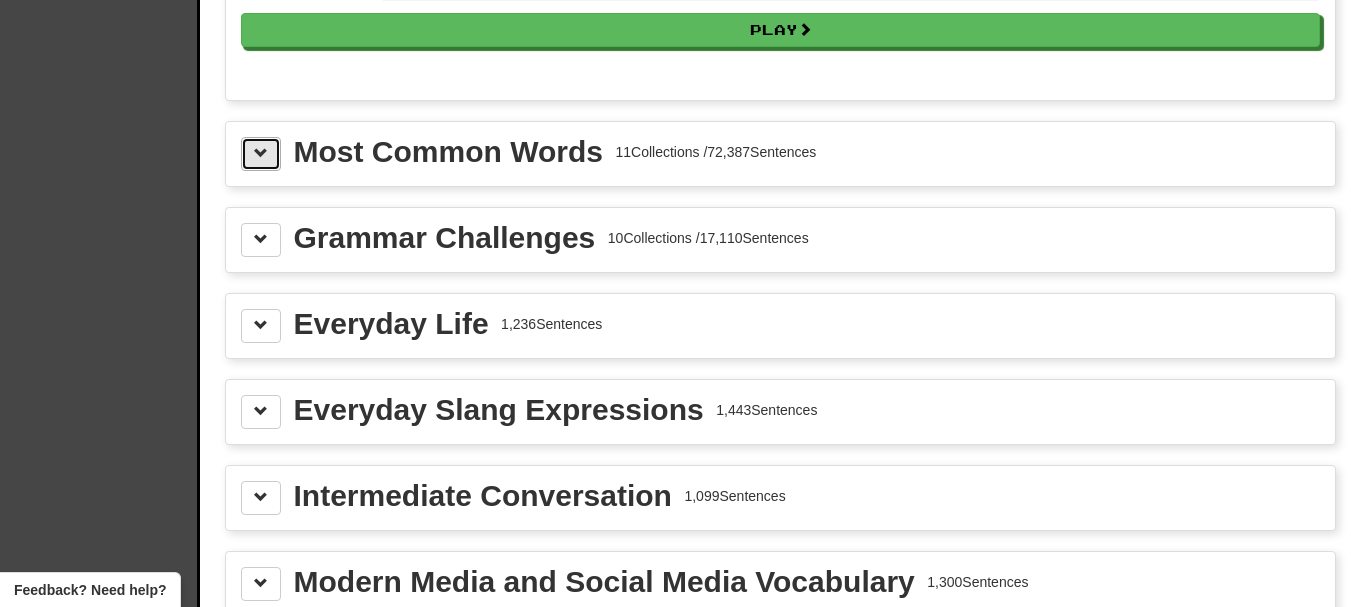 click at bounding box center [261, 153] 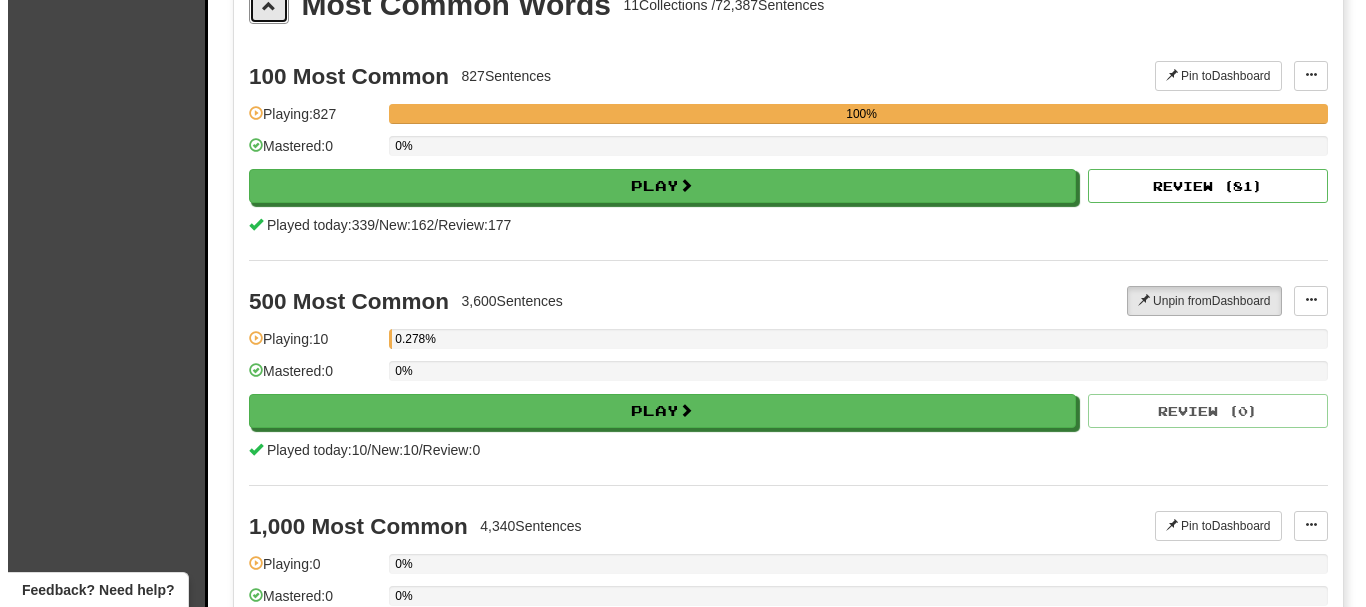 scroll, scrollTop: 2400, scrollLeft: 0, axis: vertical 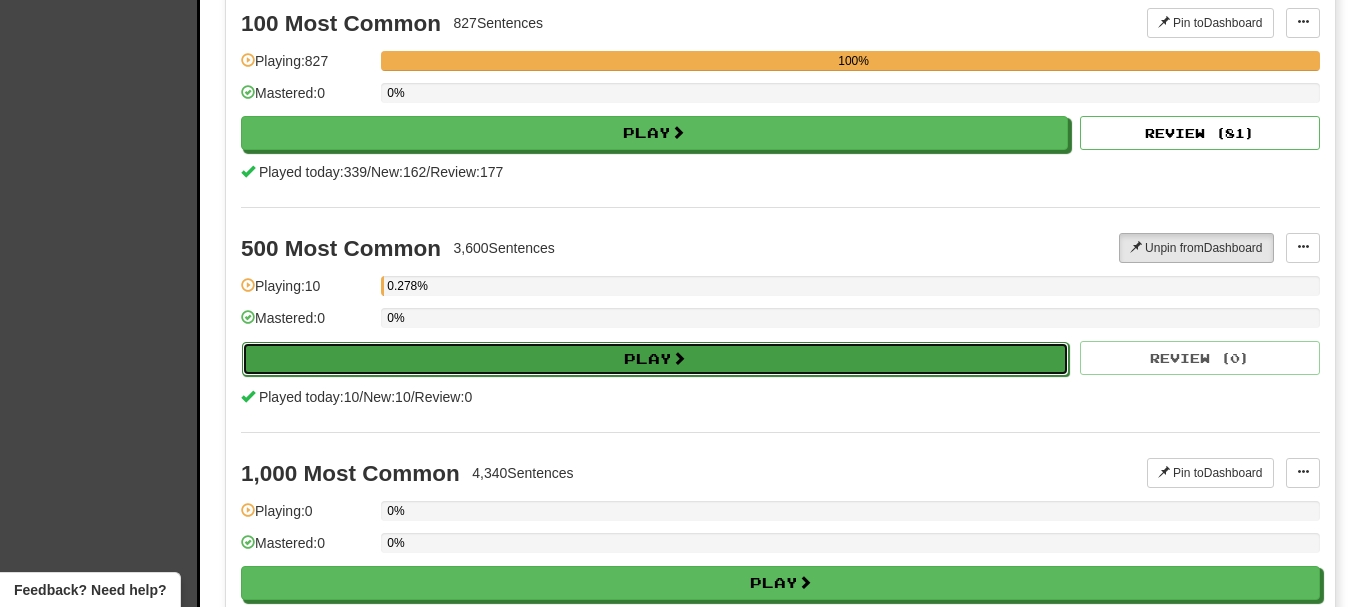 click on "Play" at bounding box center [655, 359] 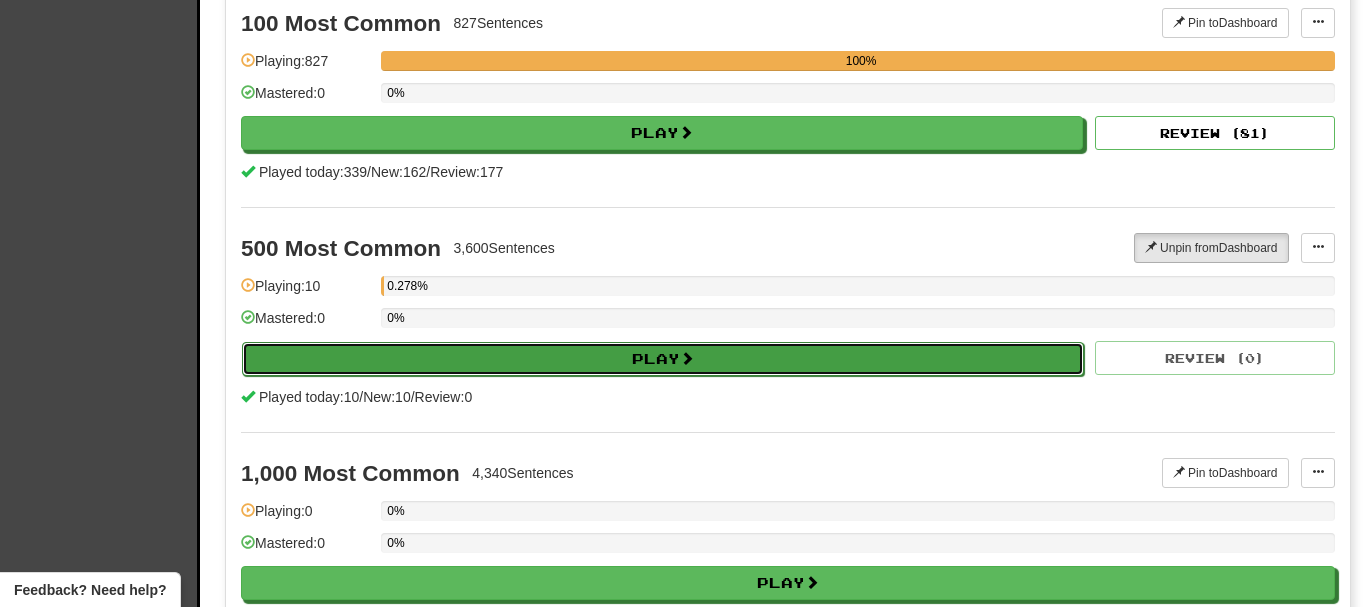 select on "**" 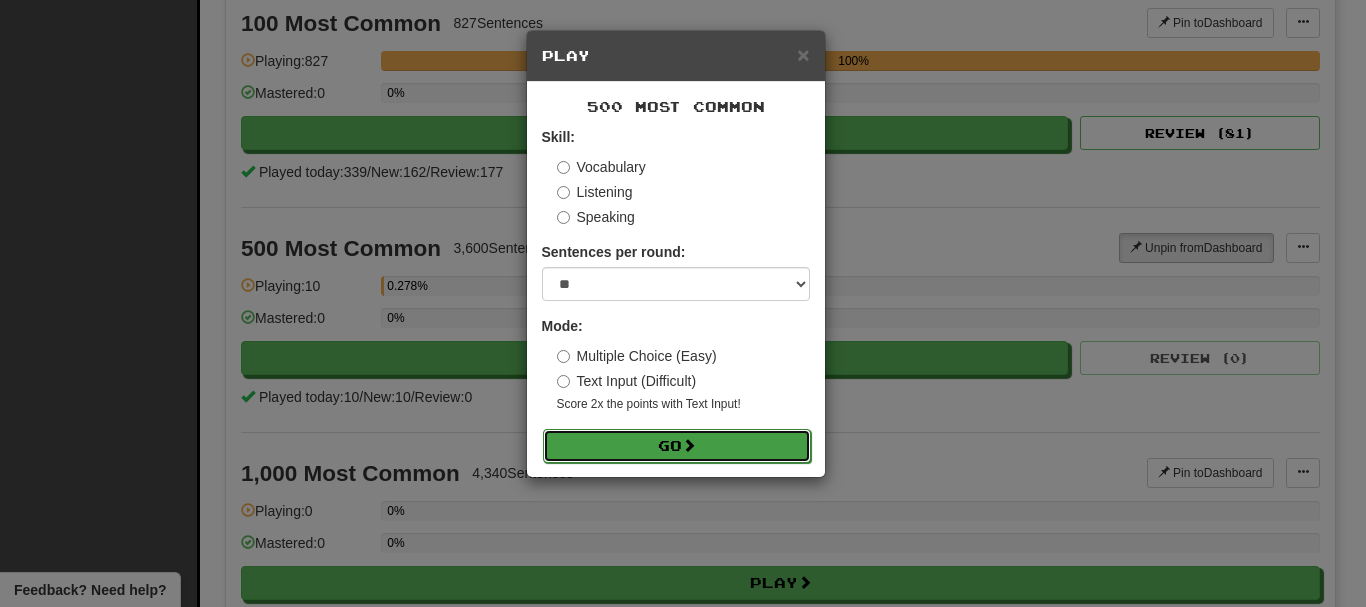 click on "Go" at bounding box center [677, 446] 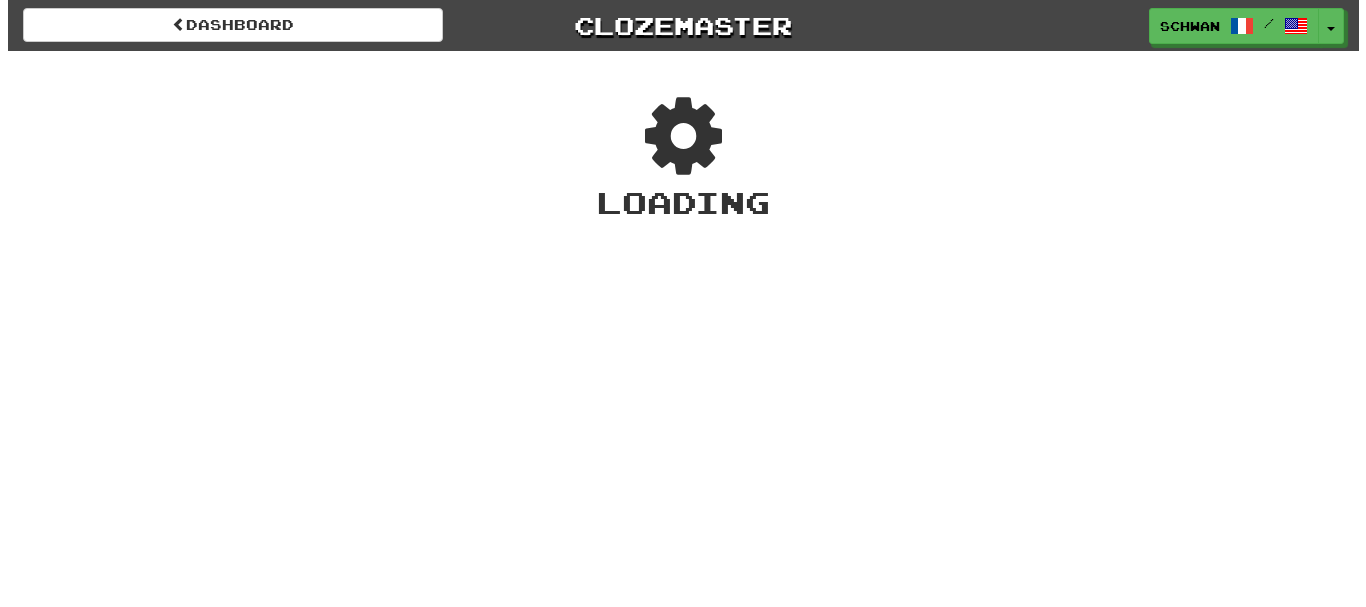 scroll, scrollTop: 0, scrollLeft: 0, axis: both 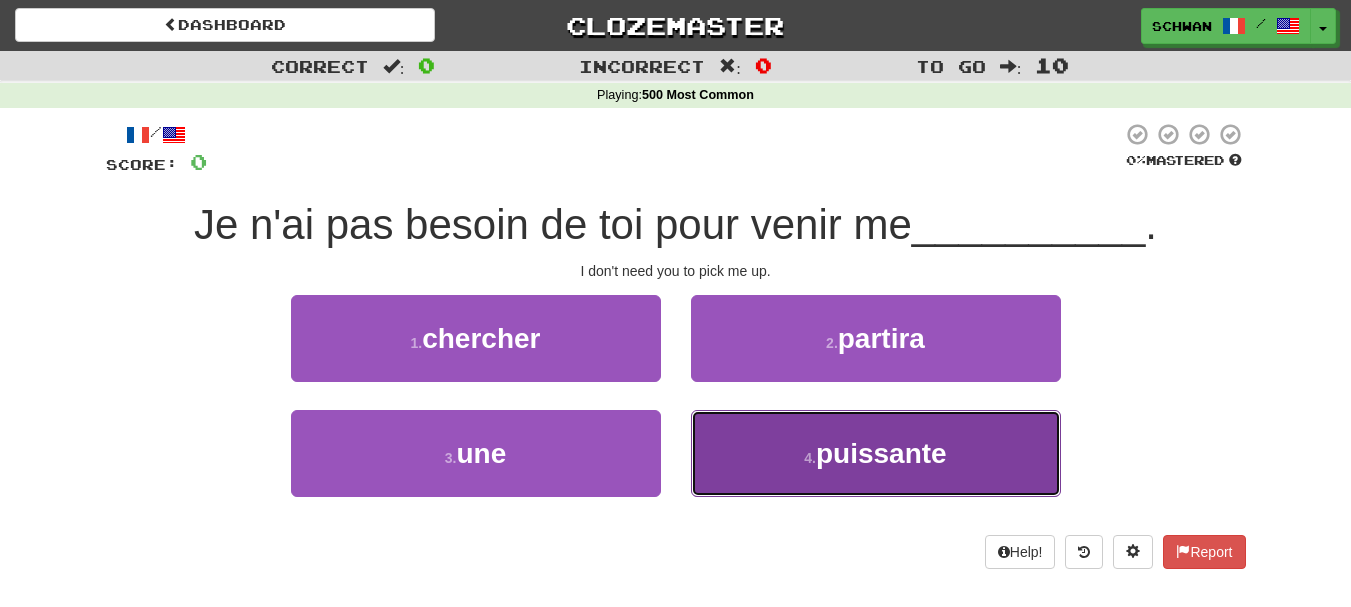 click on "4 .  puissante" at bounding box center [876, 453] 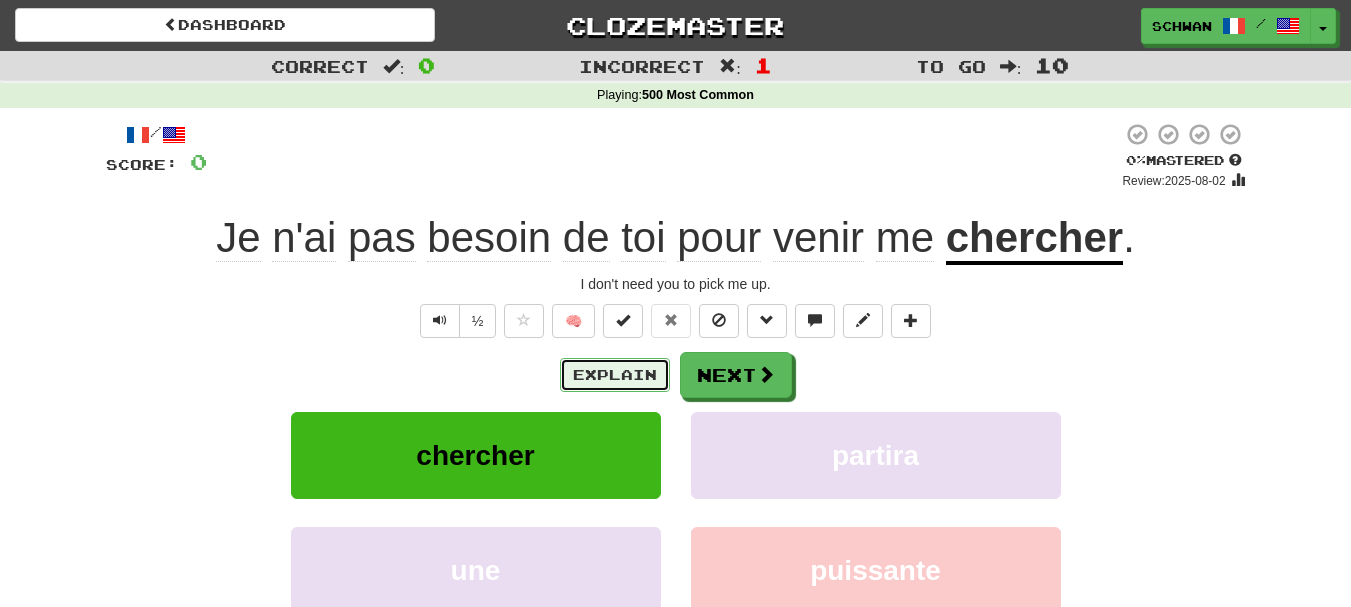 click on "Explain" at bounding box center [615, 375] 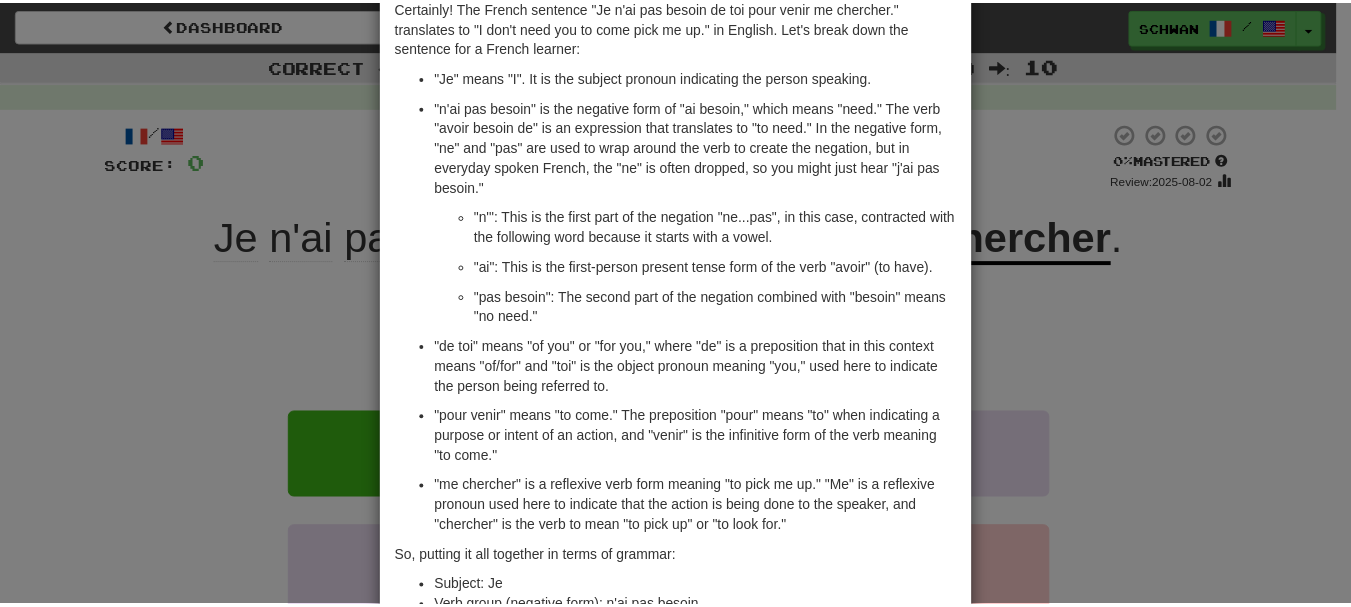 scroll, scrollTop: 0, scrollLeft: 0, axis: both 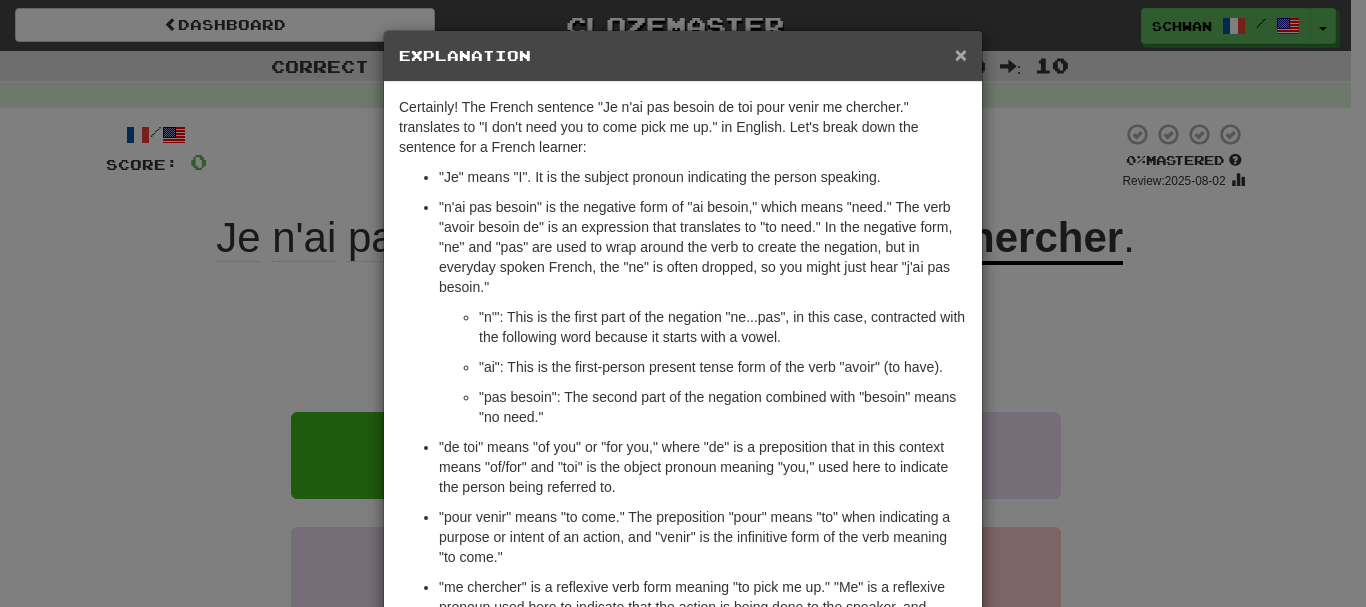 click on "×" at bounding box center [961, 54] 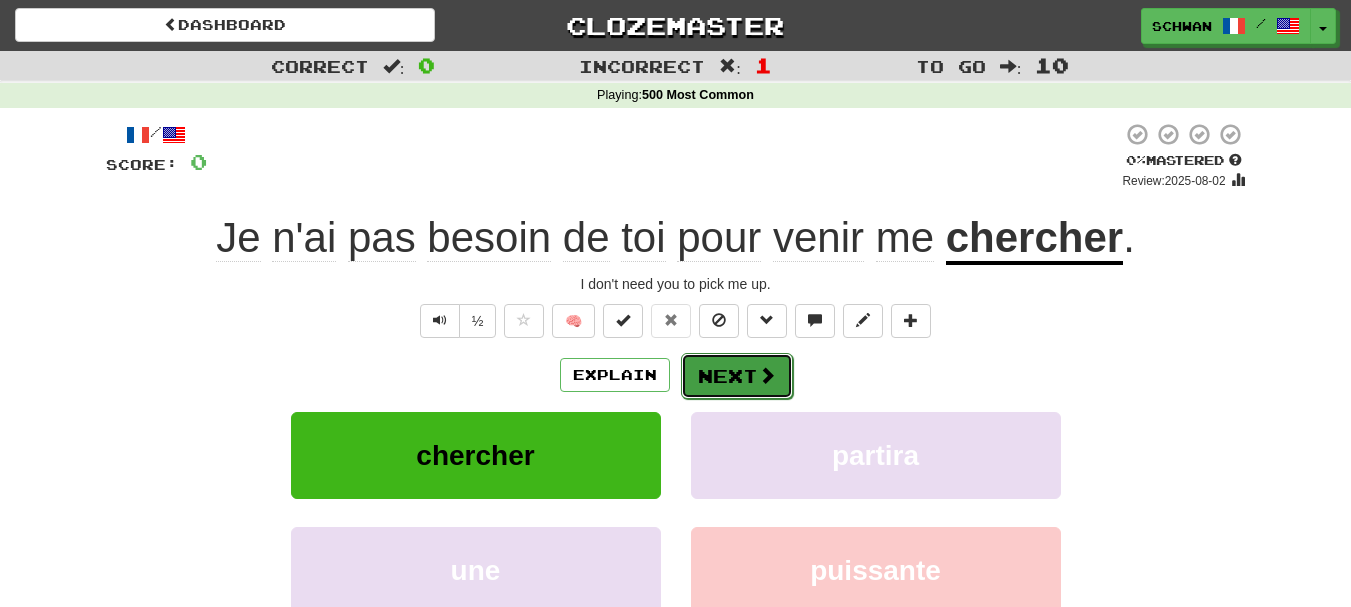 click on "Next" at bounding box center [737, 376] 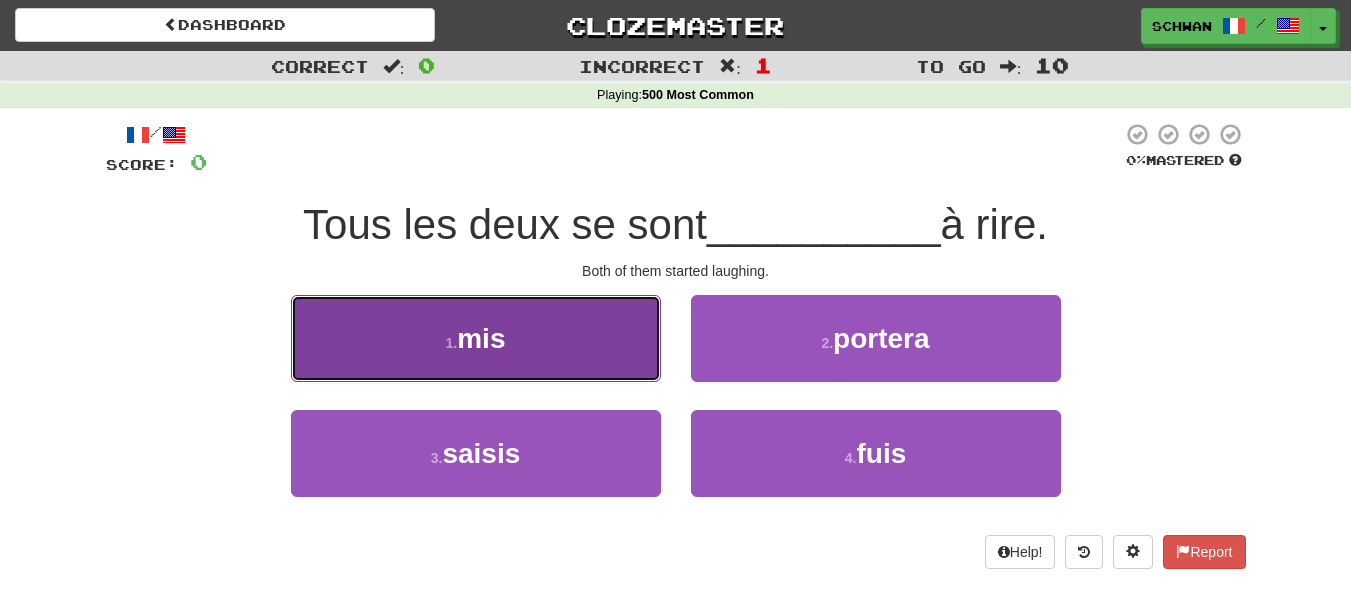 click on "mis" at bounding box center [481, 338] 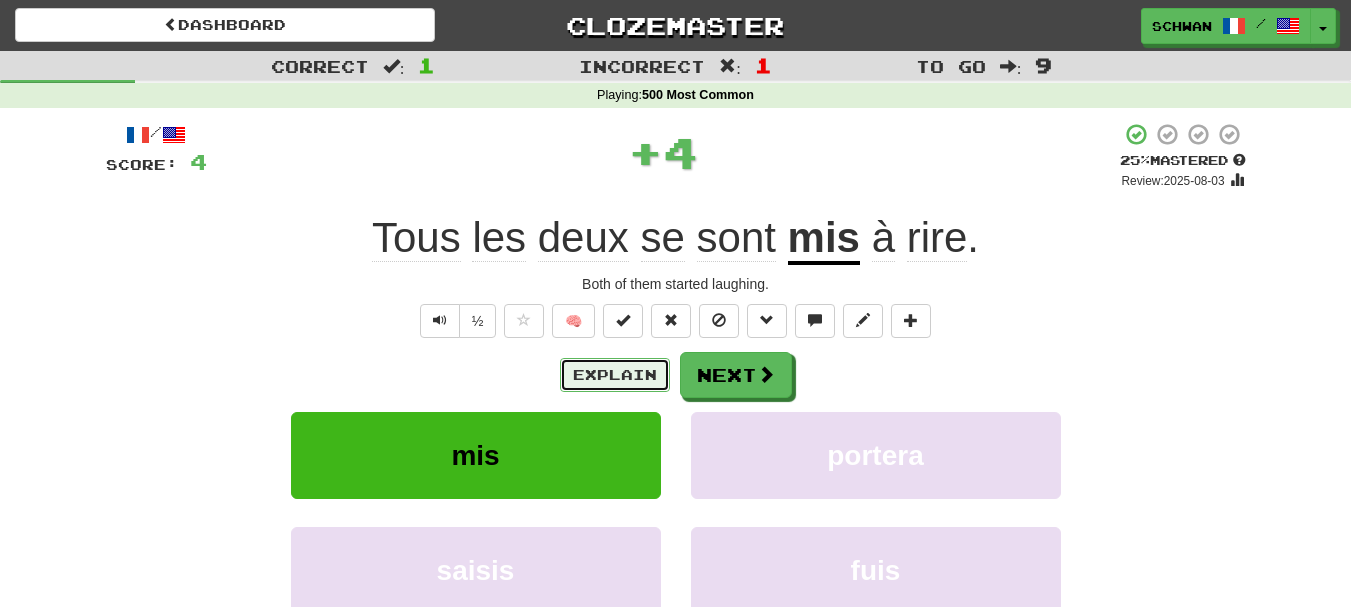 click on "Explain" at bounding box center (615, 375) 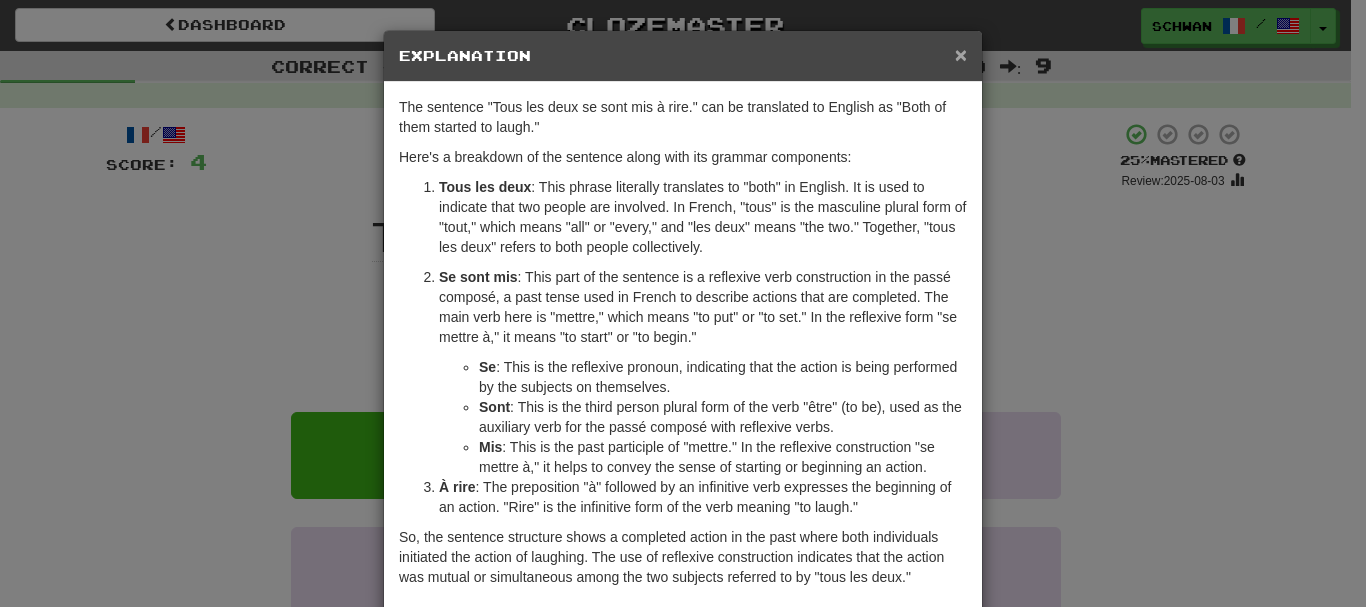 click on "×" at bounding box center [961, 54] 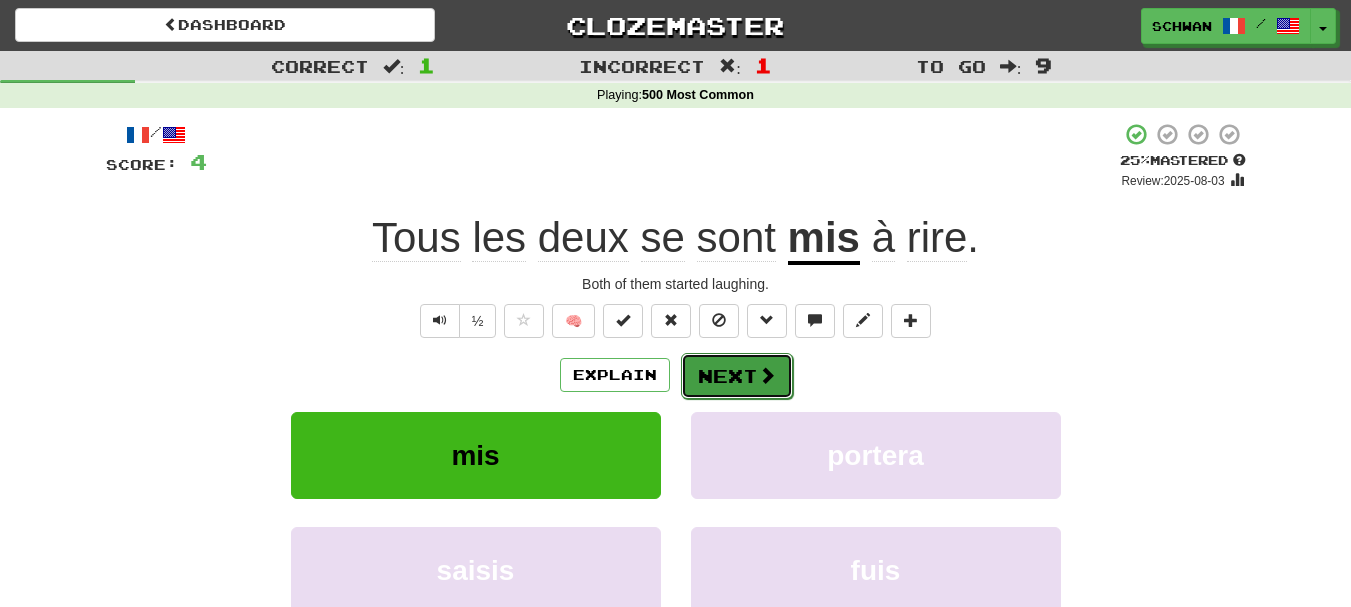 click at bounding box center (767, 375) 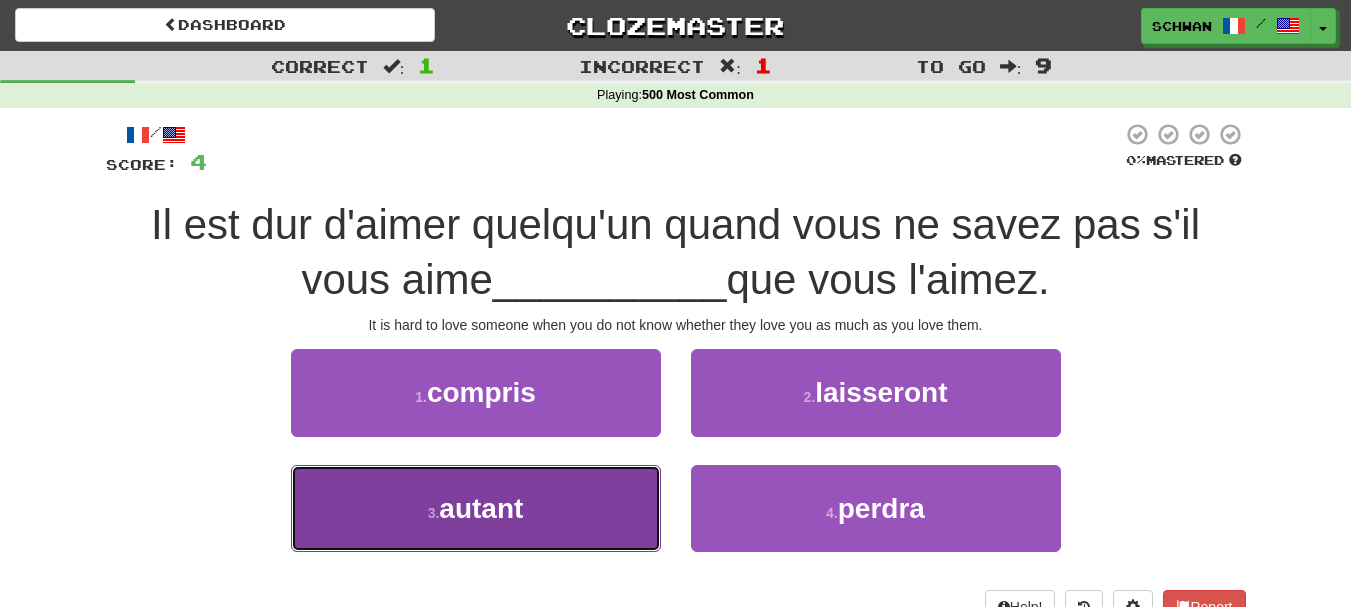 click on "autant" at bounding box center [481, 508] 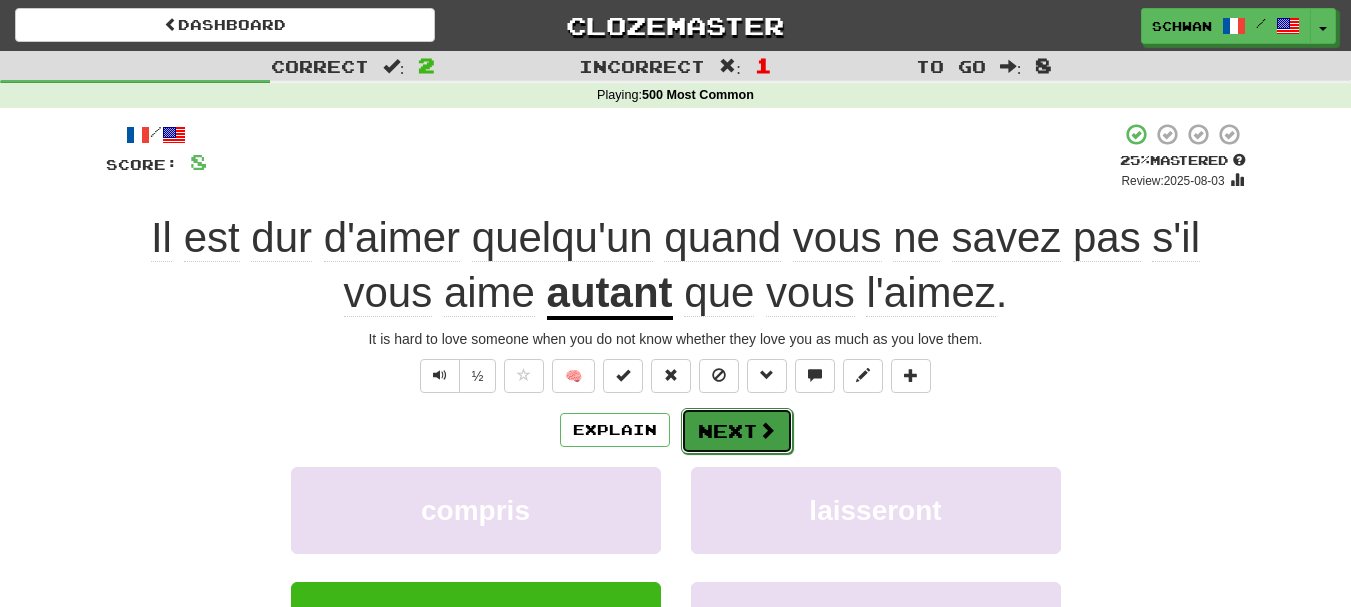 click on "Next" at bounding box center [737, 431] 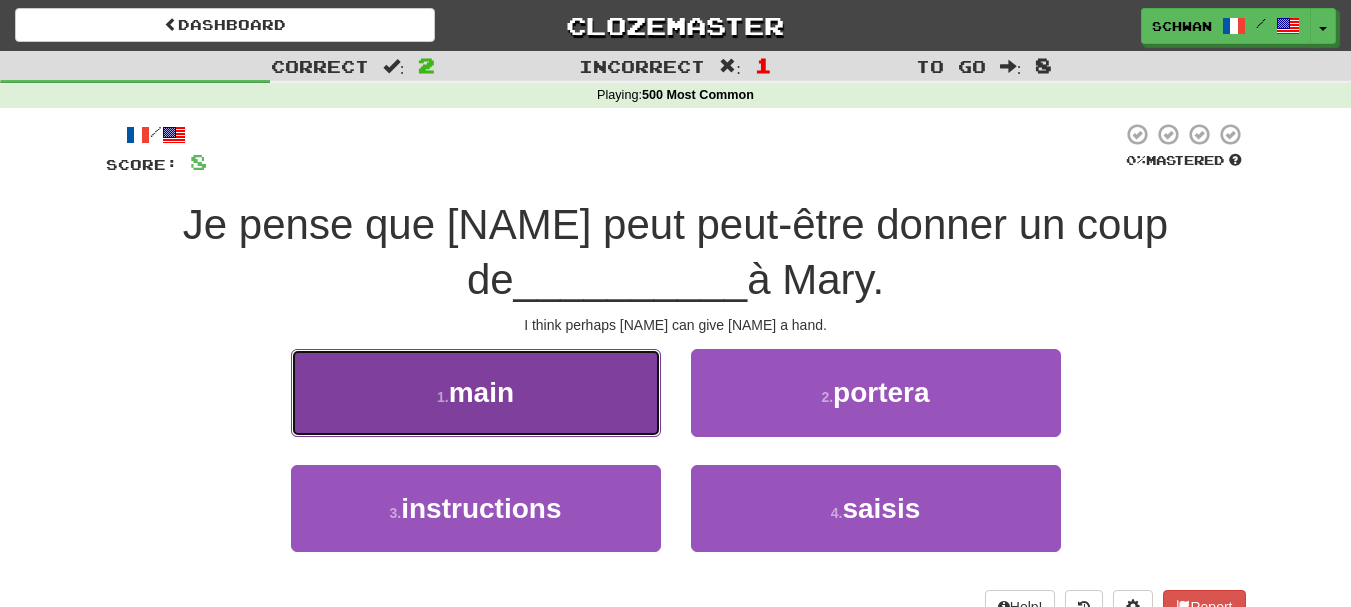 click on "1 .  main" at bounding box center (476, 392) 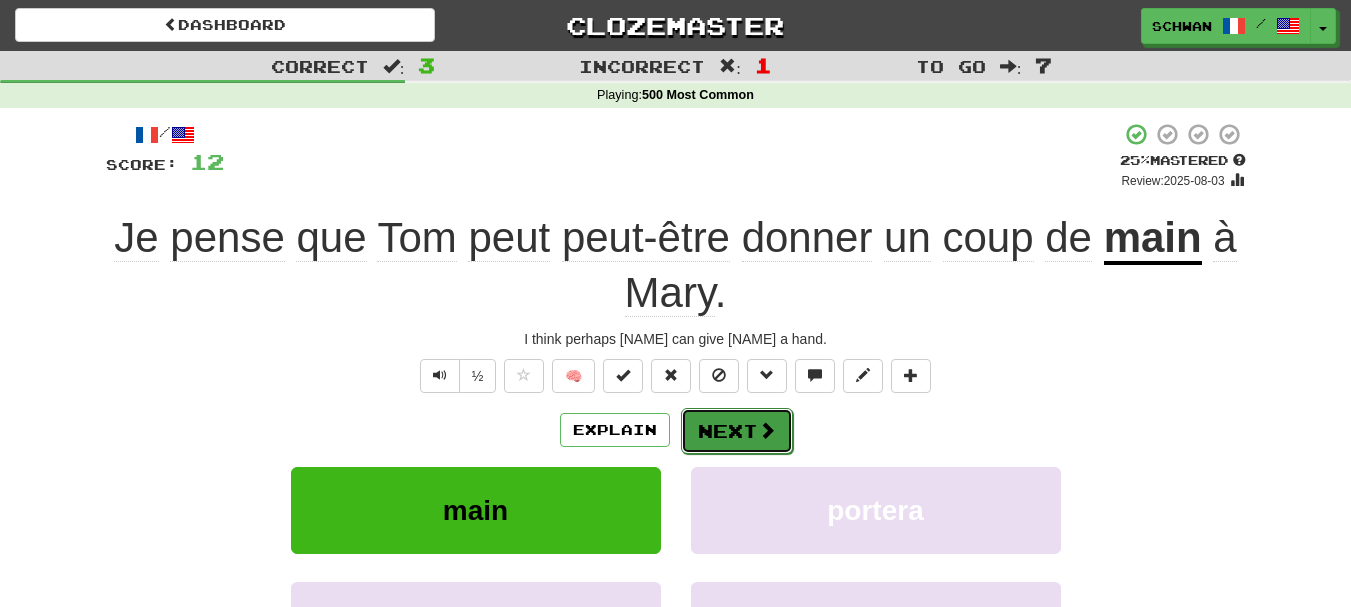 click on "Next" at bounding box center [737, 431] 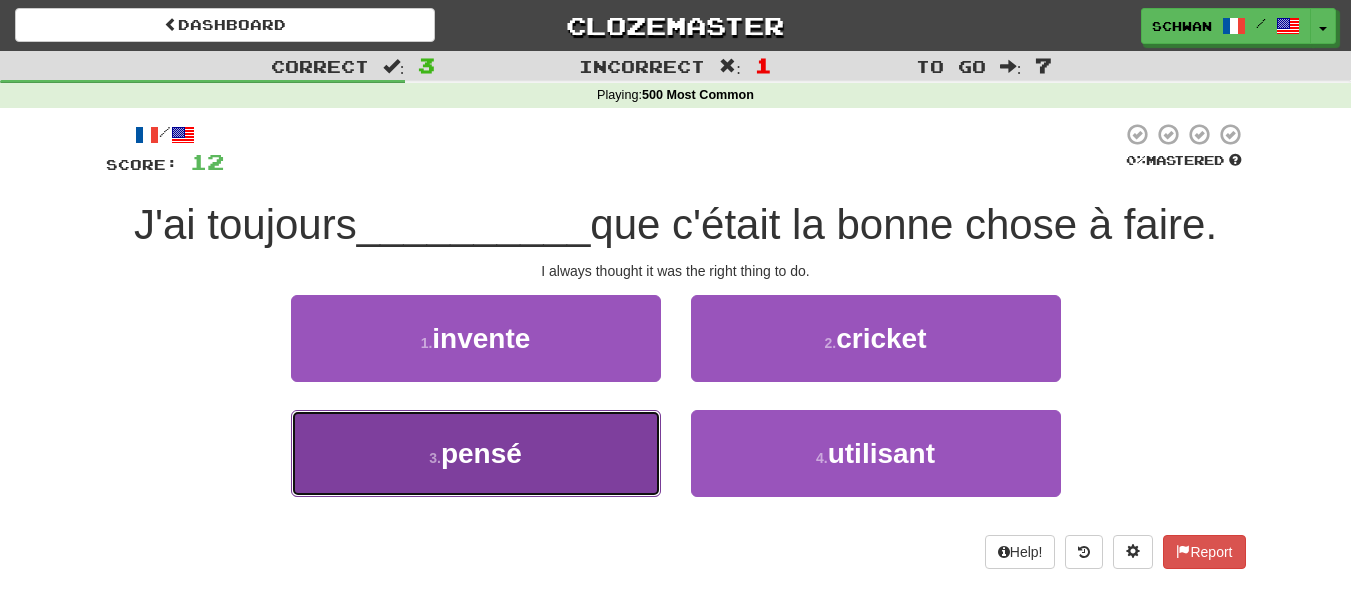 click on "pensé" at bounding box center [481, 453] 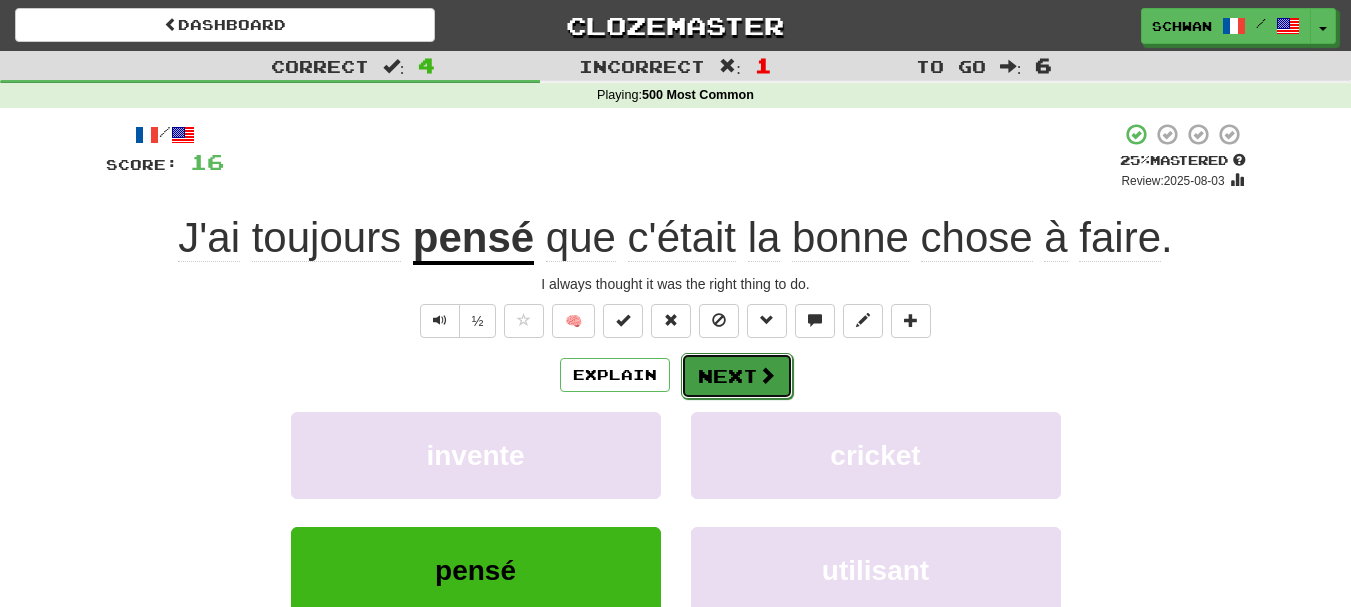 click at bounding box center (767, 375) 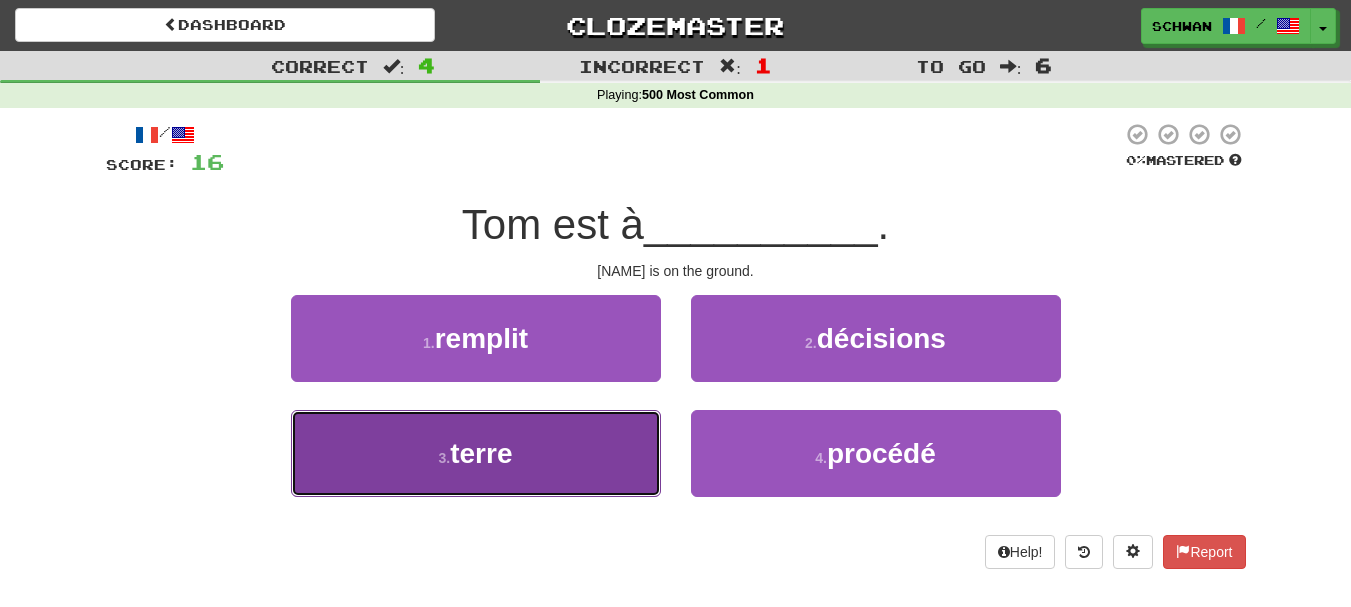 click on "3 .  terre" at bounding box center (476, 453) 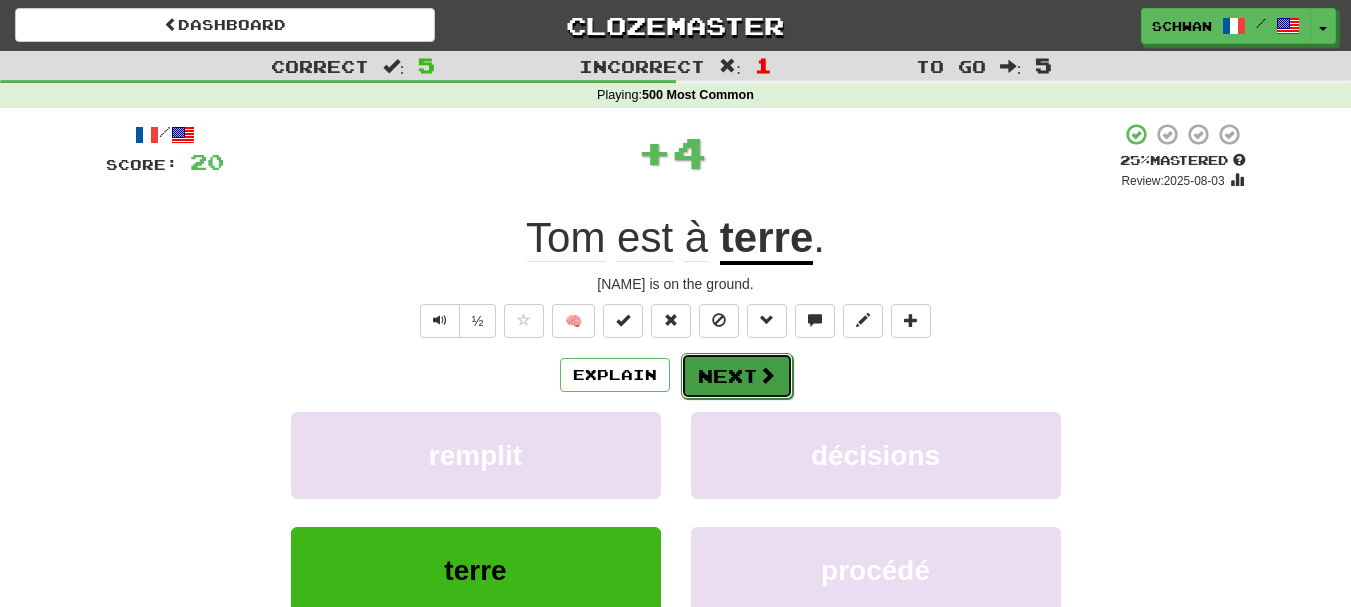 click on "Next" at bounding box center [737, 376] 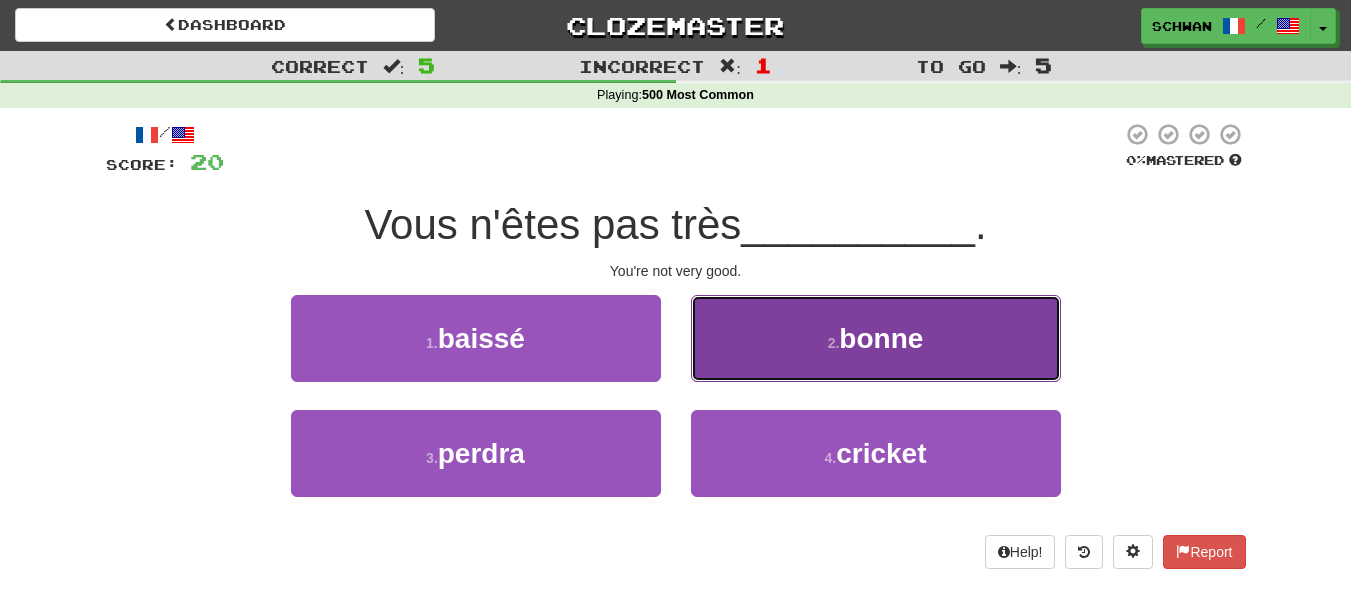 click on "2 .  bonne" at bounding box center (876, 338) 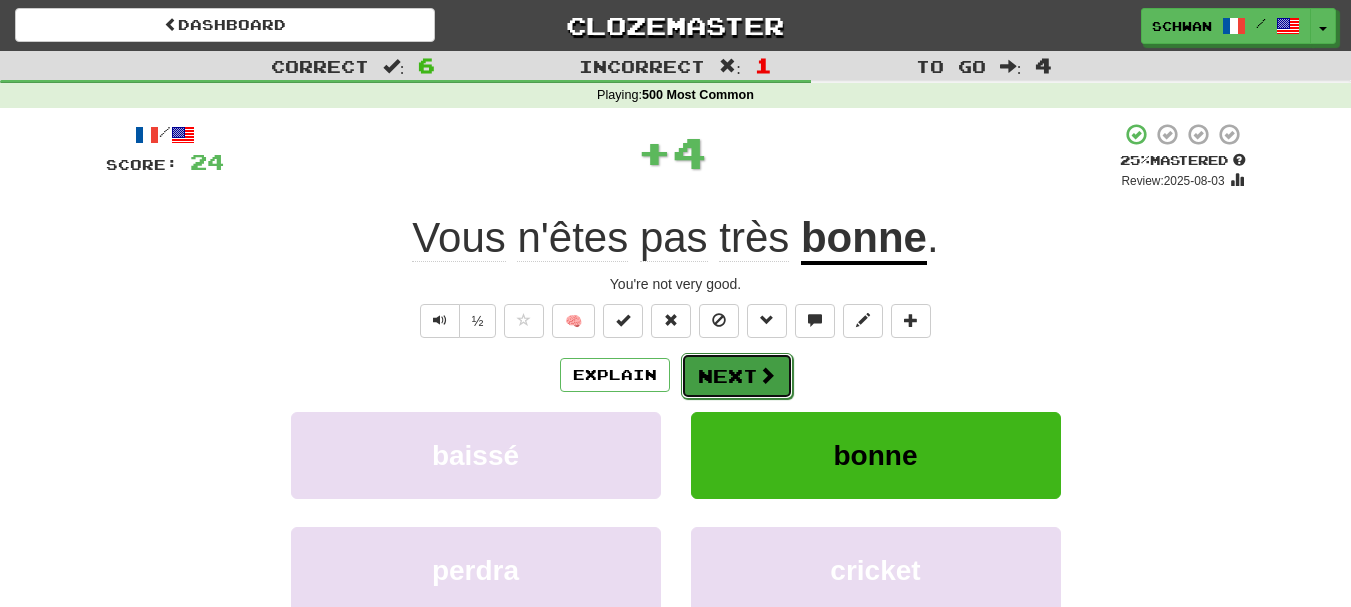 click on "Next" at bounding box center [737, 376] 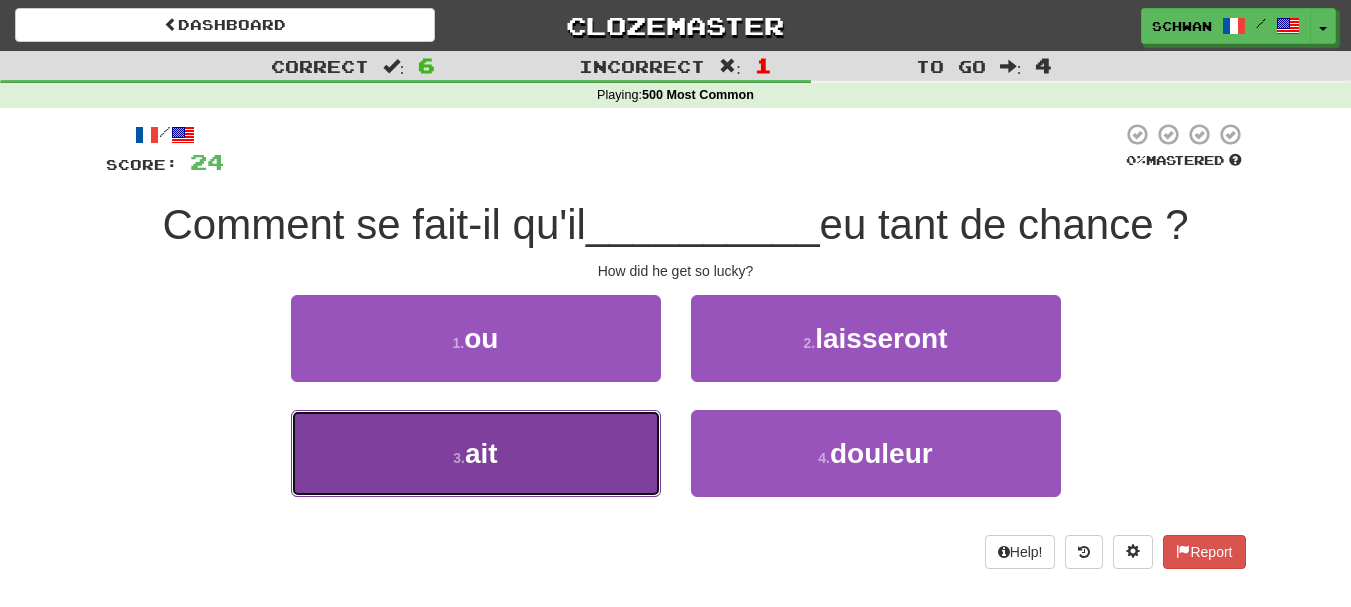 click on "3 .  ait" at bounding box center [476, 453] 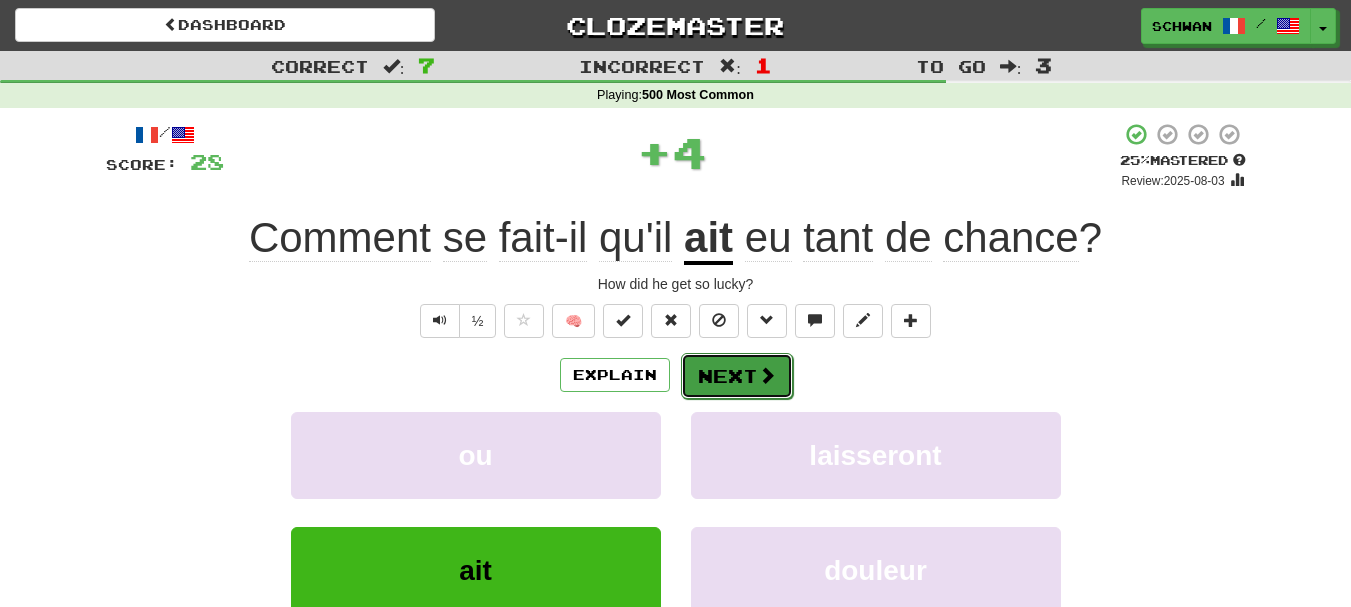 click on "Next" at bounding box center (737, 376) 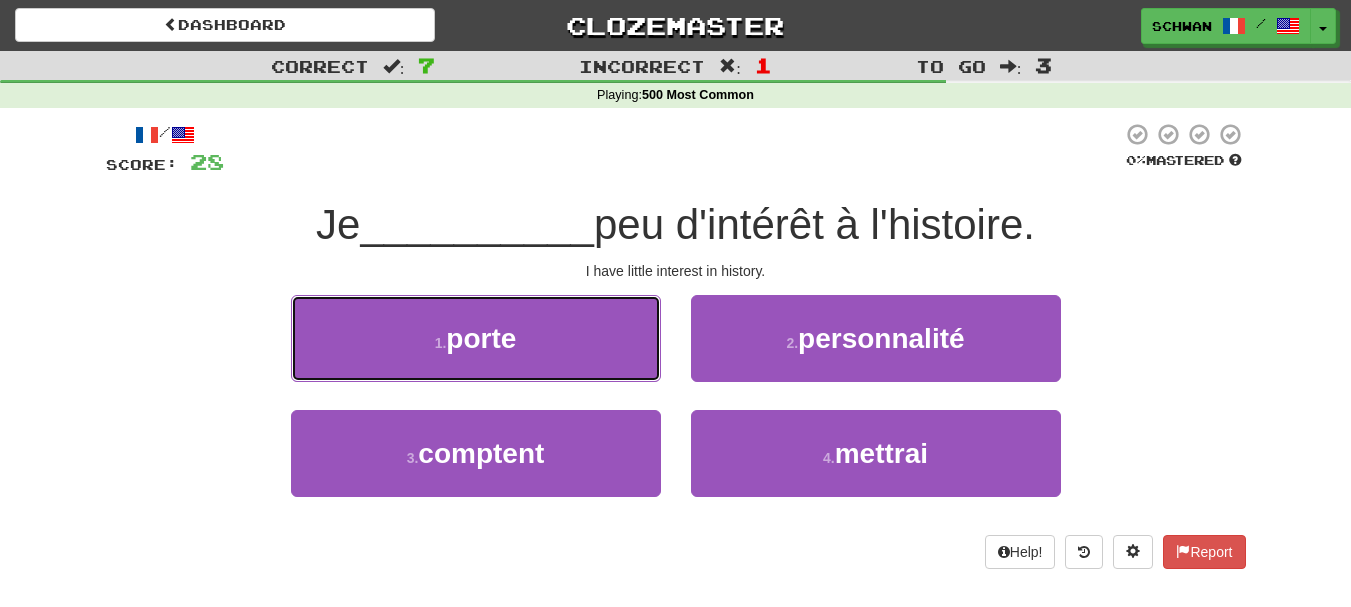 click on "1 .  porte" at bounding box center [476, 338] 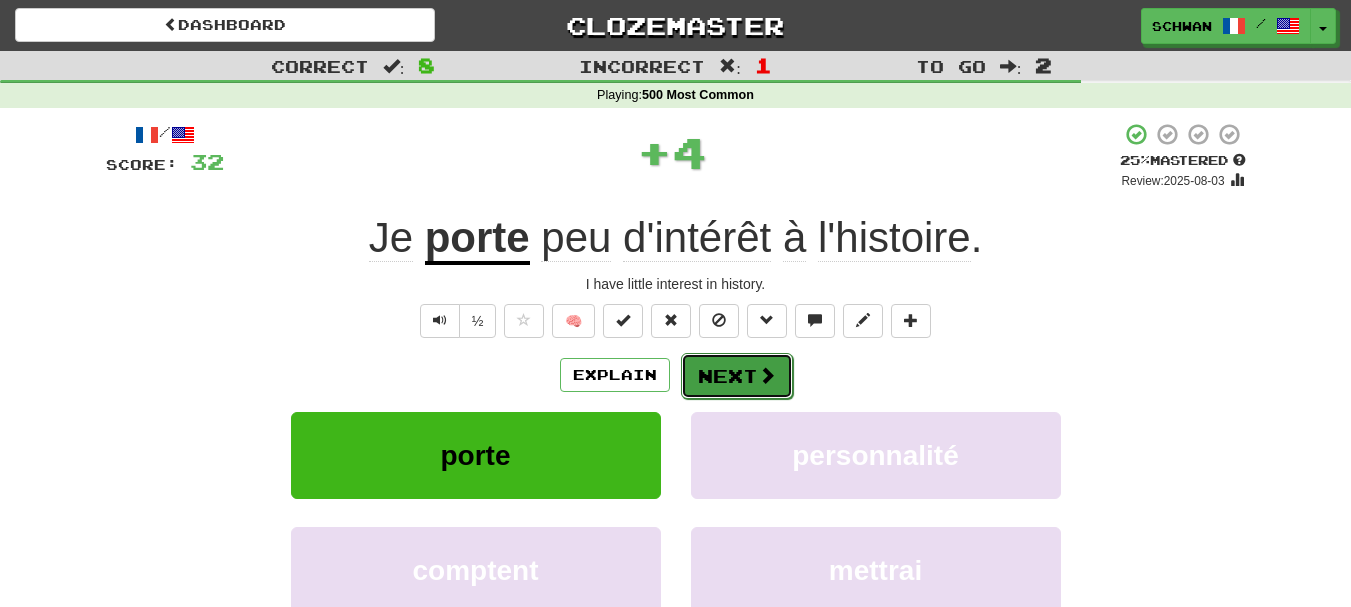 click on "Next" at bounding box center [737, 376] 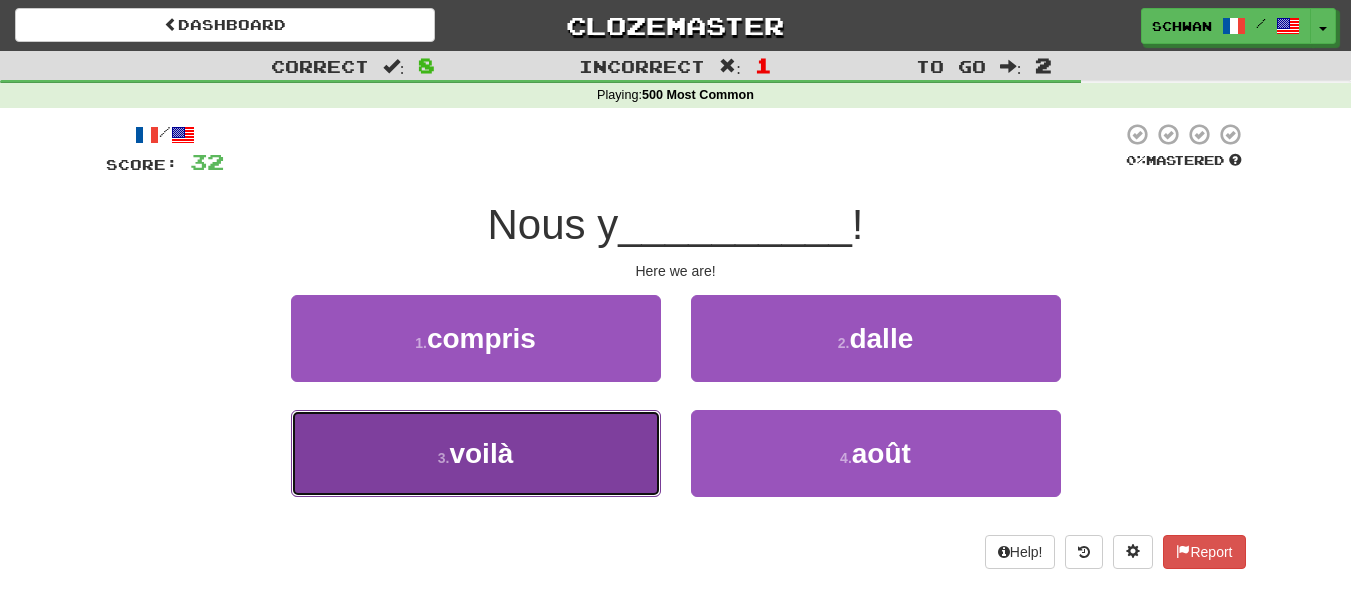 click on "3 .  voilà" at bounding box center (476, 453) 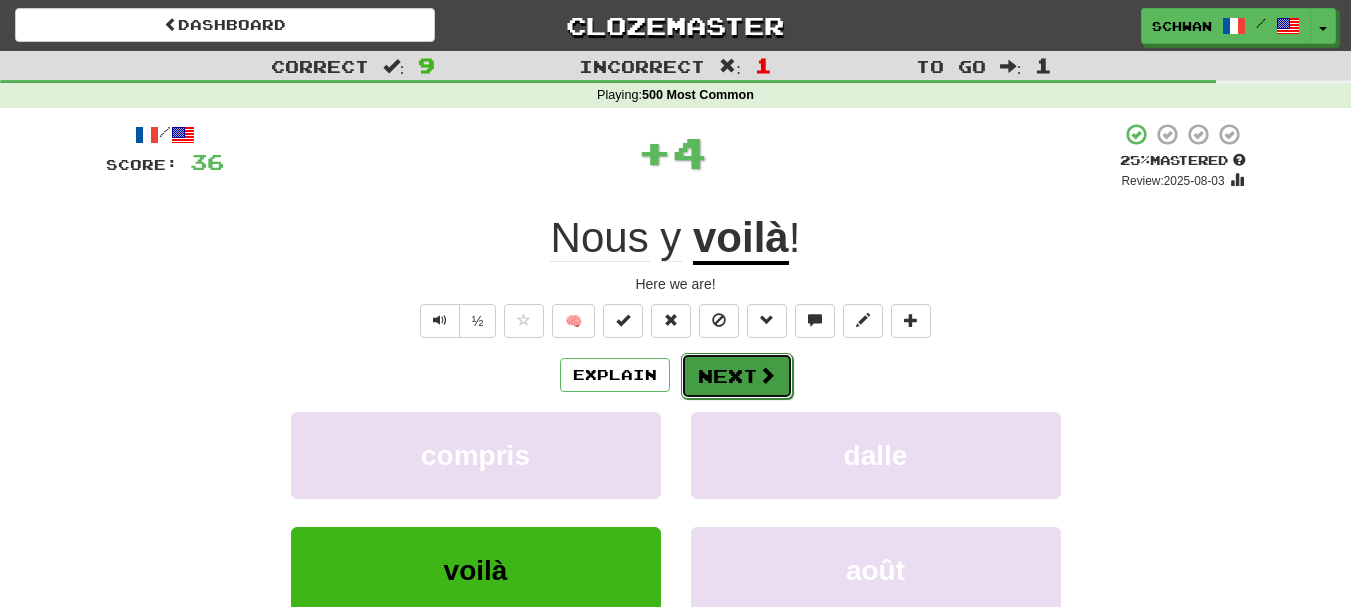 click on "Next" at bounding box center [737, 376] 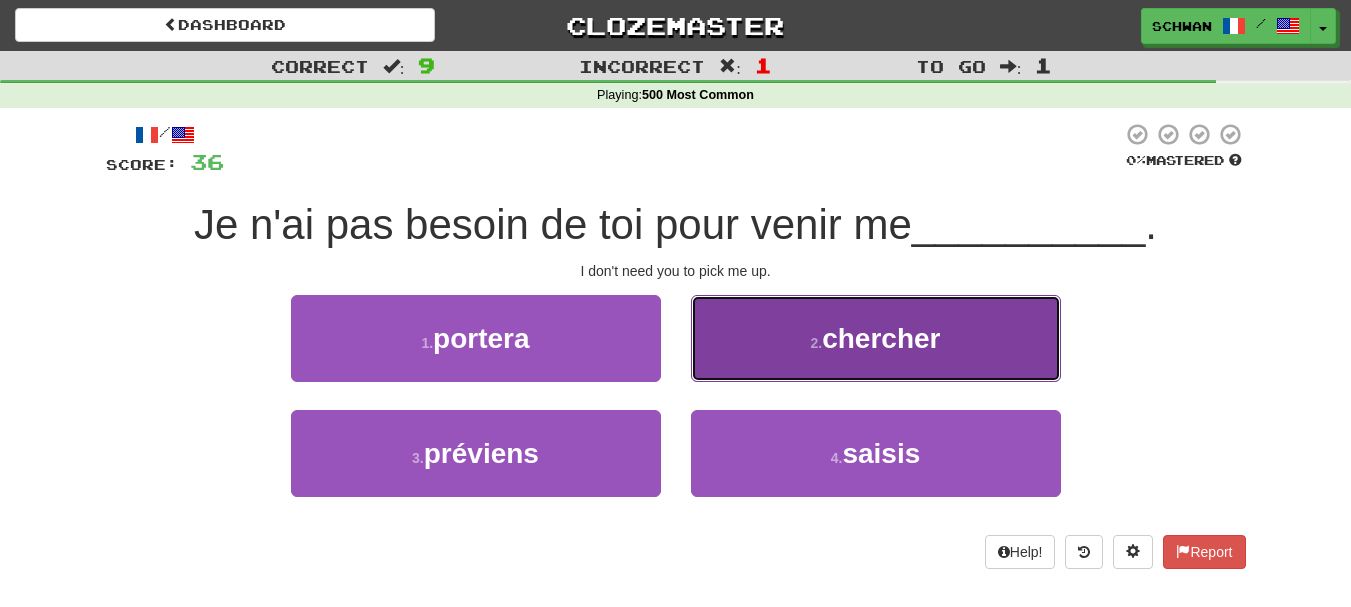 click on "2 .  chercher" at bounding box center [876, 338] 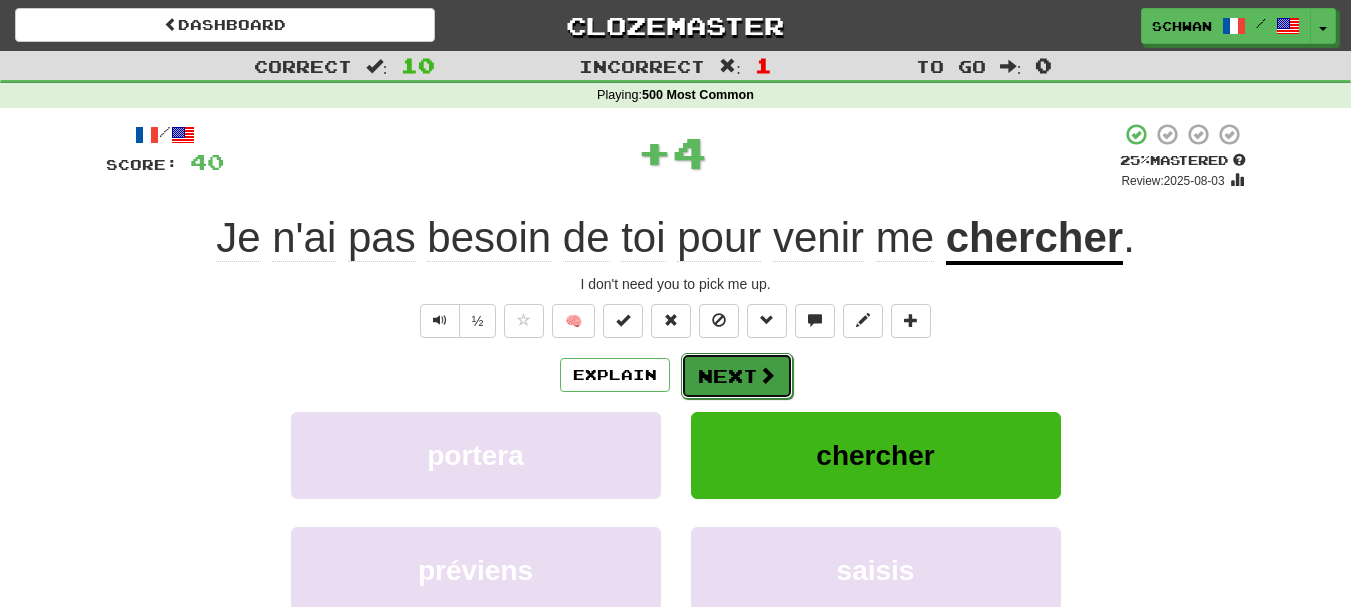 click on "Next" at bounding box center [737, 376] 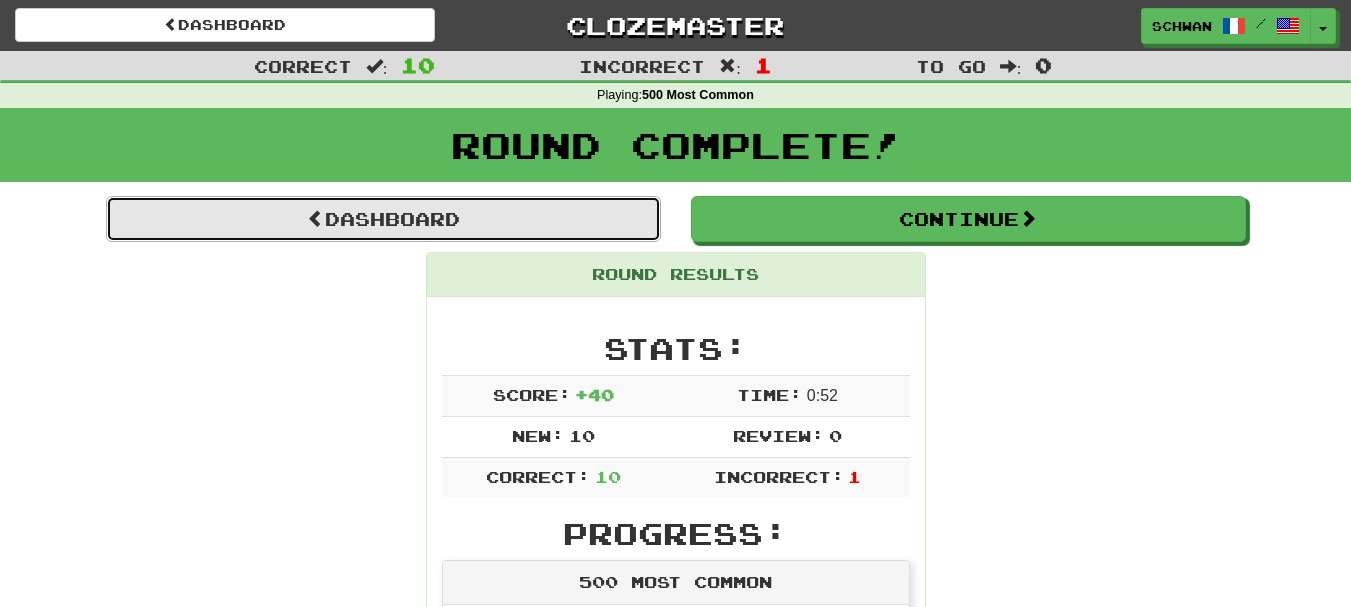 click on "Dashboard" at bounding box center (383, 219) 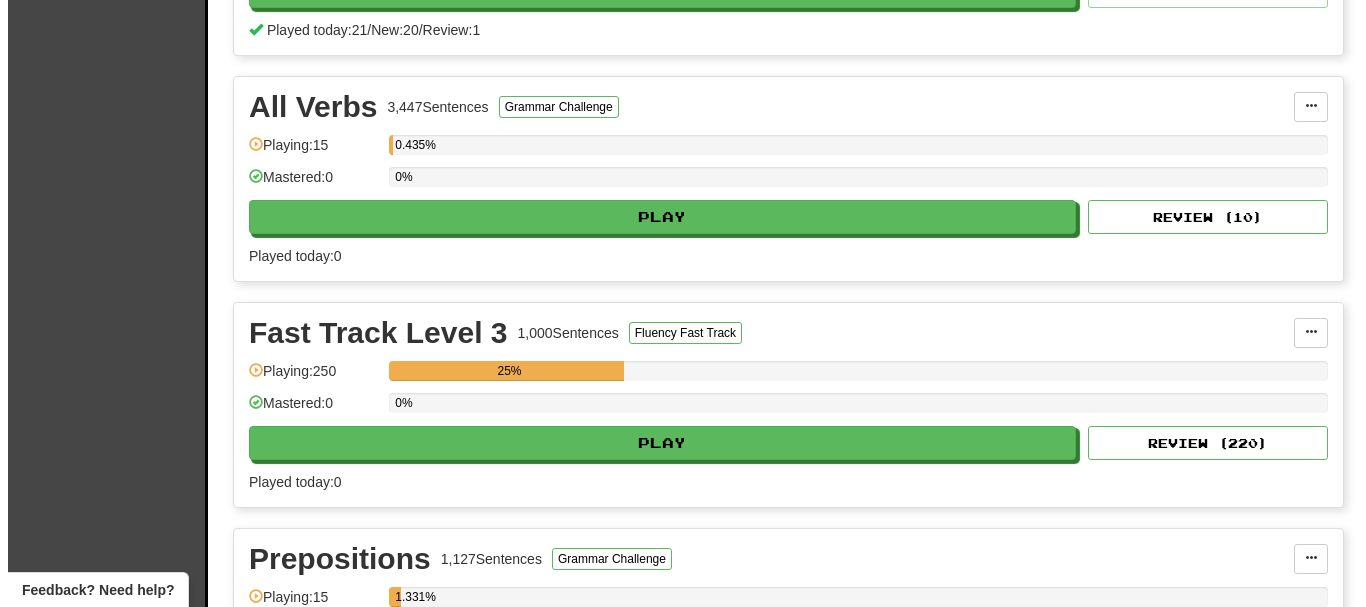 scroll, scrollTop: 700, scrollLeft: 0, axis: vertical 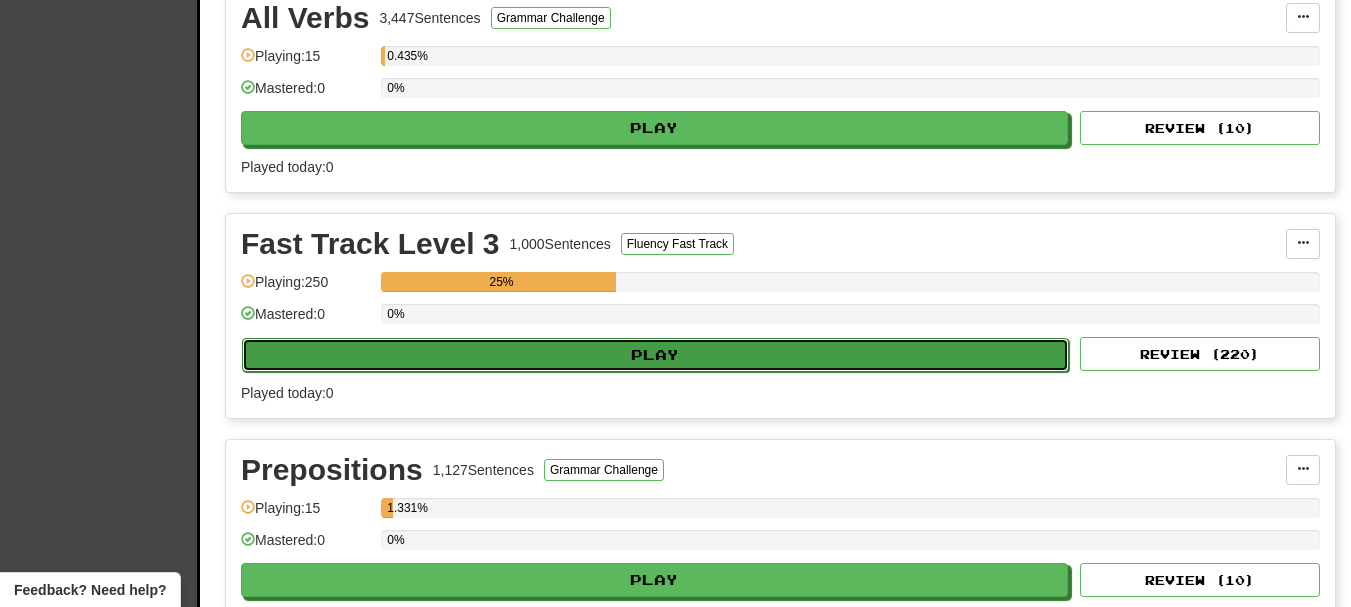 click on "Play" at bounding box center [655, 355] 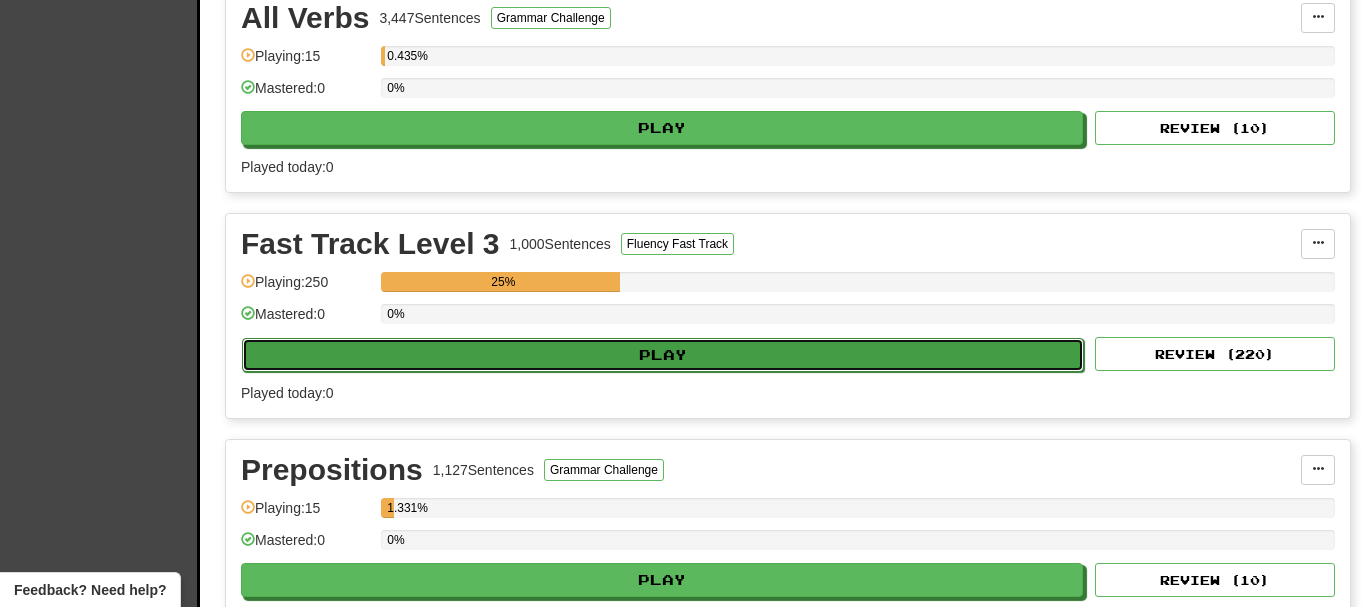 select on "**" 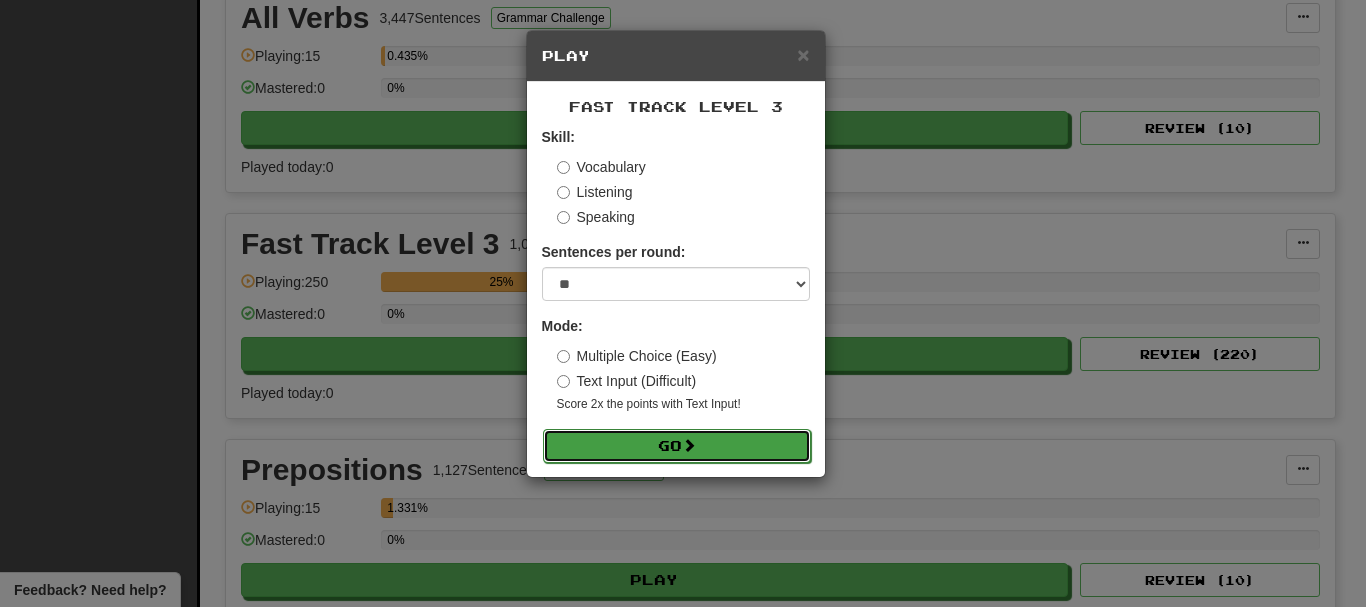 click on "Go" at bounding box center [677, 446] 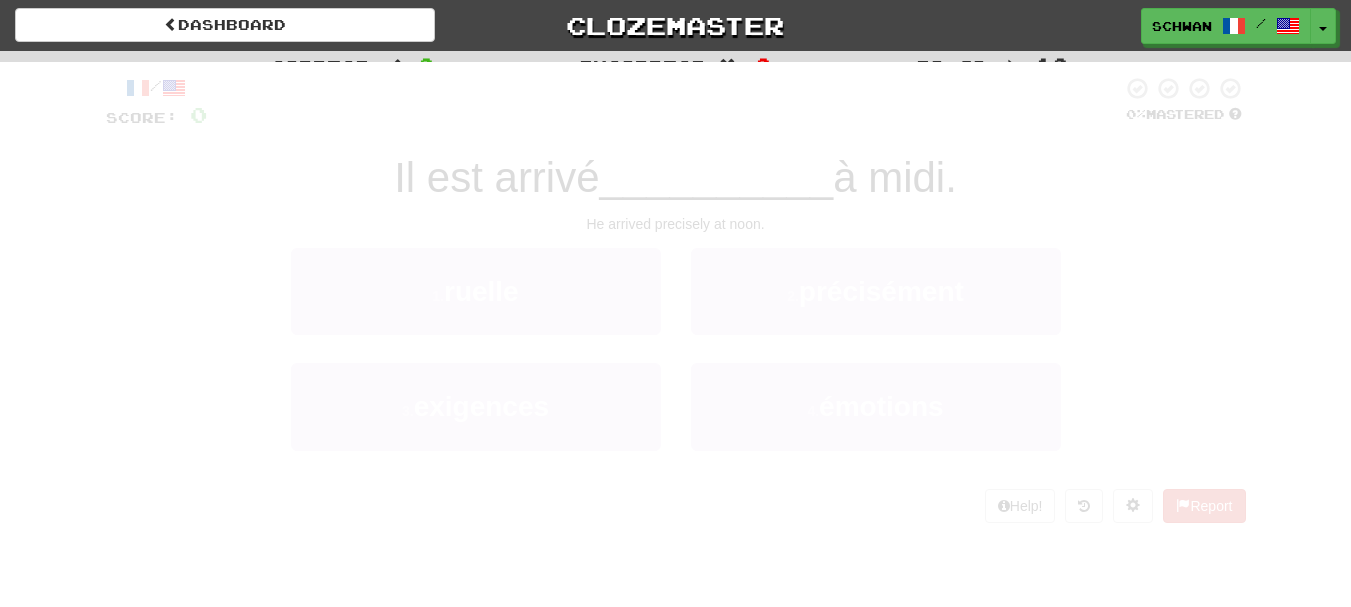 scroll, scrollTop: 0, scrollLeft: 0, axis: both 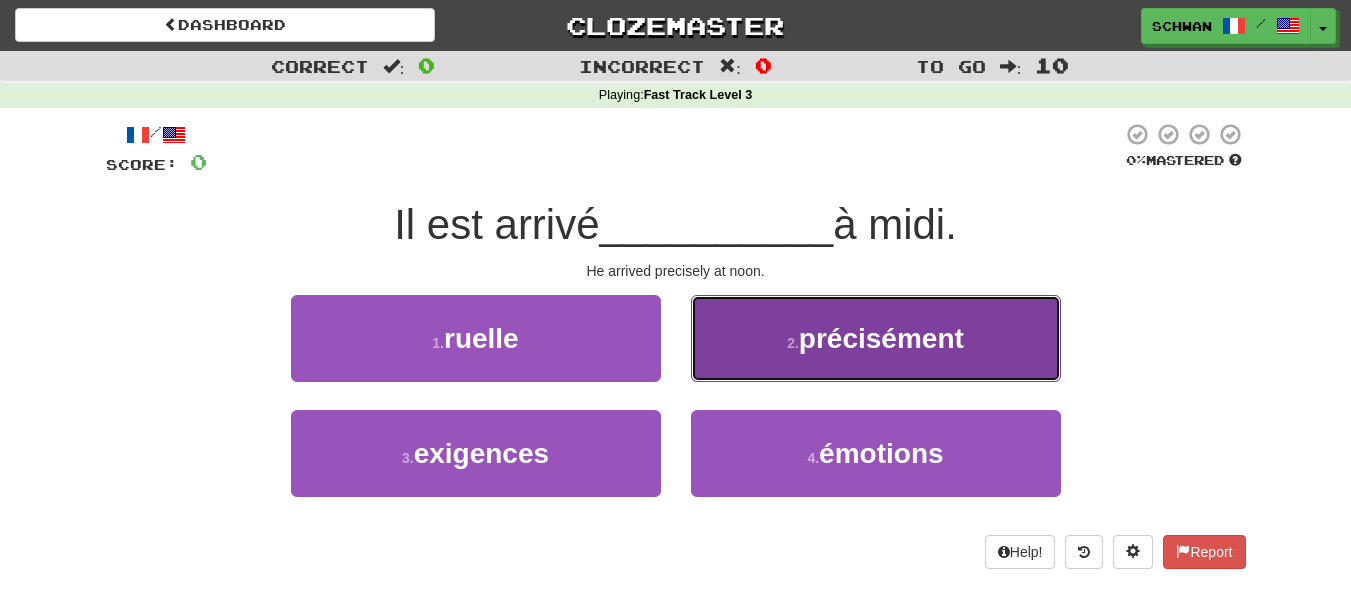click on "précisément" at bounding box center (881, 338) 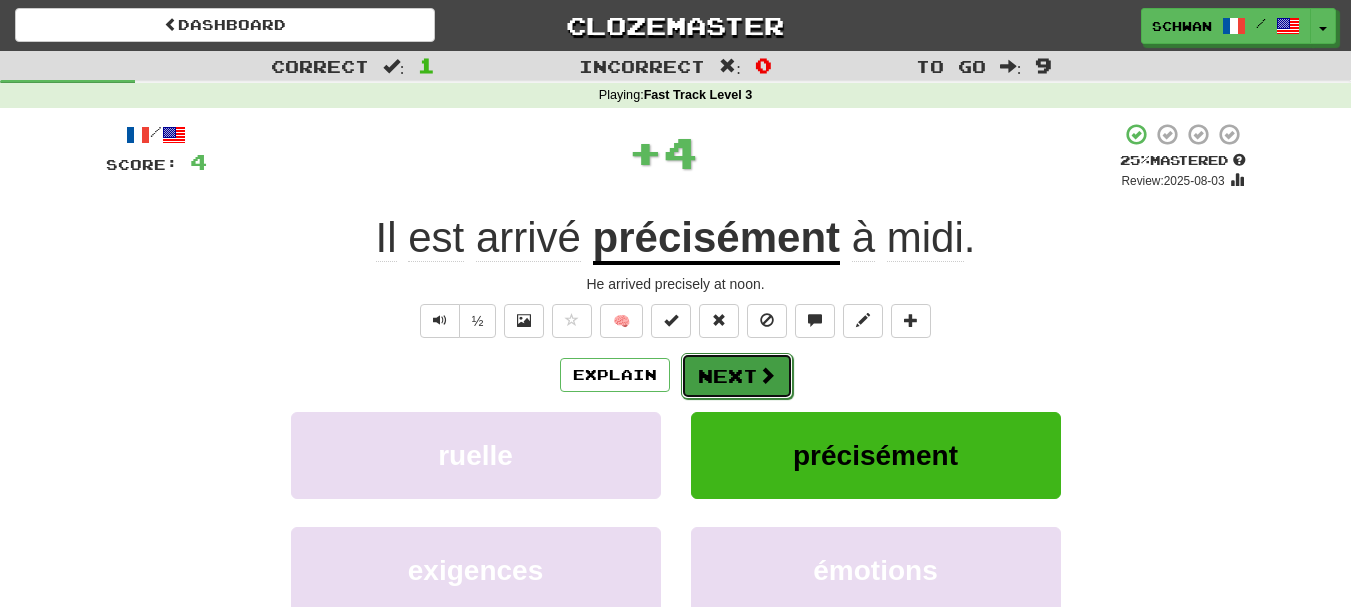 click on "Next" at bounding box center [737, 376] 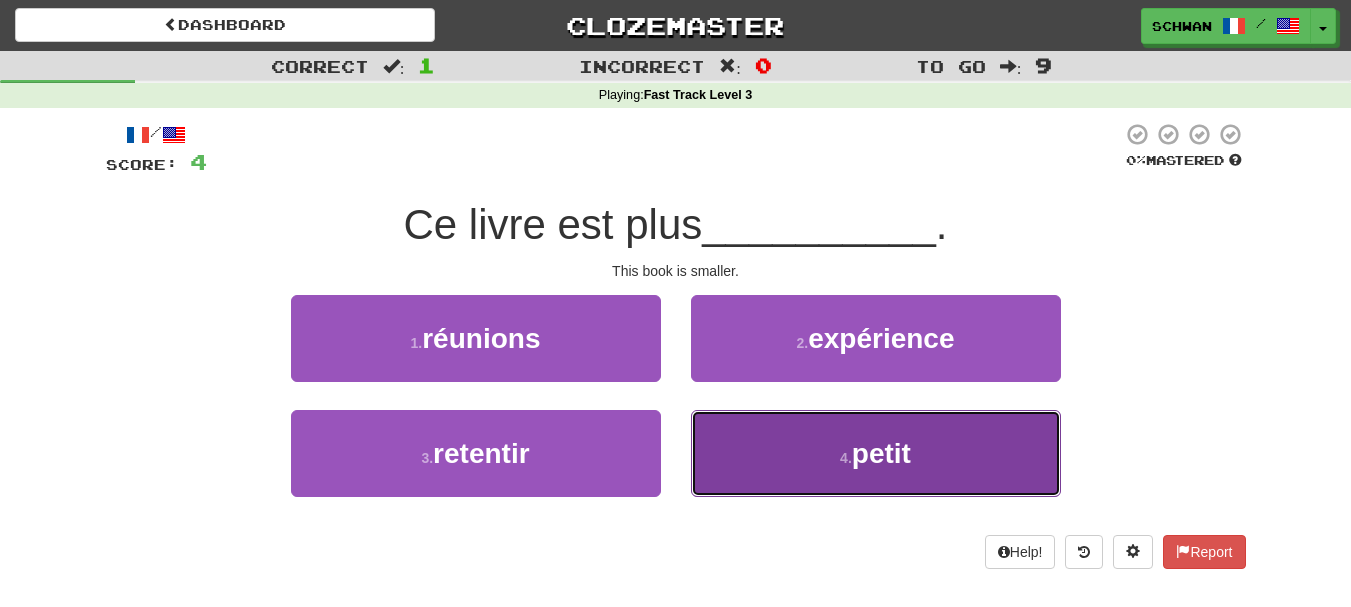 click on "4 .  petit" at bounding box center (876, 453) 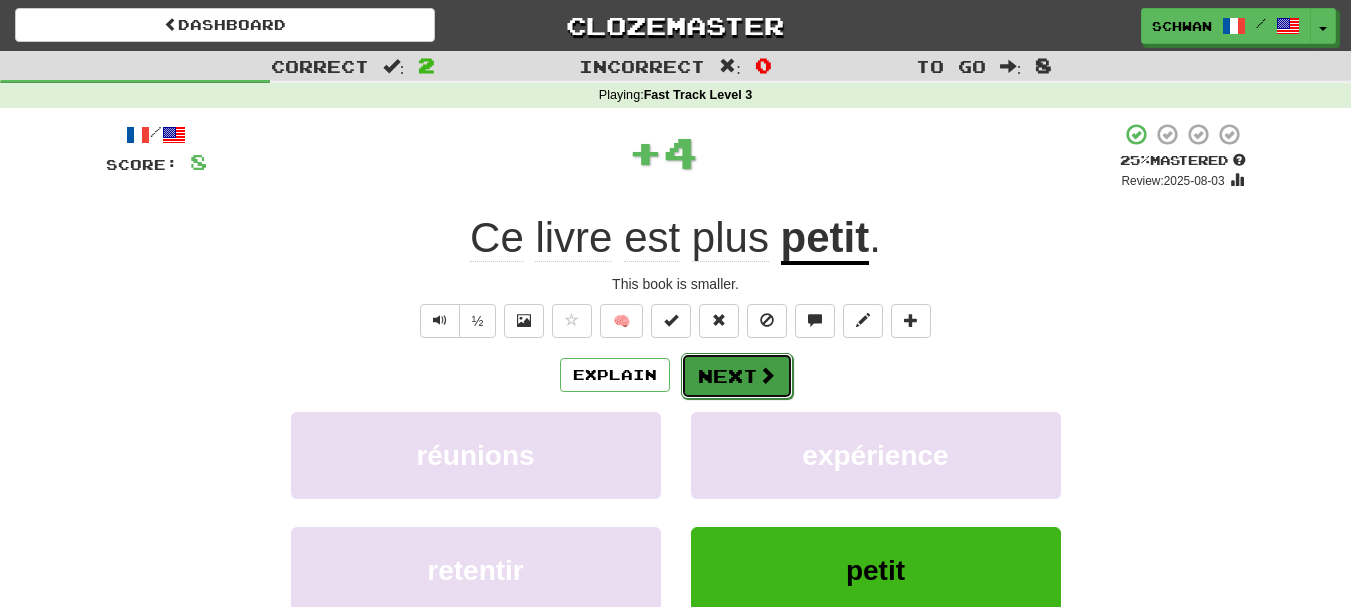 click at bounding box center [767, 375] 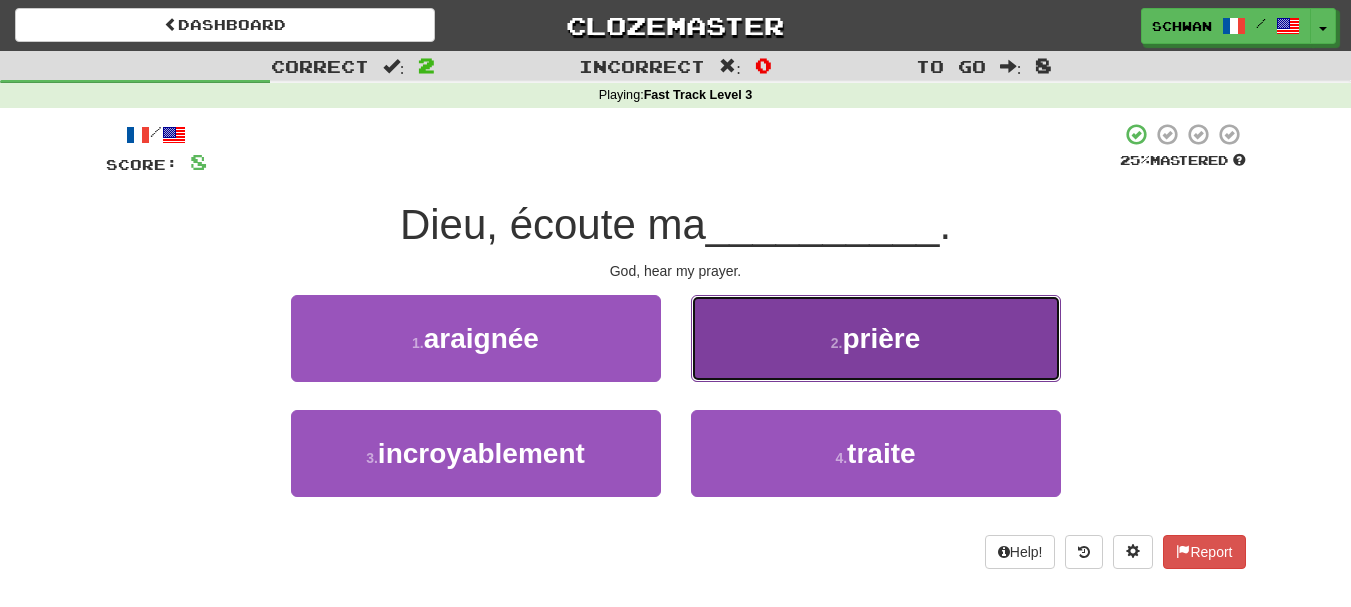 click on "2 .  prière" at bounding box center [876, 338] 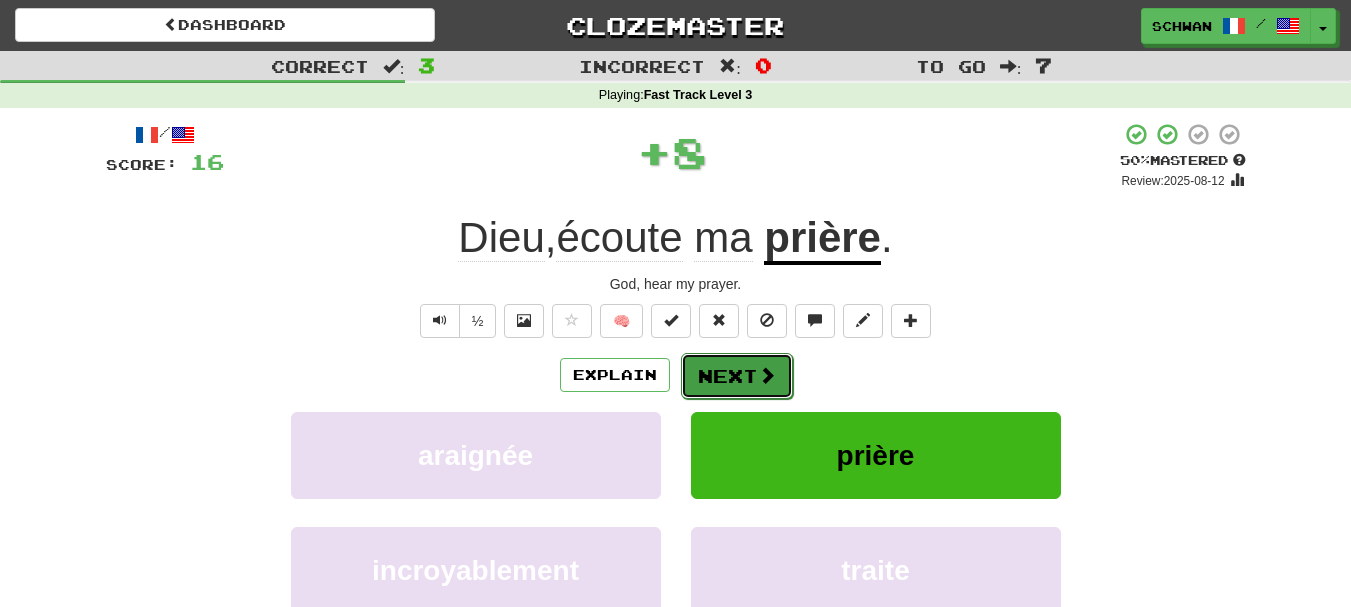 click on "Next" at bounding box center [737, 376] 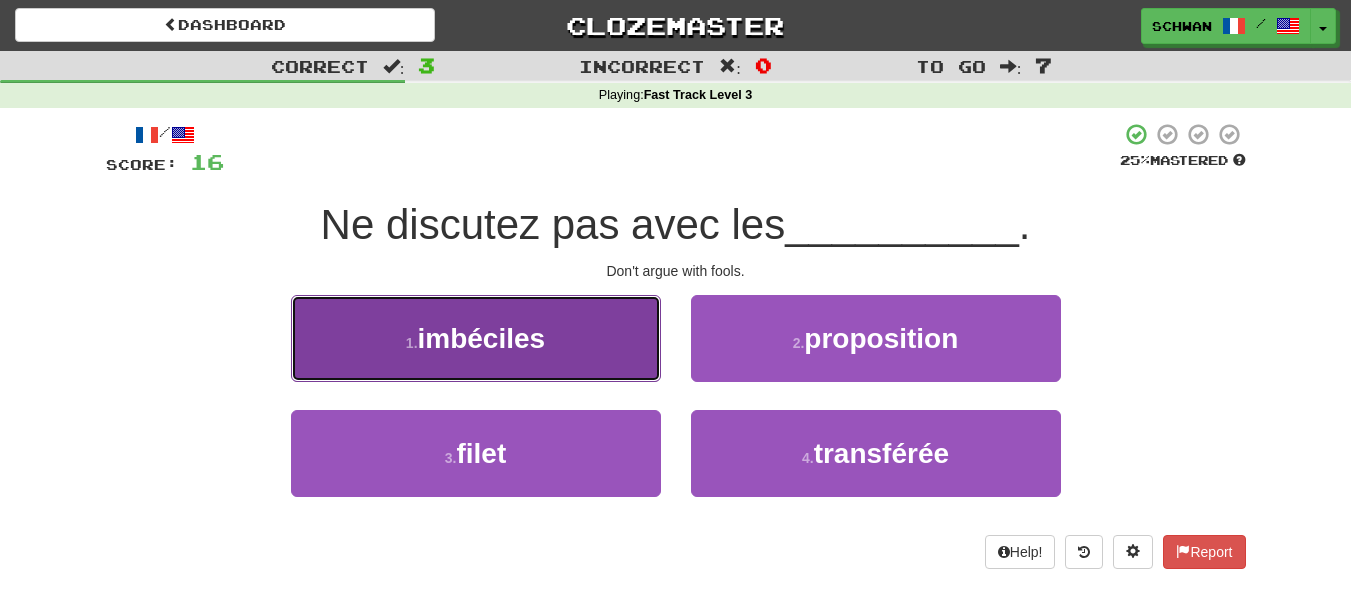 click on "1 .  imbéciles" at bounding box center [476, 338] 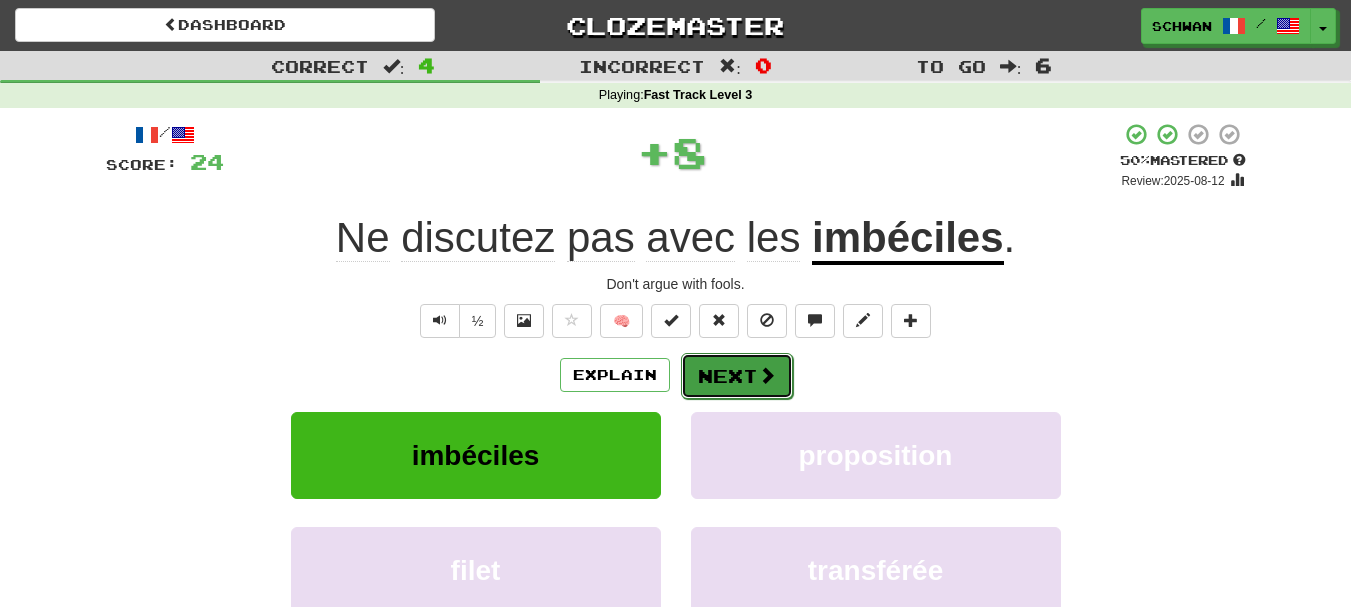 click on "Next" at bounding box center [737, 376] 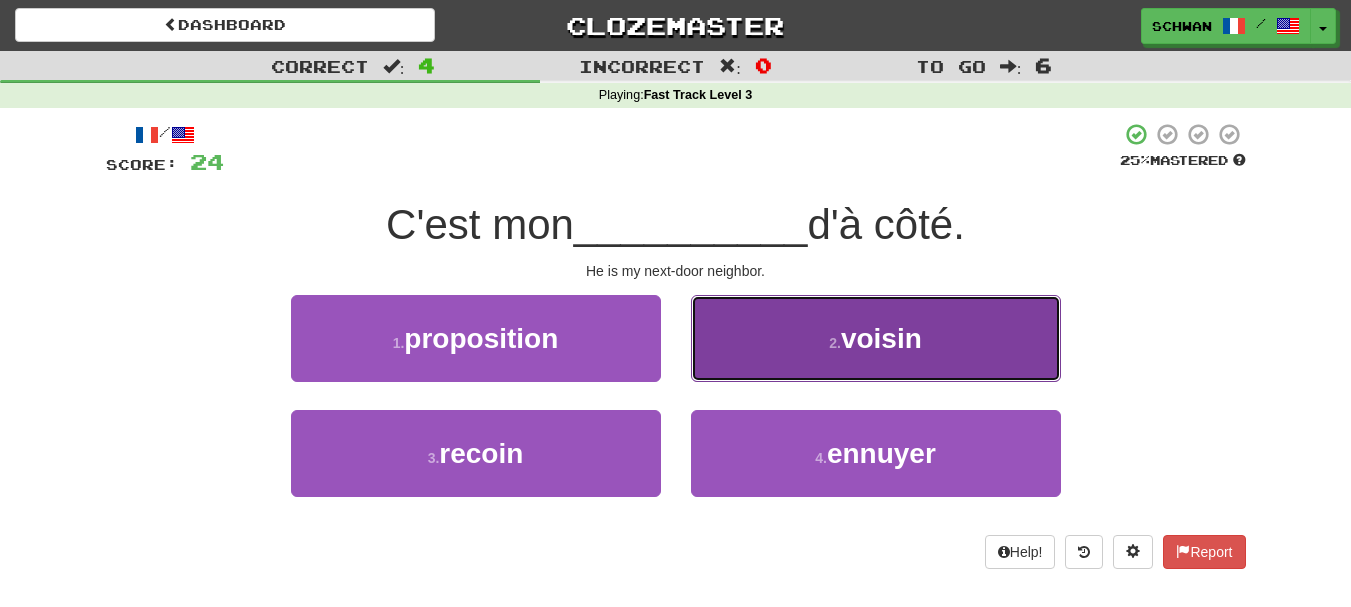 click on "2 .  voisin" at bounding box center [876, 338] 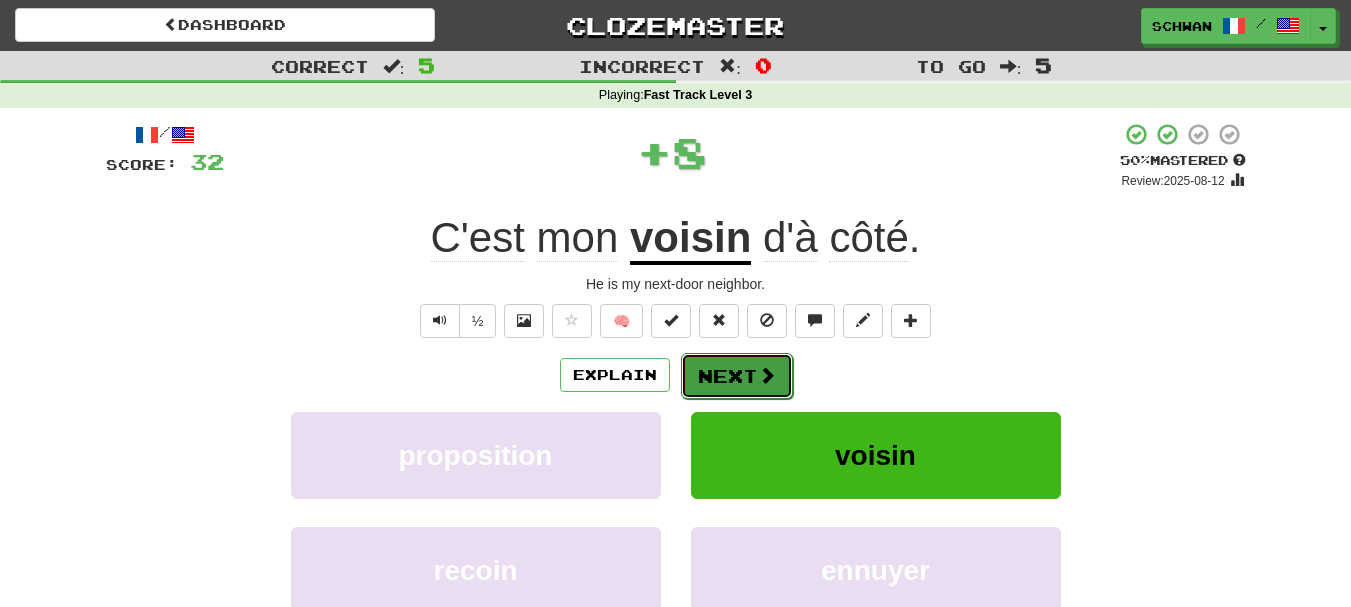 click on "Next" at bounding box center (737, 376) 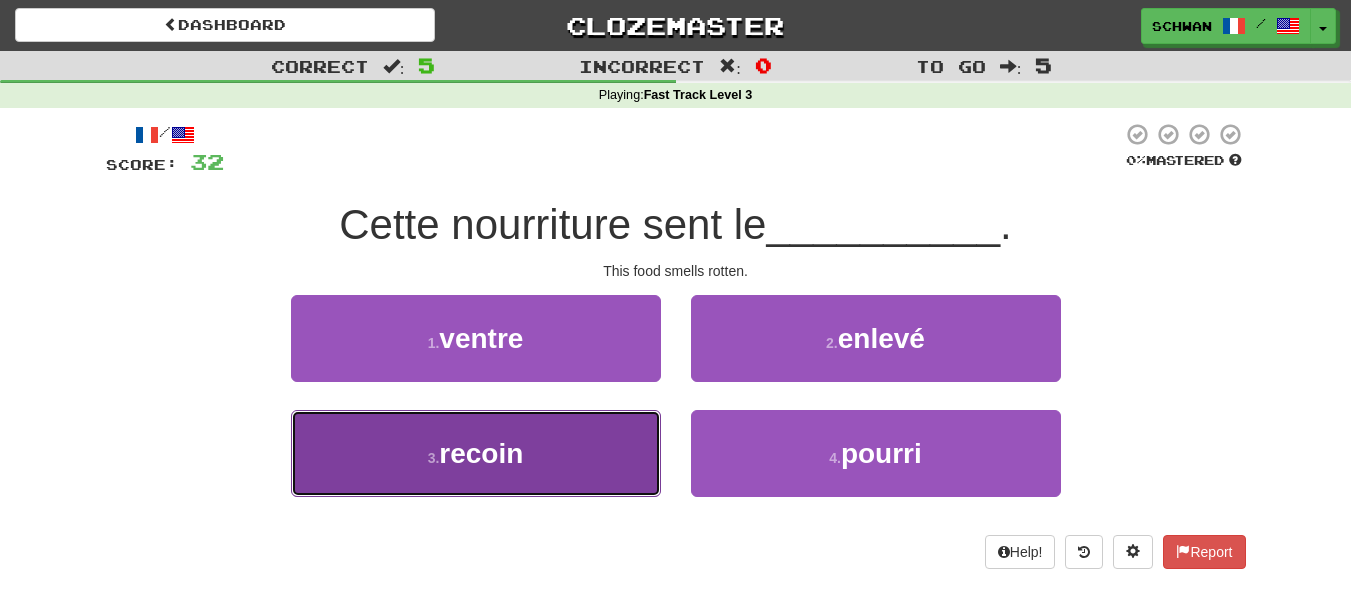 click on "3 .  recoin" at bounding box center (476, 453) 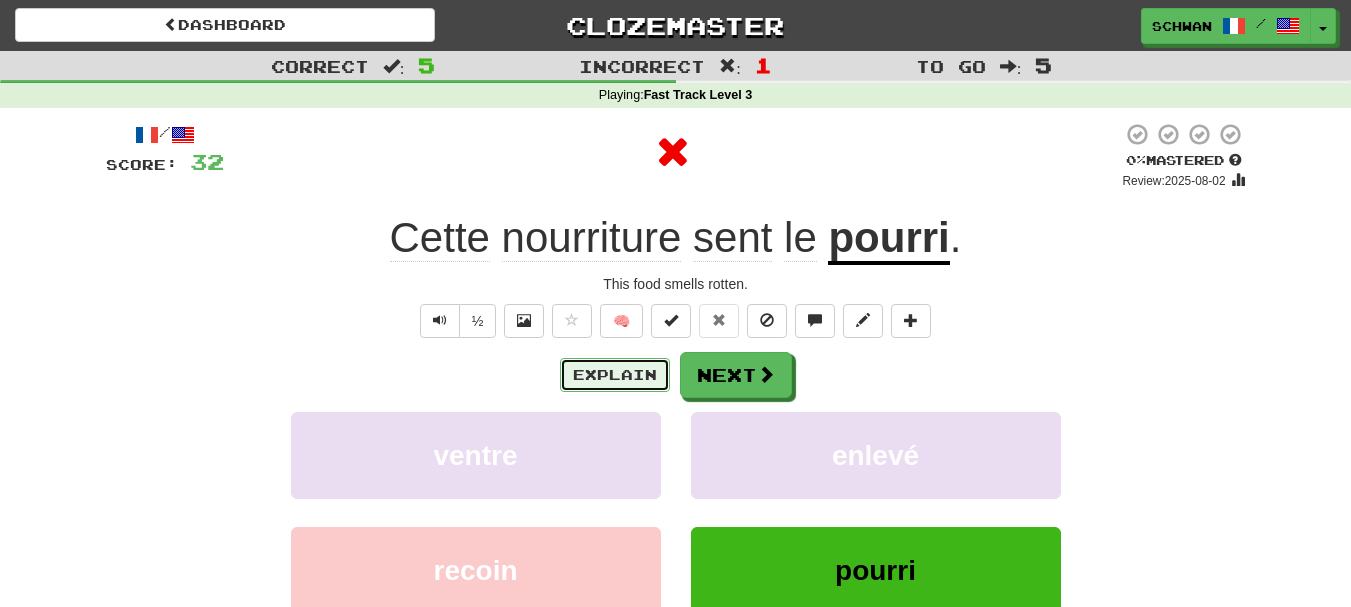 click on "Explain" at bounding box center [615, 375] 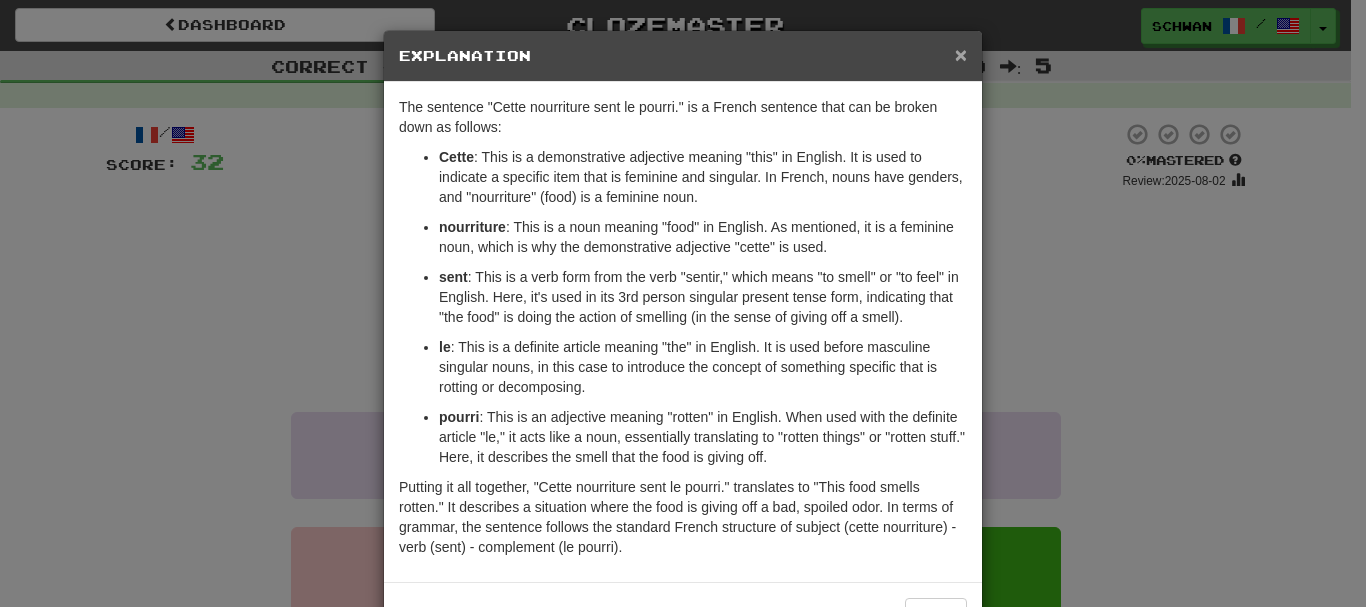 click on "×" at bounding box center (961, 54) 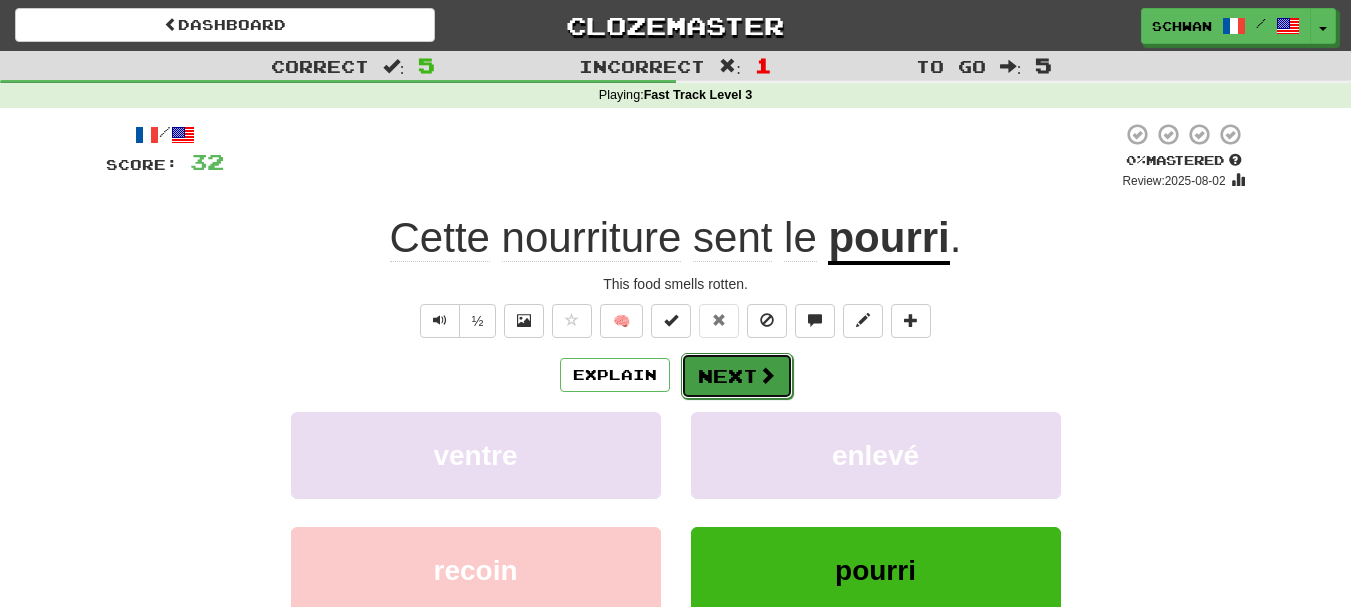 click on "Next" at bounding box center [737, 376] 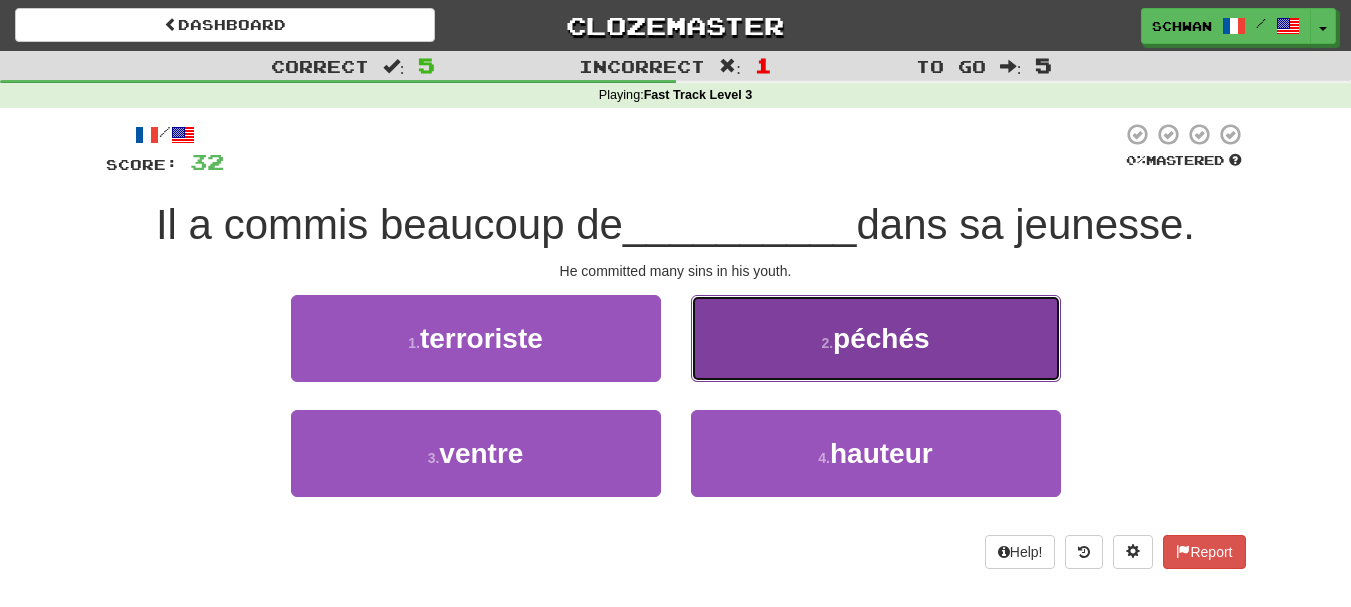 click on "2 ." at bounding box center (827, 343) 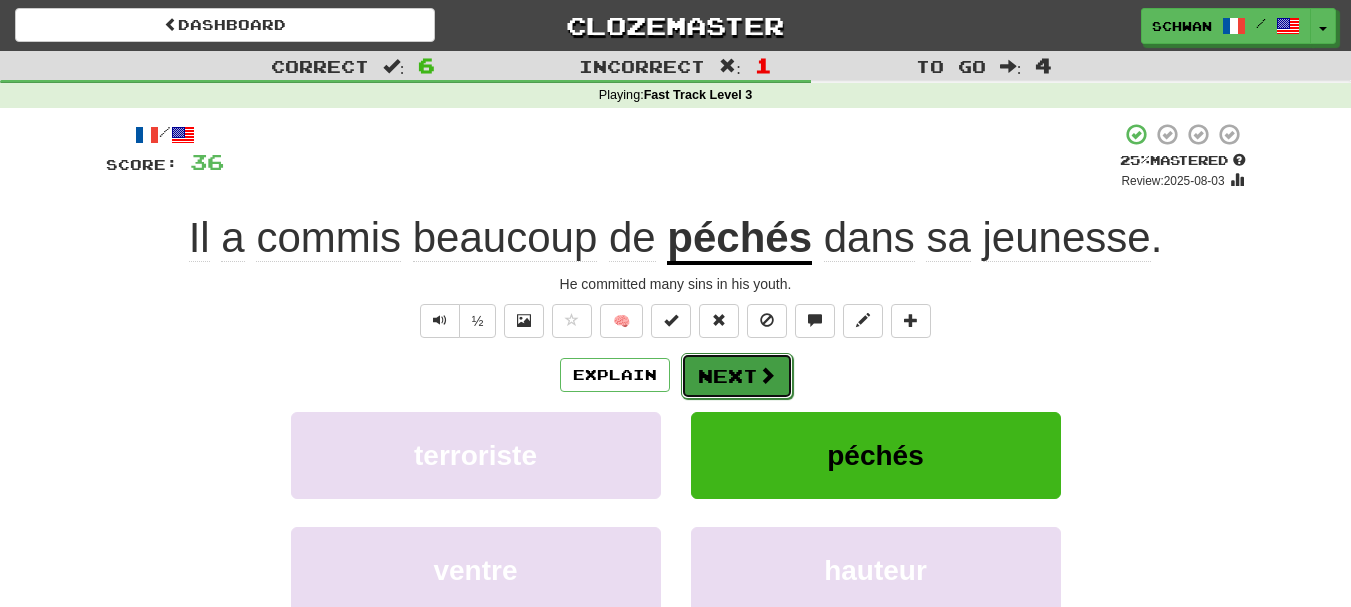 click on "Next" at bounding box center [737, 376] 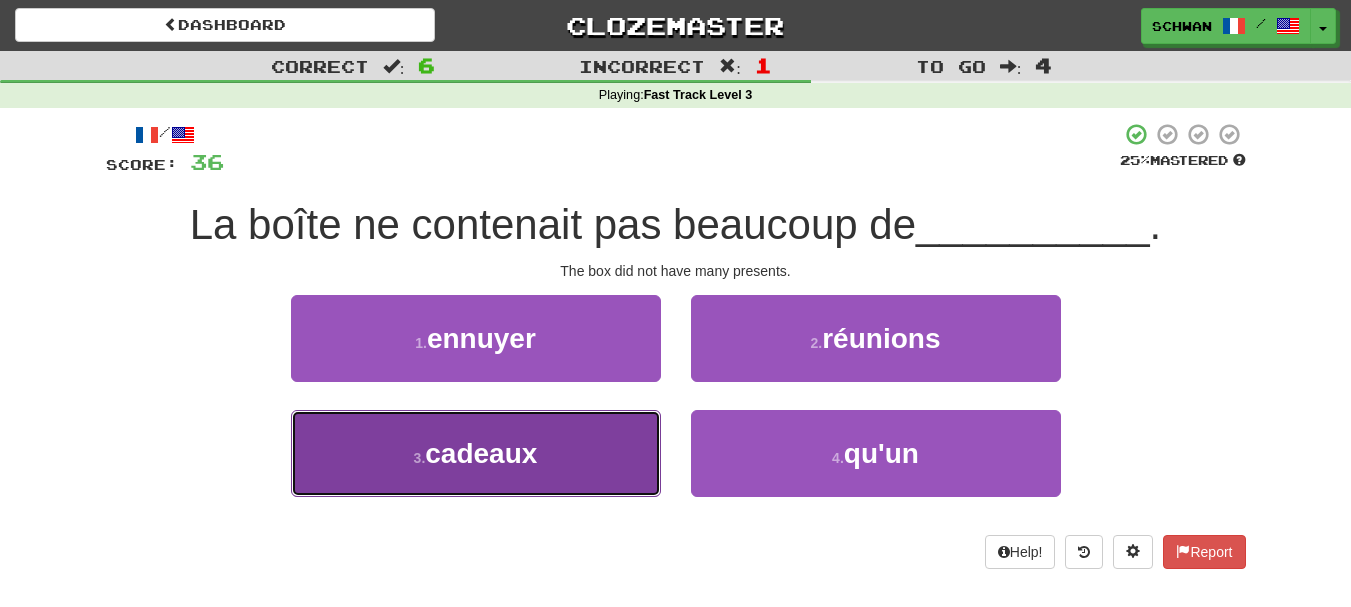 click on "3 .  cadeaux" at bounding box center (476, 453) 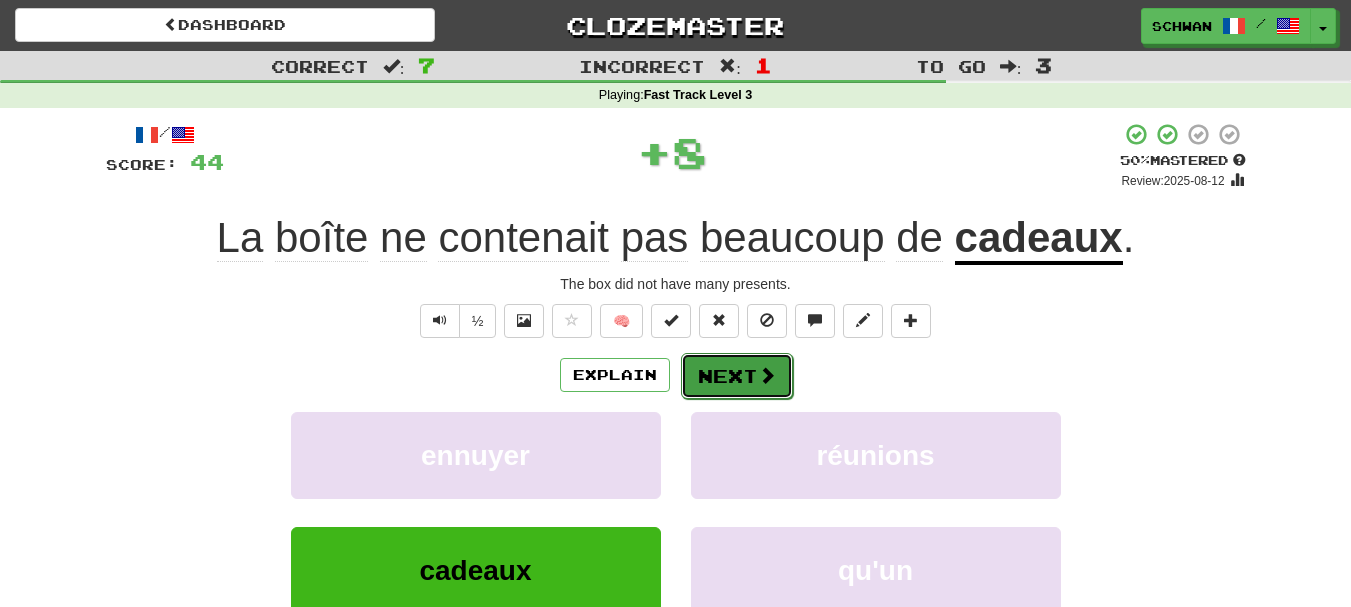 click on "Next" at bounding box center [737, 376] 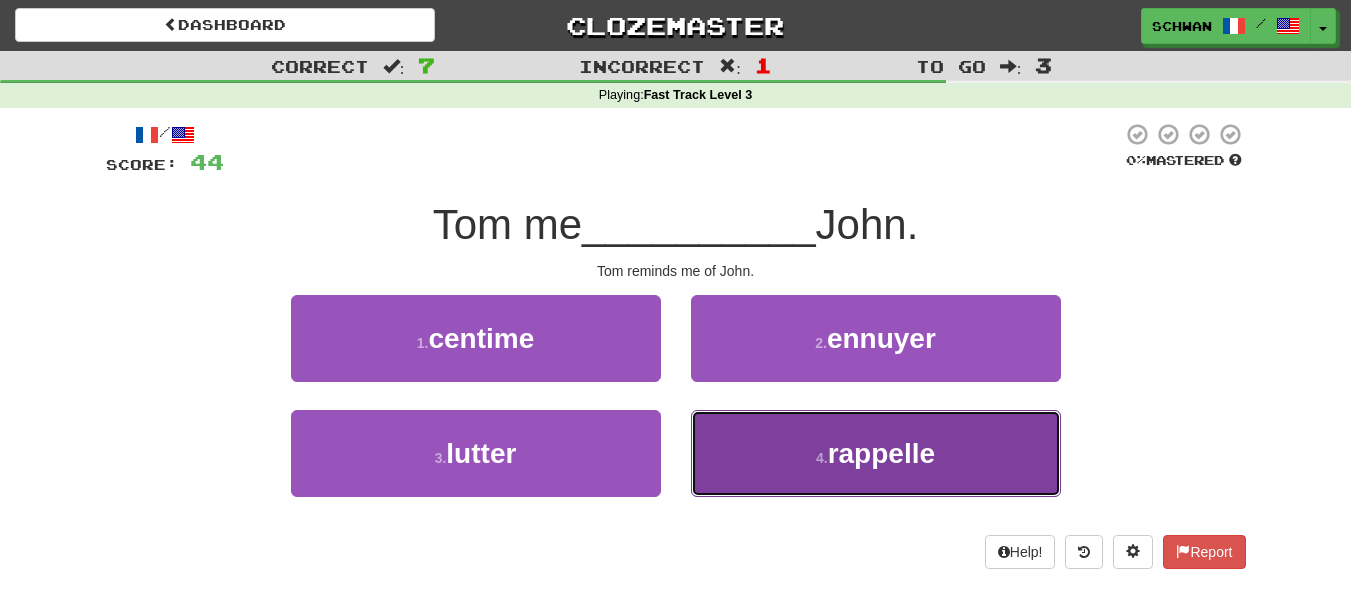 click on "4 .  rappelle" at bounding box center [876, 453] 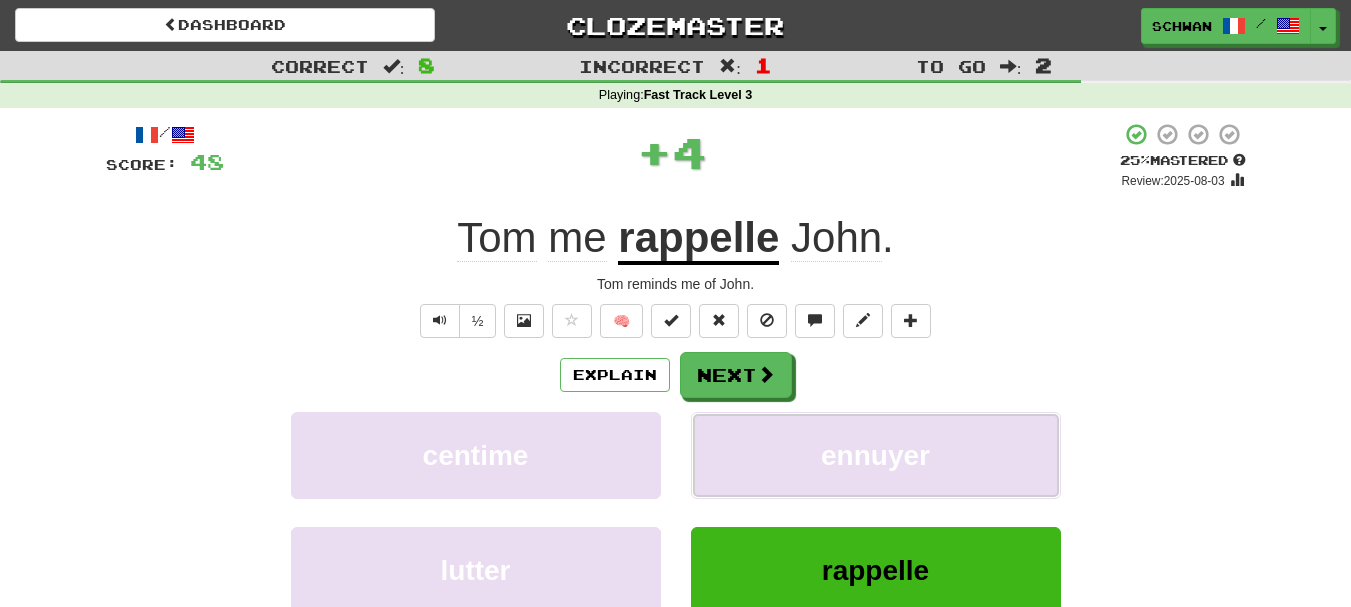 click on "ennuyer" at bounding box center (876, 455) 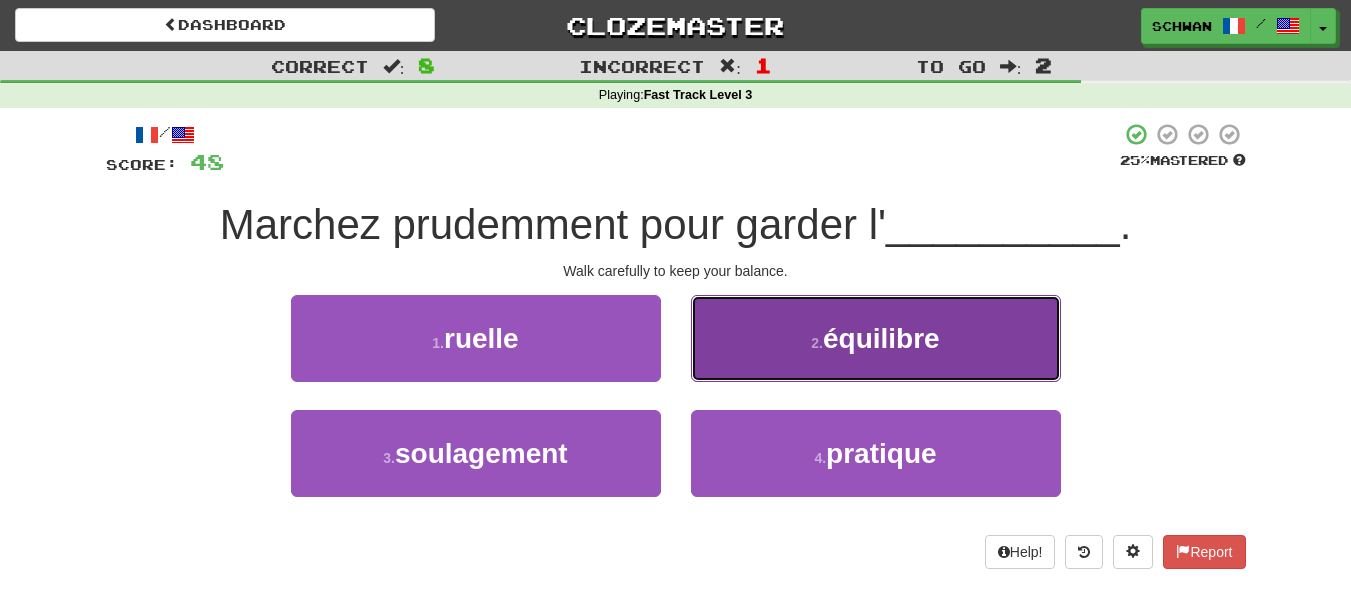 click on "2 .  équilibre" at bounding box center [876, 338] 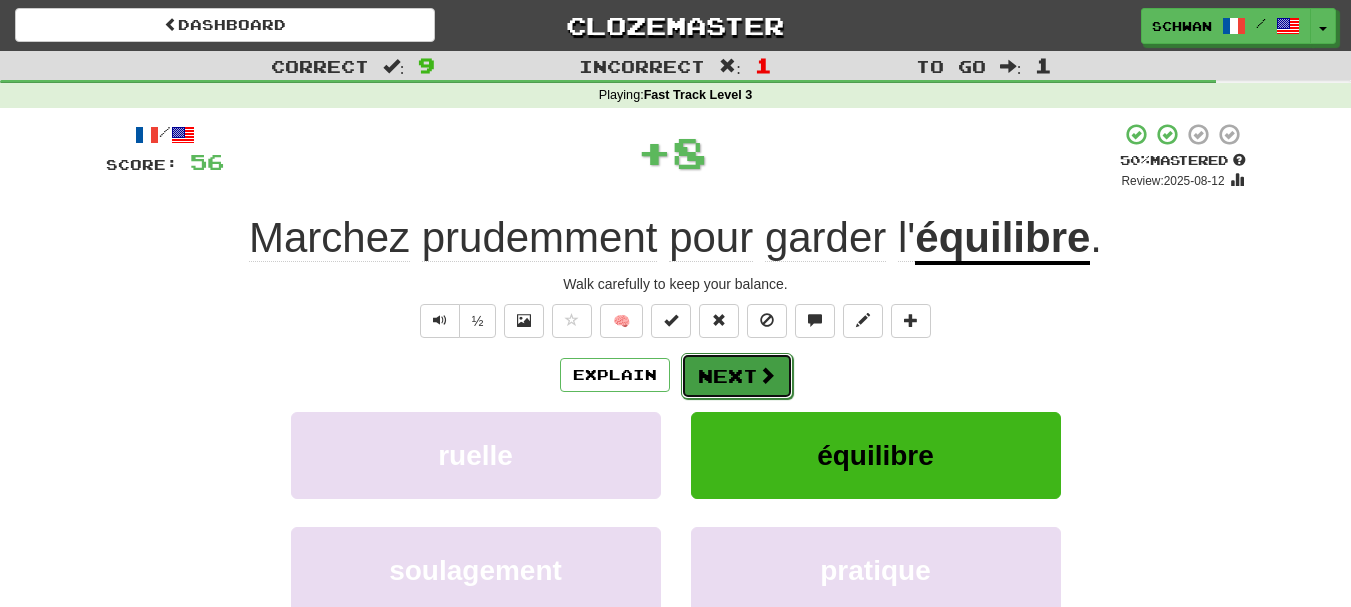click on "Next" at bounding box center (737, 376) 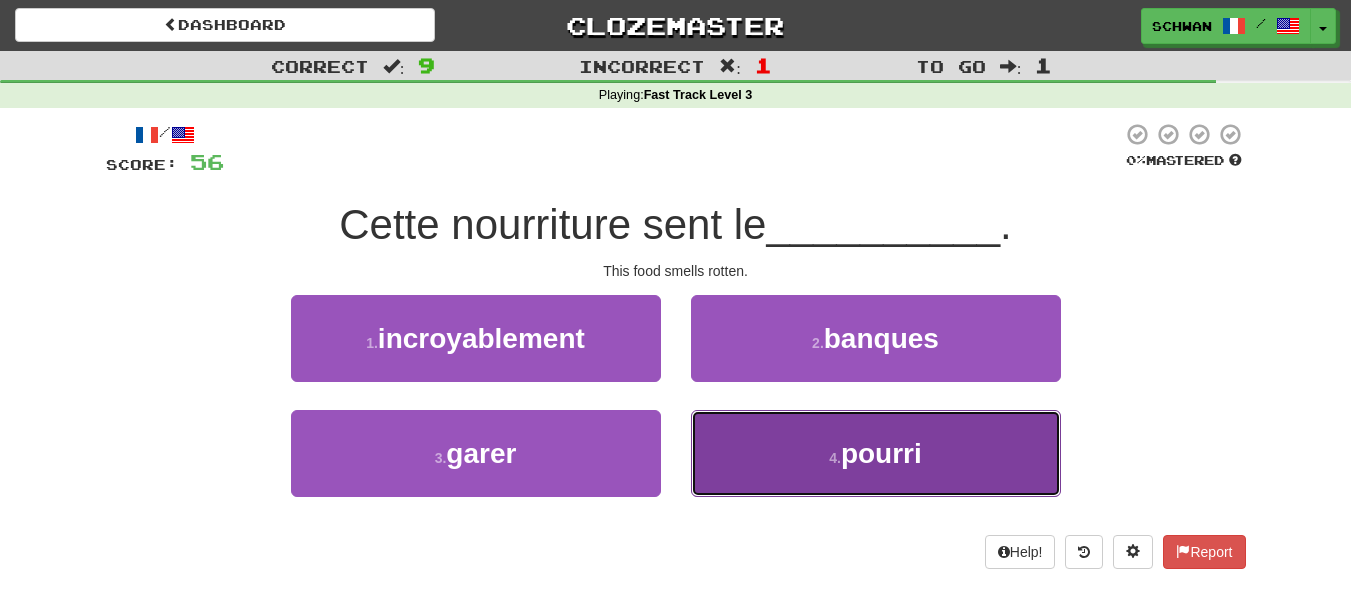 click on "4 .  pourri" at bounding box center [876, 453] 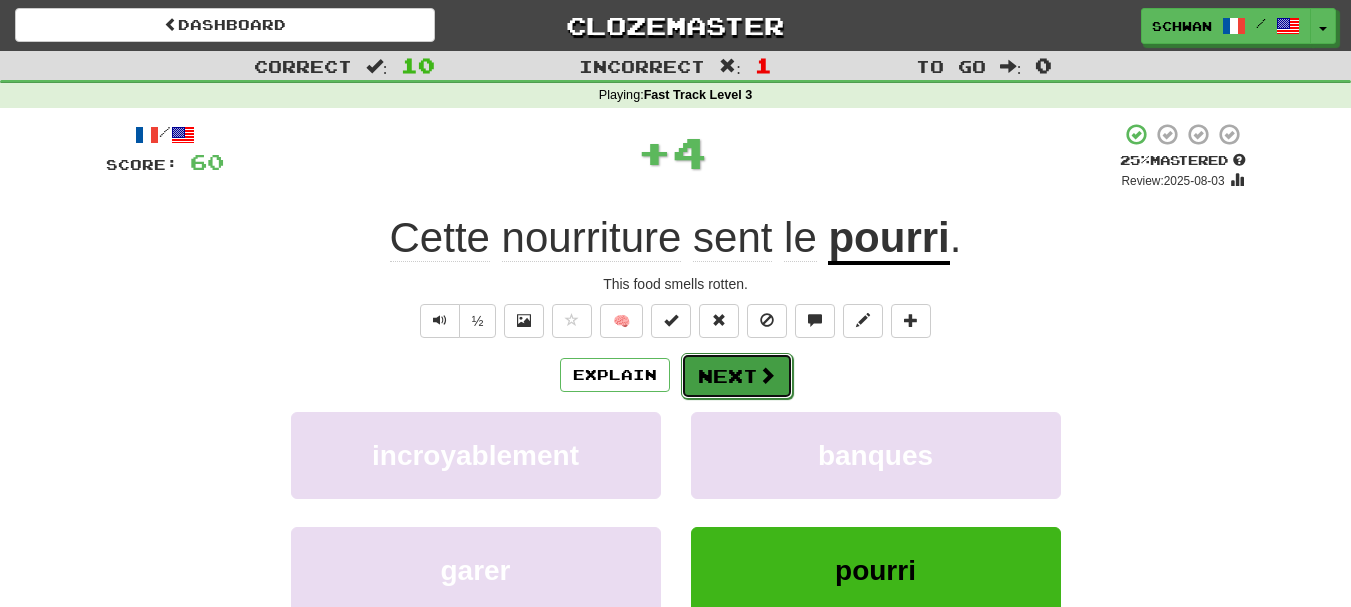 click on "Next" at bounding box center (737, 376) 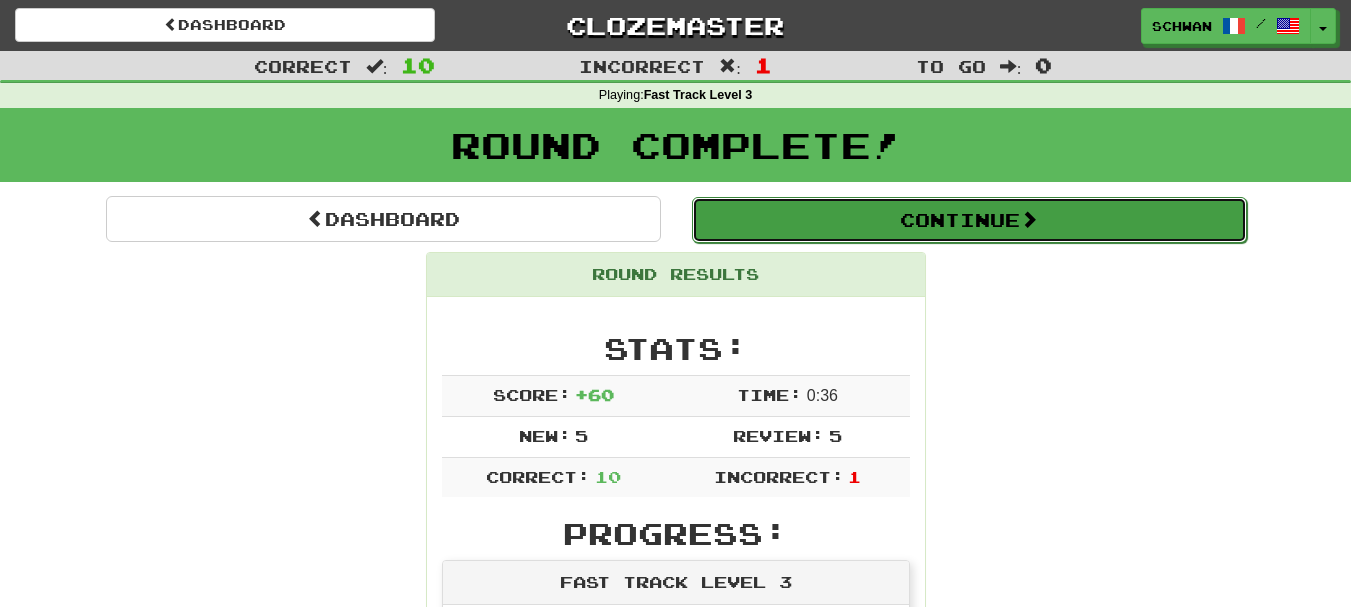 click on "Continue" at bounding box center [969, 220] 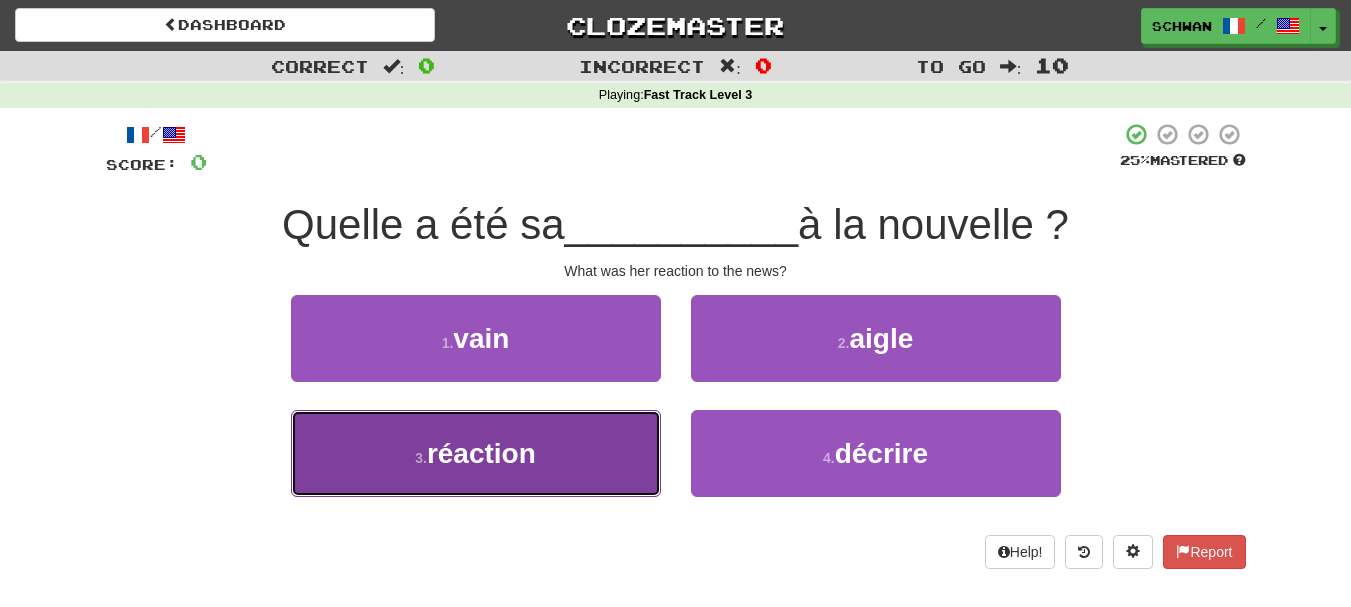 click on "3 .  réaction" at bounding box center [476, 453] 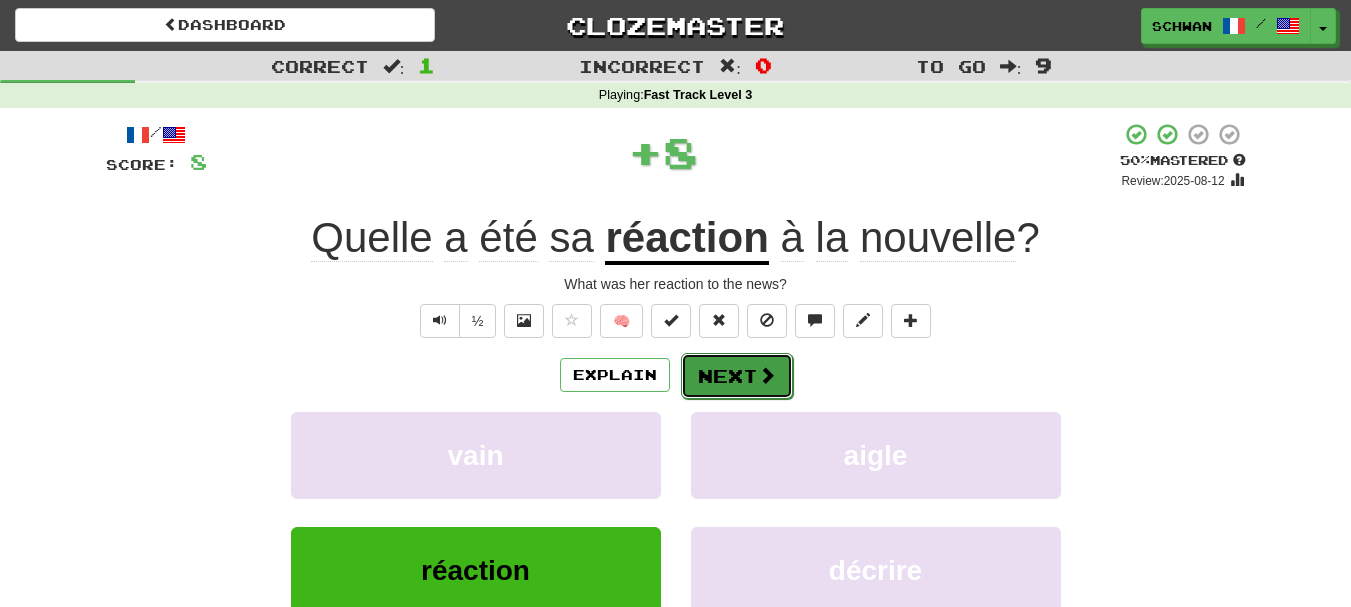 click on "Next" at bounding box center (737, 376) 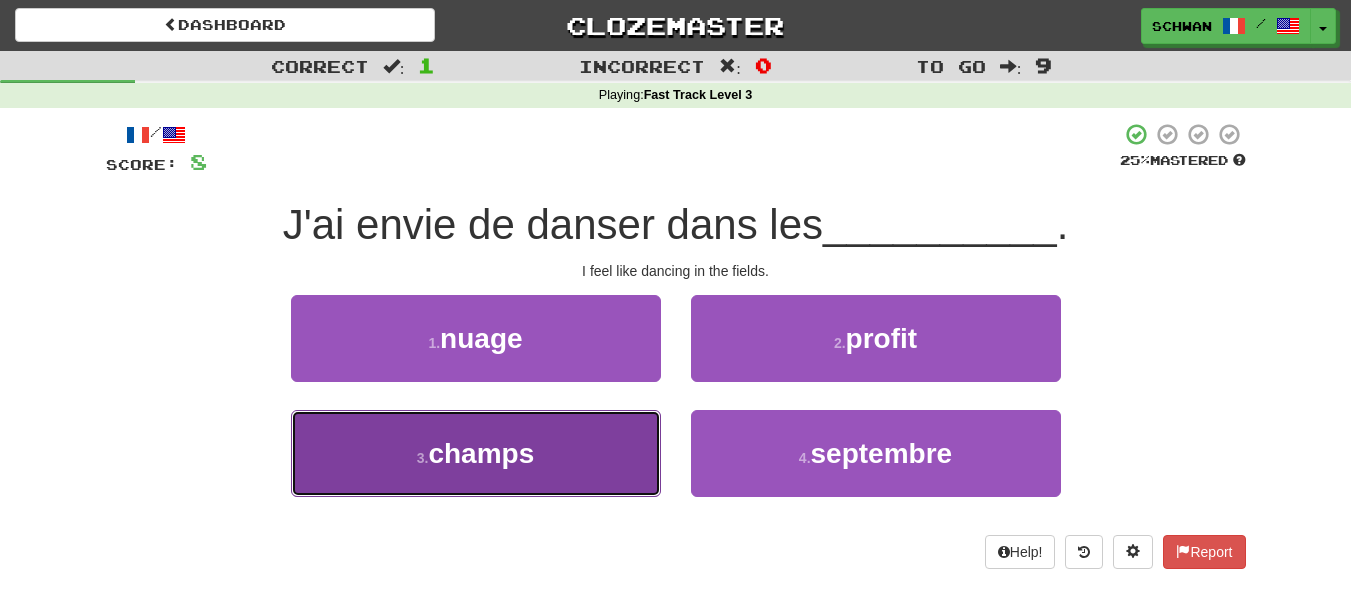 click on "champs" at bounding box center [481, 453] 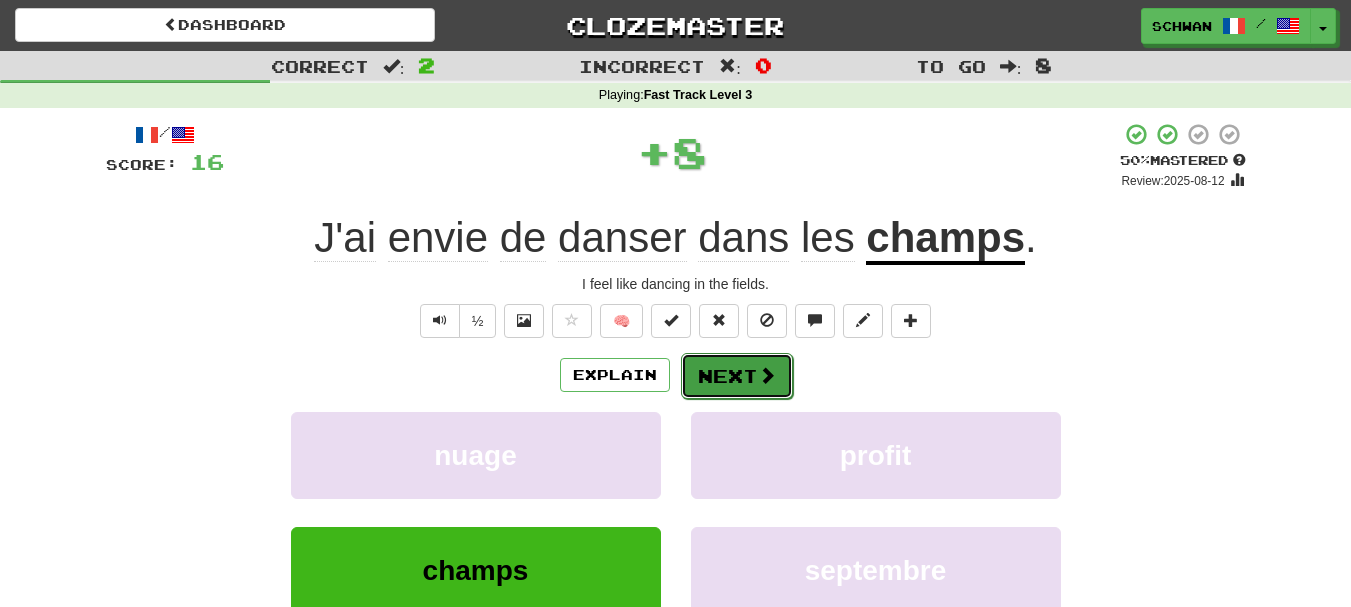 click on "Next" at bounding box center (737, 376) 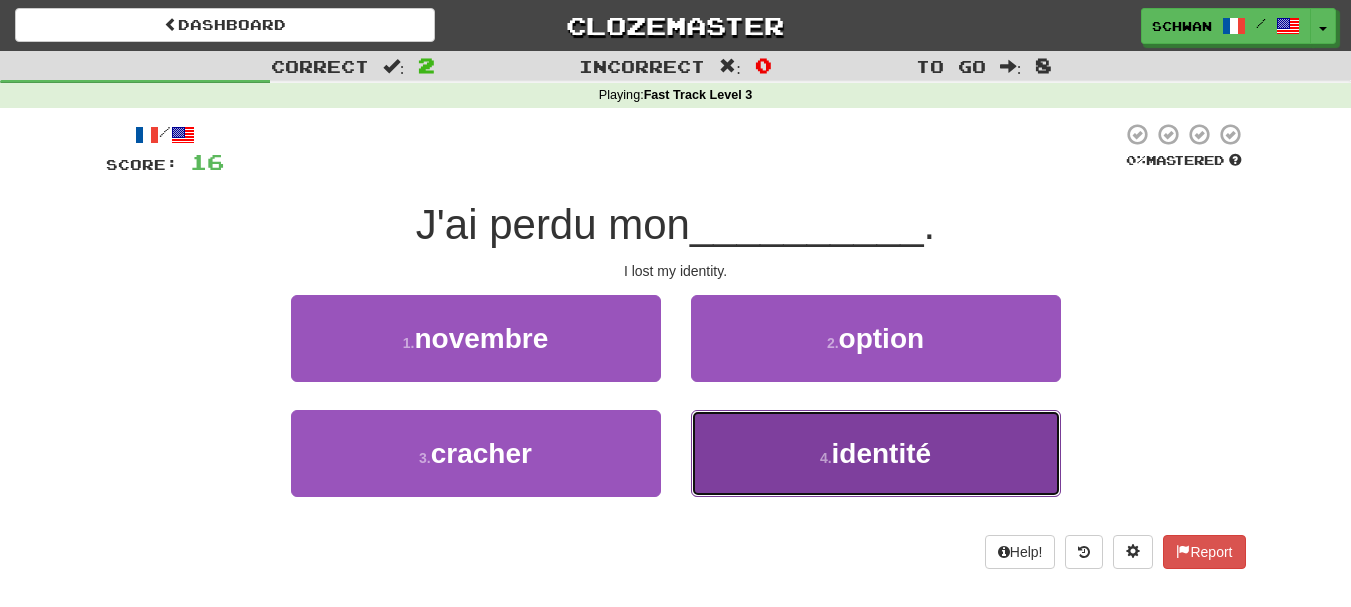 click on "4 .  identité" at bounding box center (876, 453) 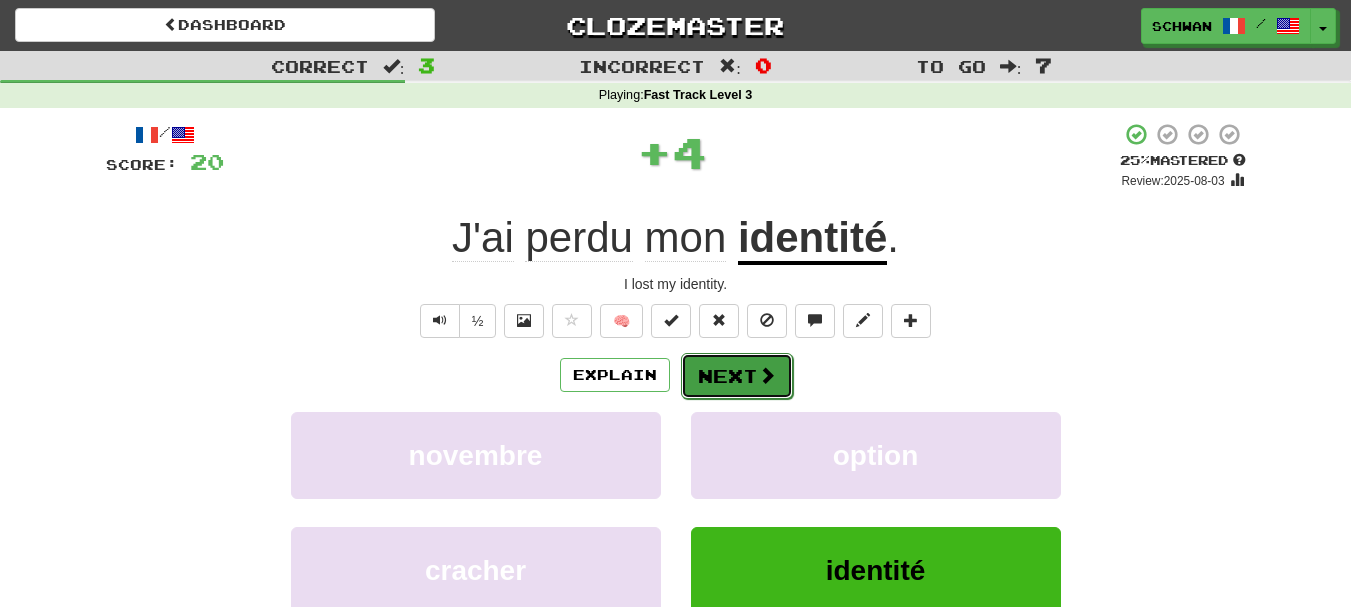 click on "Next" at bounding box center [737, 376] 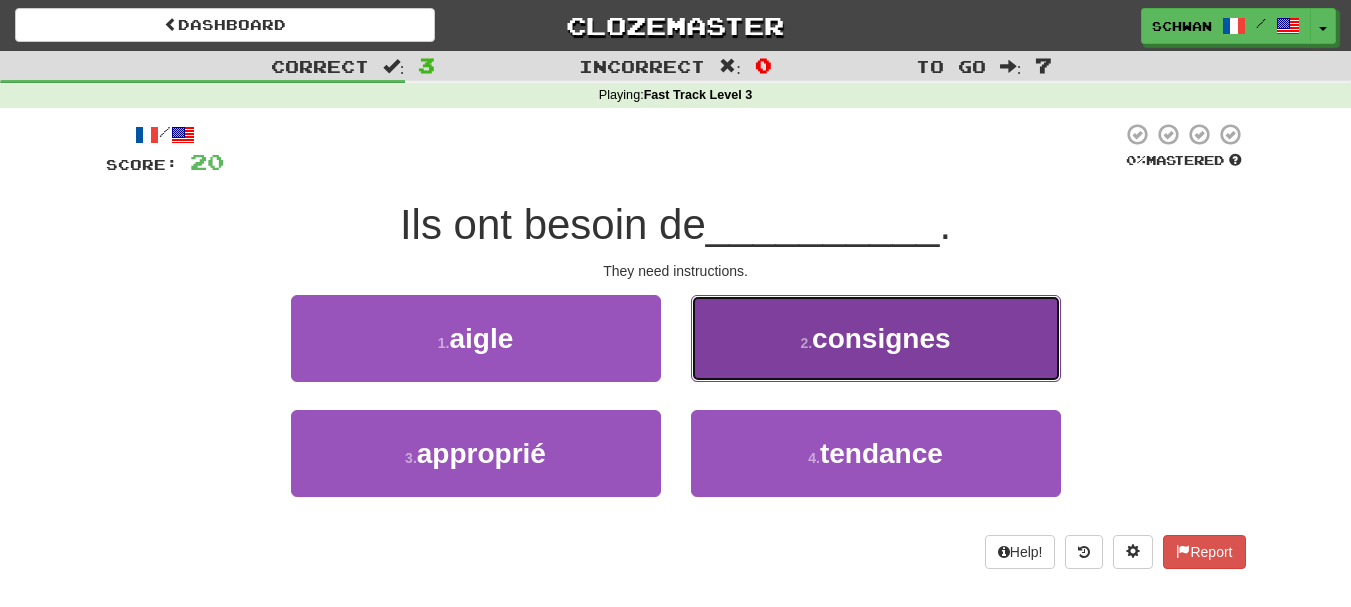click on "2 .  consignes" at bounding box center [876, 338] 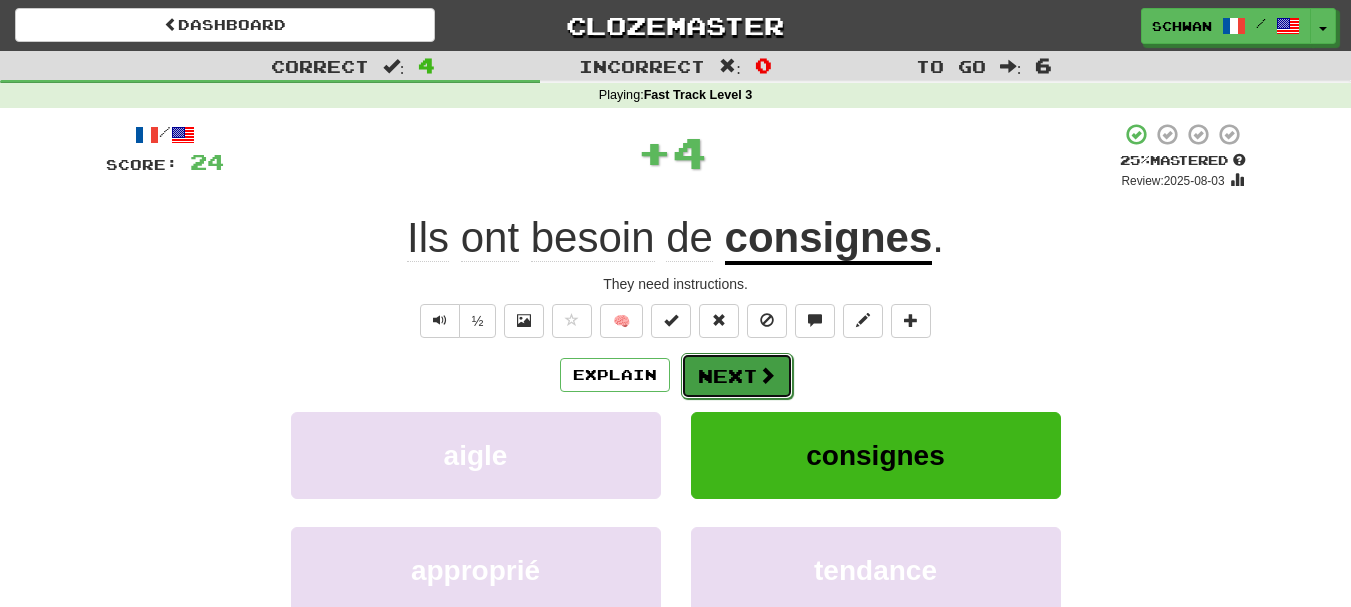 click on "Next" at bounding box center (737, 376) 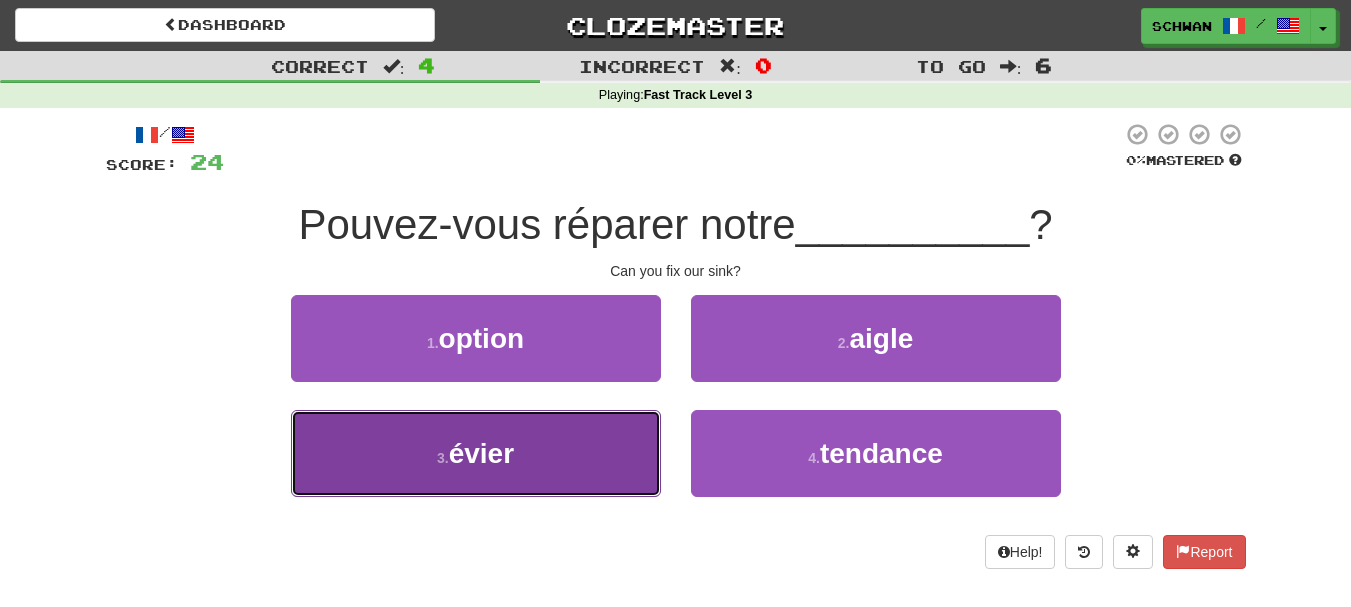 click on "3 .  évier" at bounding box center (476, 453) 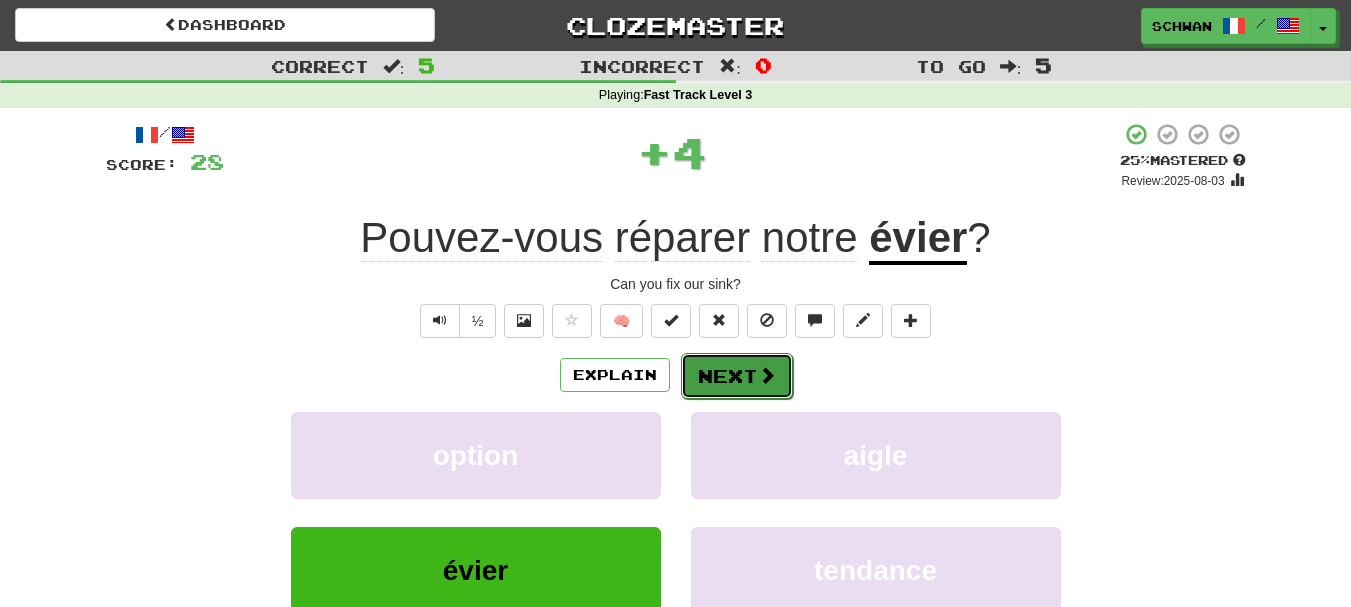 click on "Next" at bounding box center [737, 376] 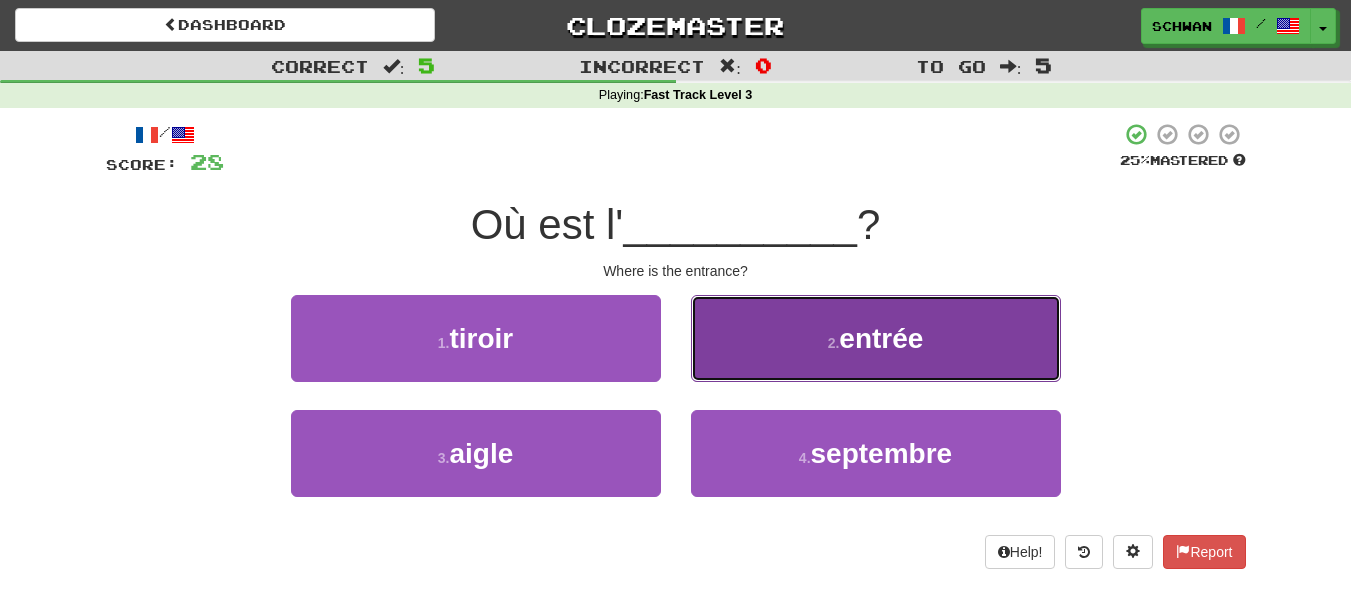 click on "2 .  entrée" at bounding box center (876, 338) 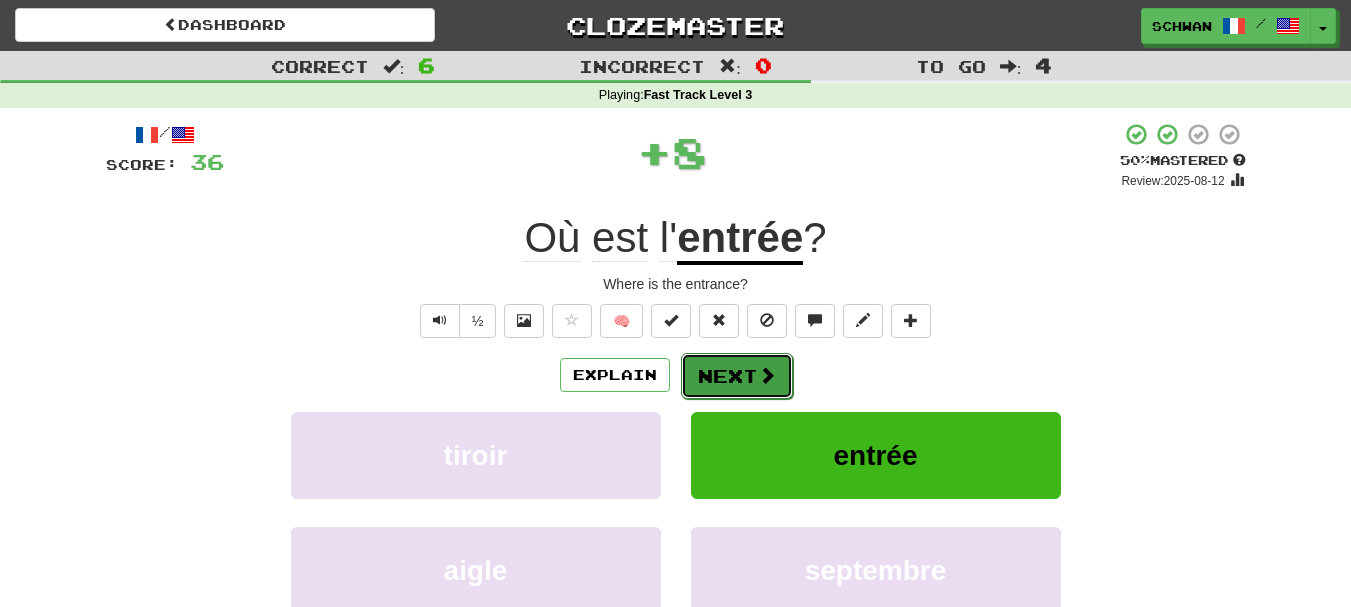 click on "Next" at bounding box center [737, 376] 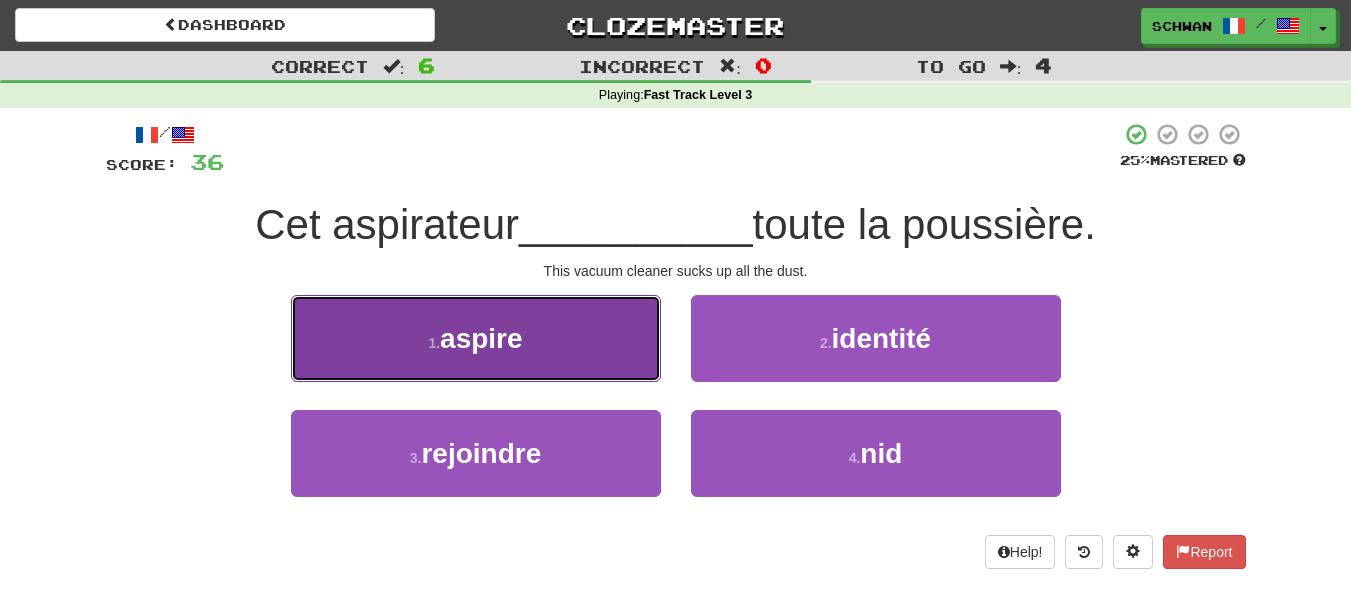 click on "1 .  aspire" at bounding box center [476, 338] 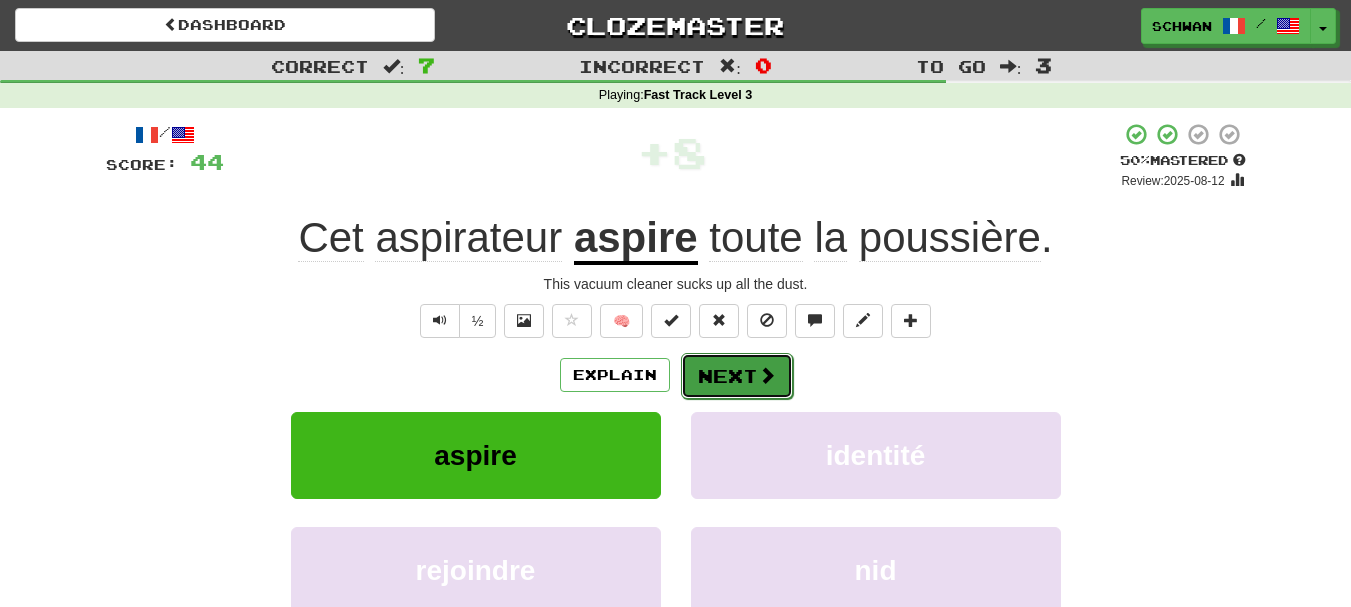 click on "Next" at bounding box center (737, 376) 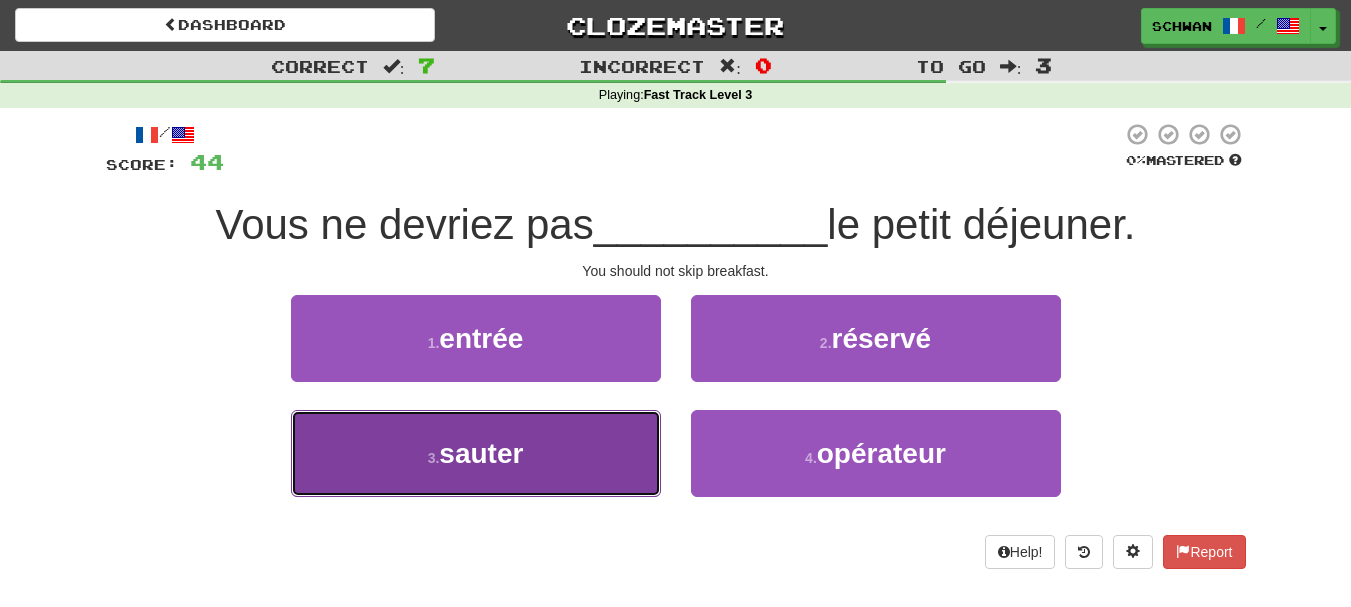 click on "3 .  sauter" at bounding box center (476, 453) 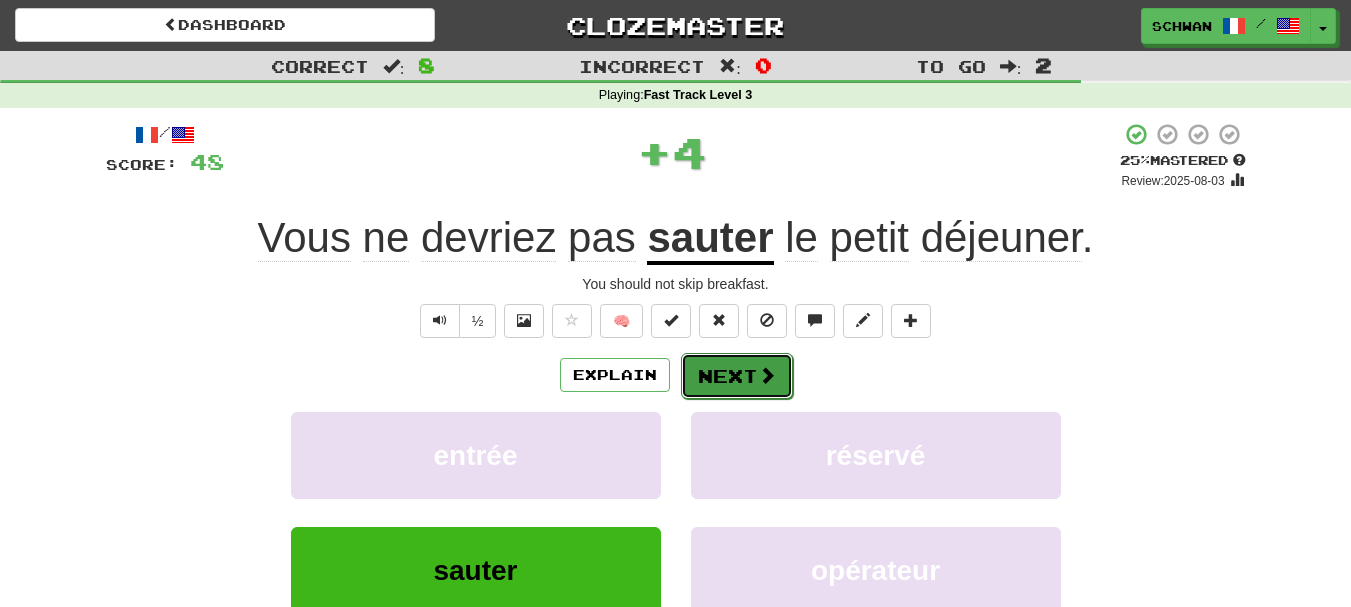 click on "Next" at bounding box center [737, 376] 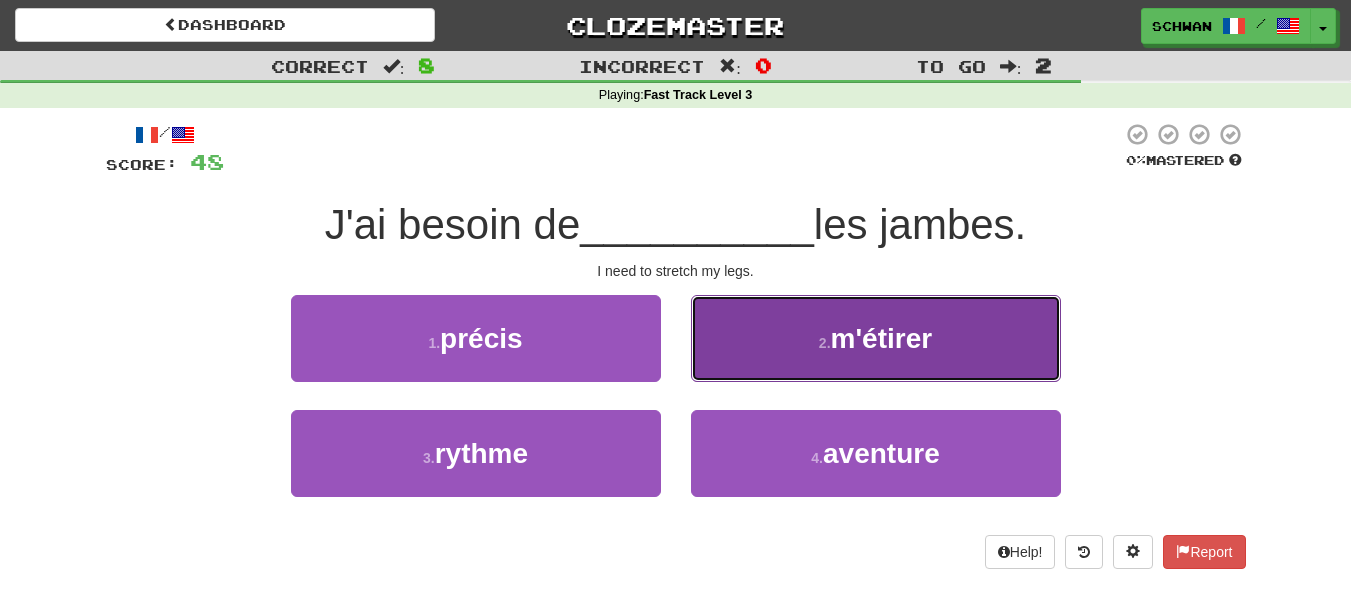 click on "2 .  m'étirer" at bounding box center (876, 338) 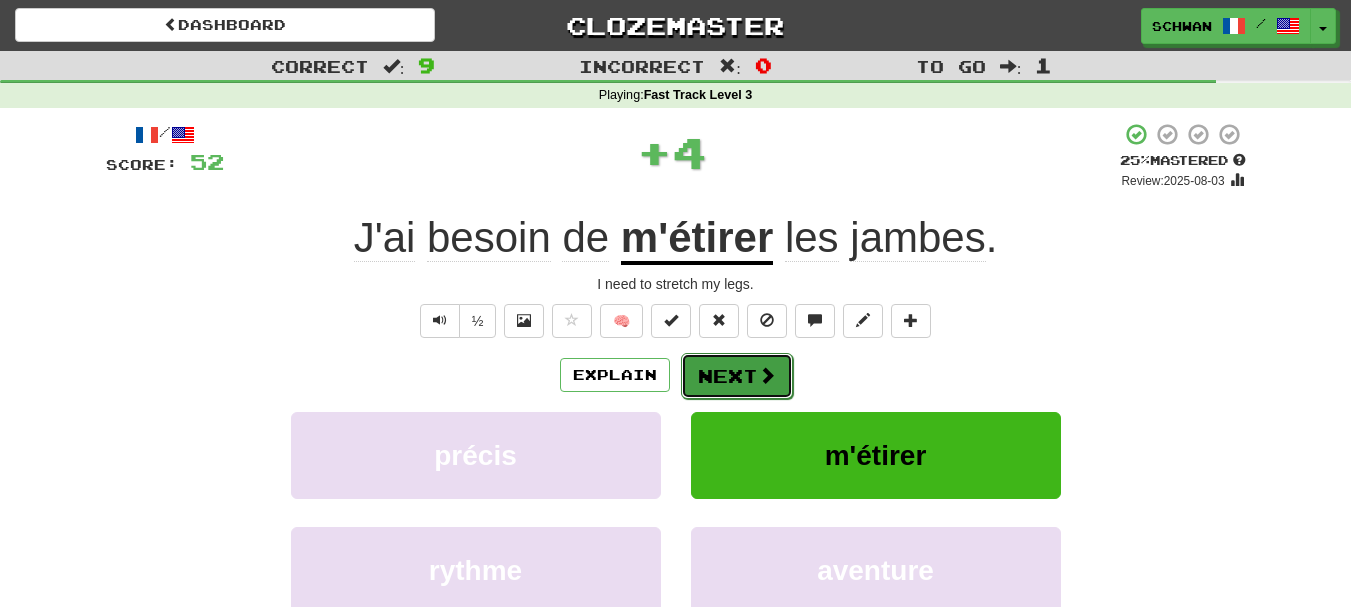 click on "Next" at bounding box center [737, 376] 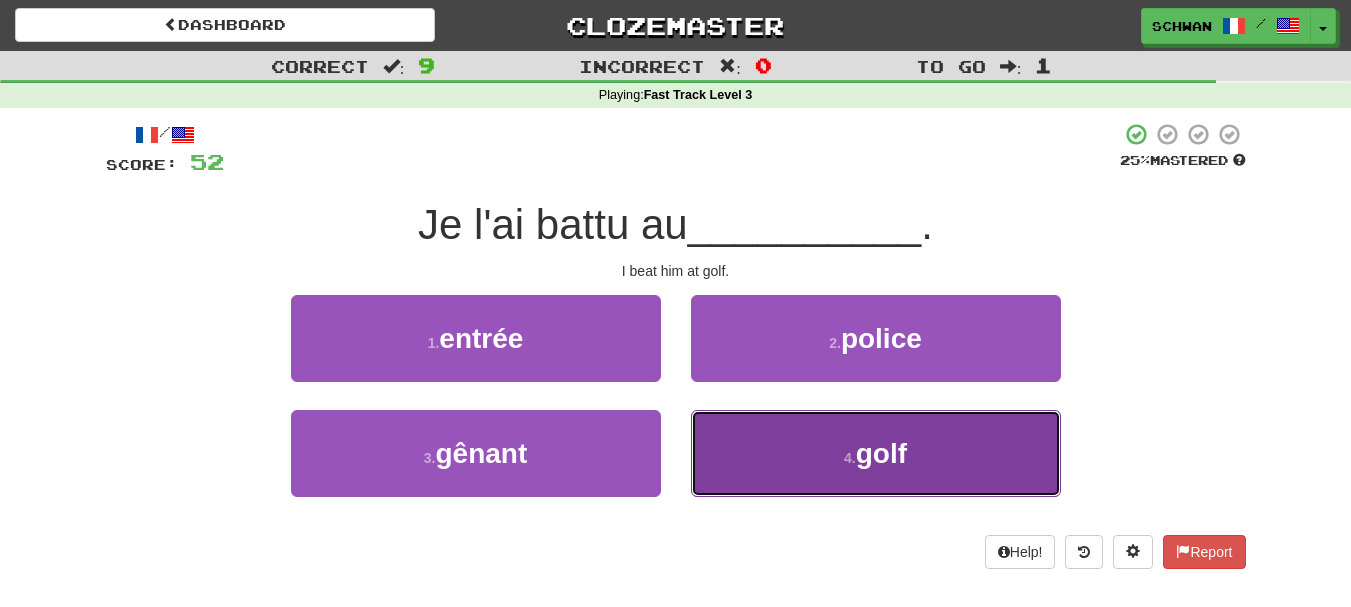 click on "4 .  golf" at bounding box center (876, 453) 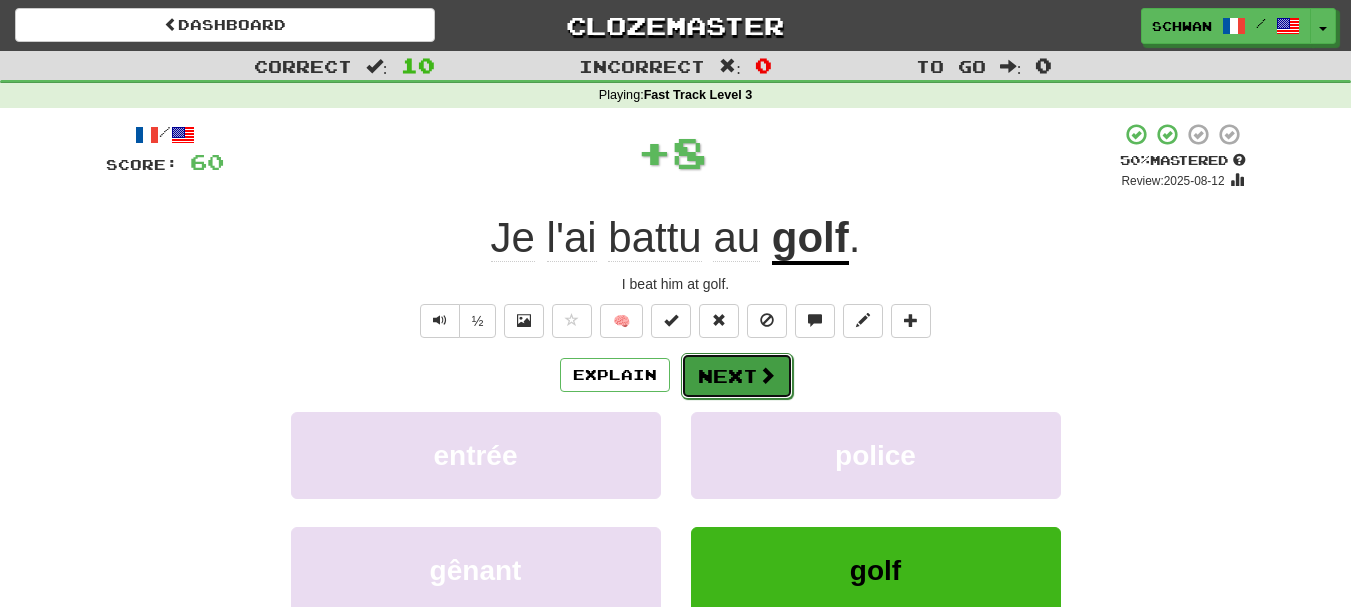 click on "Next" at bounding box center [737, 376] 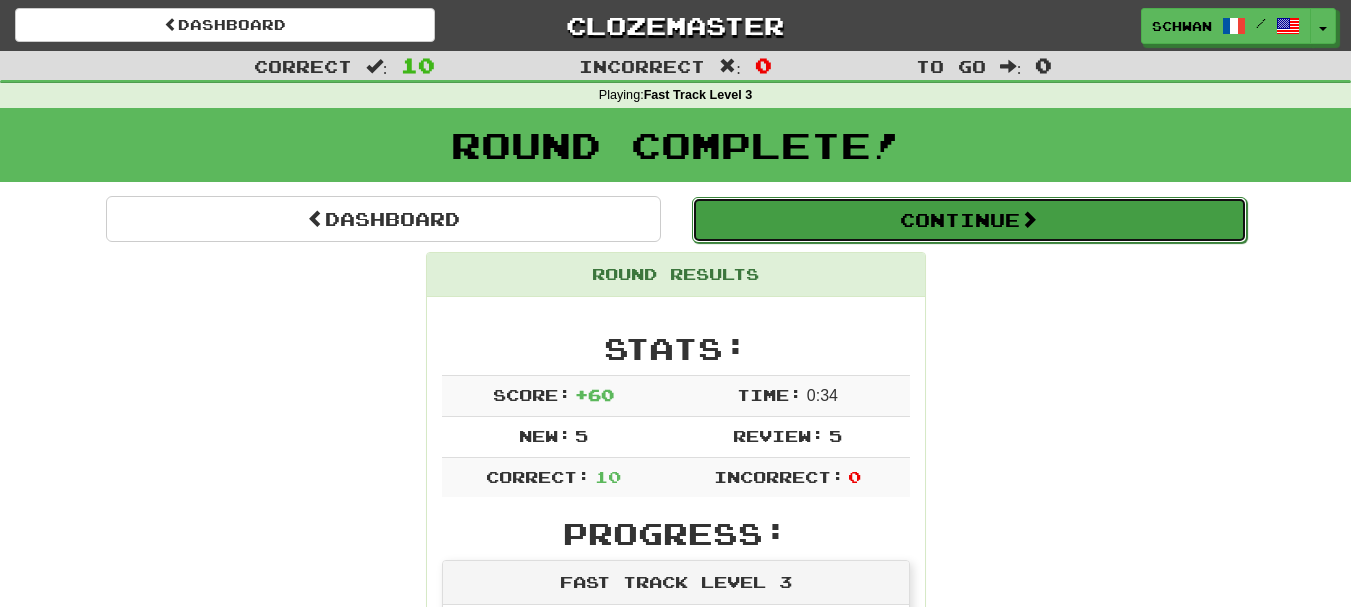 click on "Continue" at bounding box center (969, 220) 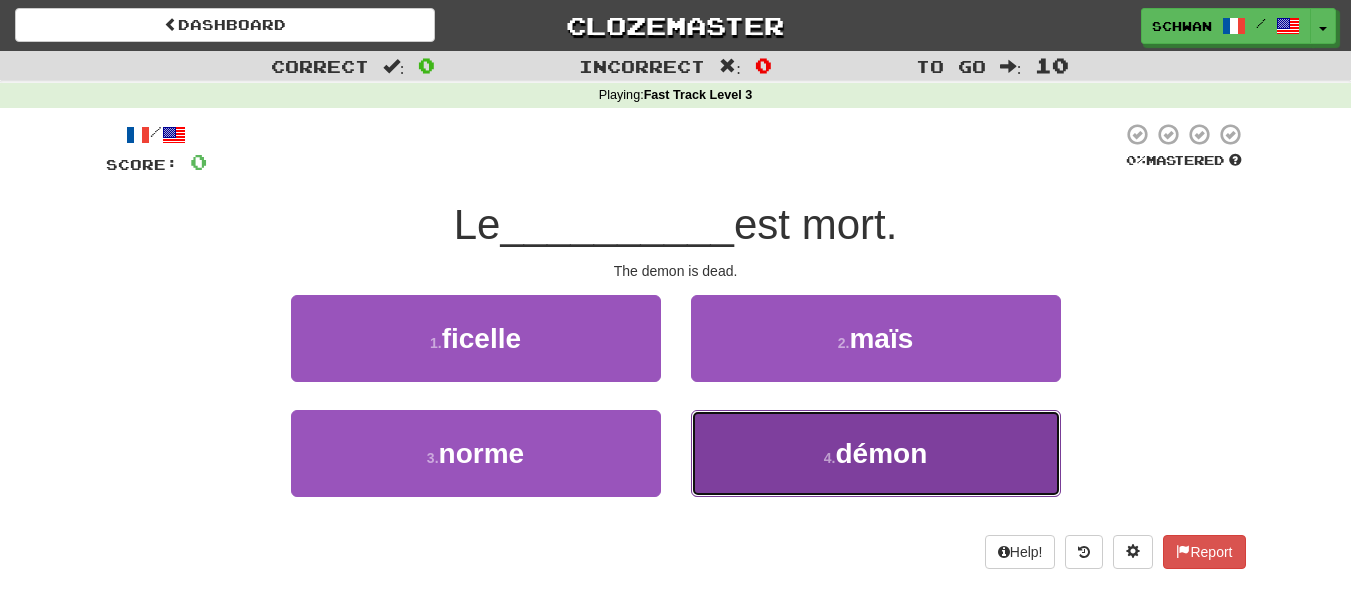 click on "démon" at bounding box center (881, 453) 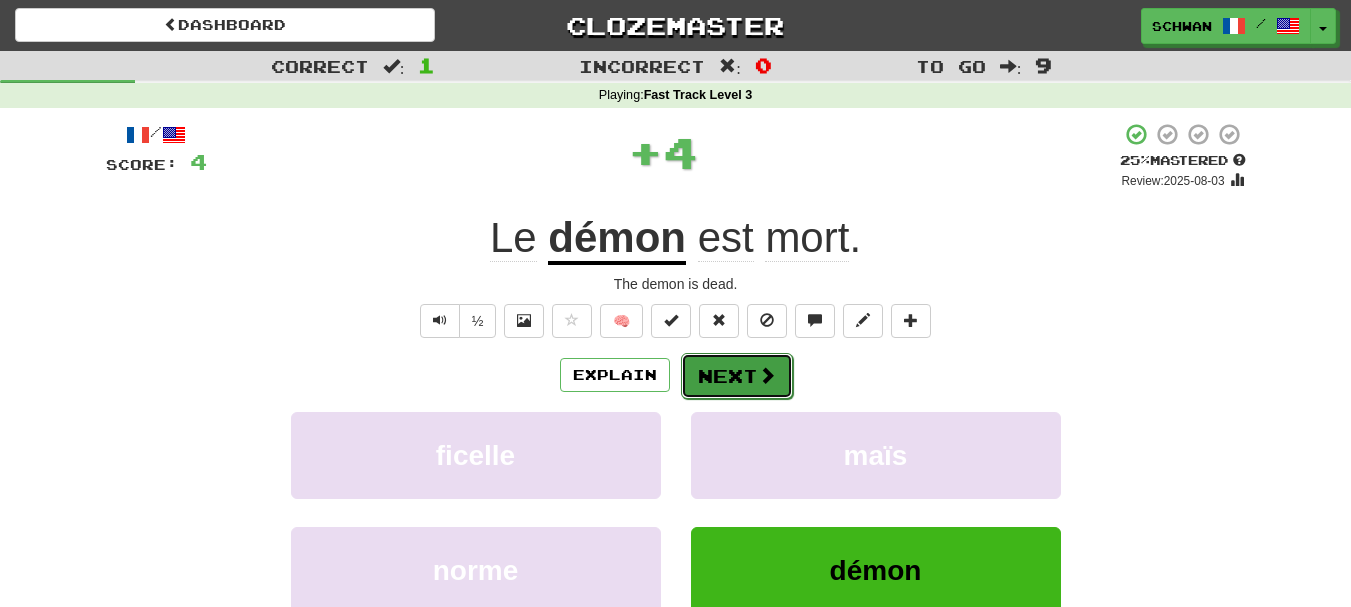 click on "Next" at bounding box center (737, 376) 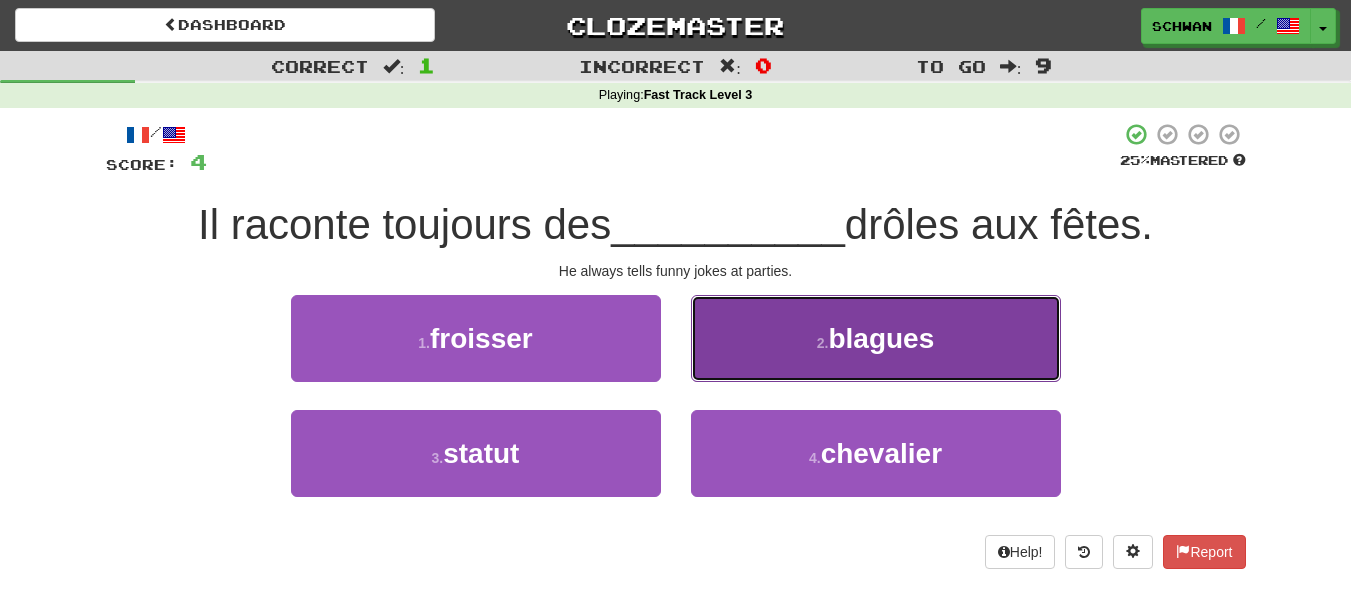 click on "2 .  blagues" at bounding box center (876, 338) 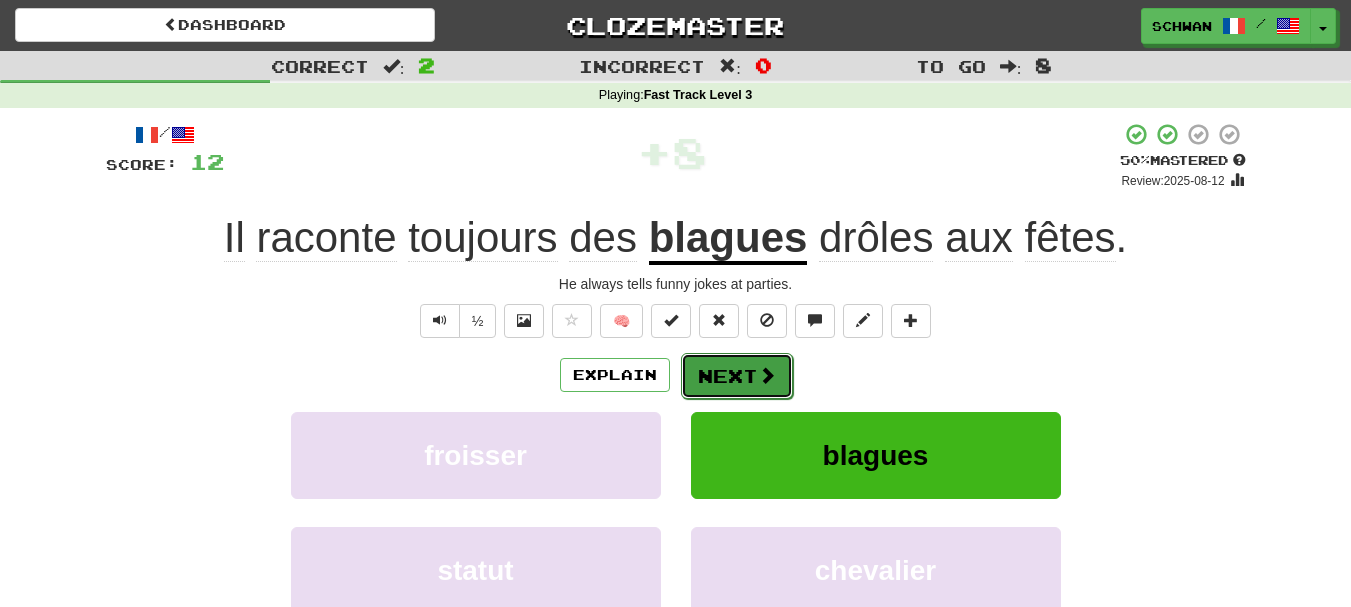 click on "Next" at bounding box center (737, 376) 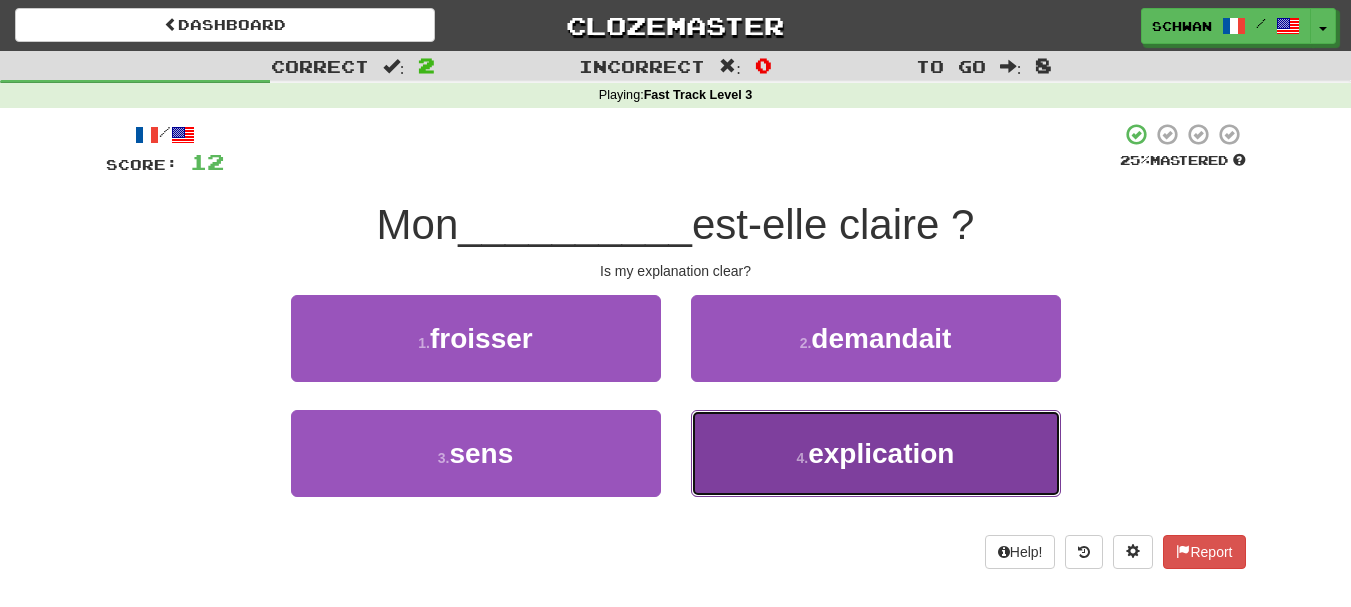 click on "4 .  explication" at bounding box center (876, 453) 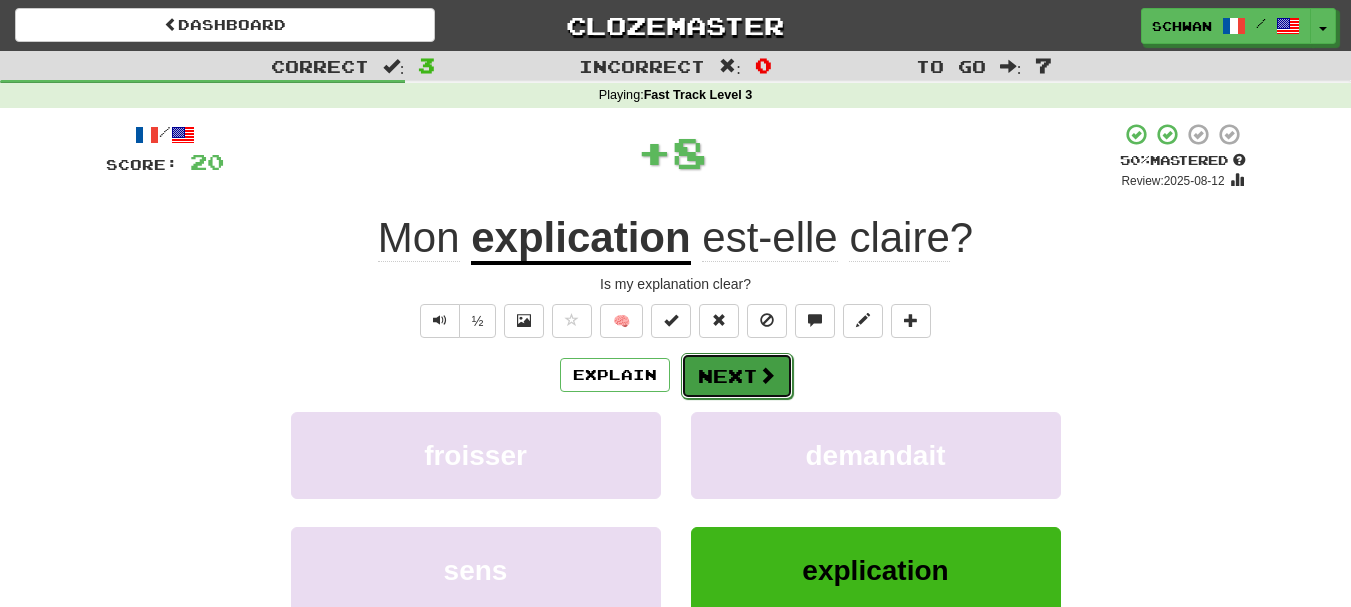click on "Next" at bounding box center [737, 376] 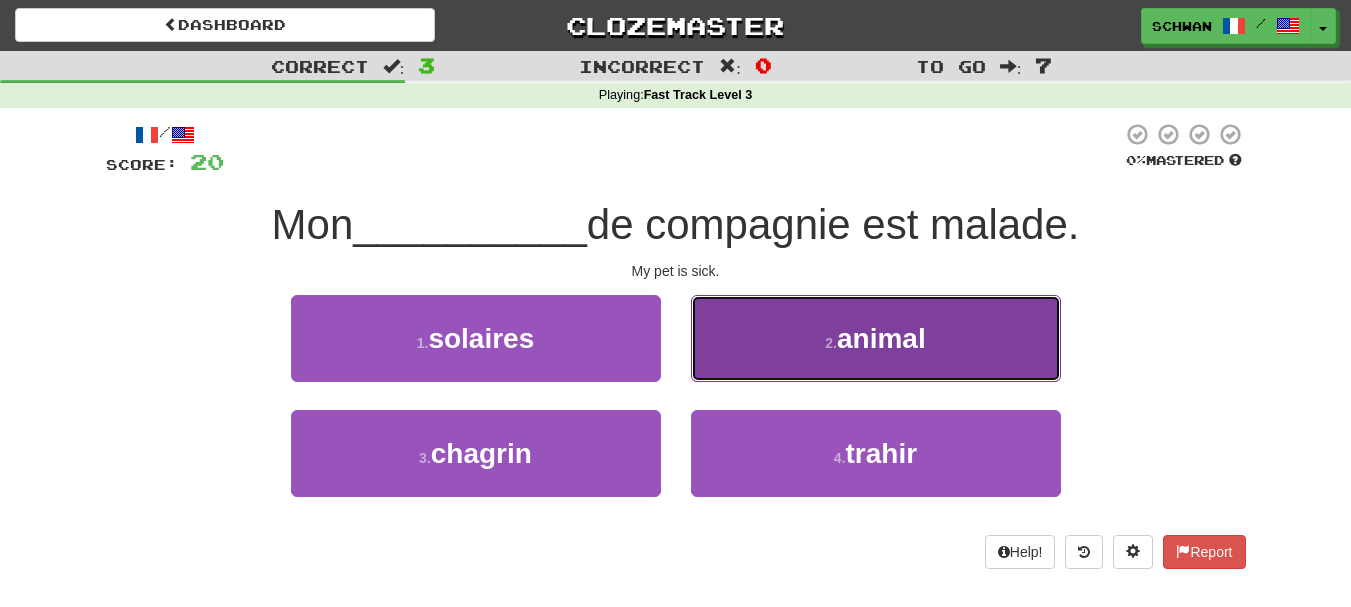 click on "2 .  animal" at bounding box center [876, 338] 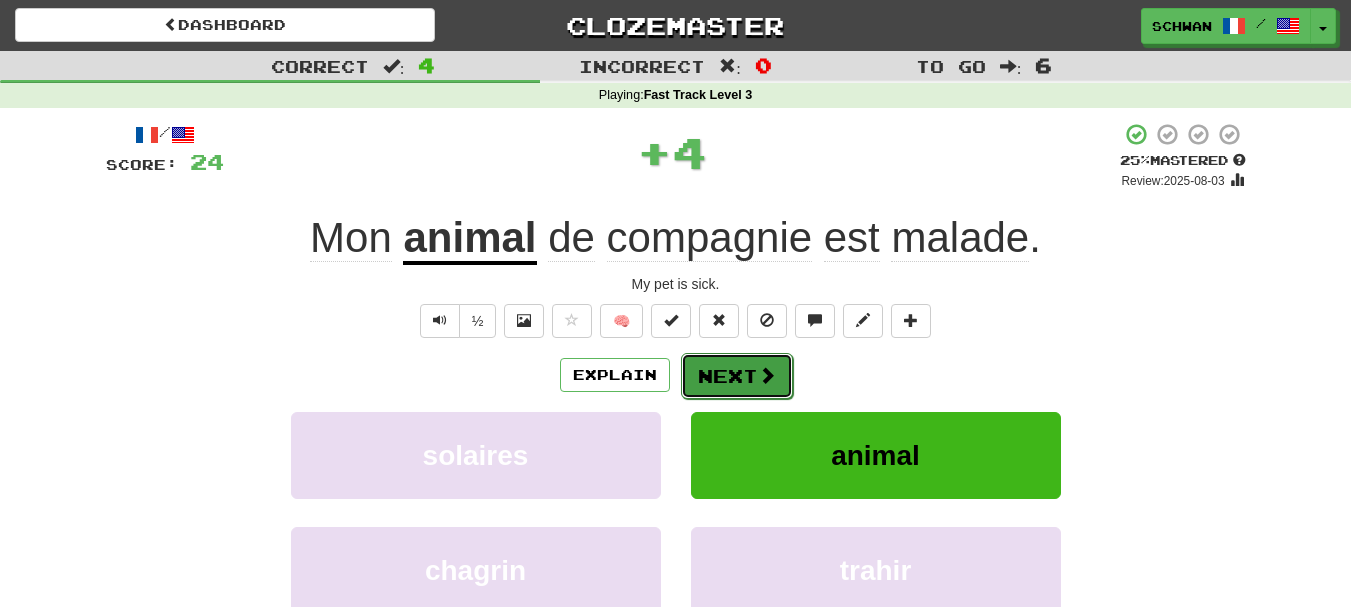 click on "Next" at bounding box center (737, 376) 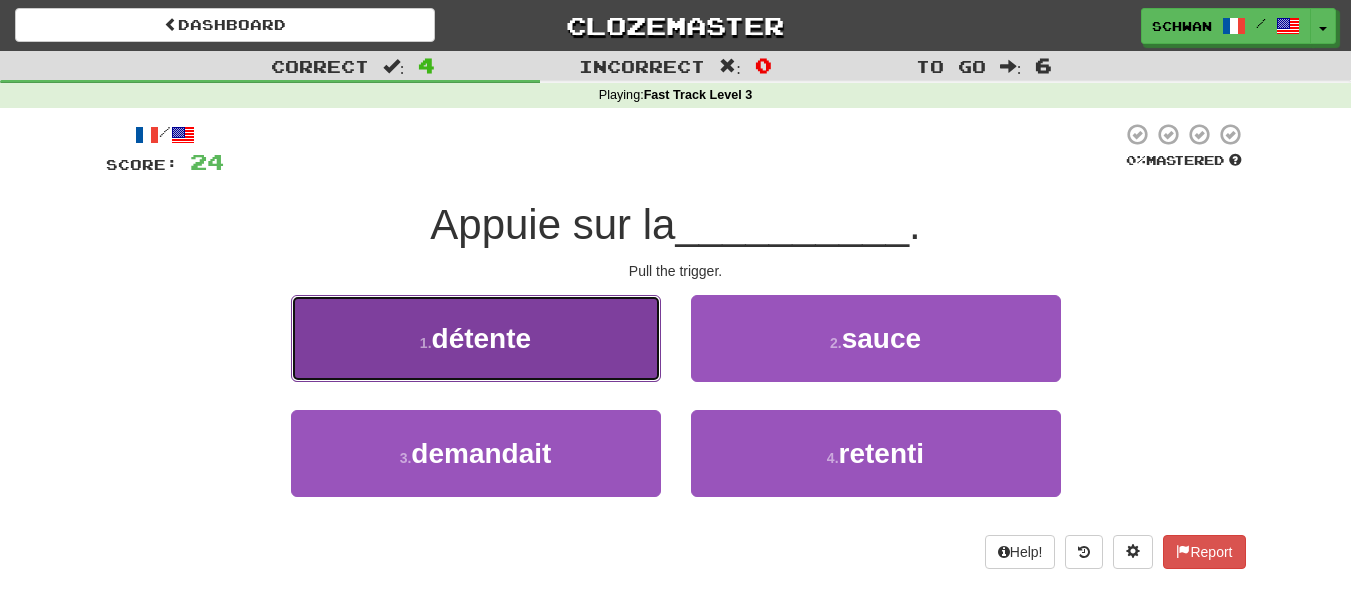 click on "1 .  détente" at bounding box center [476, 338] 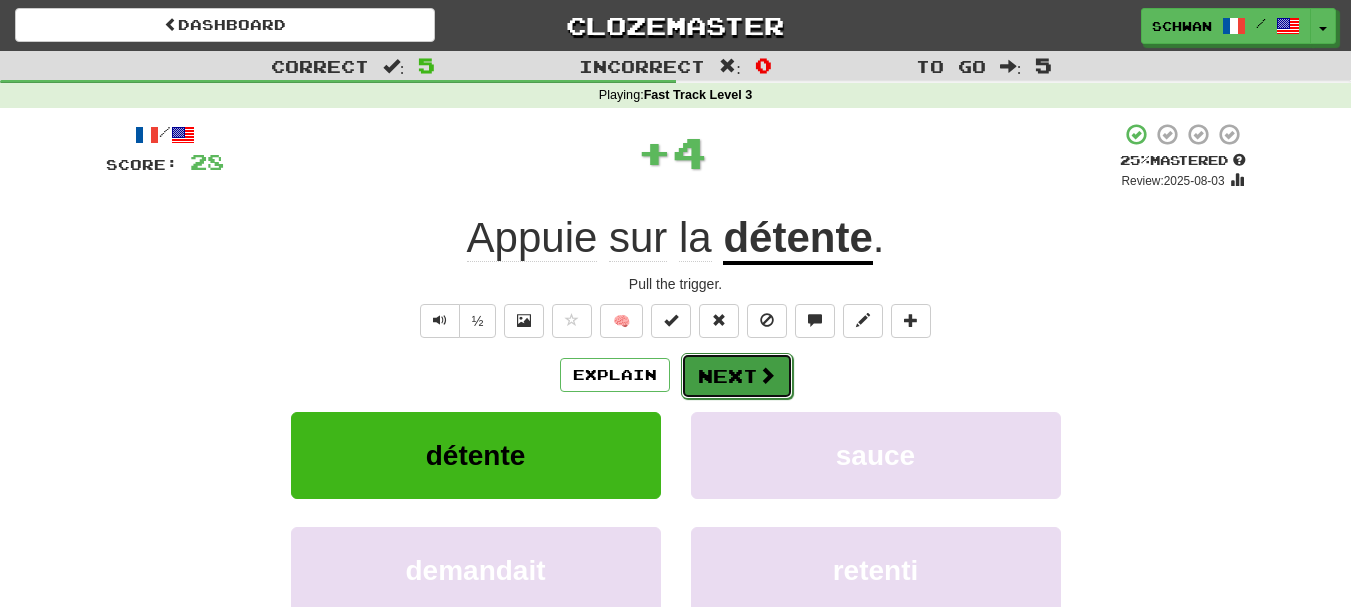 click on "Next" at bounding box center [737, 376] 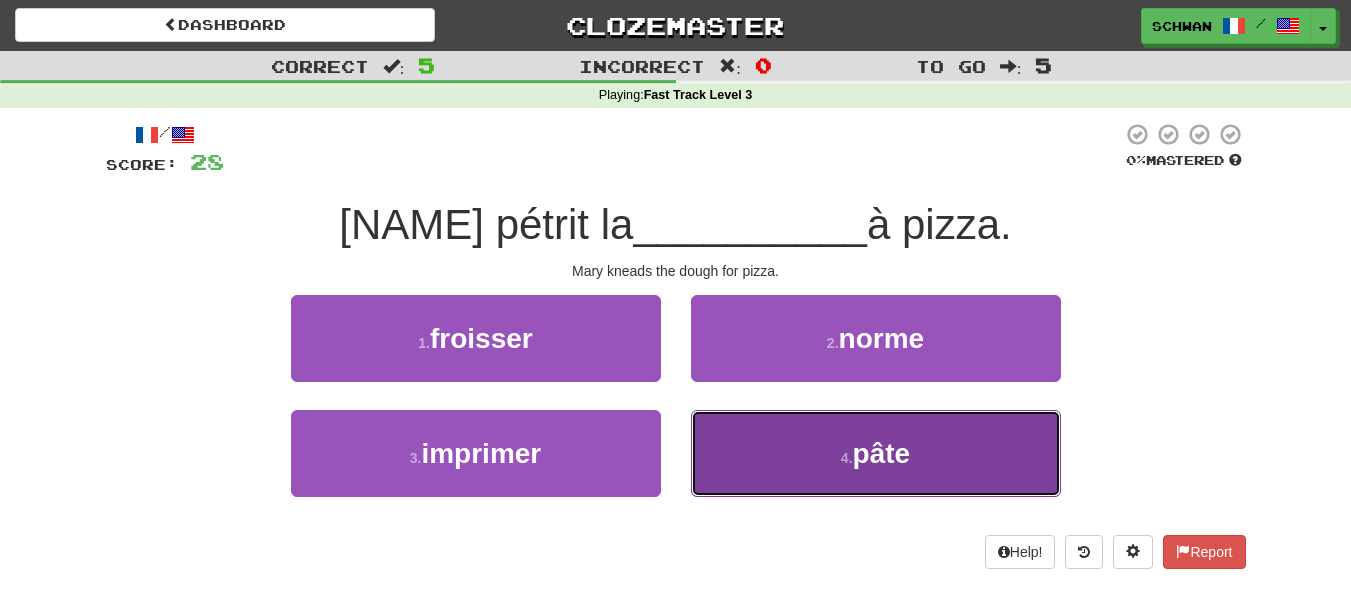 click on "4 .  pâte" at bounding box center [876, 453] 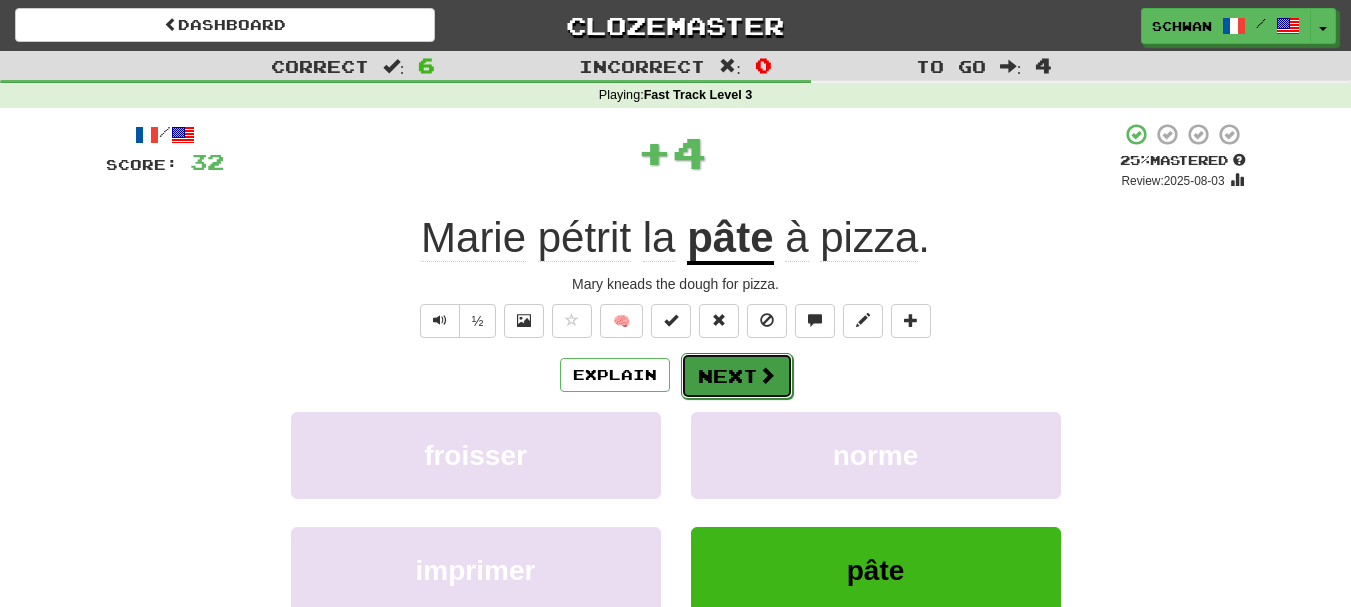 click on "Next" at bounding box center (737, 376) 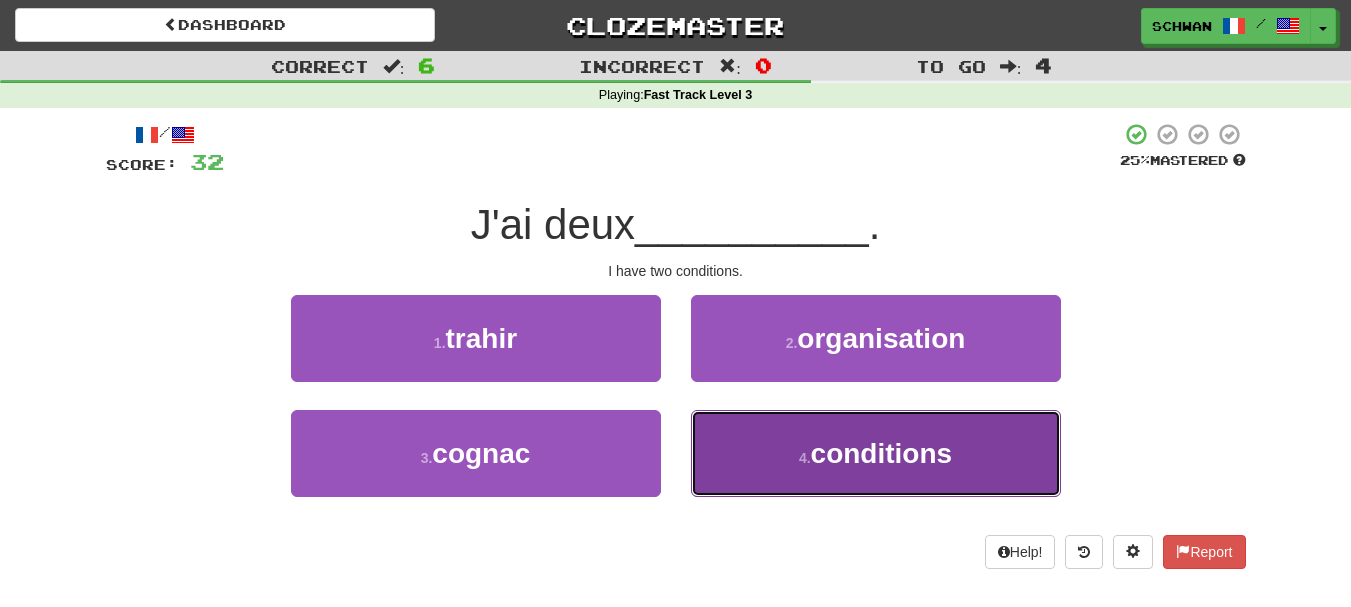 click on "4 .  conditions" at bounding box center [876, 453] 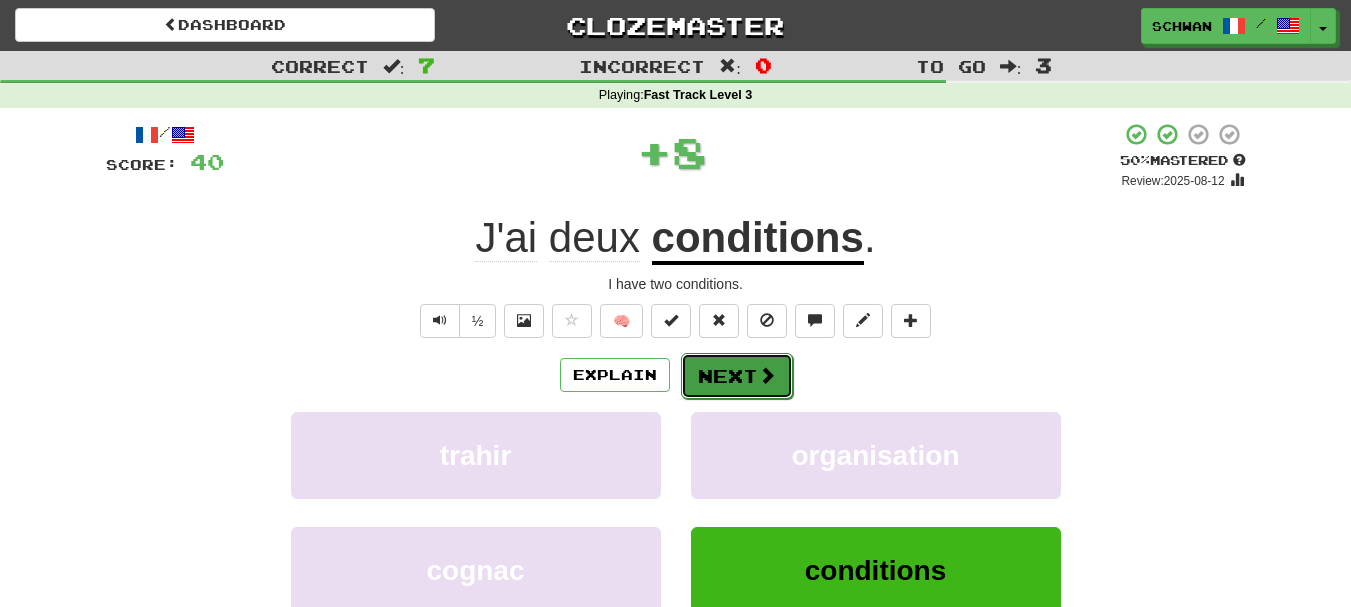 click on "Next" at bounding box center (737, 376) 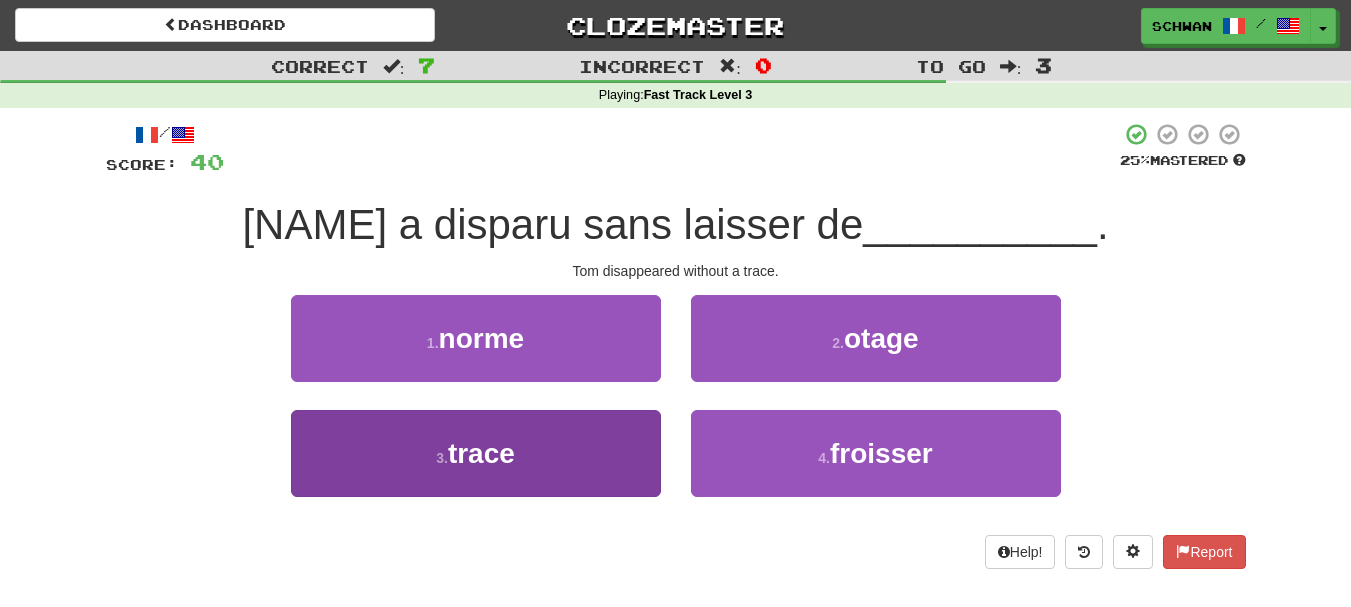 drag, startPoint x: 662, startPoint y: 435, endPoint x: 651, endPoint y: 442, distance: 13.038404 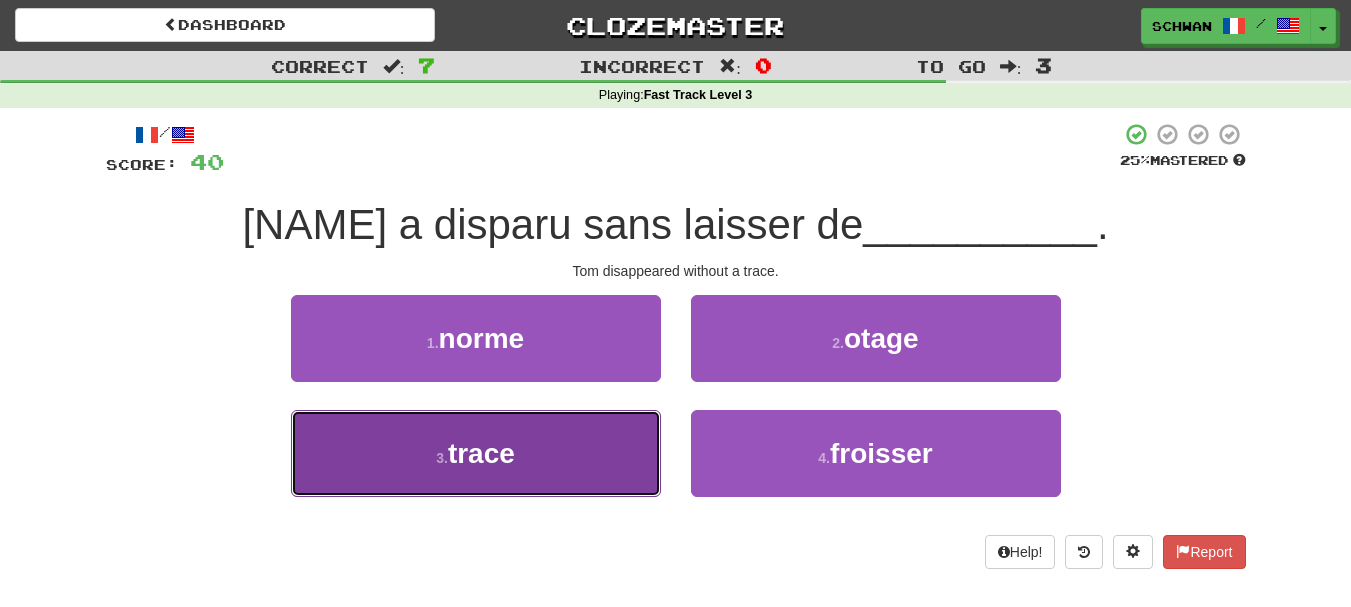 click on "3 .  trace" at bounding box center [476, 453] 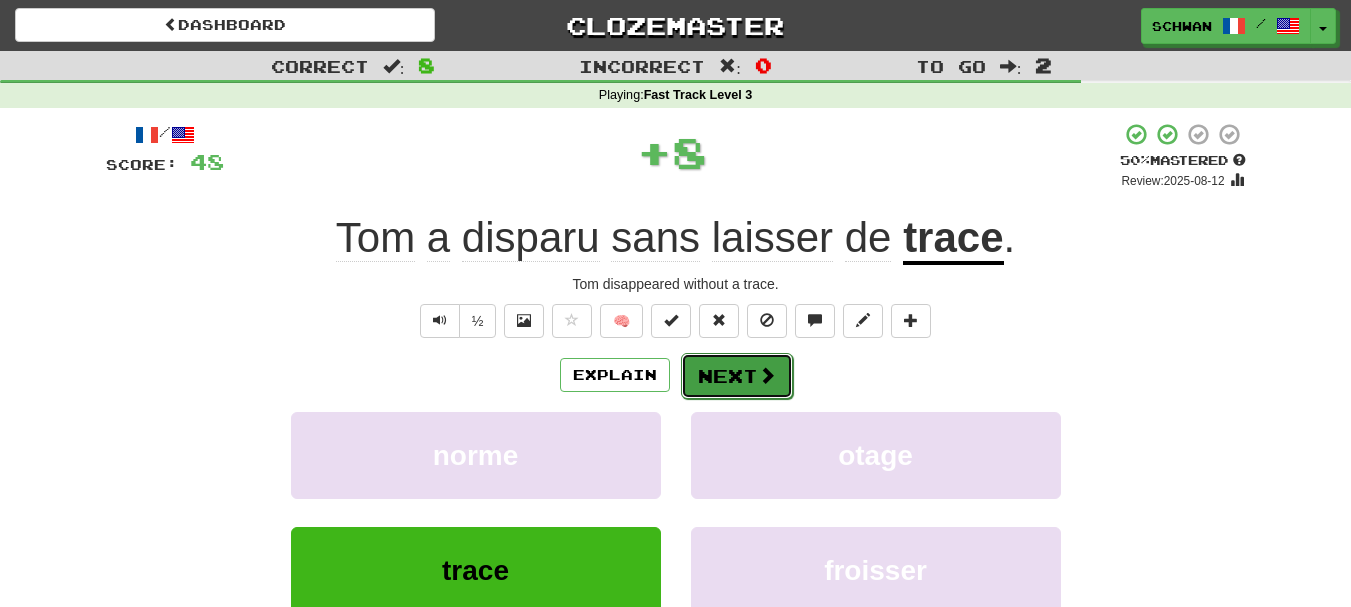 click on "Next" at bounding box center [737, 376] 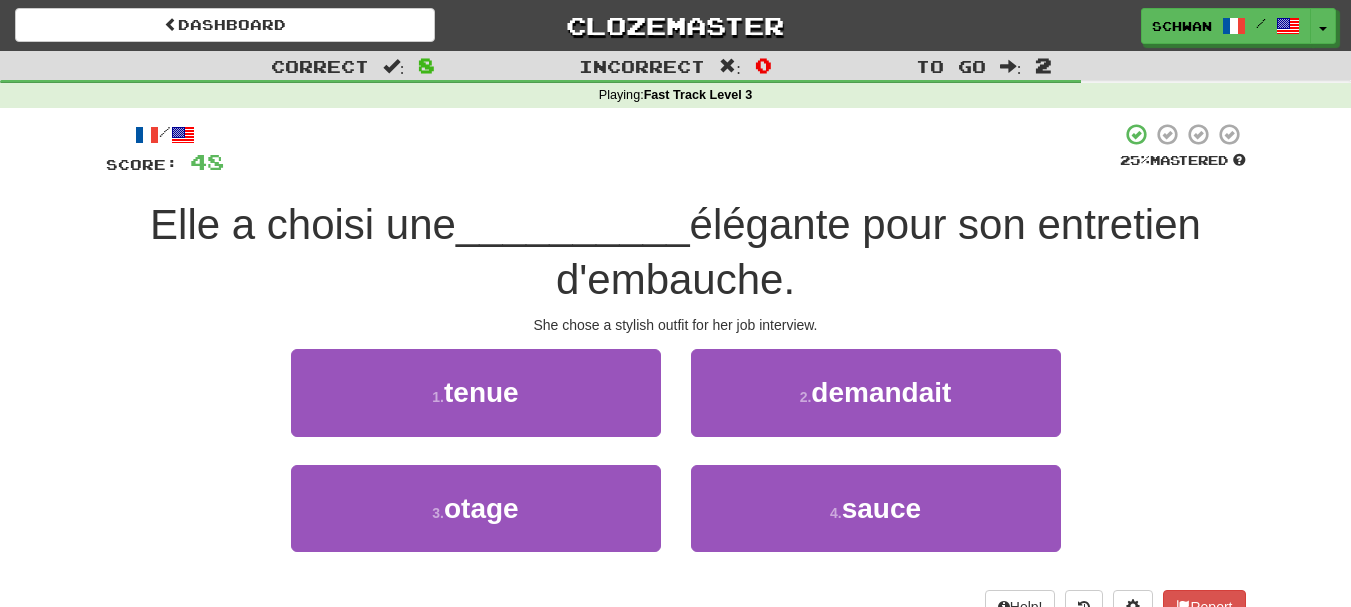 click on "1 .  tenue" at bounding box center [476, 406] 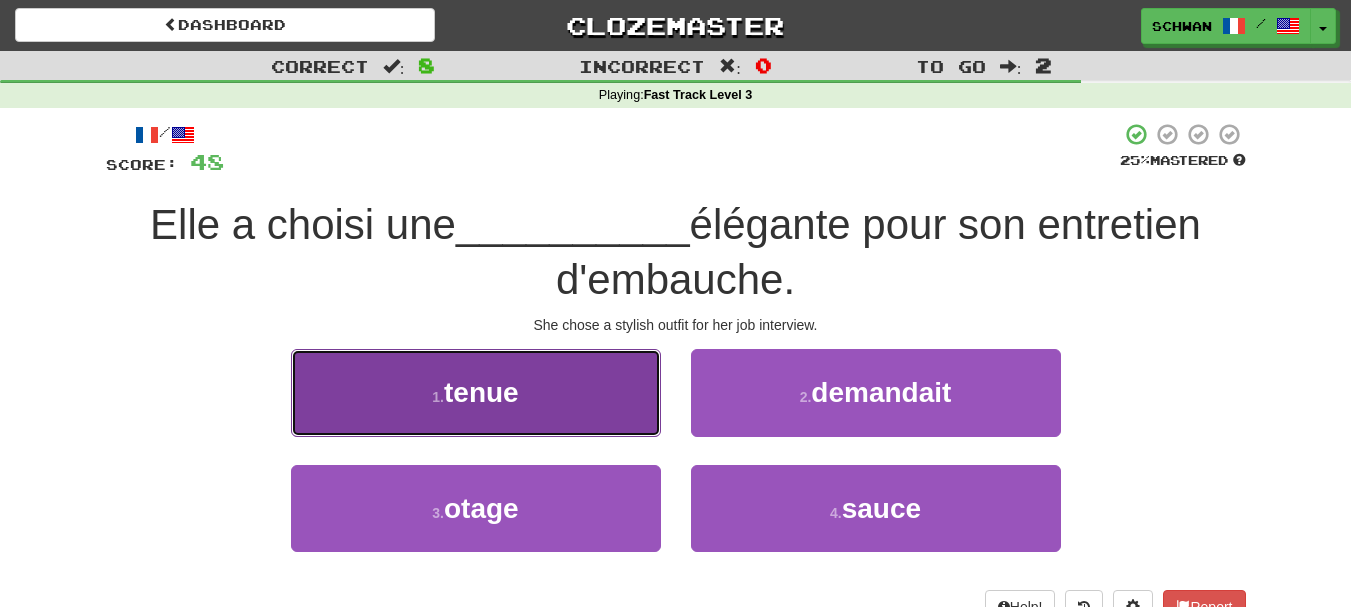 click on "1 .  tenue" at bounding box center [476, 392] 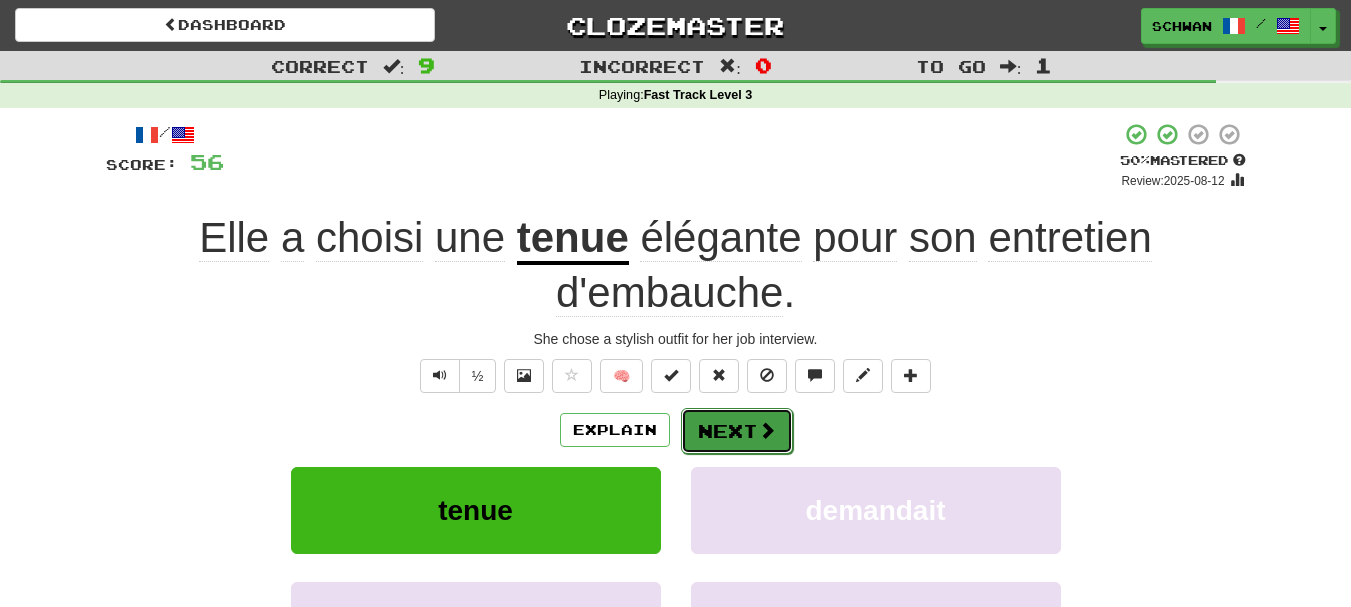 click on "Next" at bounding box center (737, 431) 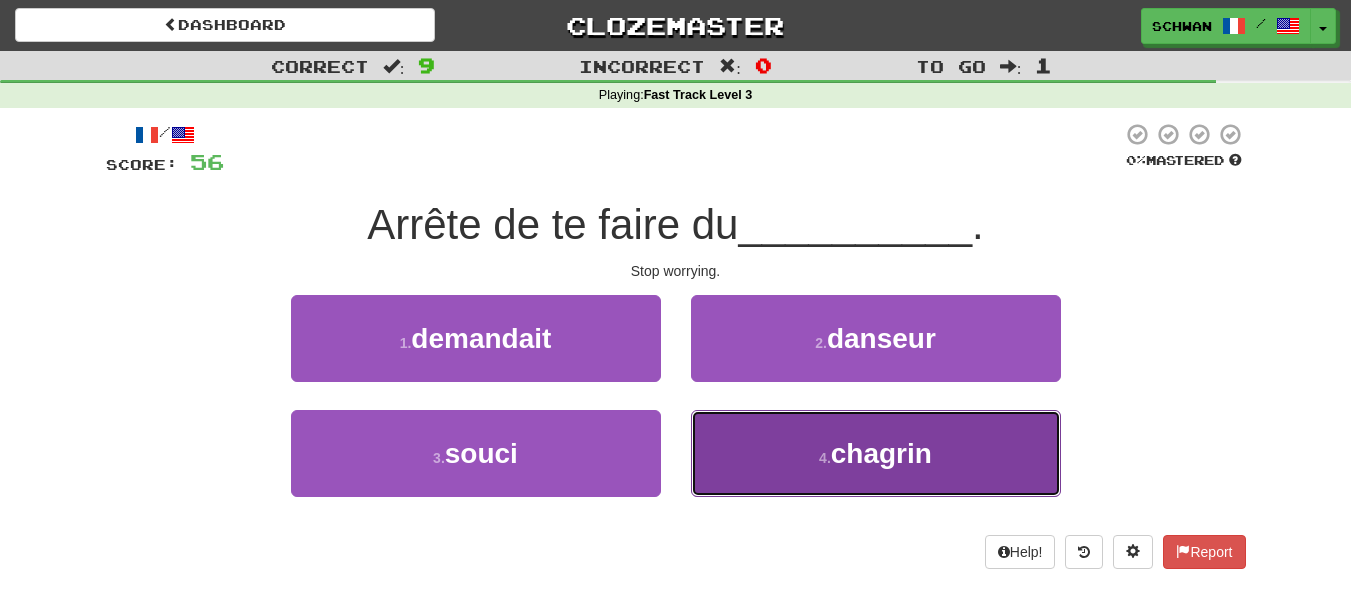 click on "4 .  chagrin" at bounding box center (876, 453) 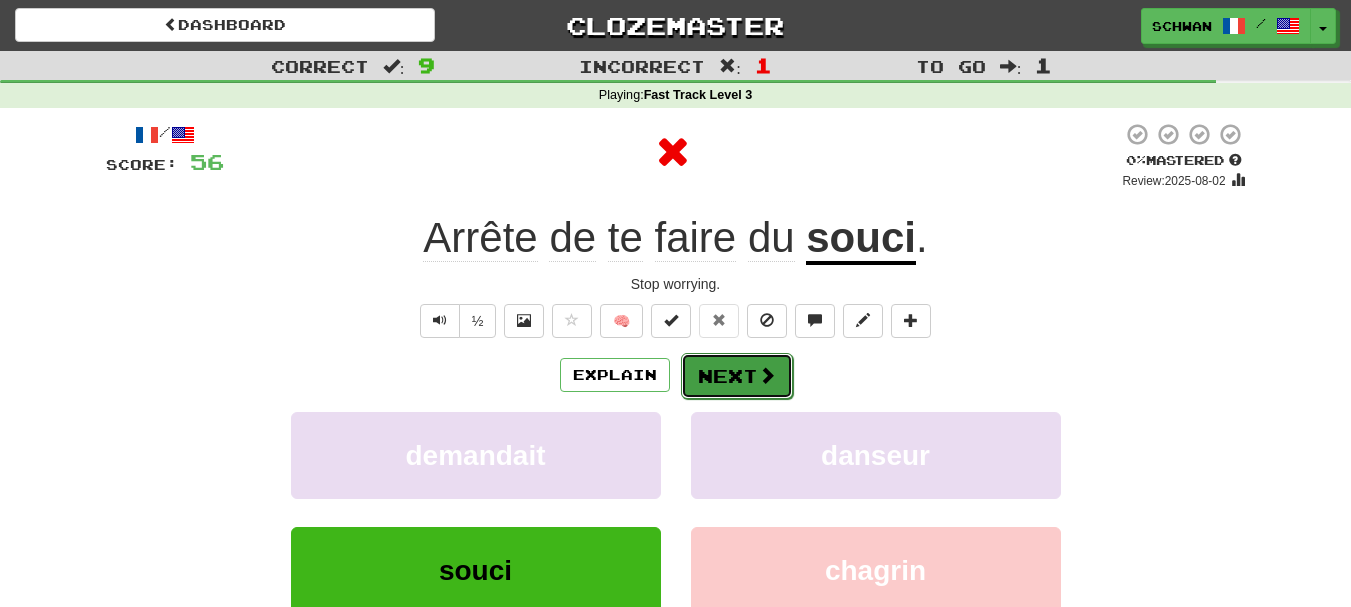 click on "Next" at bounding box center [737, 376] 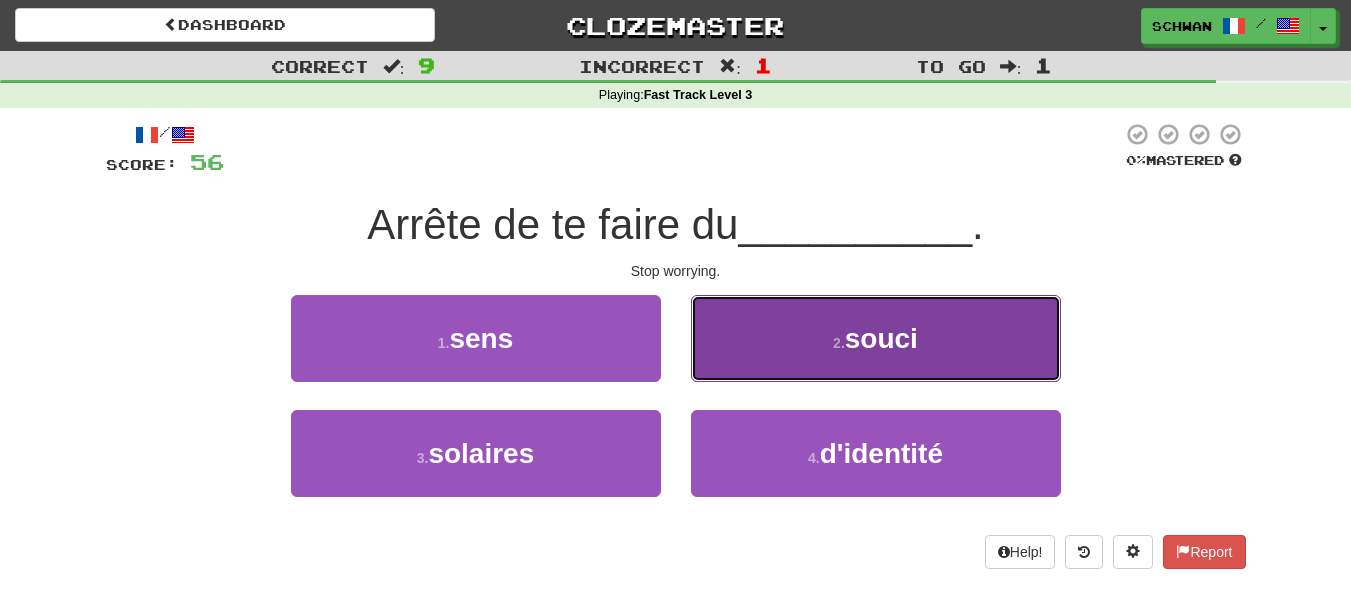 click on "2 .  souci" at bounding box center (876, 338) 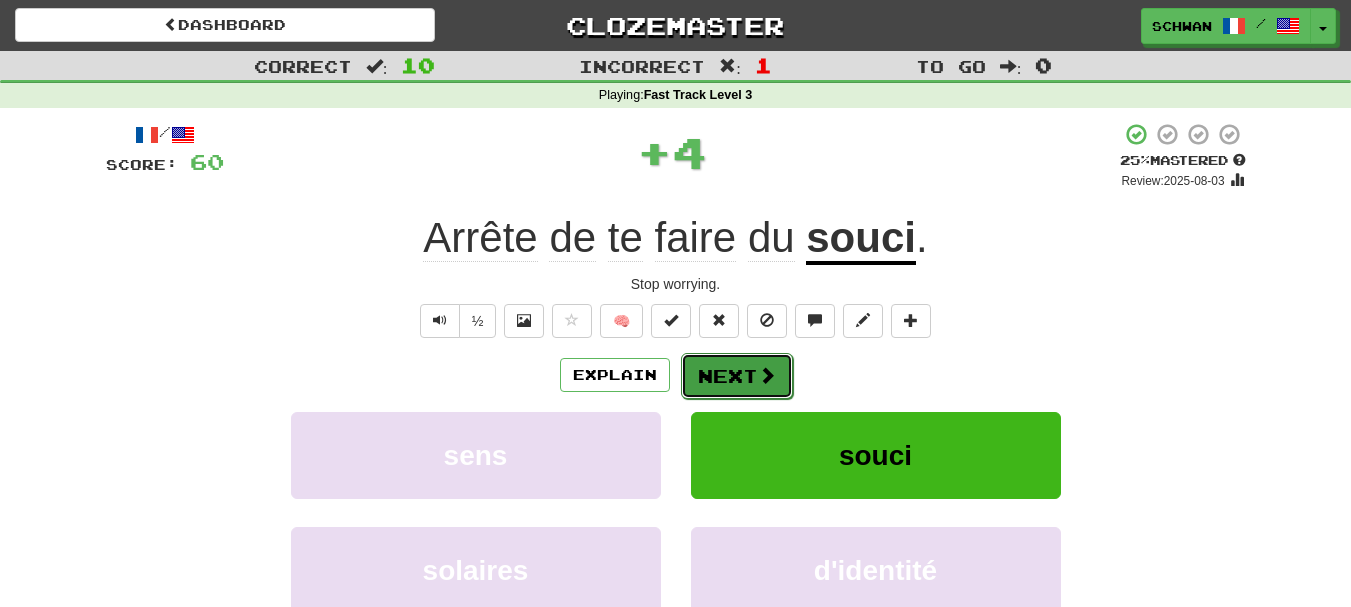 click on "Next" at bounding box center [737, 376] 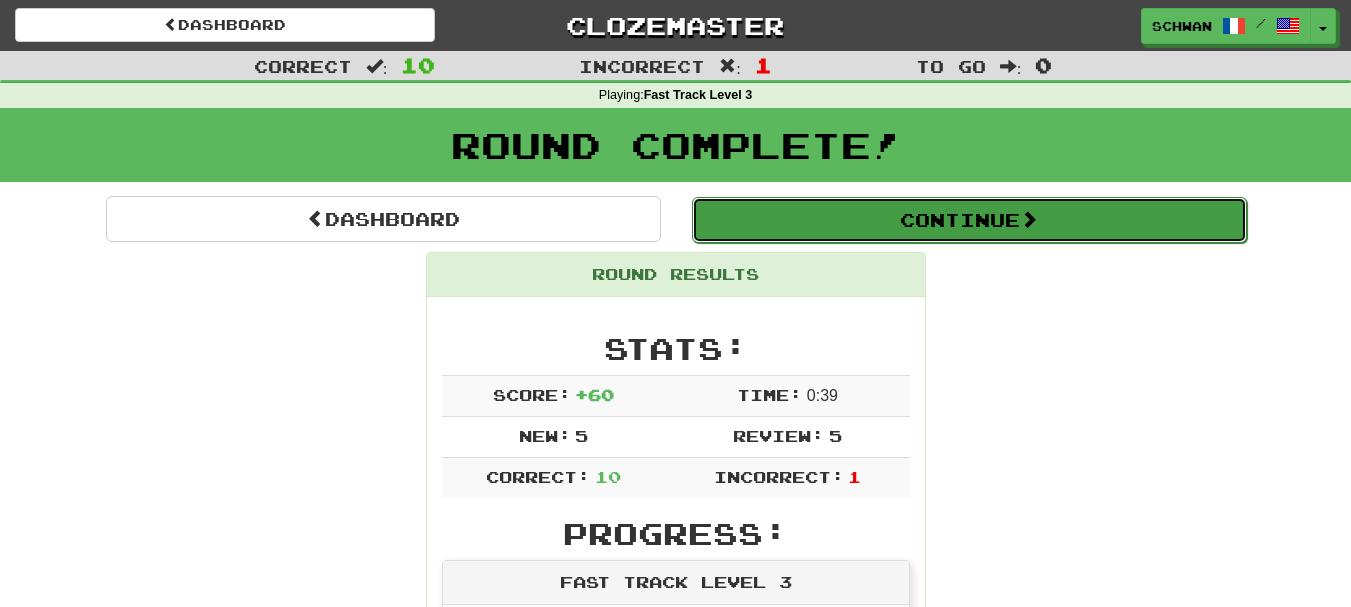 click on "Continue" at bounding box center [969, 220] 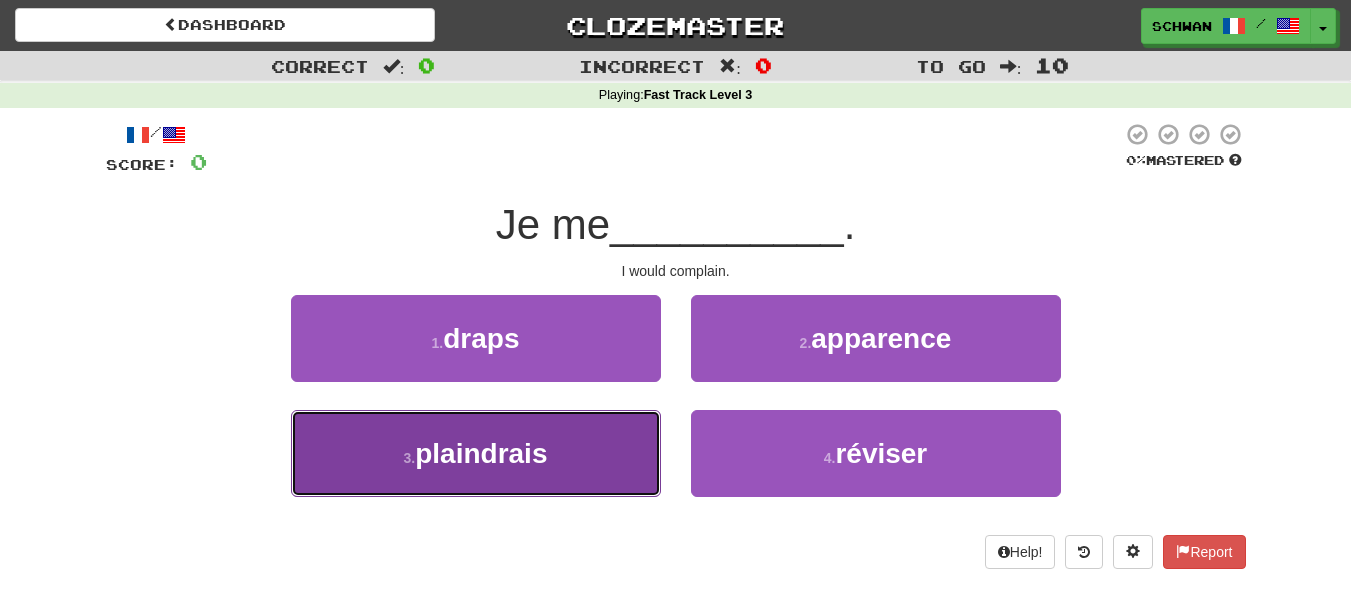 click on "plaindrais" at bounding box center [481, 453] 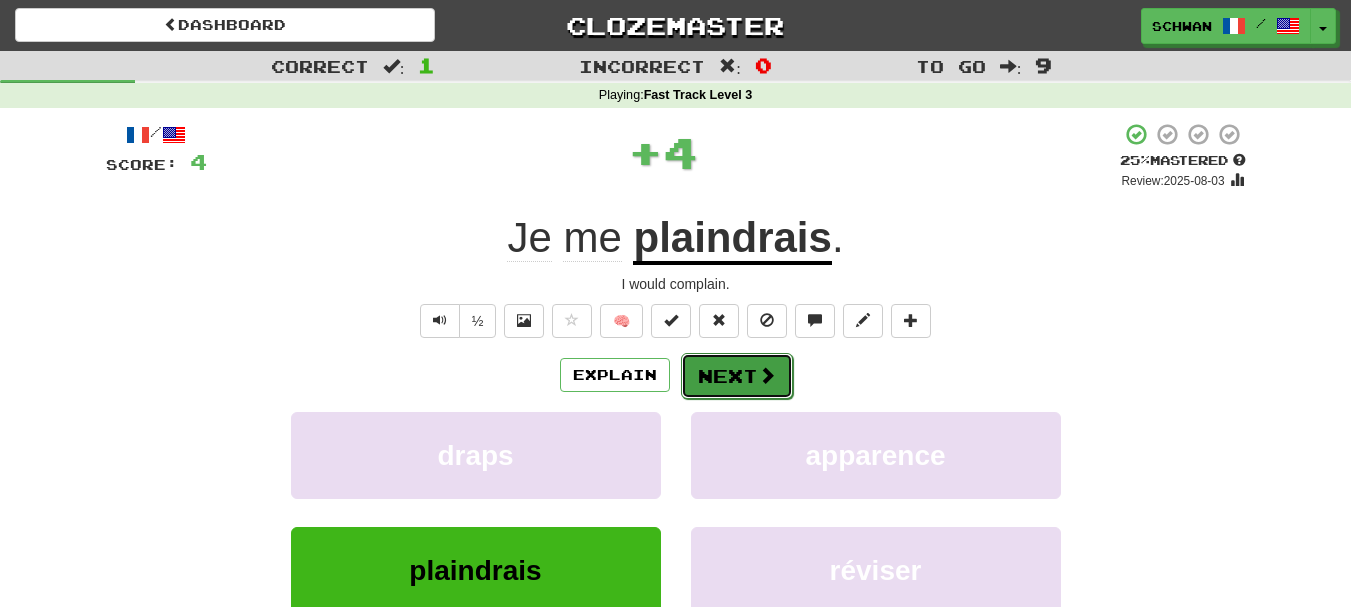 click on "Next" at bounding box center [737, 376] 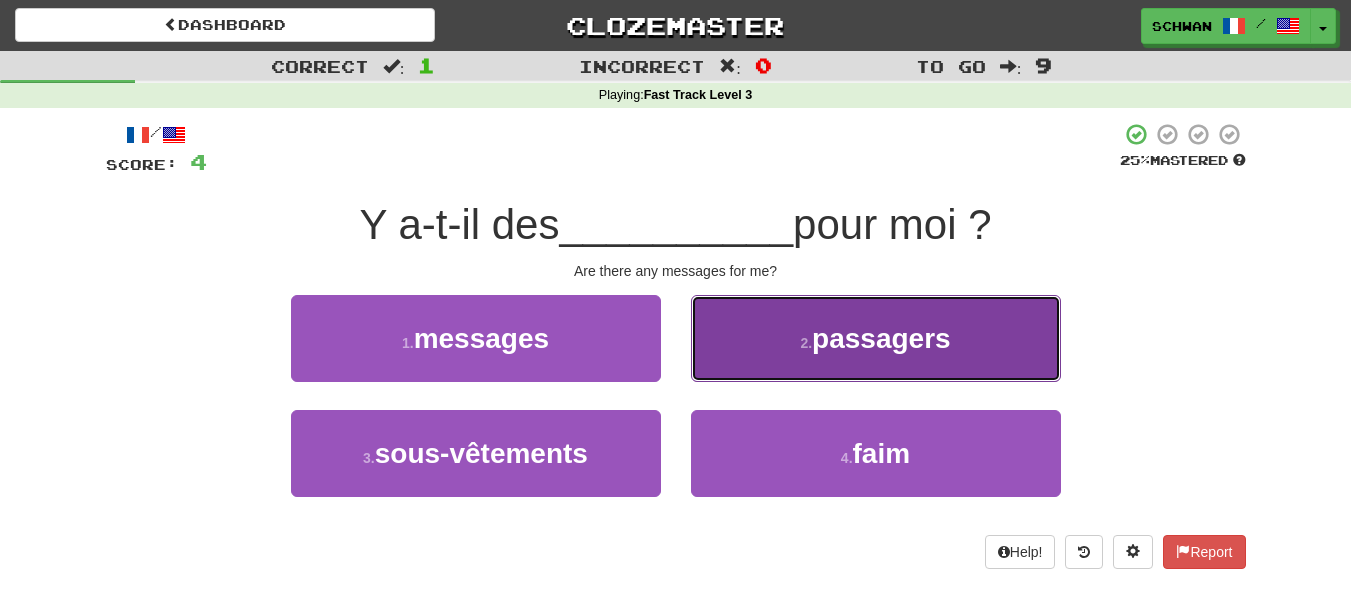 click on "2 .  passagers" at bounding box center [876, 338] 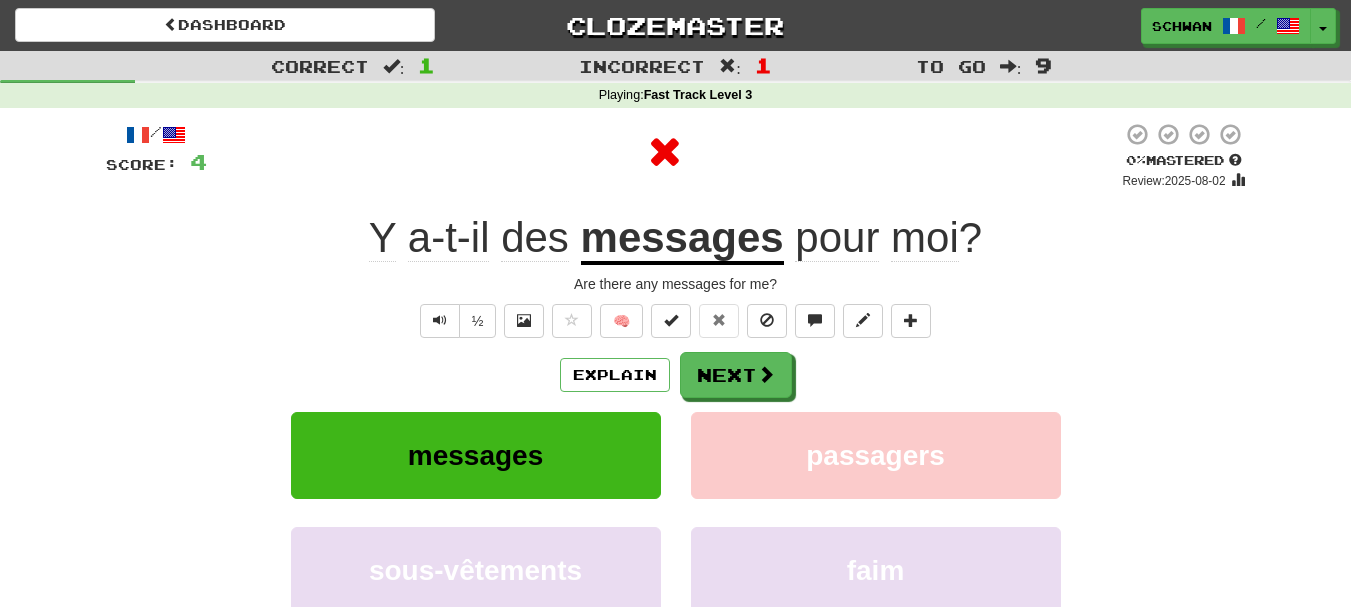 click on "Next" at bounding box center (736, 375) 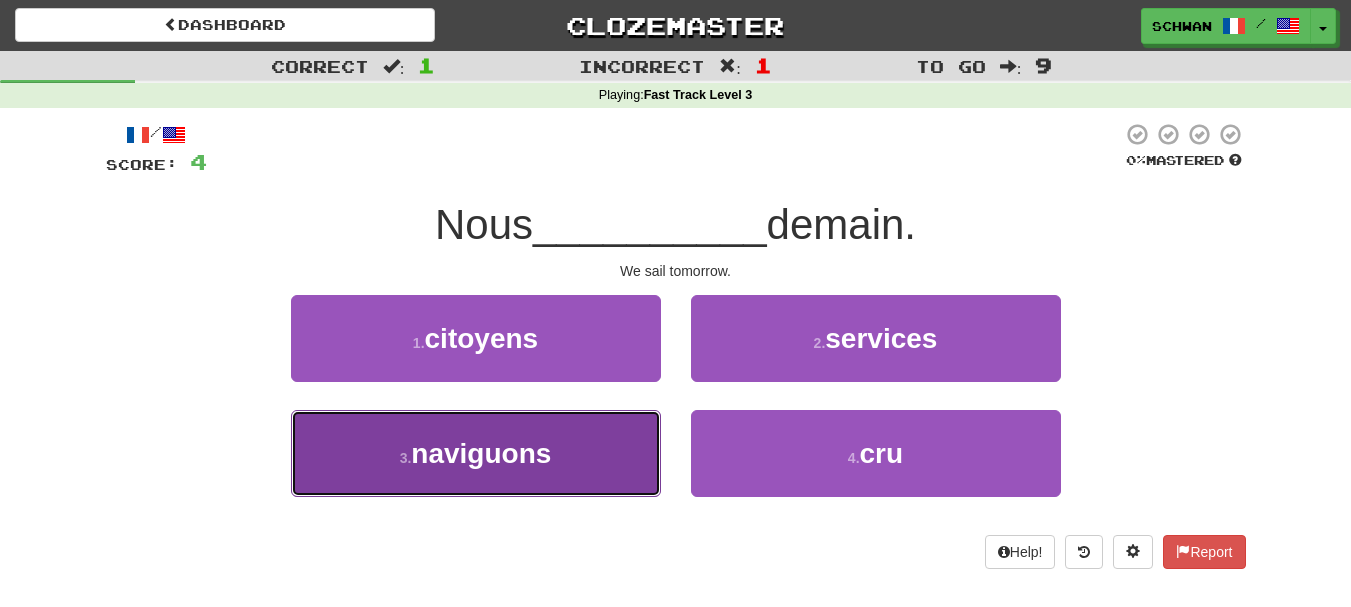 click on "3 .  naviguons" at bounding box center [476, 453] 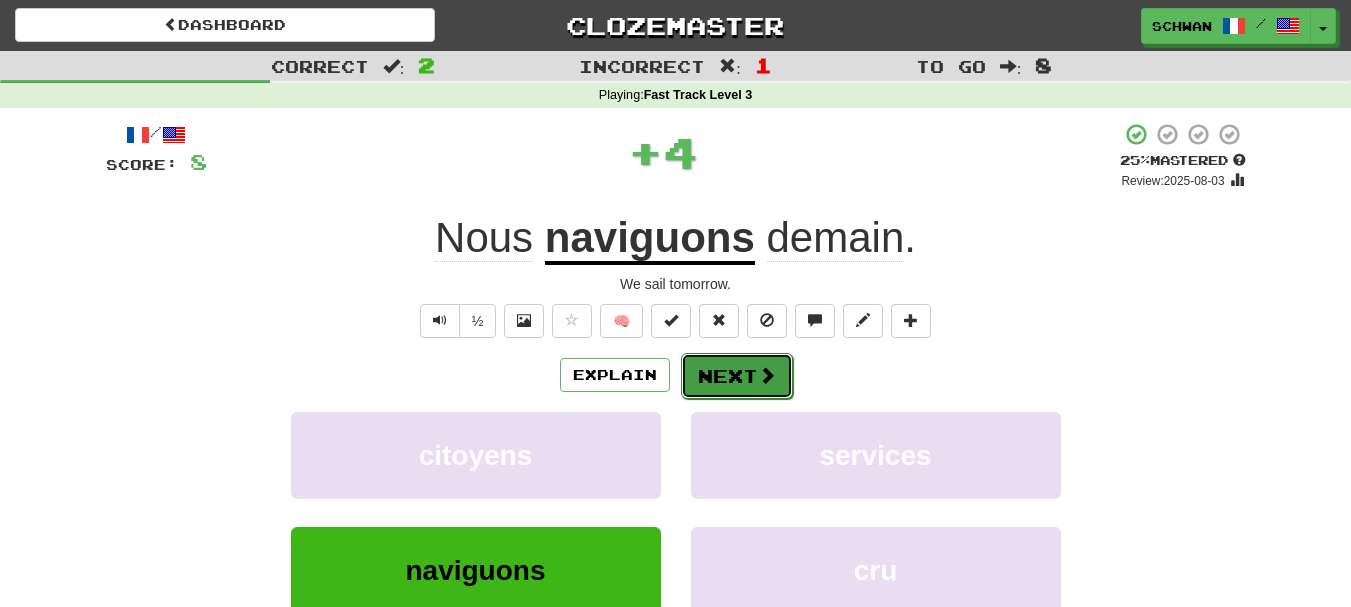 click on "Next" at bounding box center [737, 376] 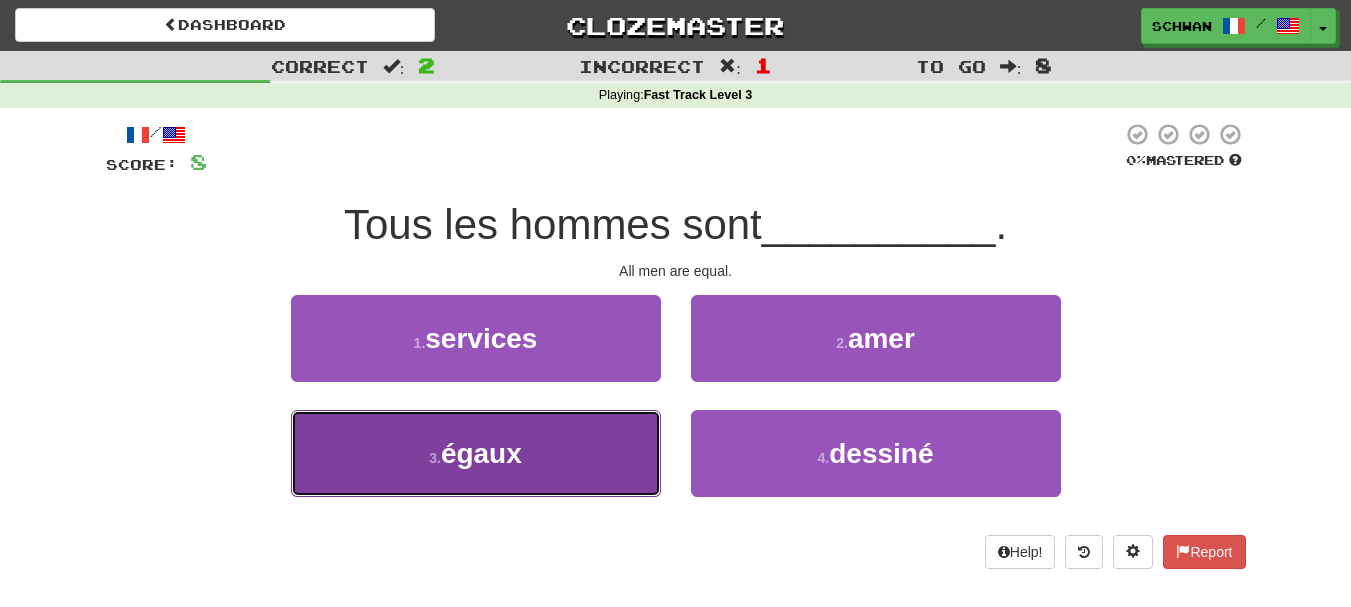 click on "3 .  égaux" at bounding box center [476, 453] 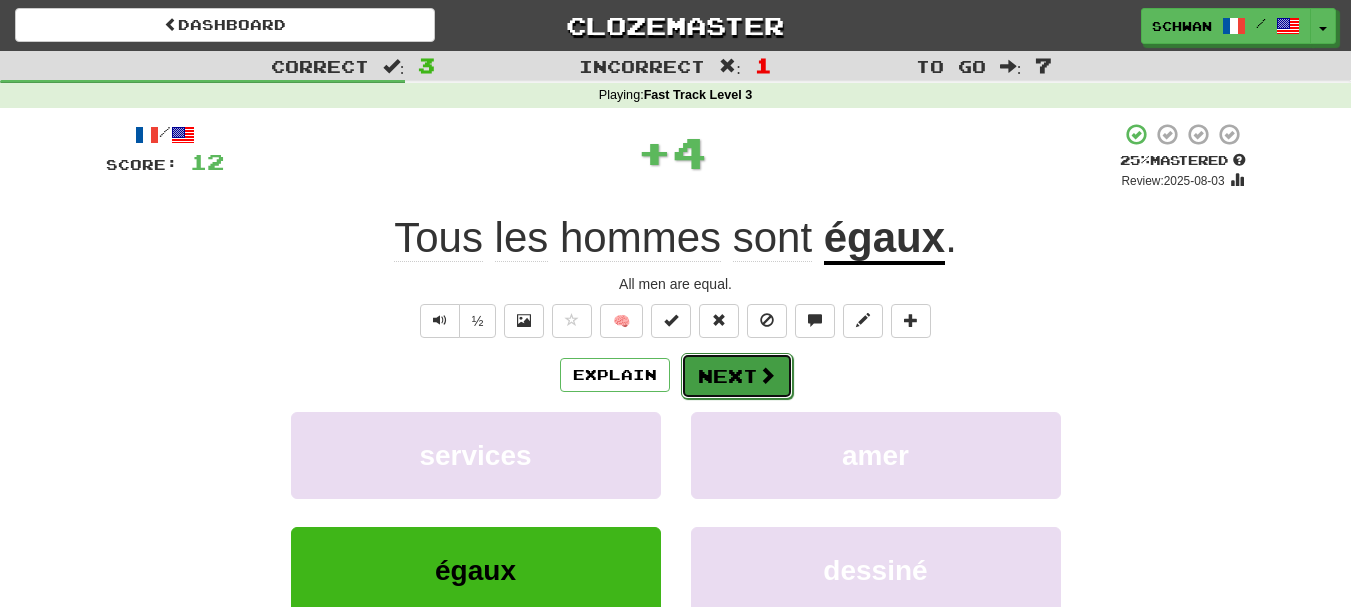 click on "Next" at bounding box center [737, 376] 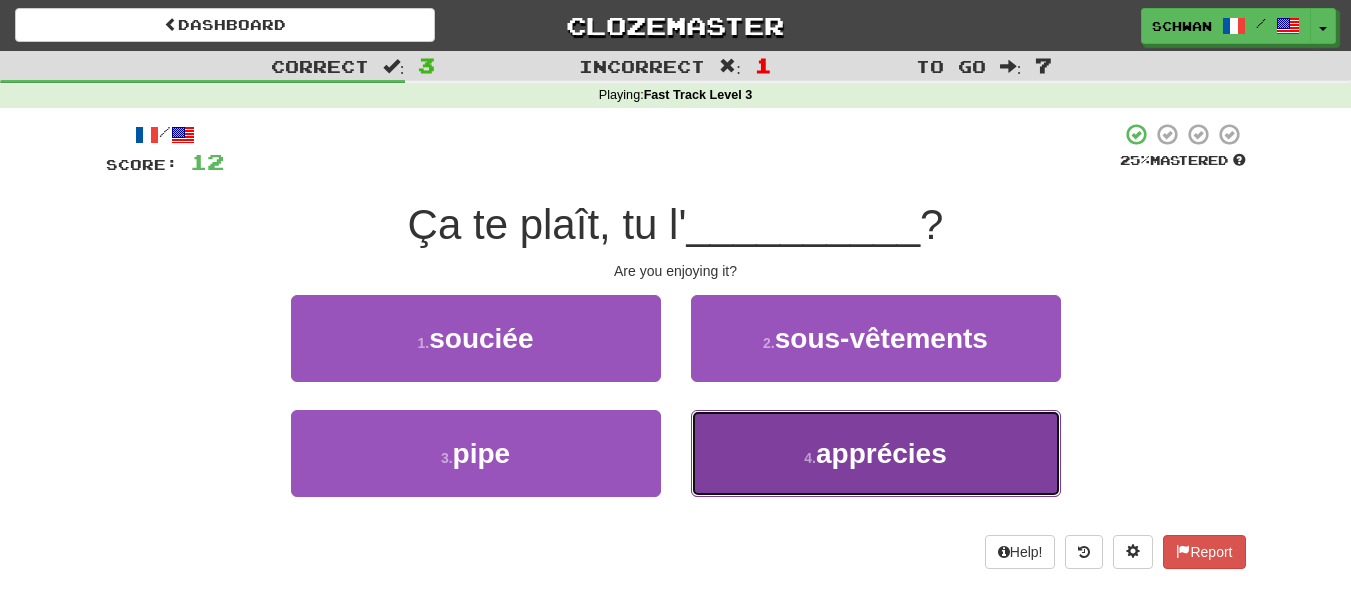 click on "4 .  apprécies" at bounding box center [876, 453] 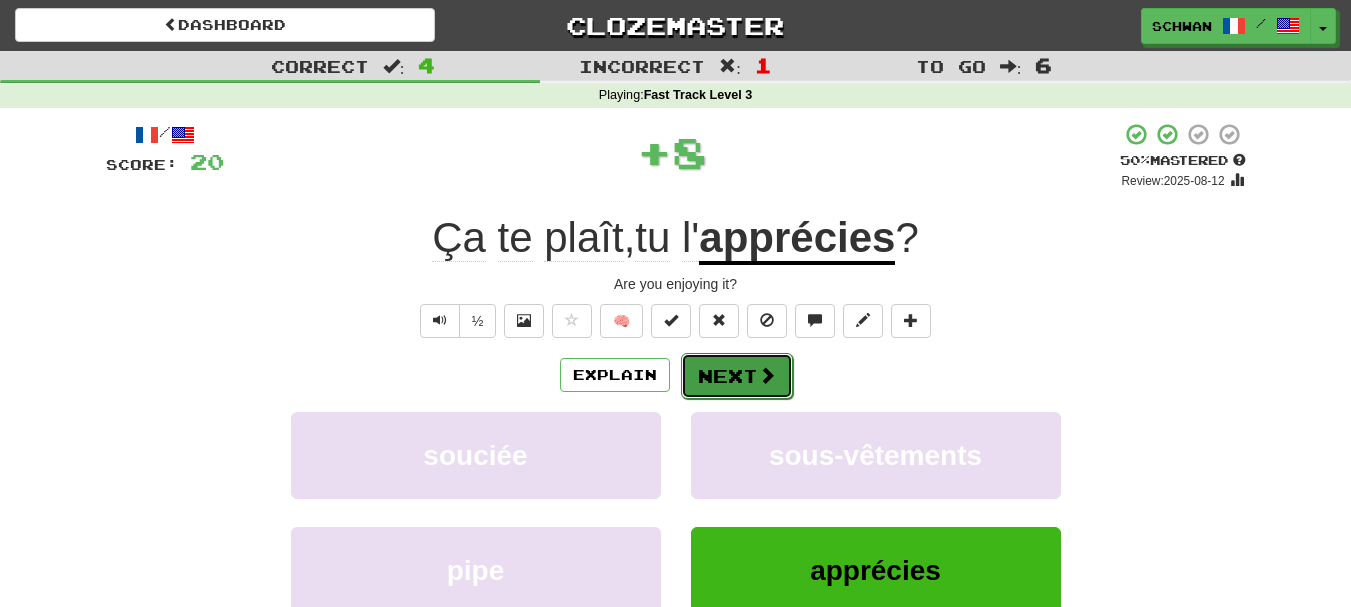 click on "Next" at bounding box center [737, 376] 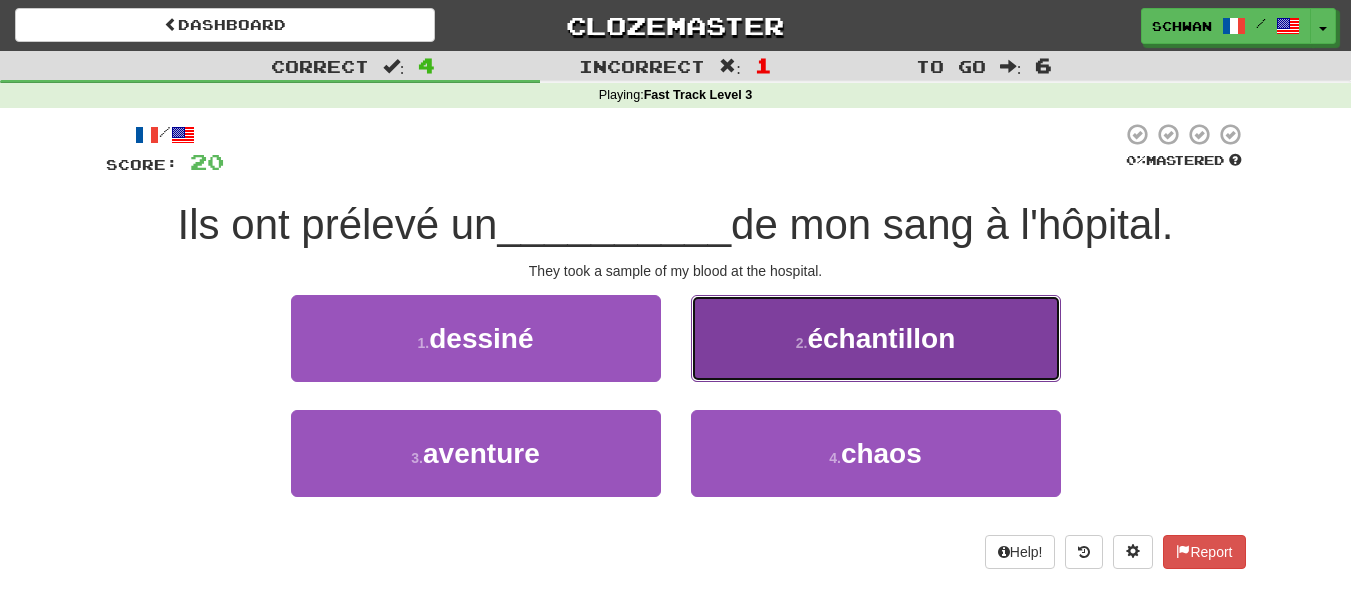 click on "2 .  échantillon" at bounding box center [876, 338] 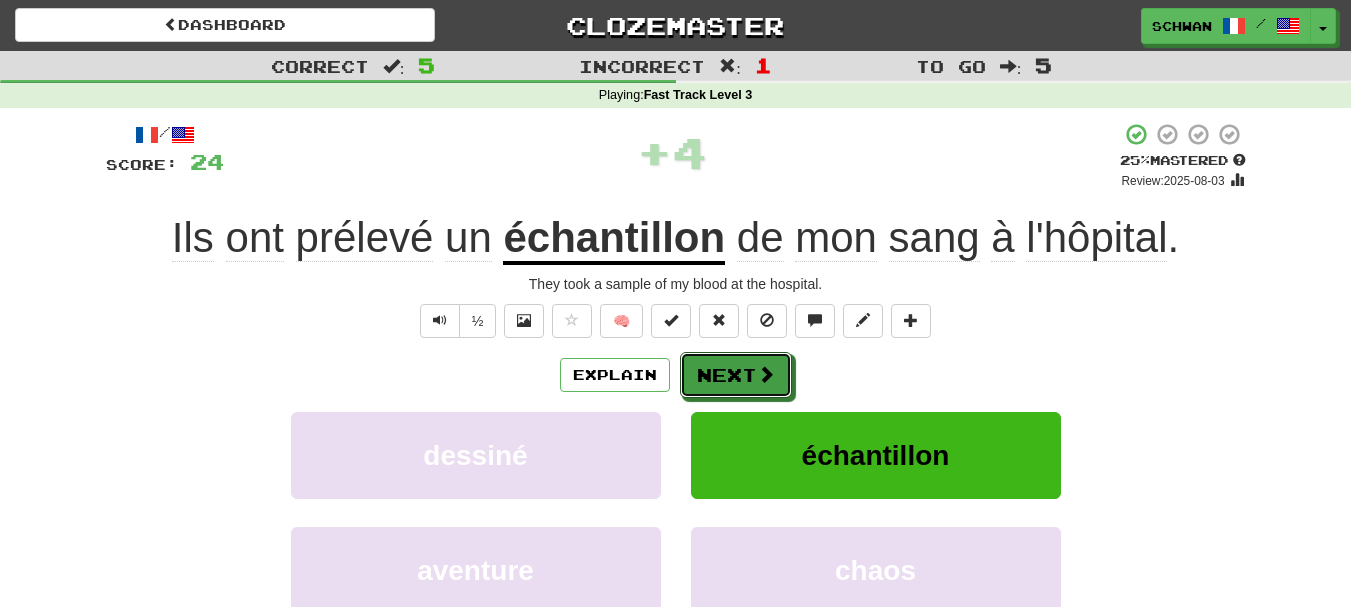 click on "Next" at bounding box center [736, 375] 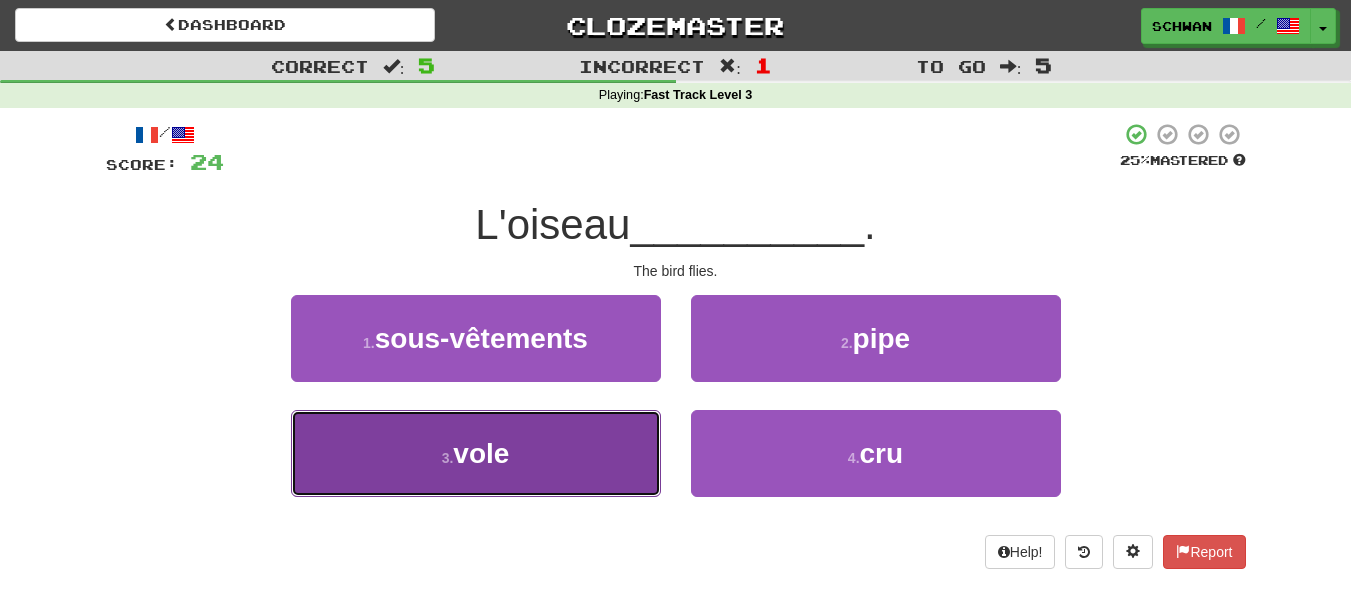 click on "3 .  vole" at bounding box center [476, 453] 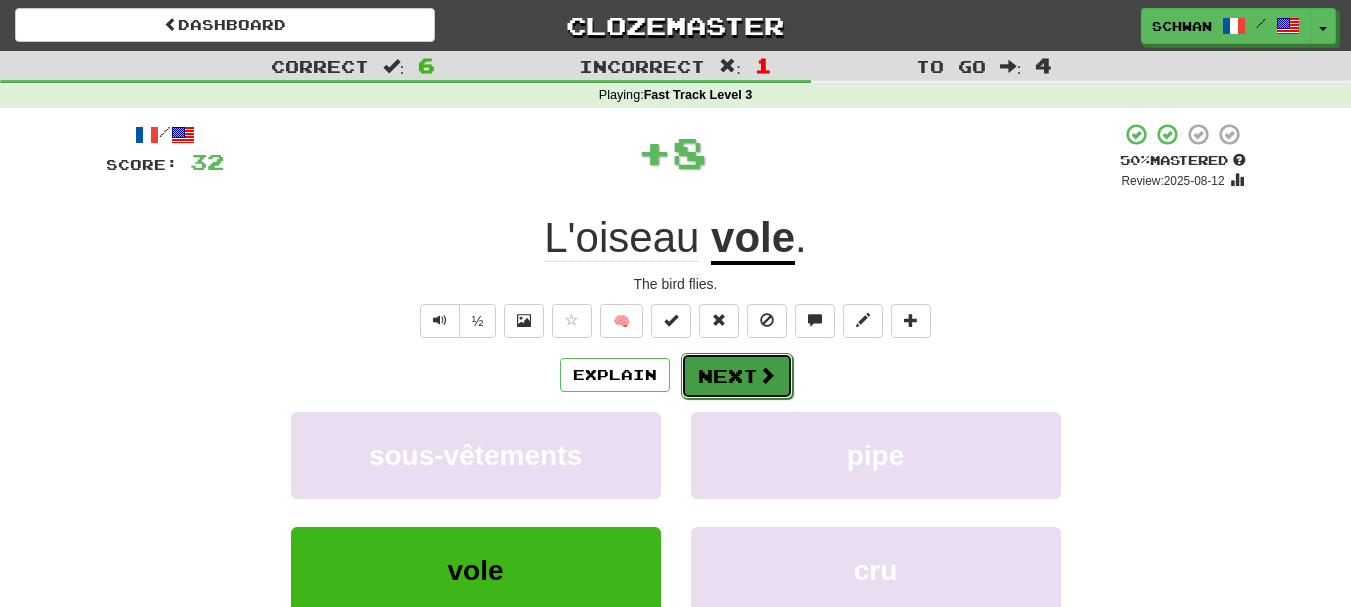 click on "Next" at bounding box center (737, 376) 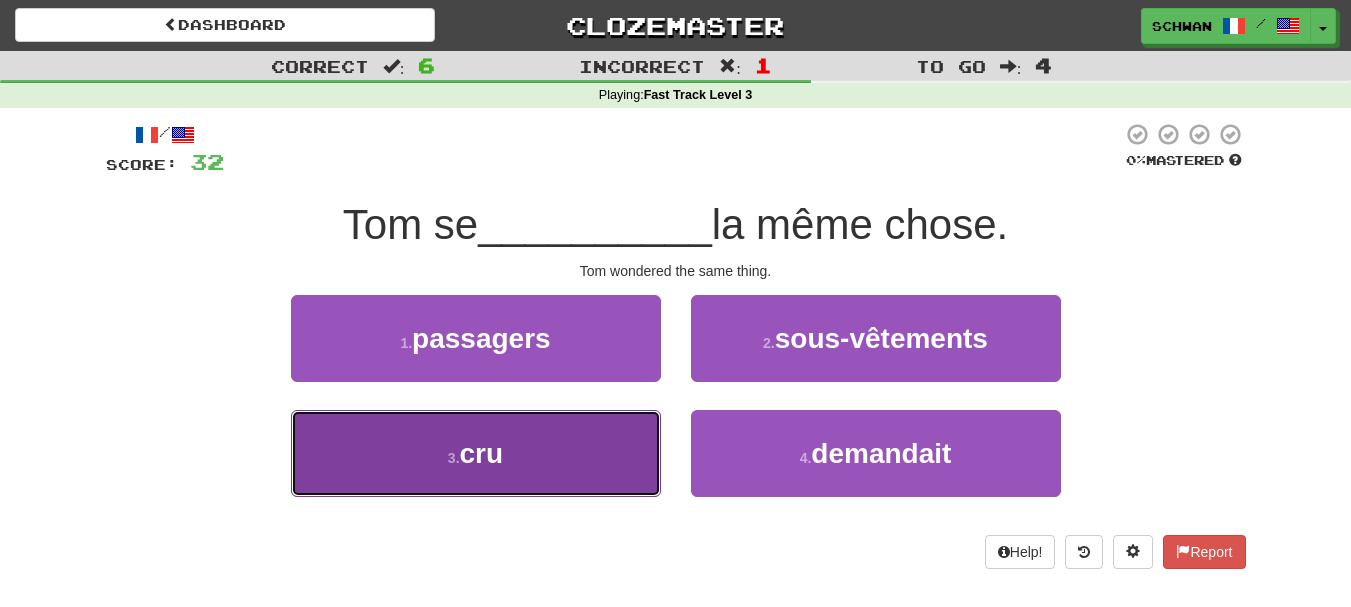 click on "3 .  cru" at bounding box center (476, 453) 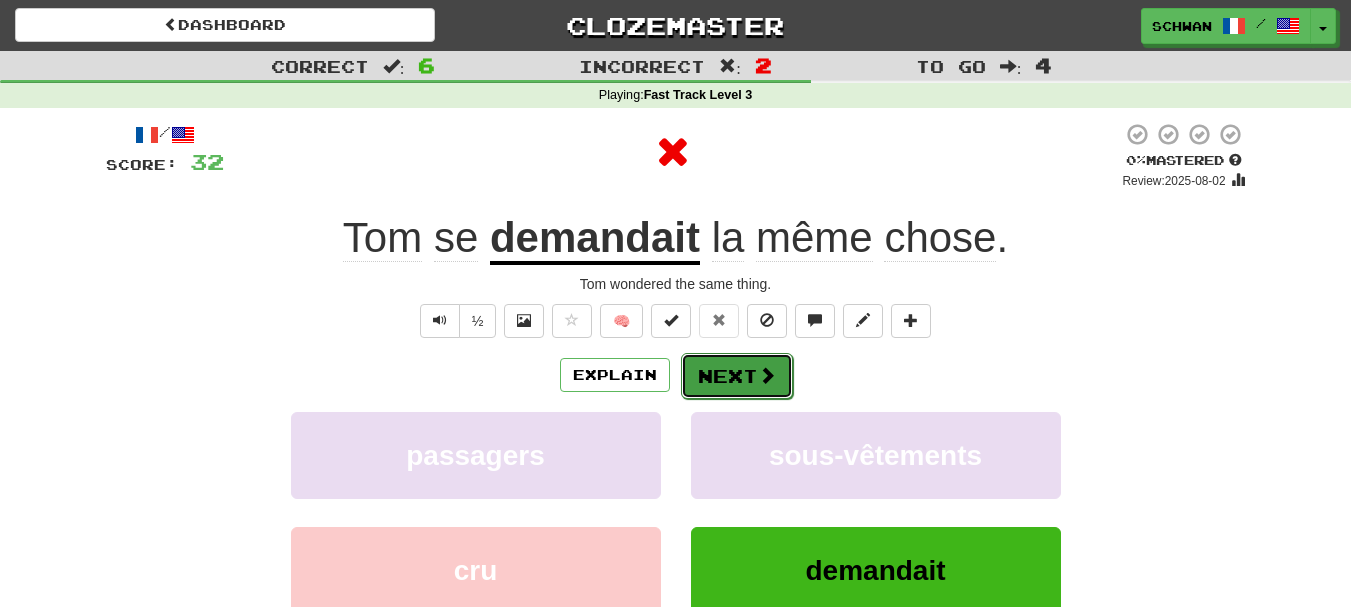 click on "Next" at bounding box center [737, 376] 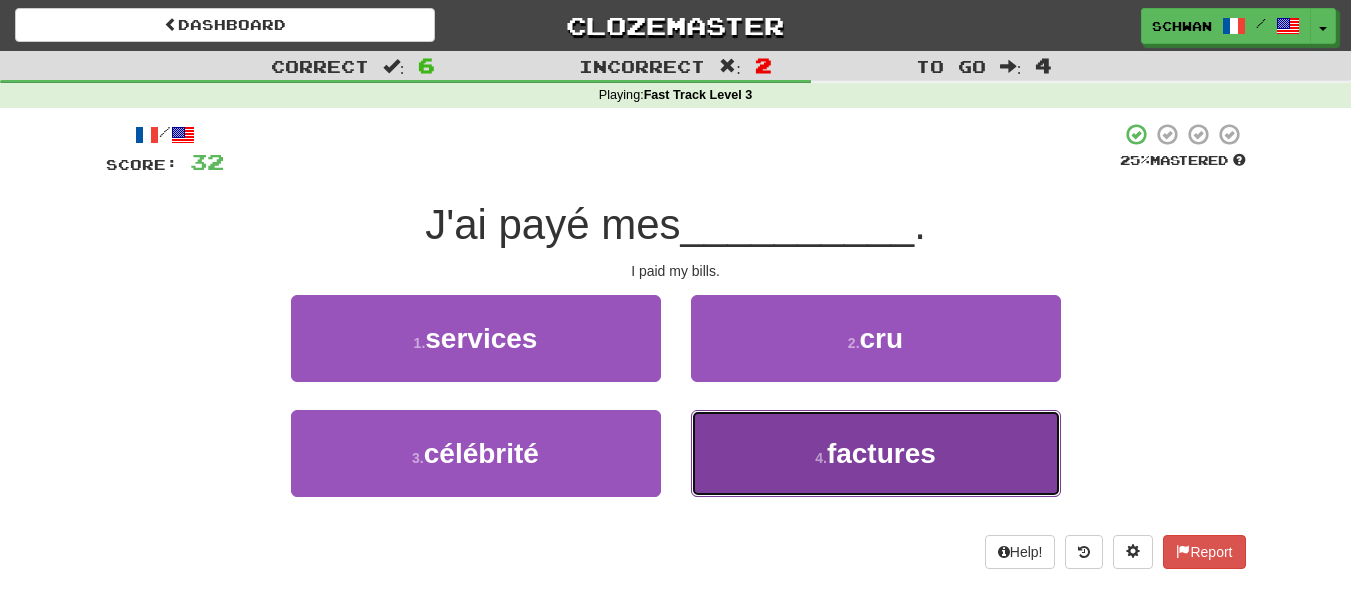 click on "4 .  factures" at bounding box center [876, 453] 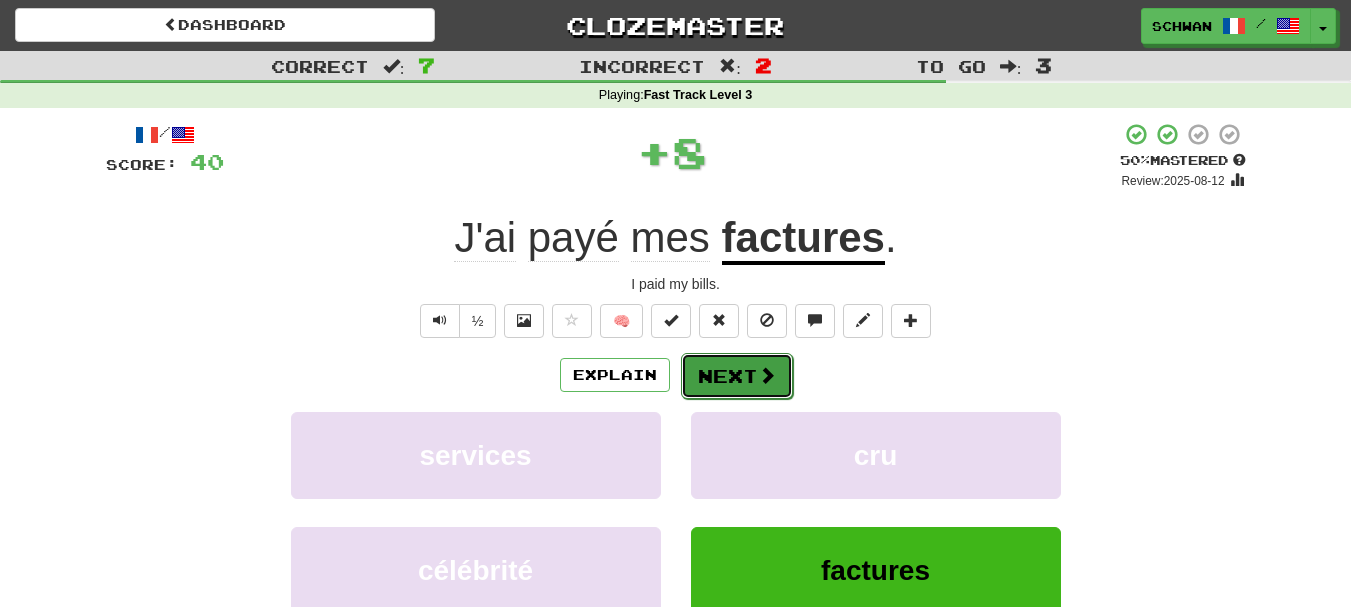 click on "Next" at bounding box center [737, 376] 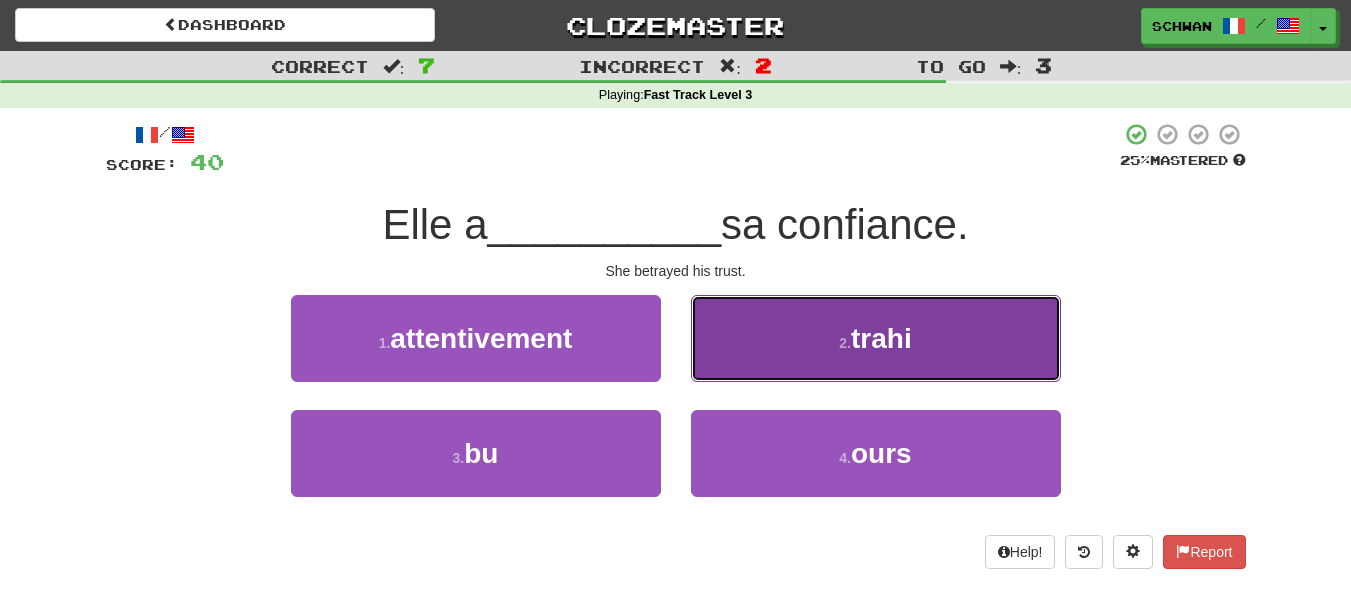 click on "2 .  trahi" at bounding box center (876, 338) 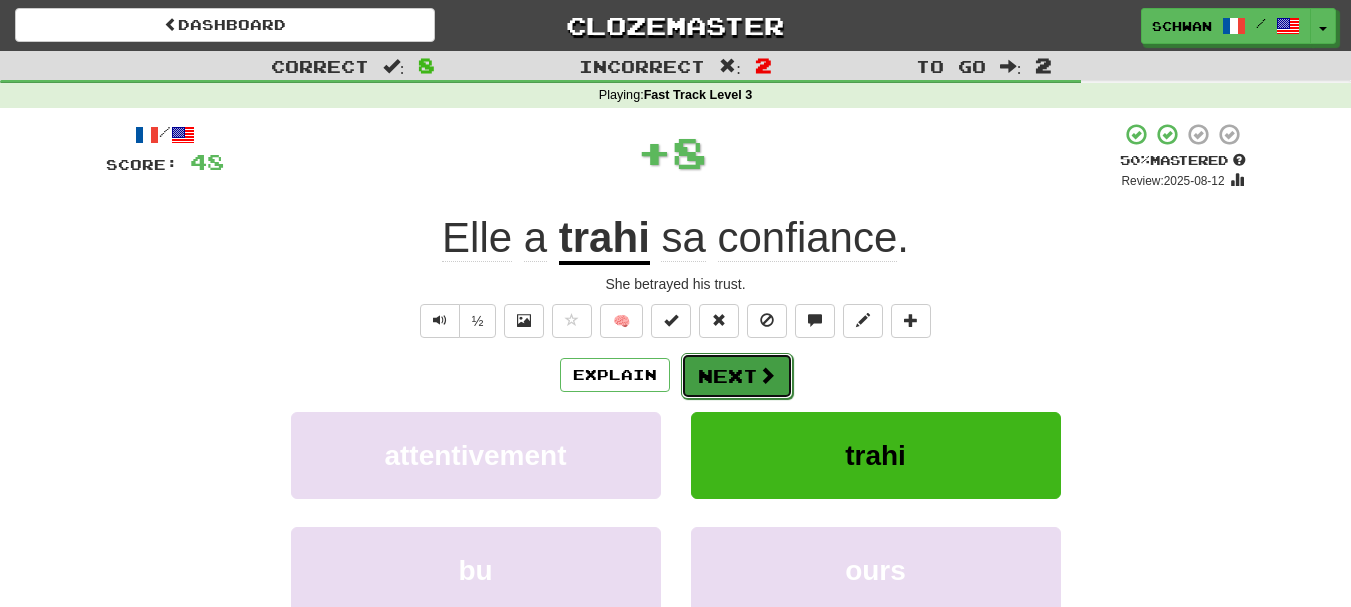 click on "Next" at bounding box center (737, 376) 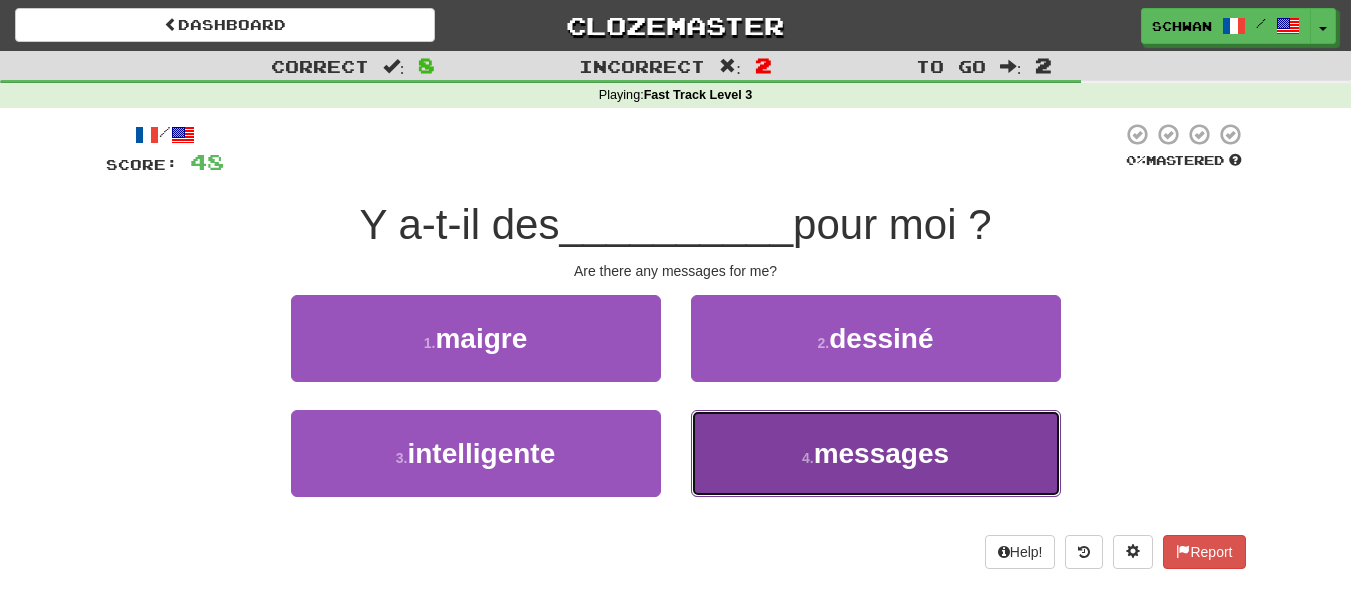 click on "4 .  messages" at bounding box center [876, 453] 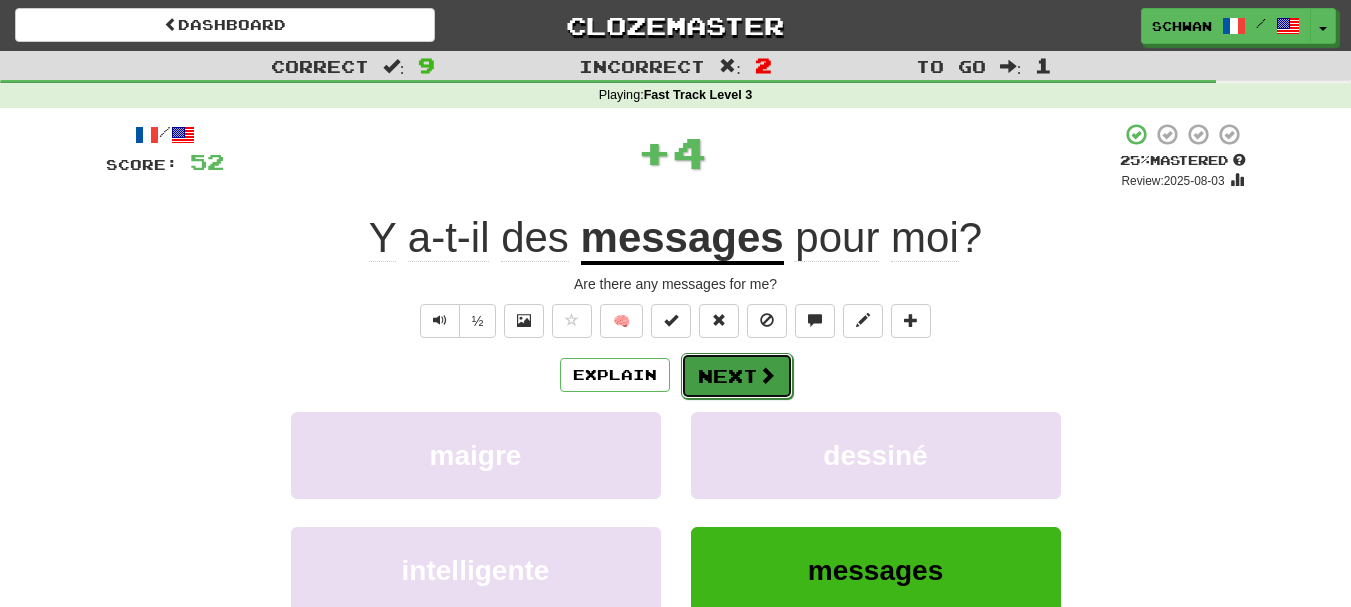 click on "Next" at bounding box center (737, 376) 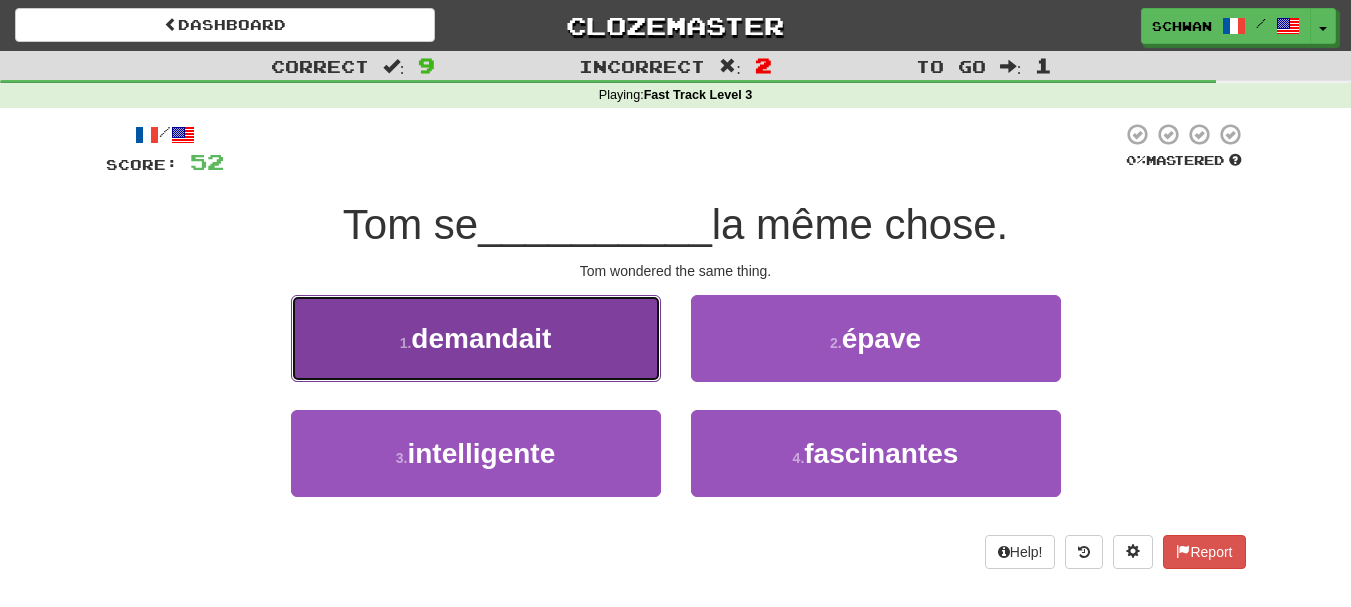 click on "1 .  demandait" at bounding box center (476, 338) 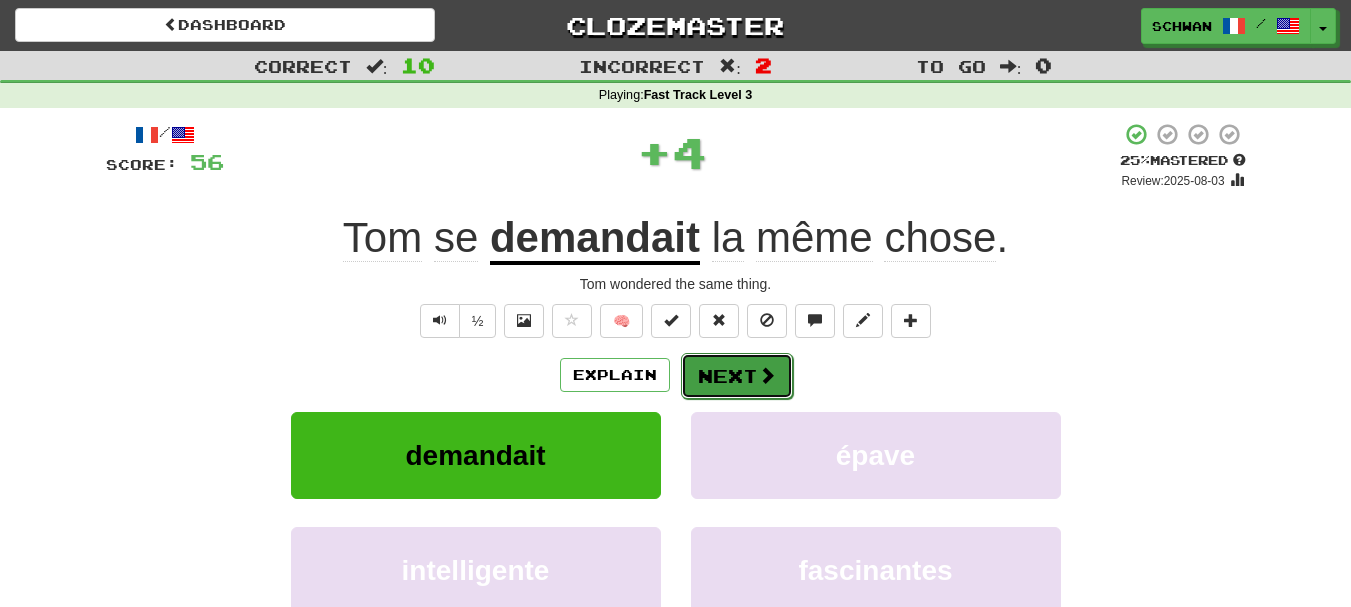 click on "Next" at bounding box center [737, 376] 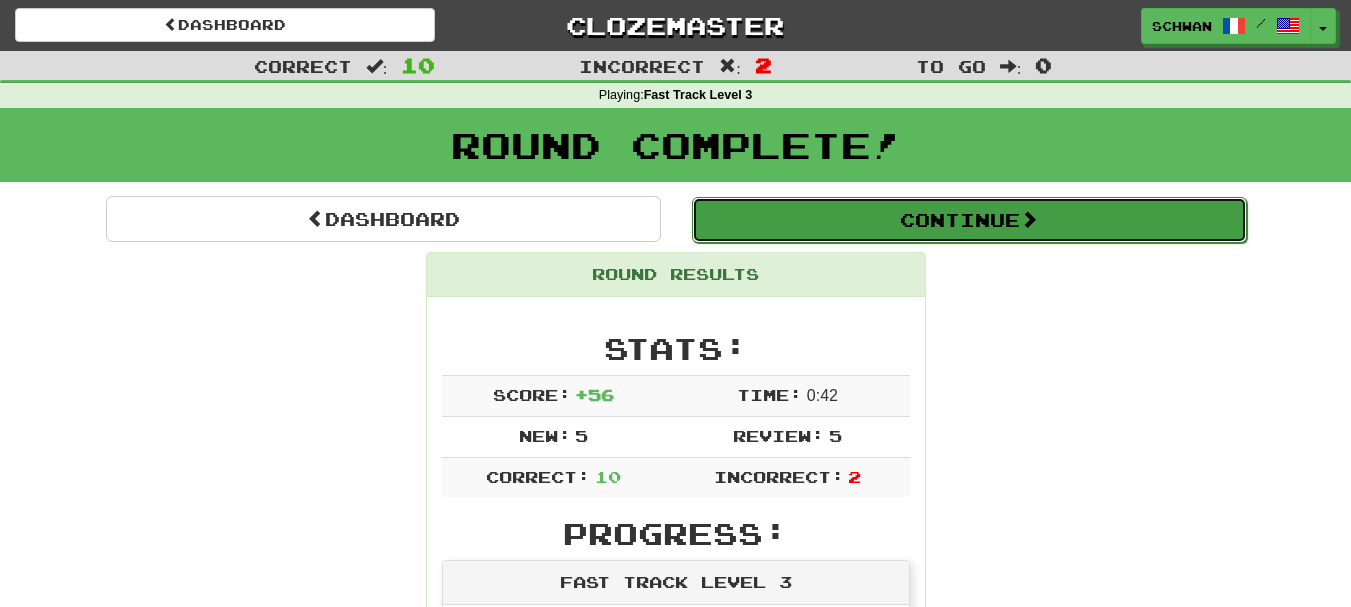 click on "Continue" at bounding box center [969, 220] 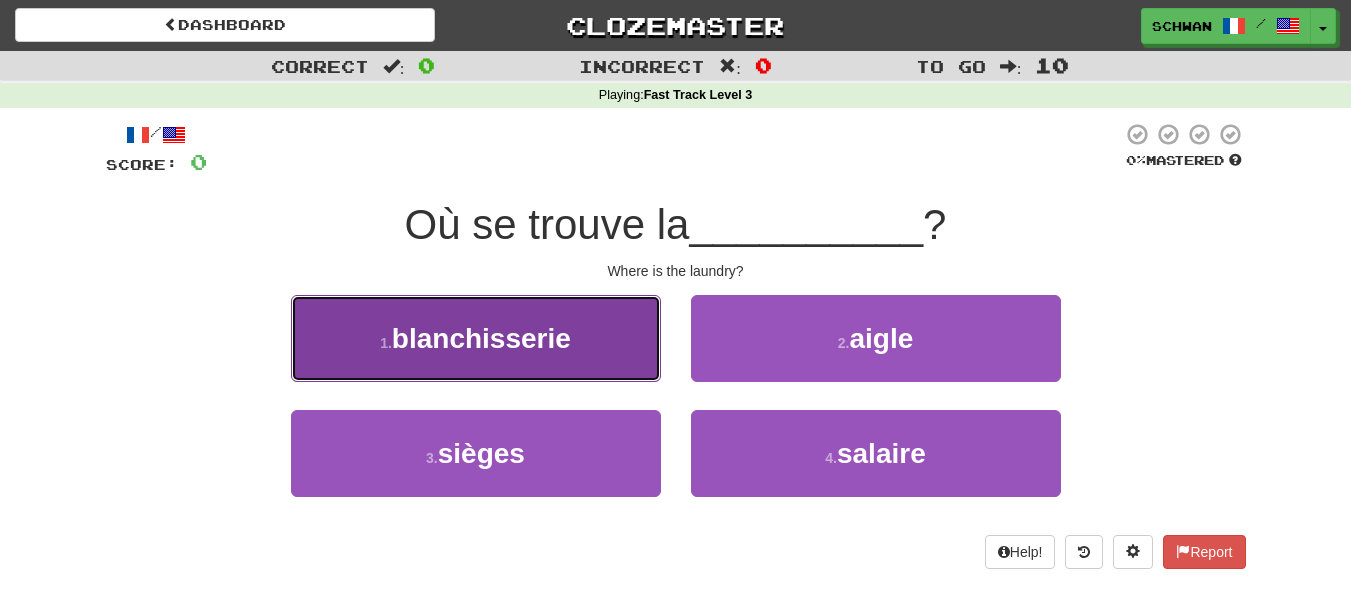 click on "1 .  blanchisserie" at bounding box center (476, 338) 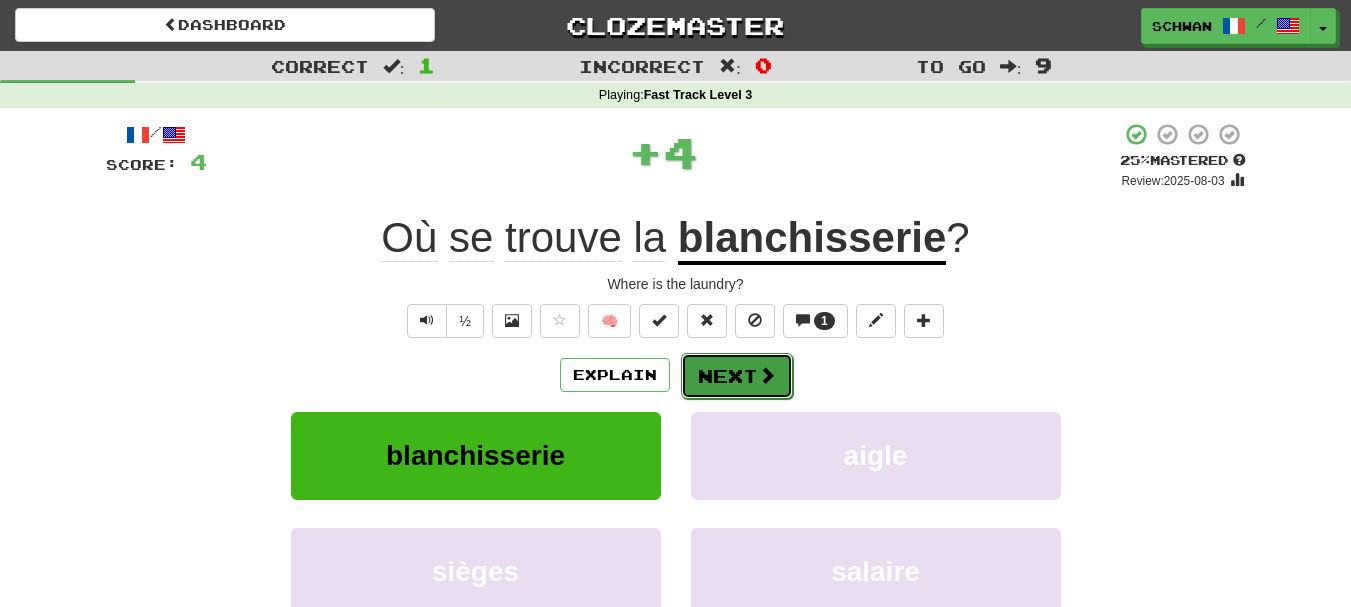 click on "Next" at bounding box center [737, 376] 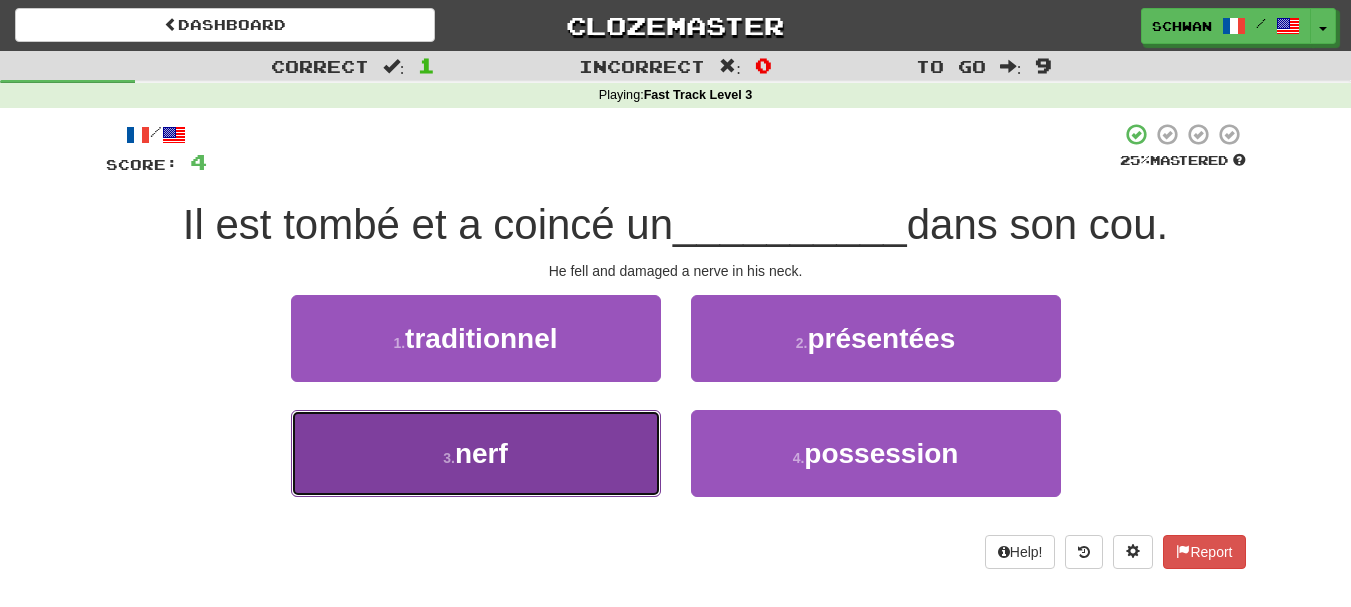 click on "3 .  nerf" at bounding box center (476, 453) 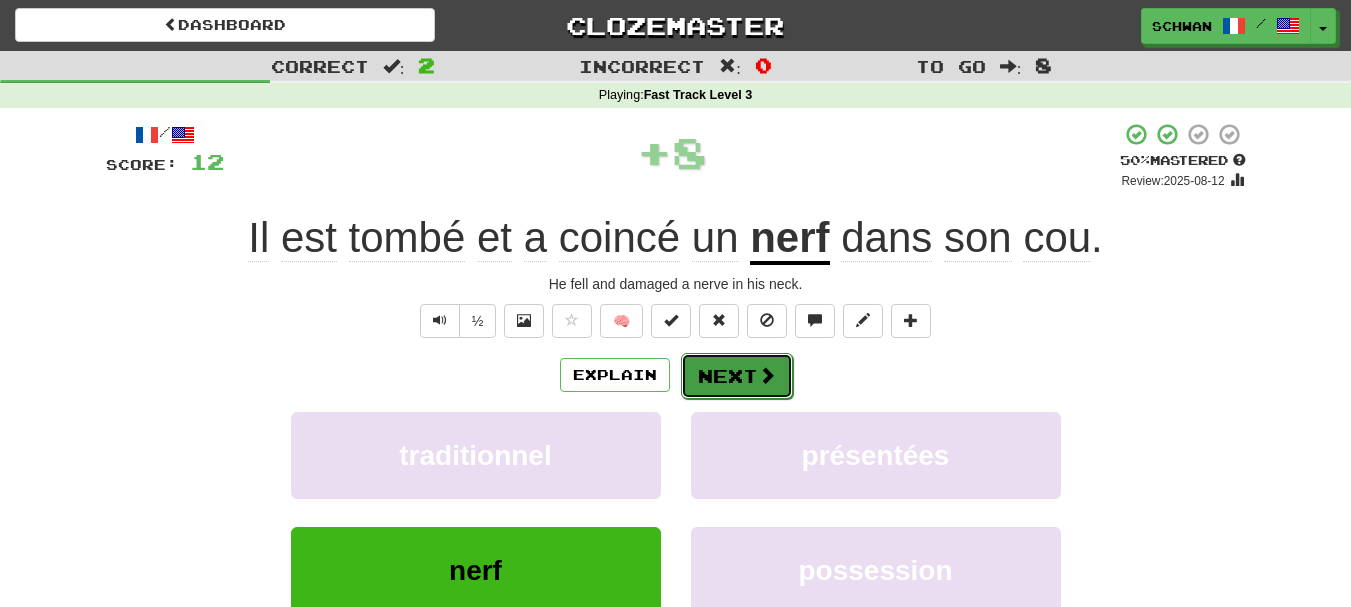 click on "Next" at bounding box center [737, 376] 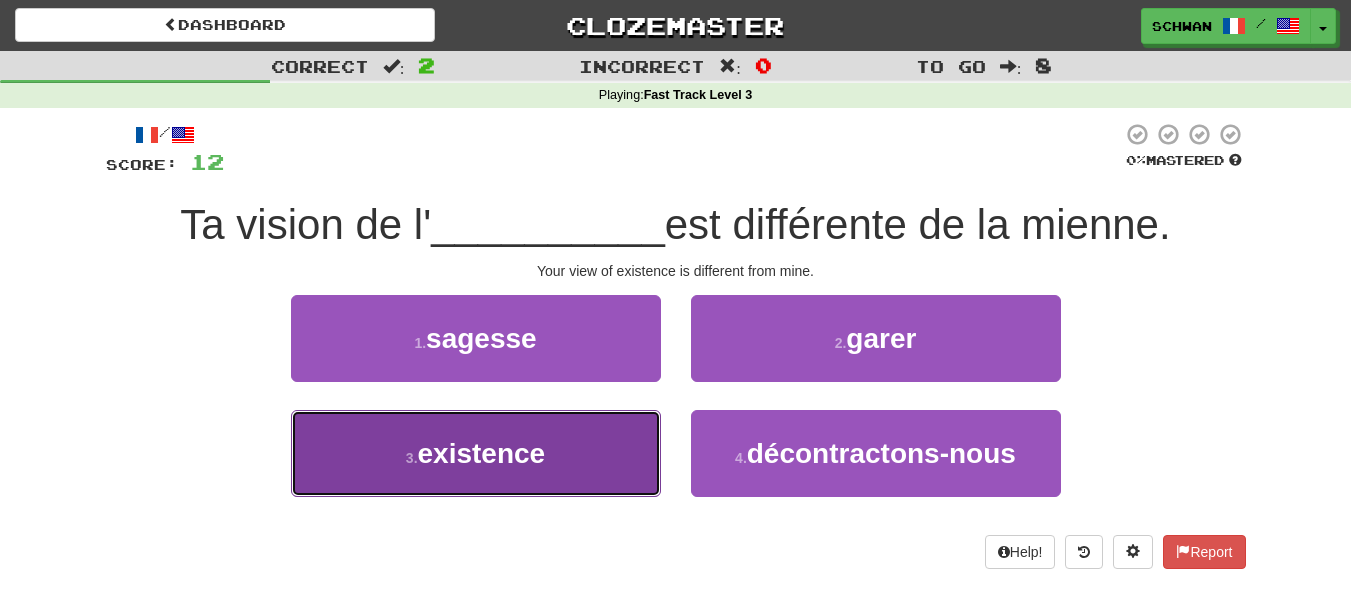 click on "existence" at bounding box center (482, 453) 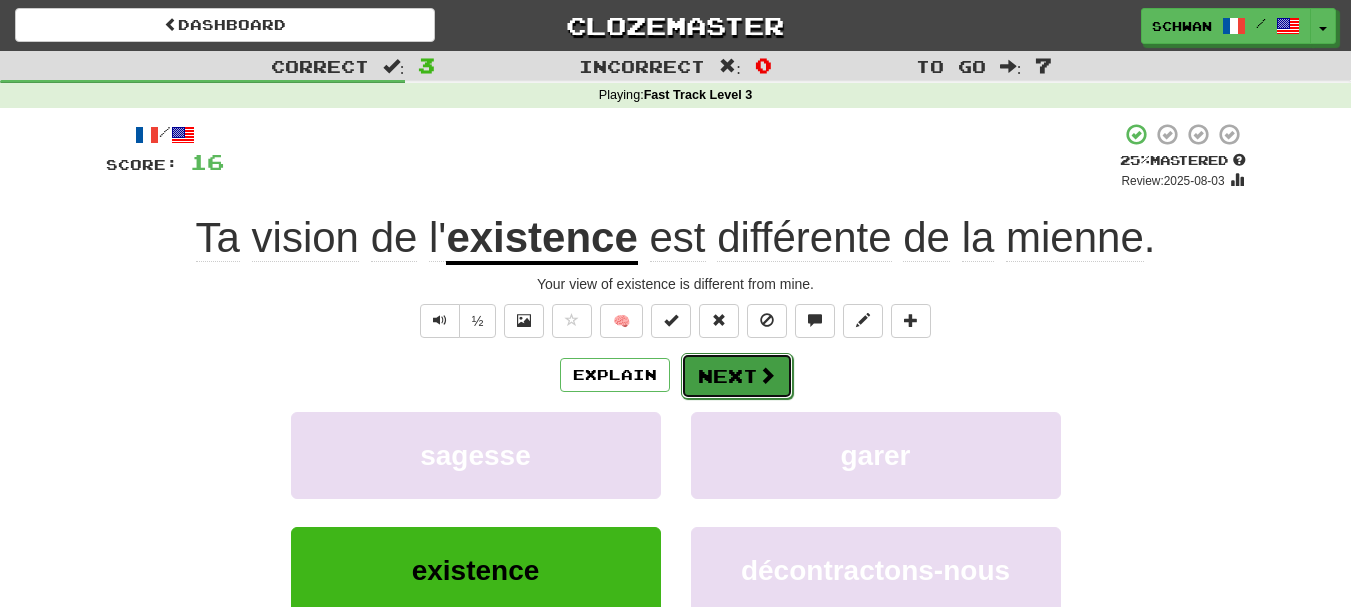 click on "Next" at bounding box center [737, 376] 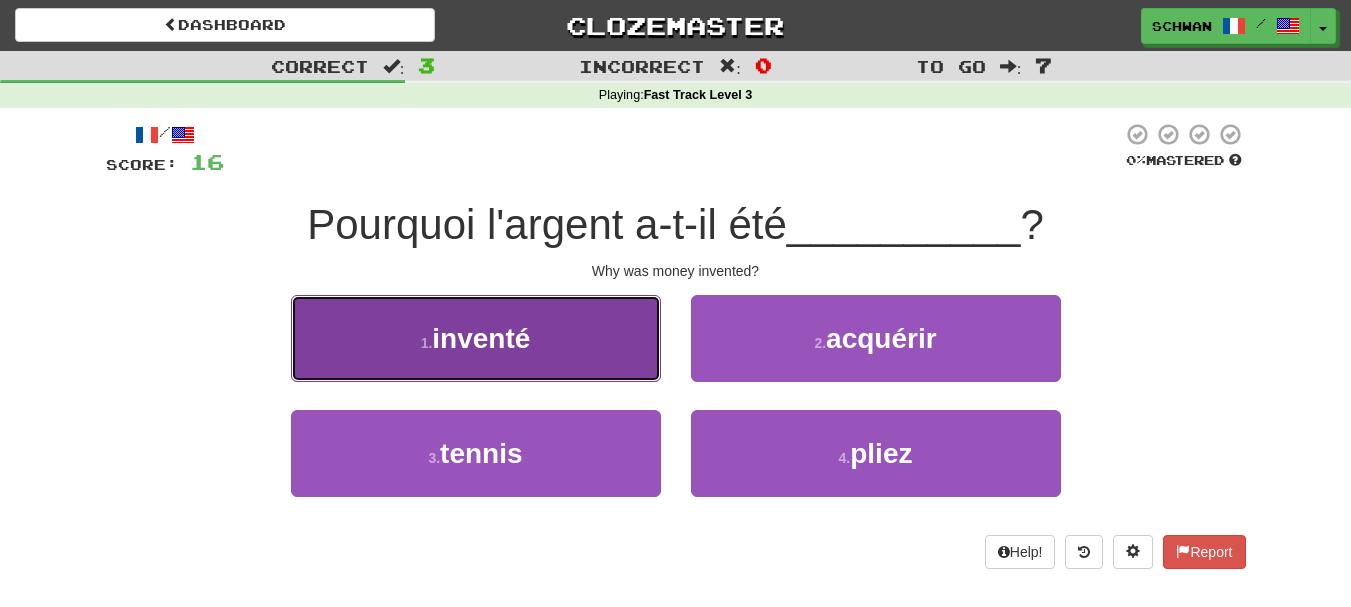 click on "inventé" at bounding box center (481, 338) 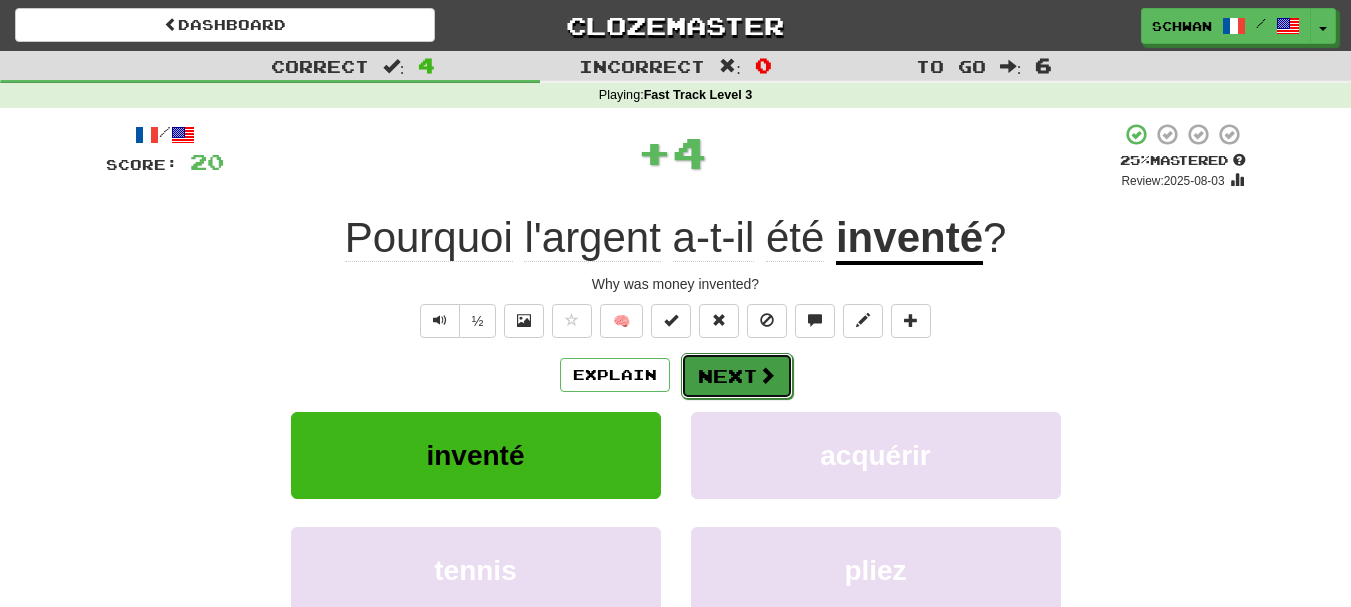 click on "Next" at bounding box center [737, 376] 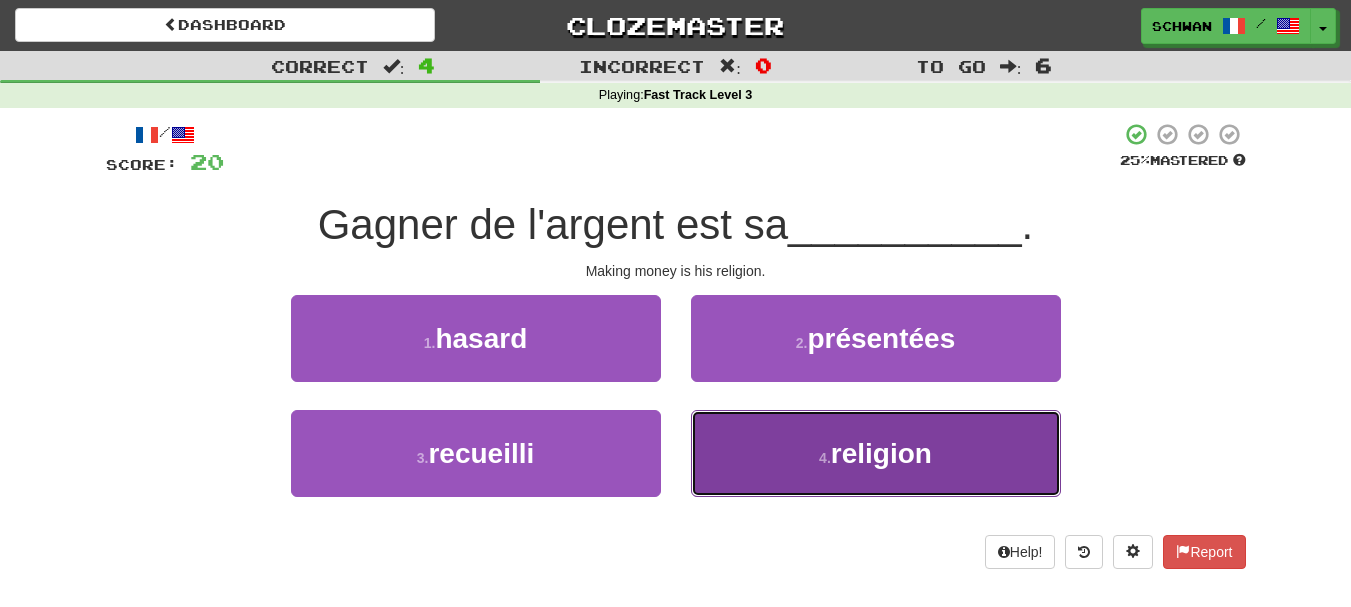 click on "4 .  religion" at bounding box center [876, 453] 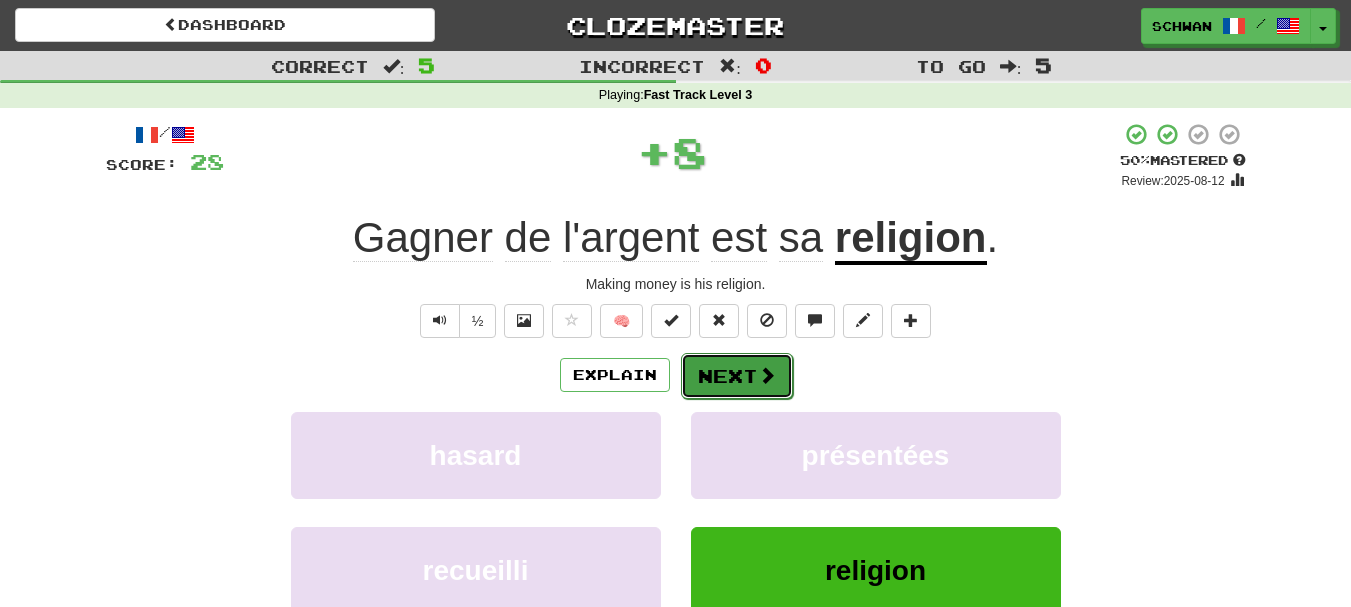 click at bounding box center [767, 375] 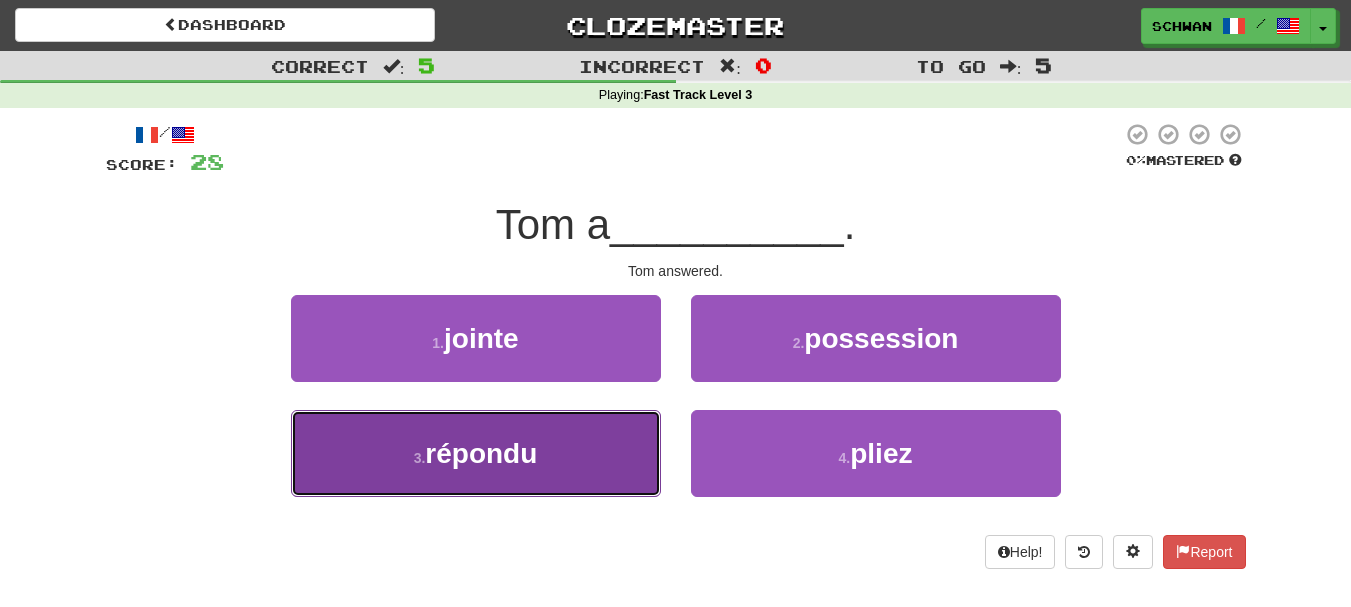 click on "3 .  répondu" at bounding box center (476, 453) 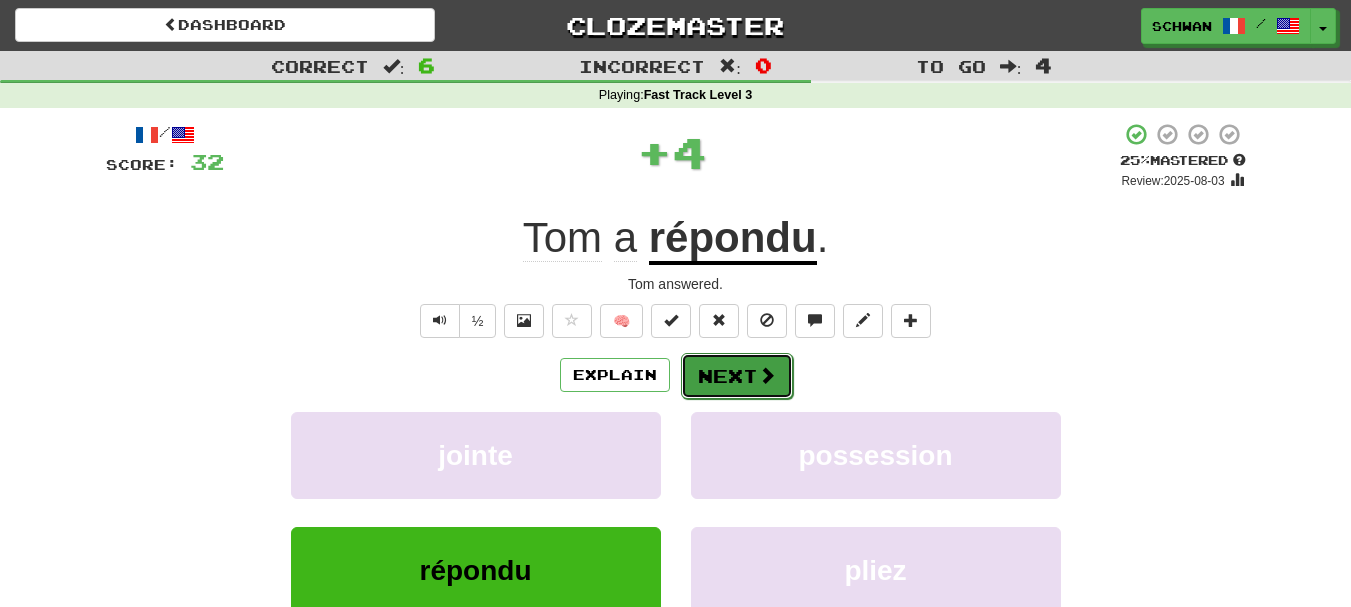 click on "Next" at bounding box center (737, 376) 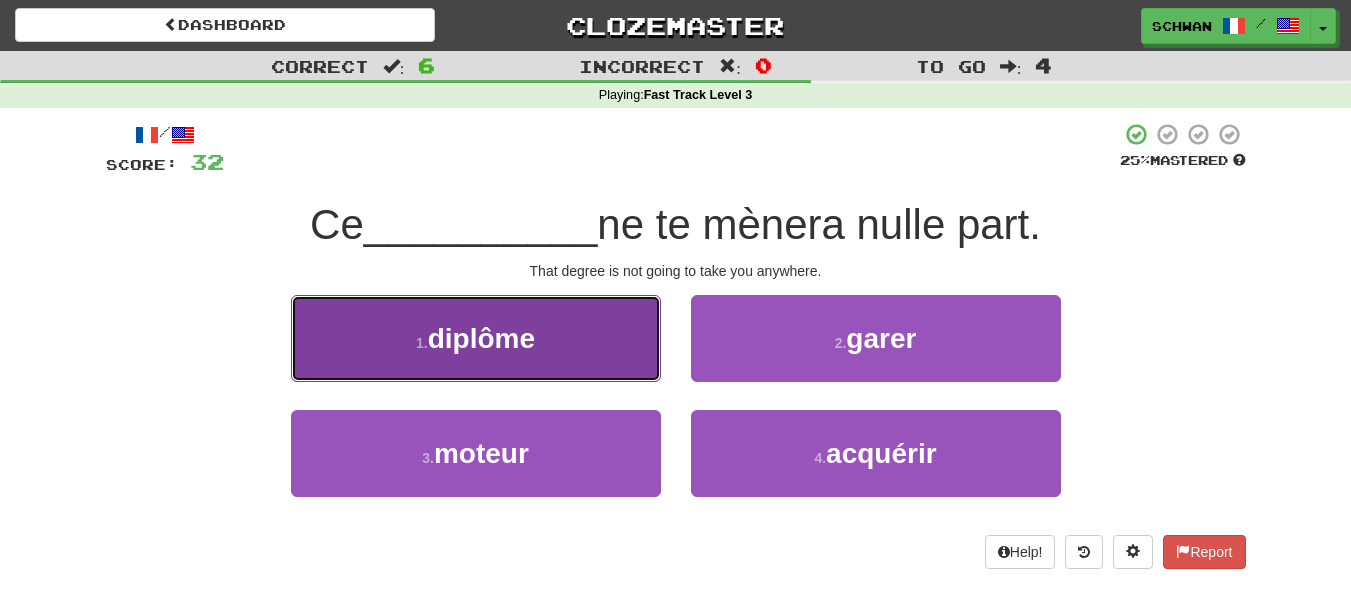click on "1 .  diplôme" at bounding box center [476, 338] 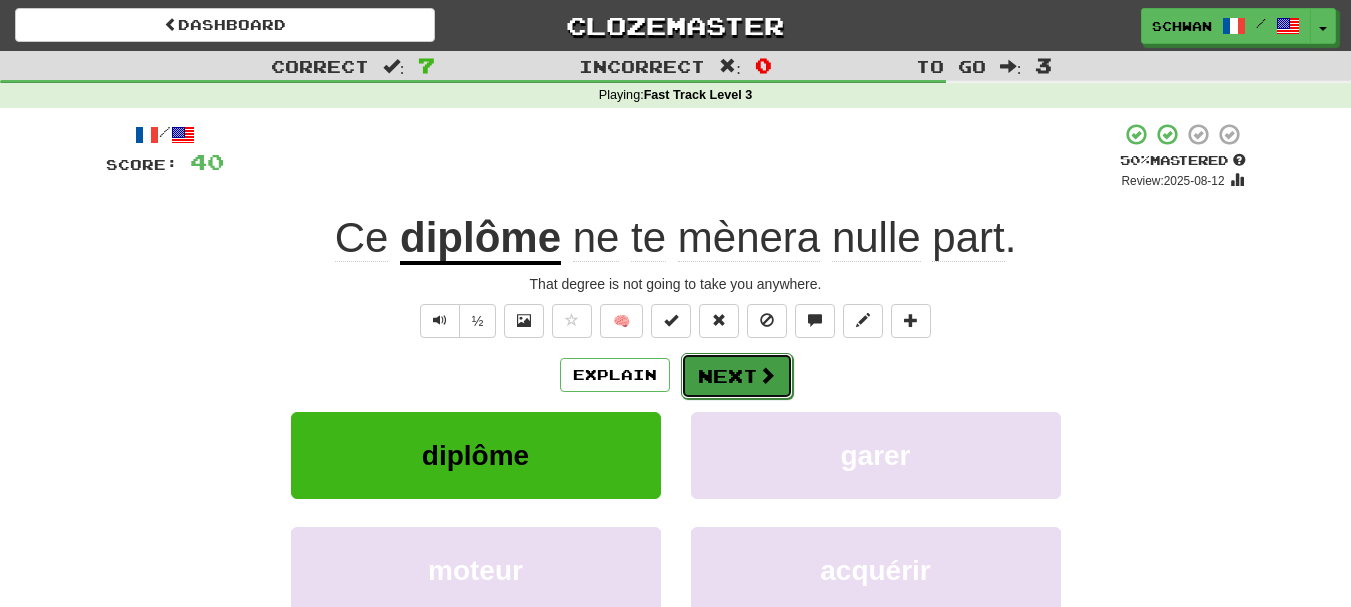 click on "Next" at bounding box center [737, 376] 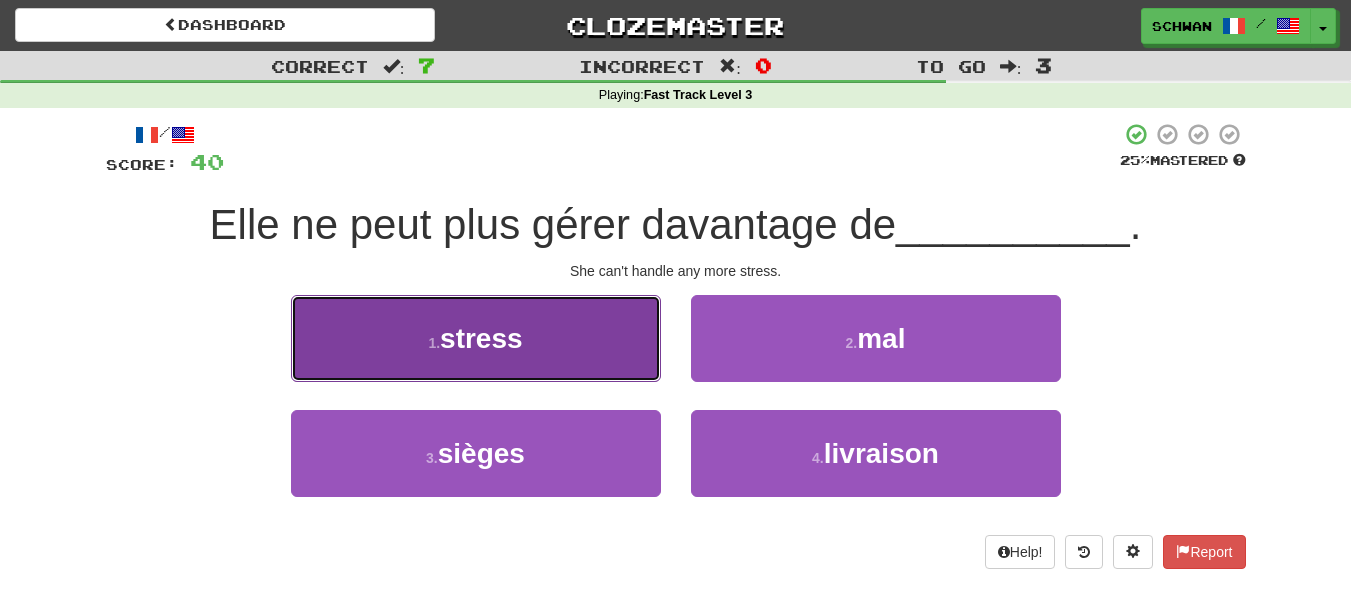 click on "1 .  stress" at bounding box center (476, 338) 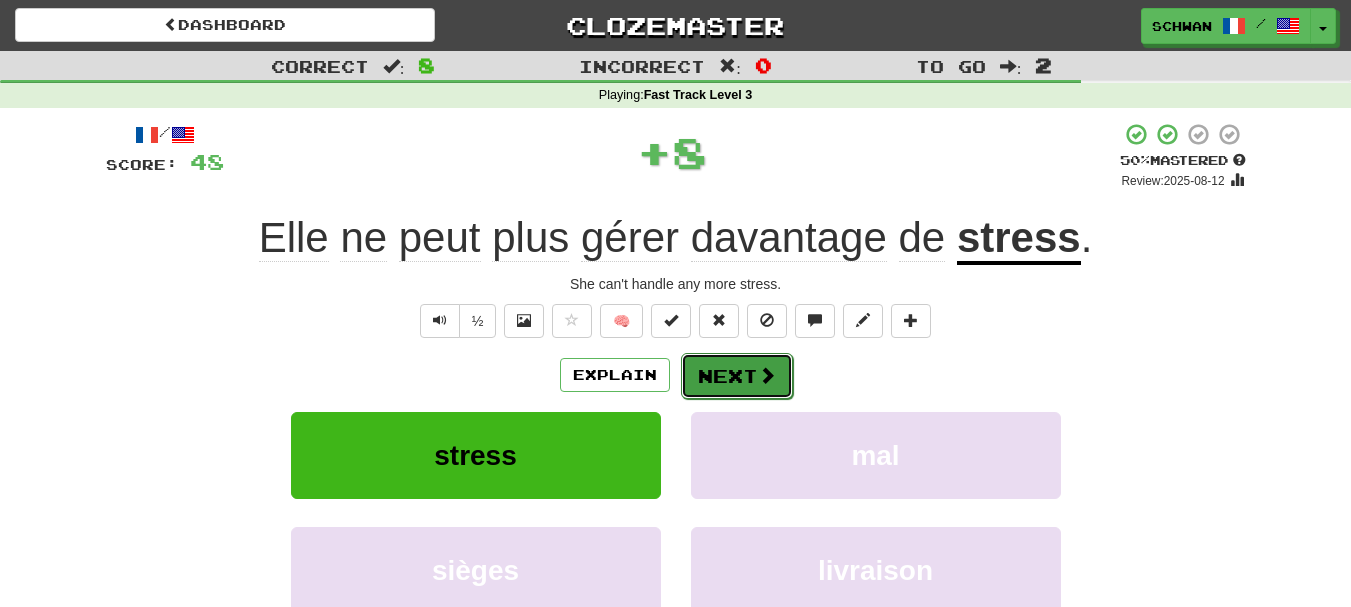 click on "Next" at bounding box center (737, 376) 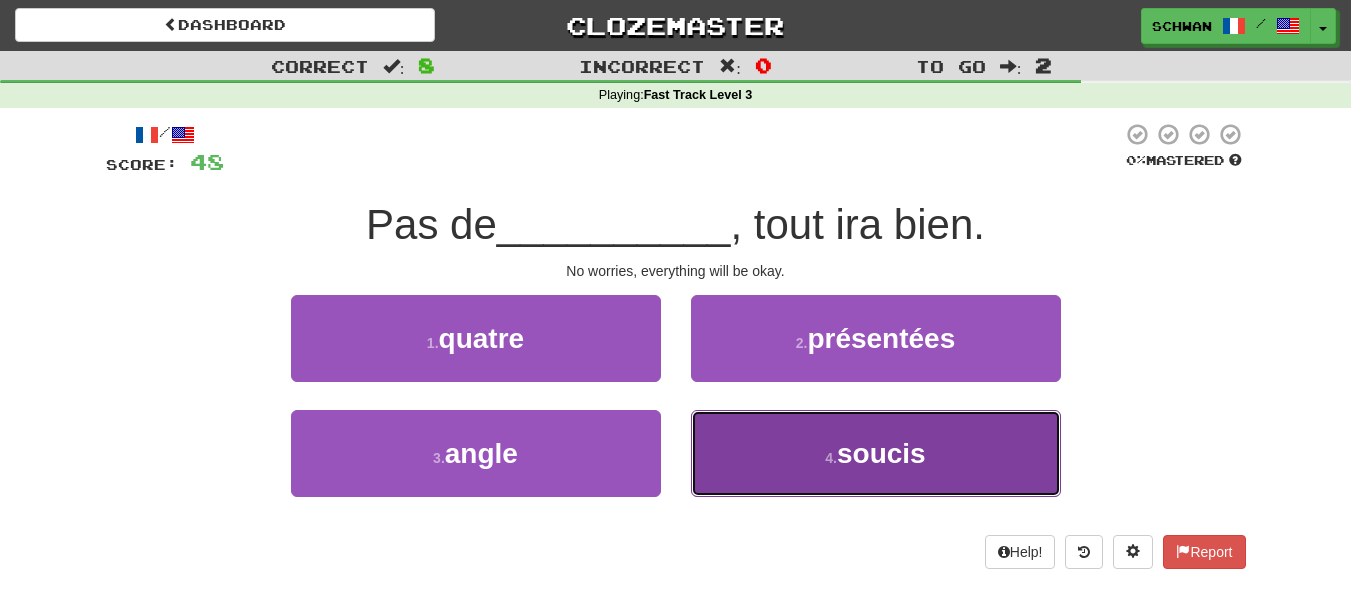 click on "4 .  soucis" at bounding box center (876, 453) 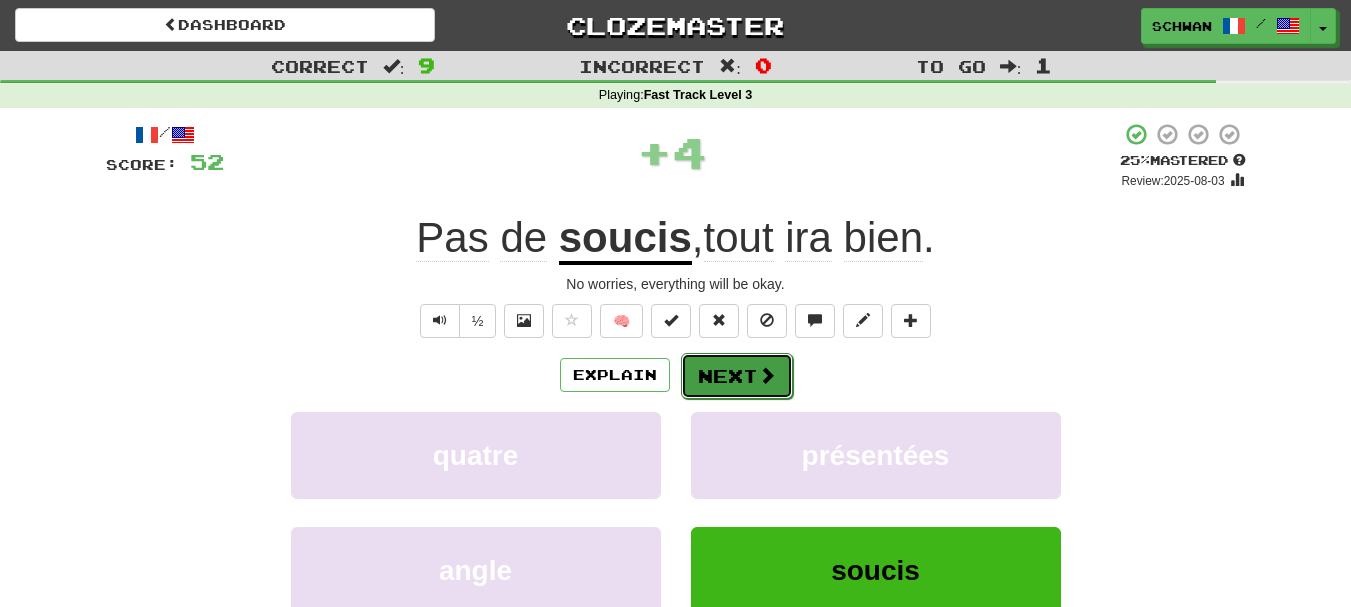 click at bounding box center (767, 375) 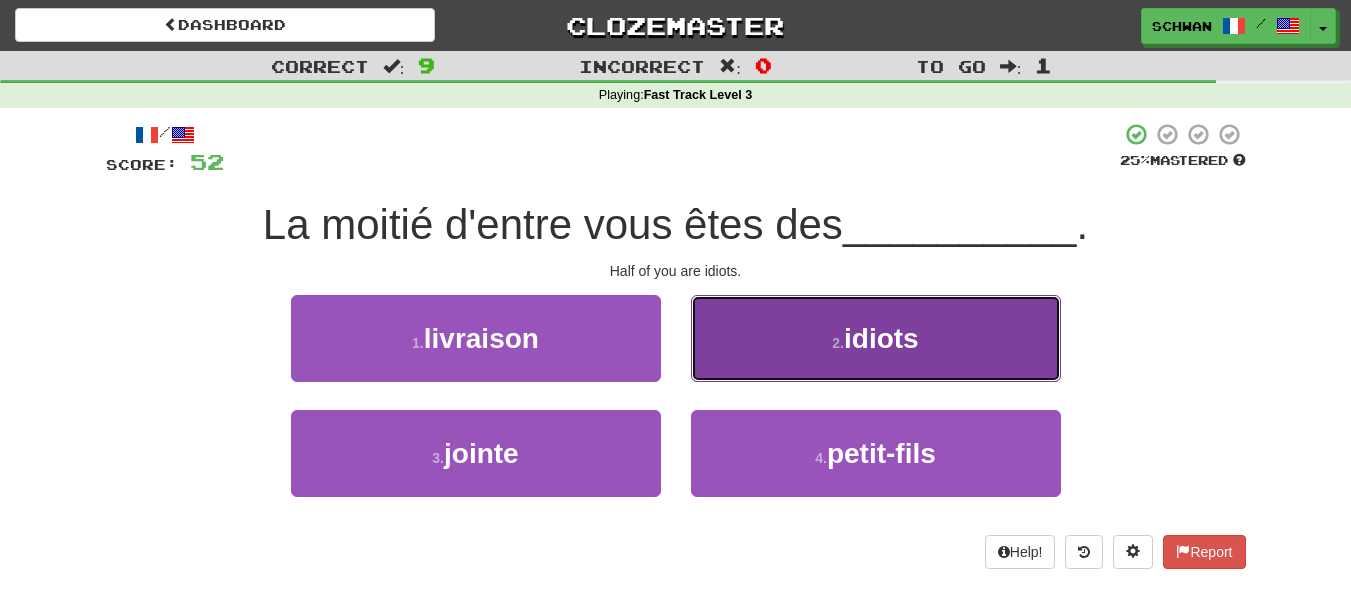click on "2 .  idiots" at bounding box center [876, 338] 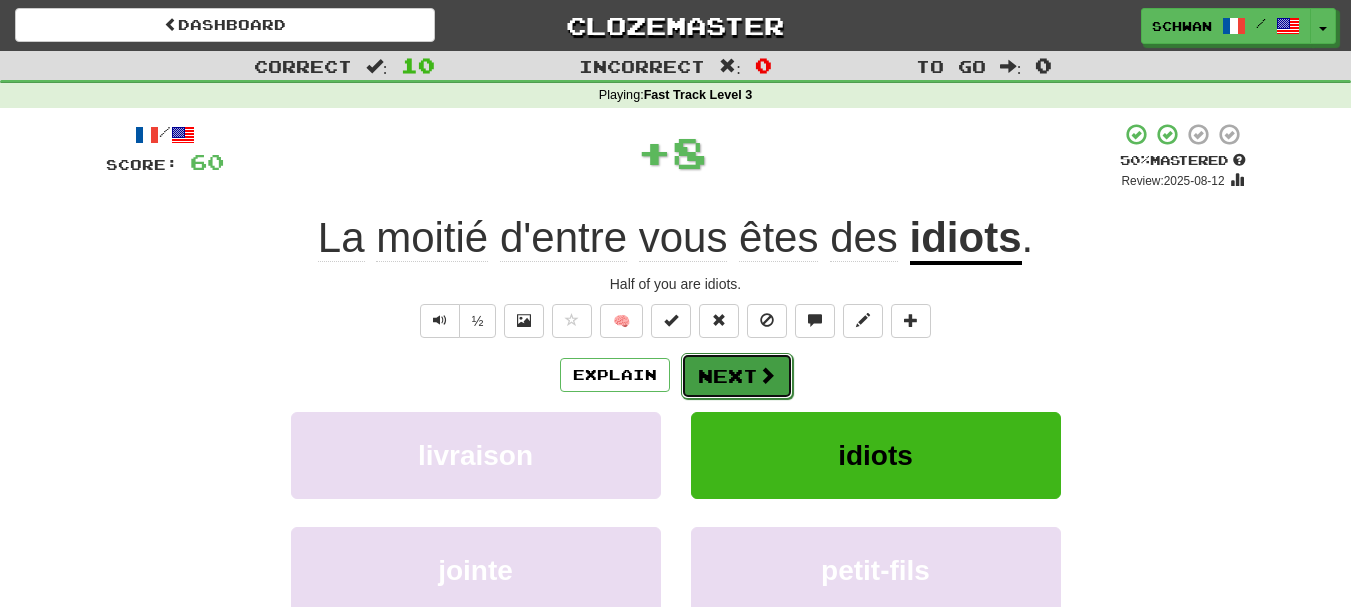 click on "Next" at bounding box center (737, 376) 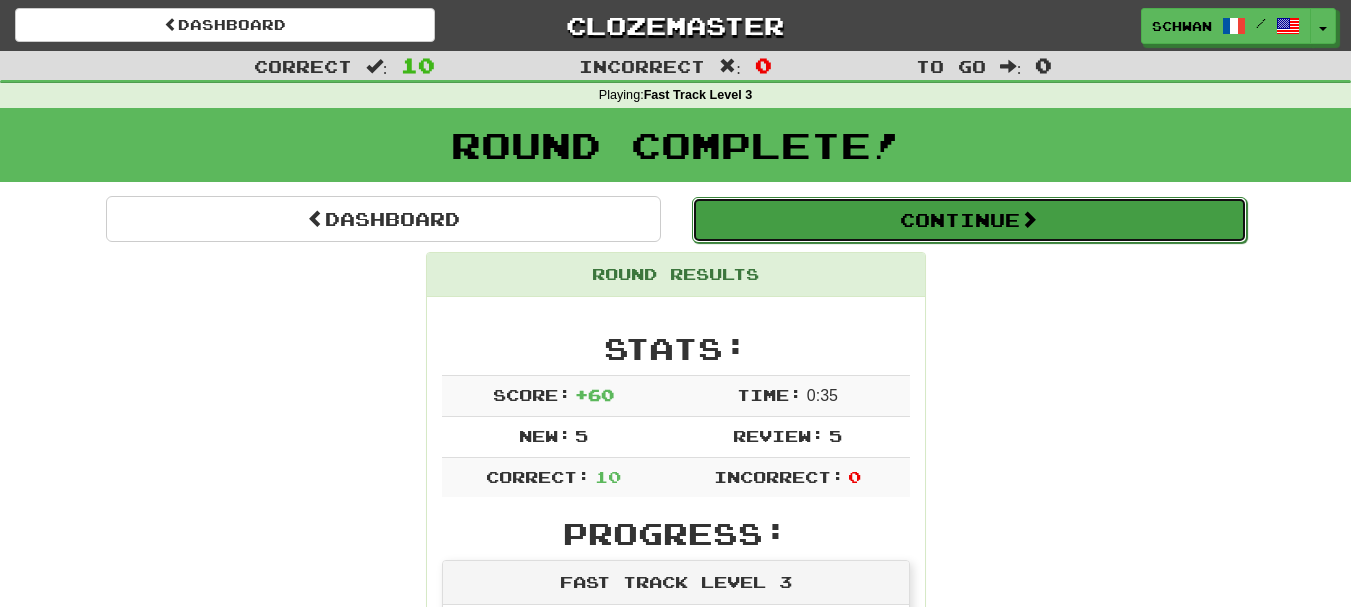 click on "Continue" at bounding box center [969, 220] 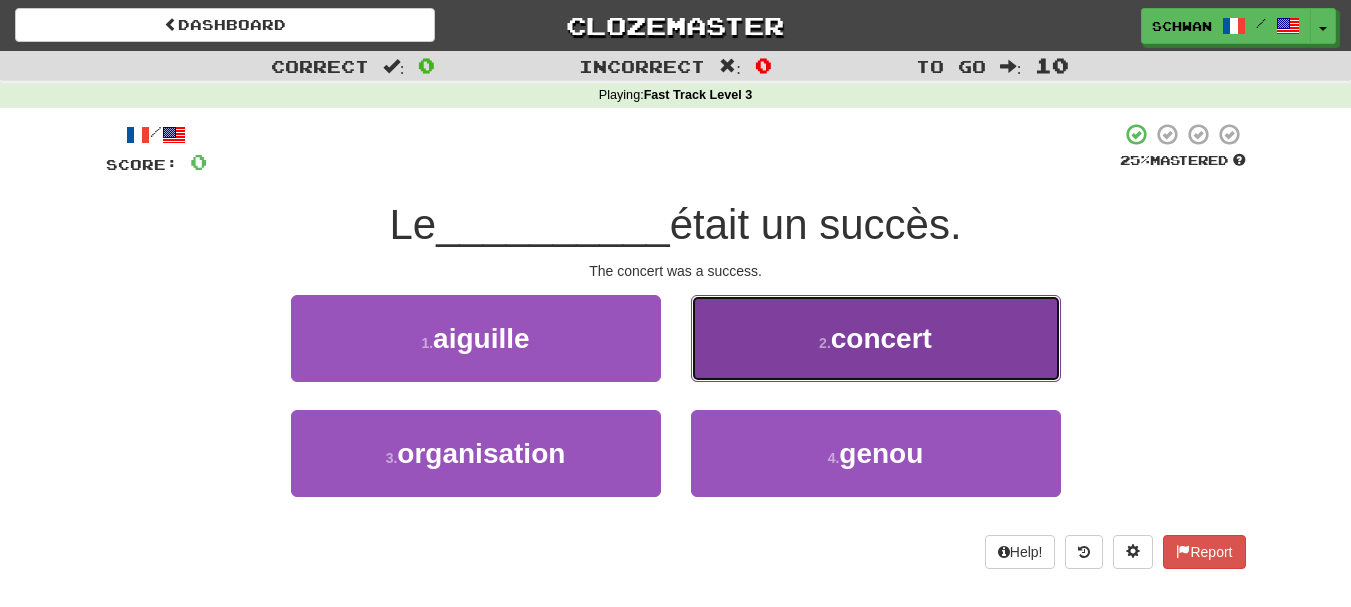 click on "2 .  concert" at bounding box center [876, 338] 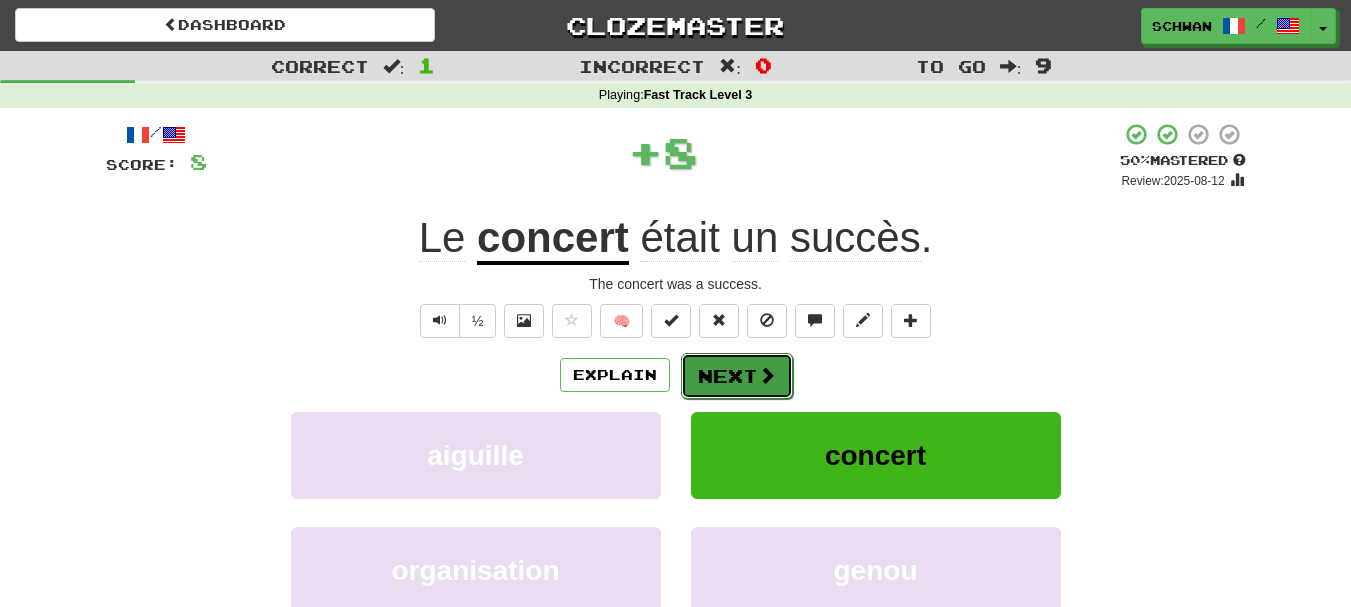 click on "Next" at bounding box center [737, 376] 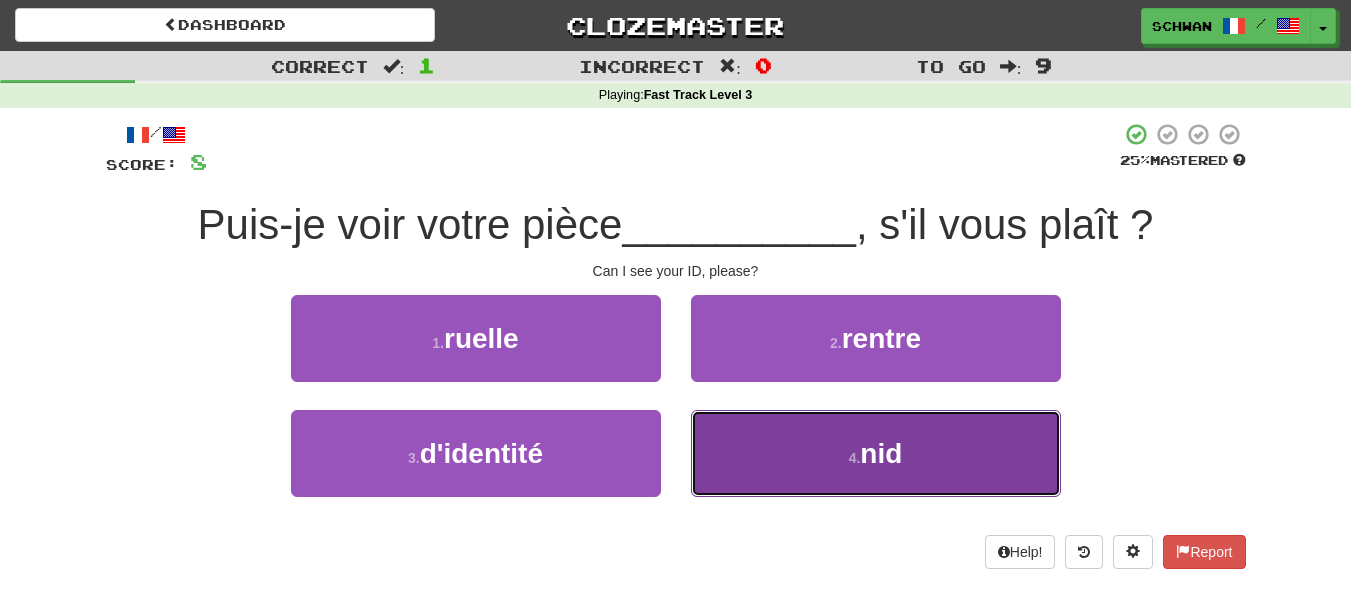 click on "4 .  nid" at bounding box center [876, 453] 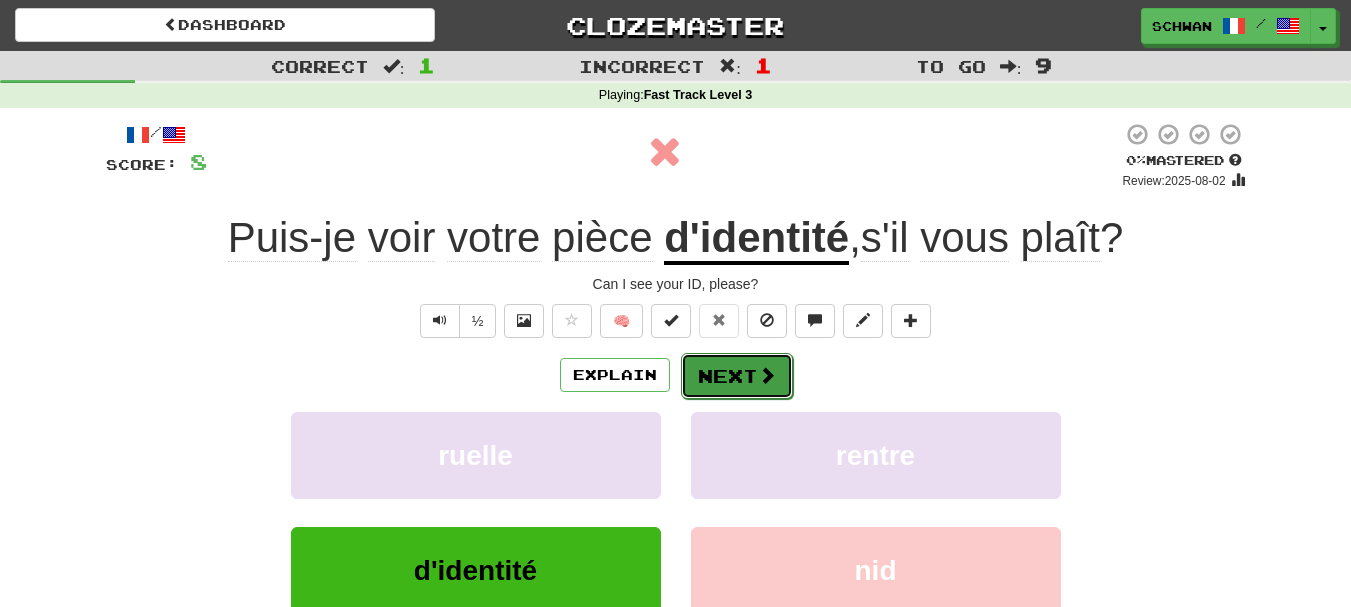 click on "Next" at bounding box center (737, 376) 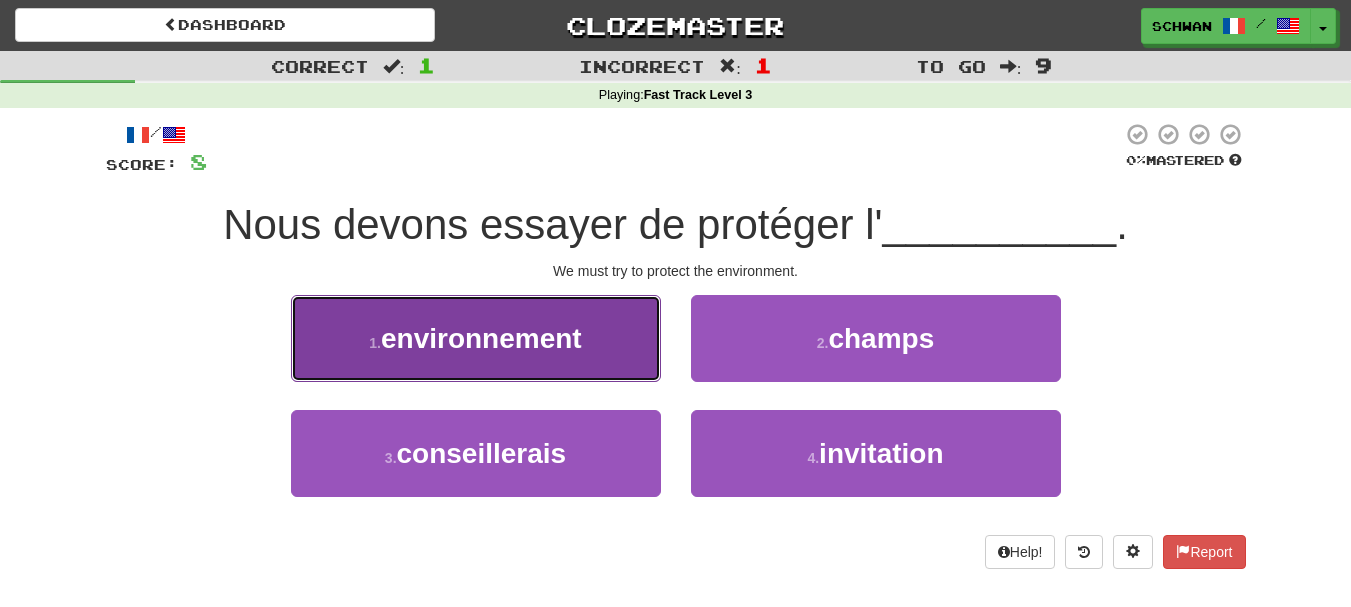click on "1 .  environnement" at bounding box center (476, 338) 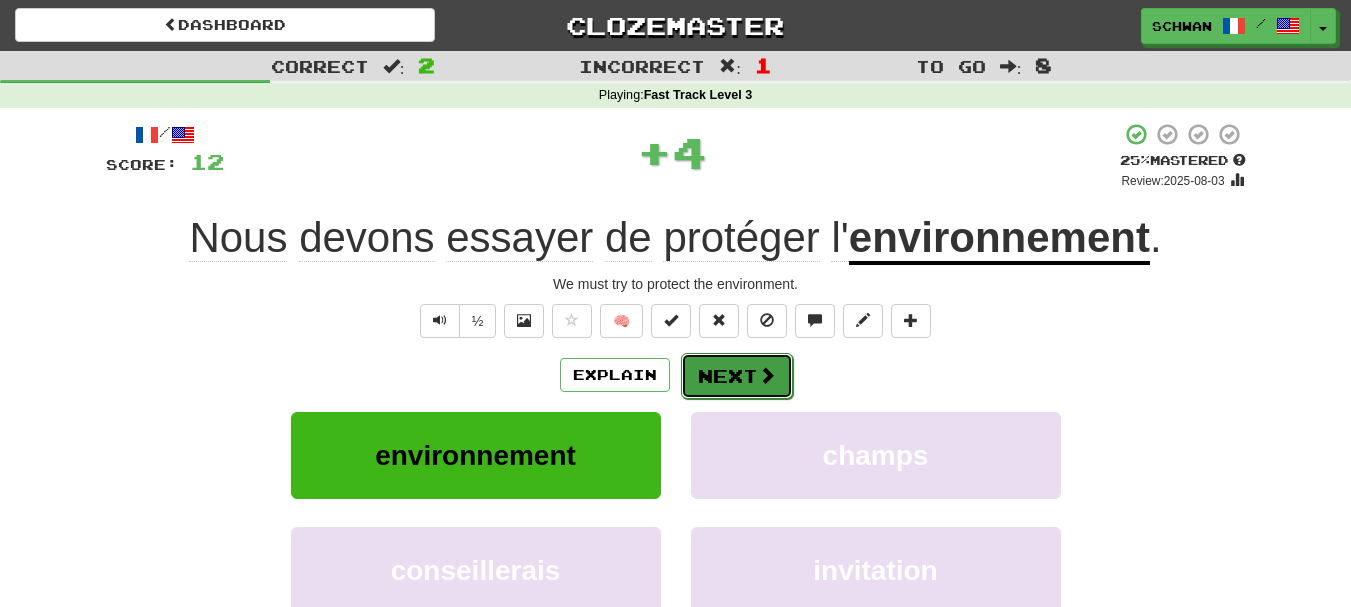 click on "Next" at bounding box center (737, 376) 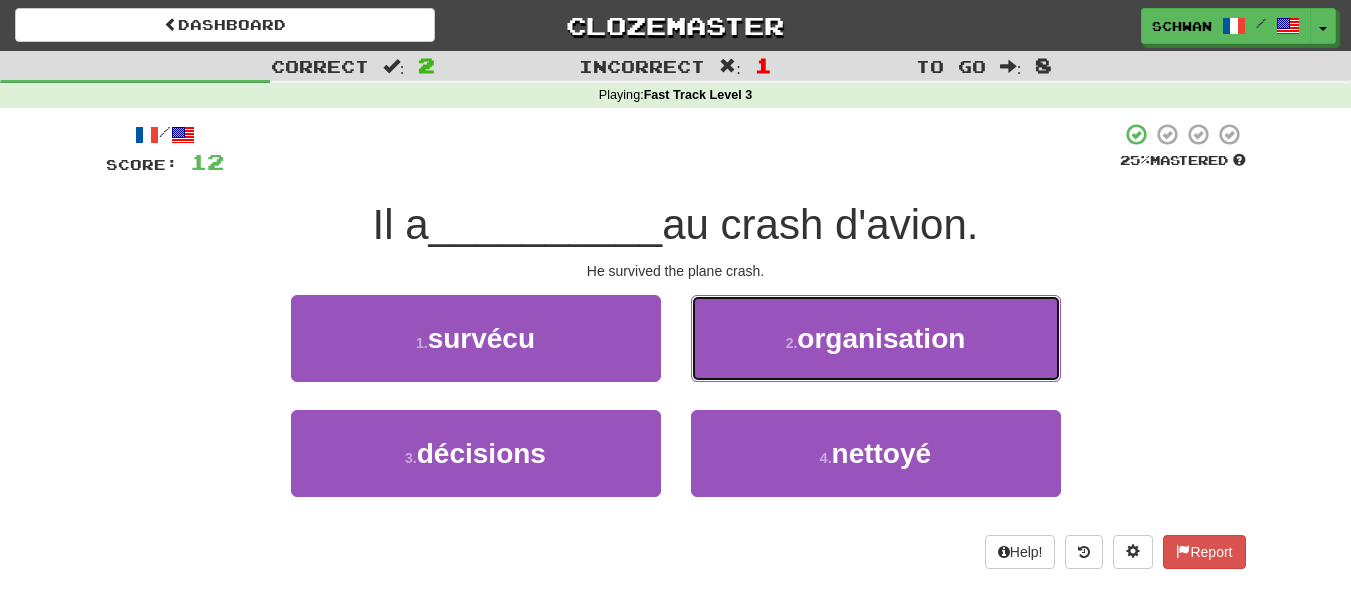 click on "2 .  organisation" at bounding box center [876, 338] 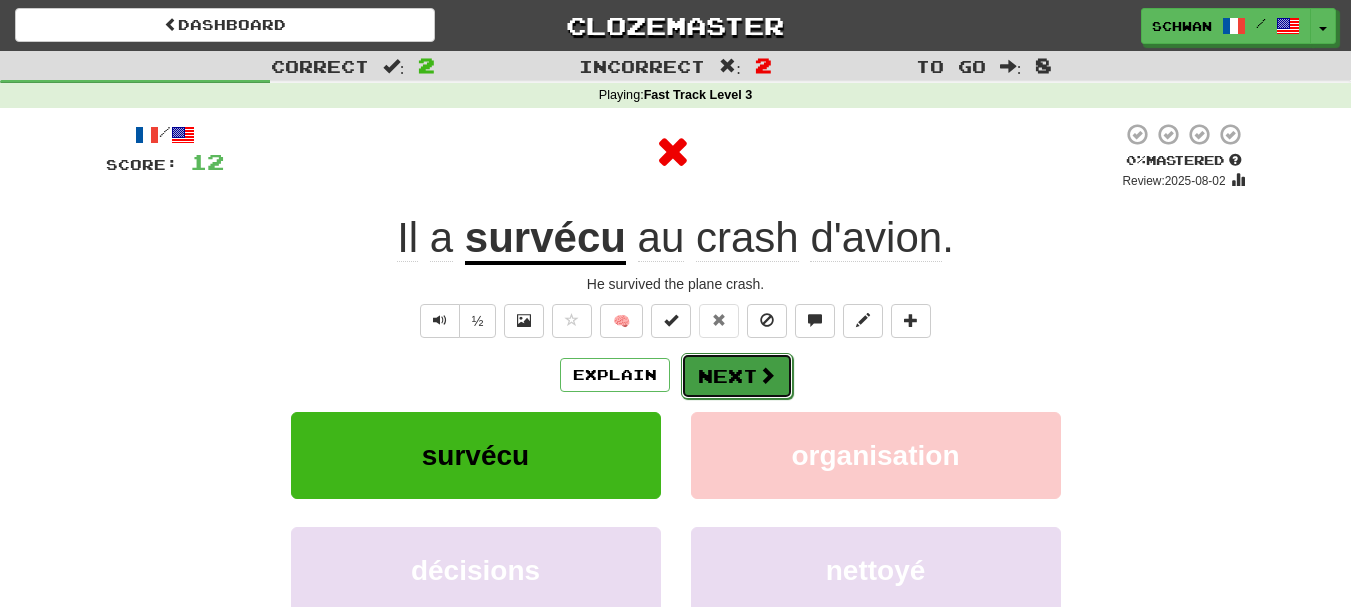 click on "Next" at bounding box center (737, 376) 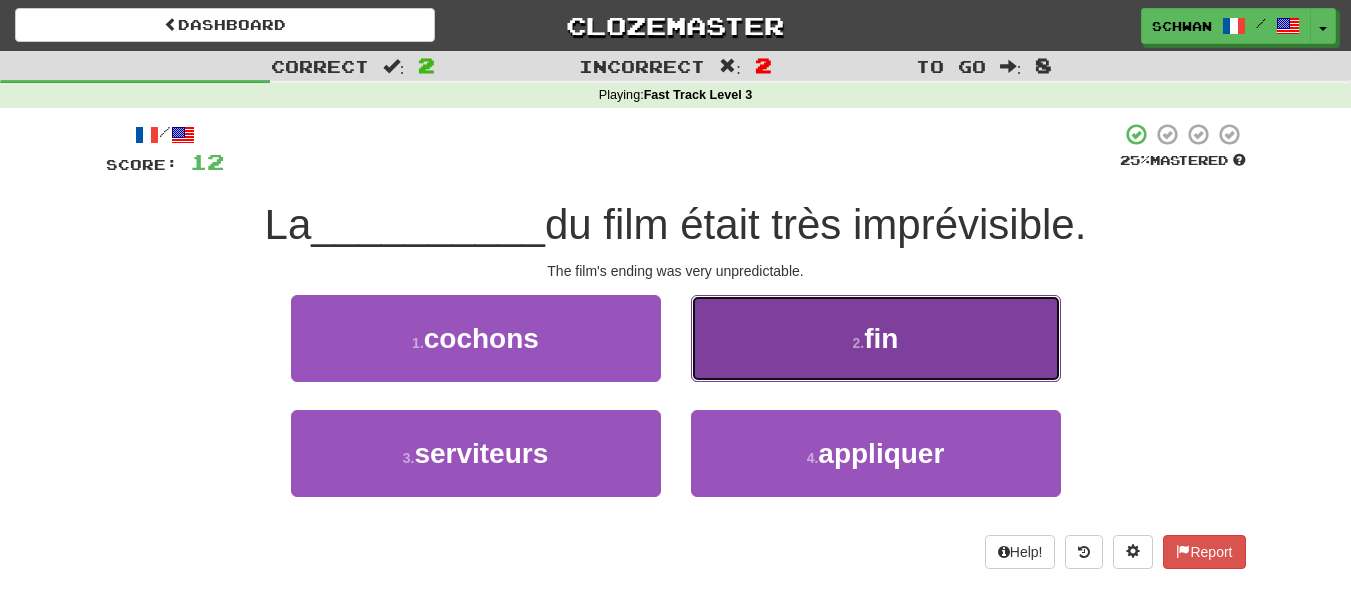 click on "2 .  fin" at bounding box center (876, 338) 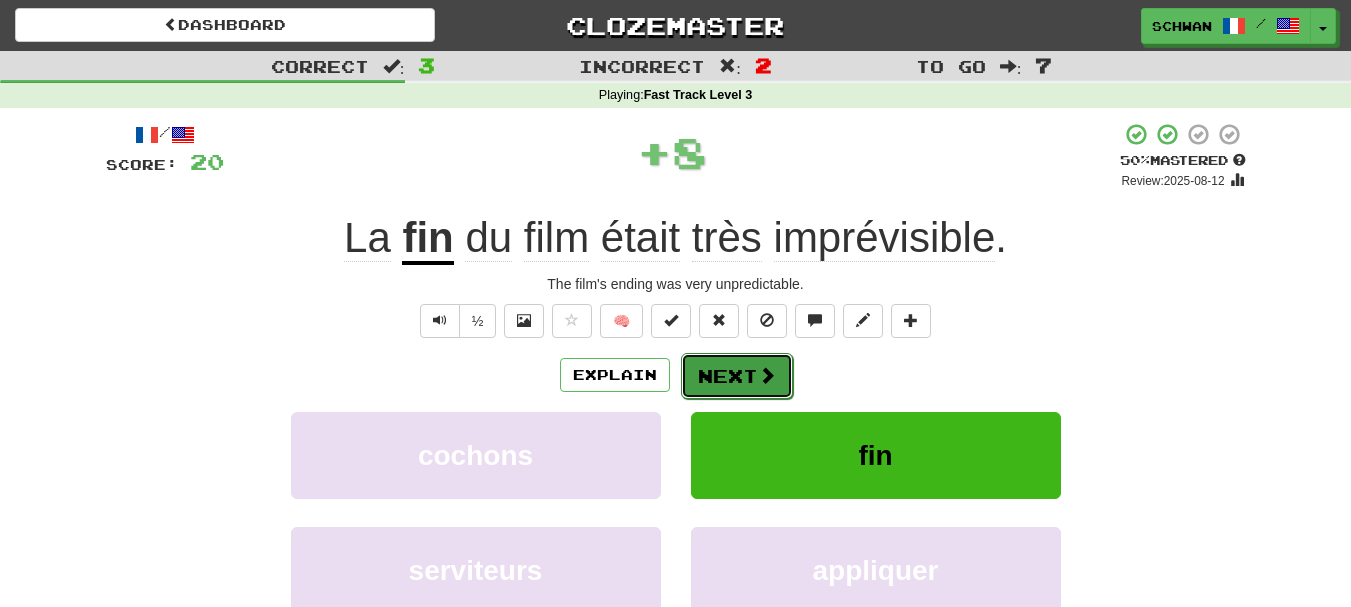 click on "Next" at bounding box center (737, 376) 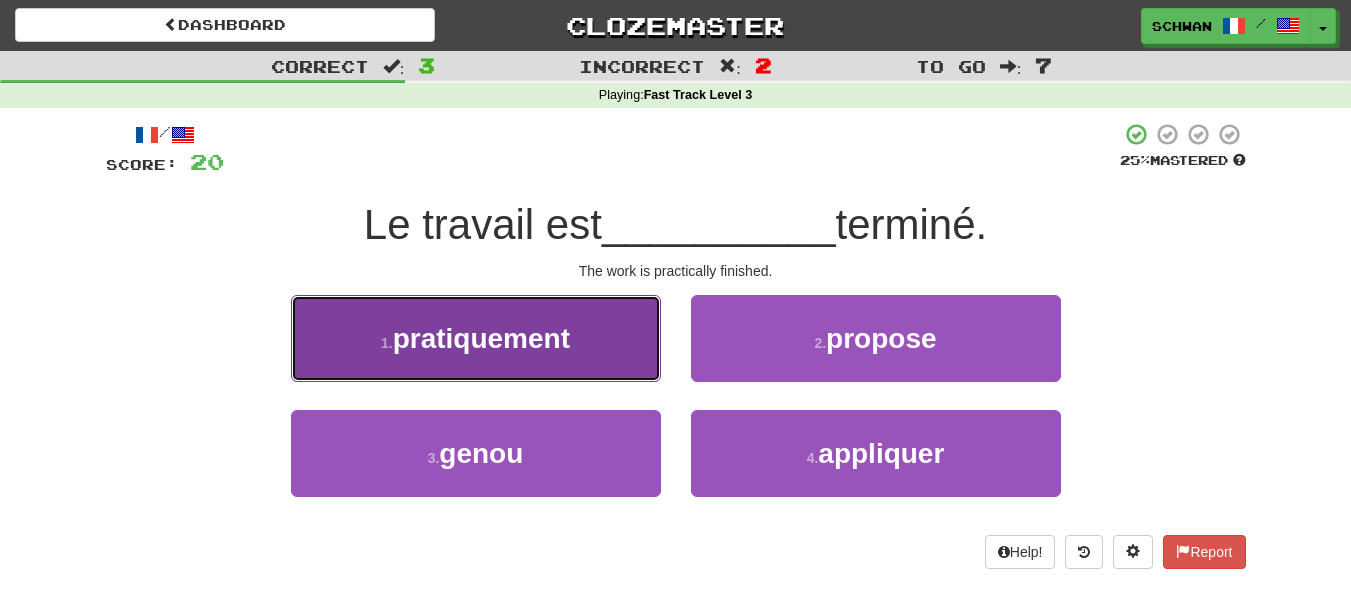 click on "1 .  pratiquement" at bounding box center (476, 338) 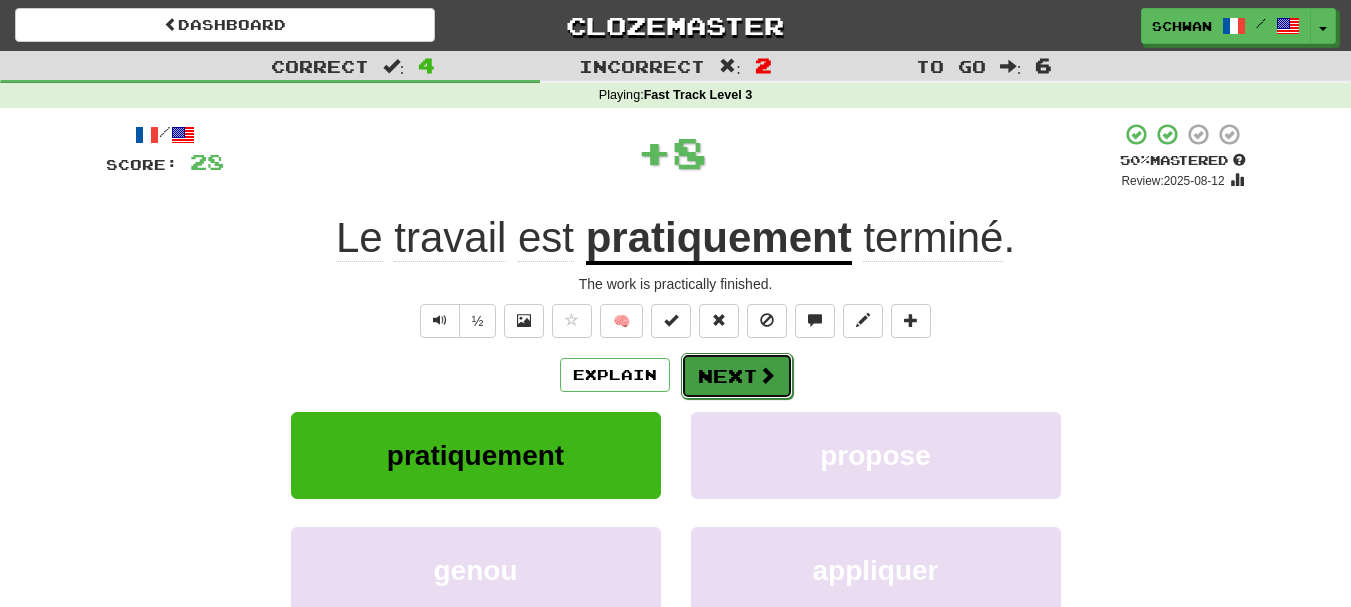 click on "Next" at bounding box center (737, 376) 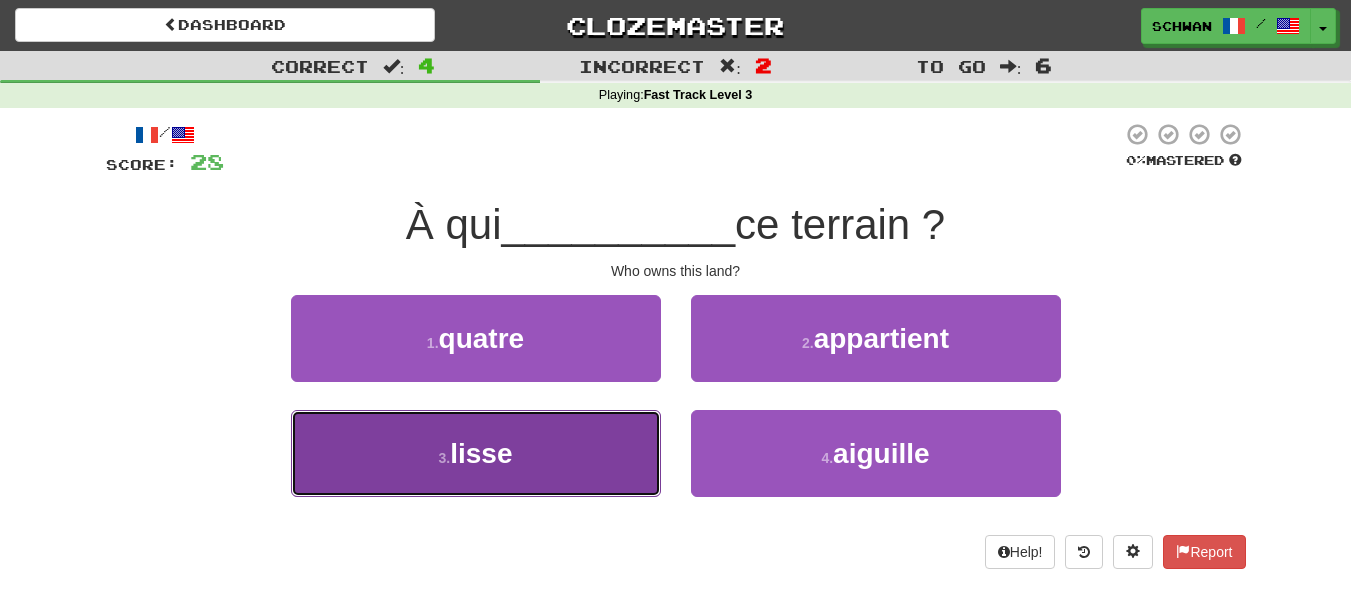 click on "3 .  lisse" at bounding box center (476, 453) 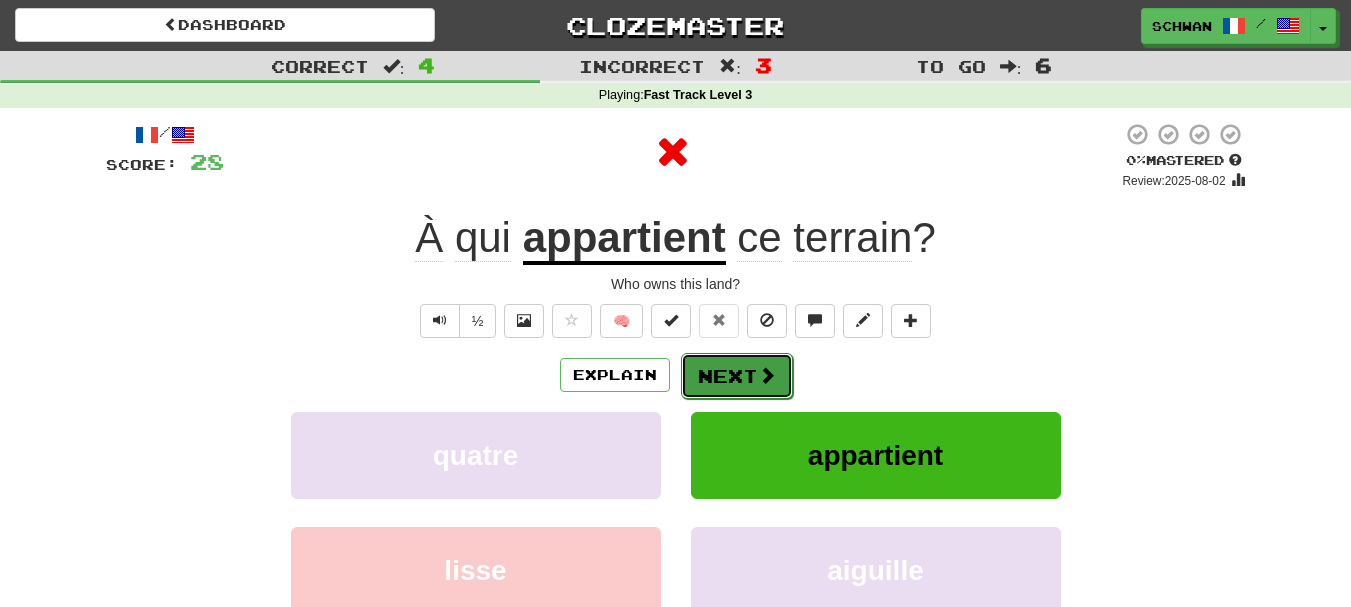 click on "Next" at bounding box center (737, 376) 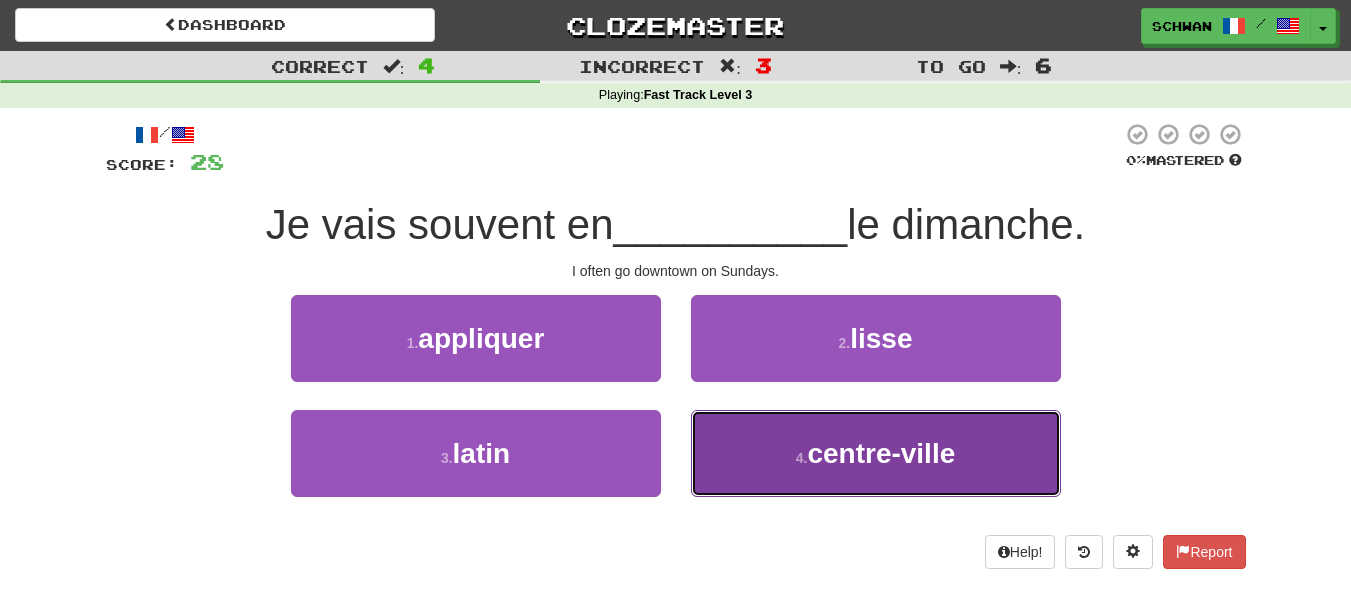 click on "centre-ville" at bounding box center (881, 453) 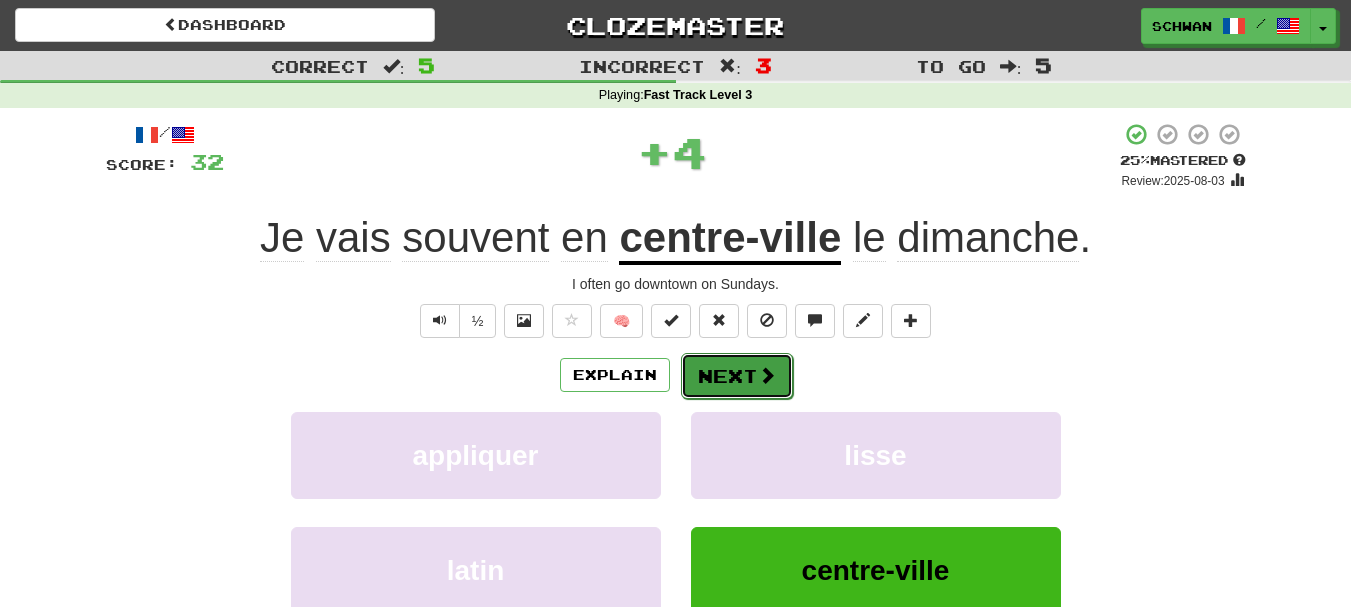 click on "Next" at bounding box center [737, 376] 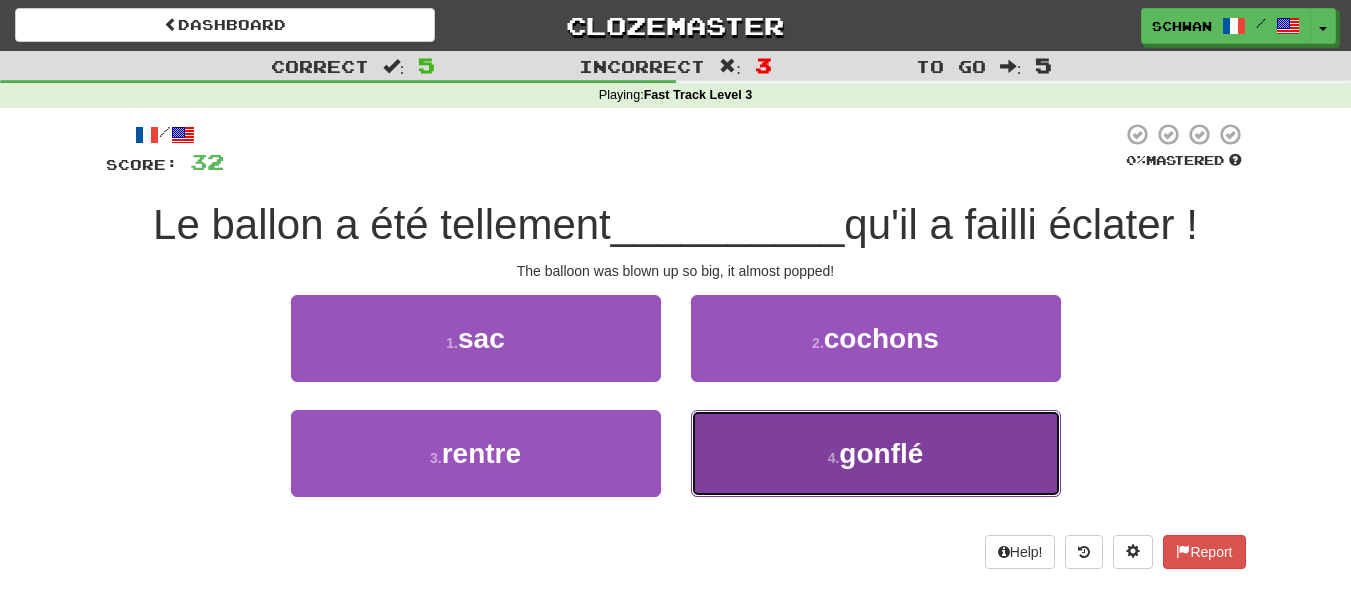 click on "4 .  gonflé" at bounding box center [876, 453] 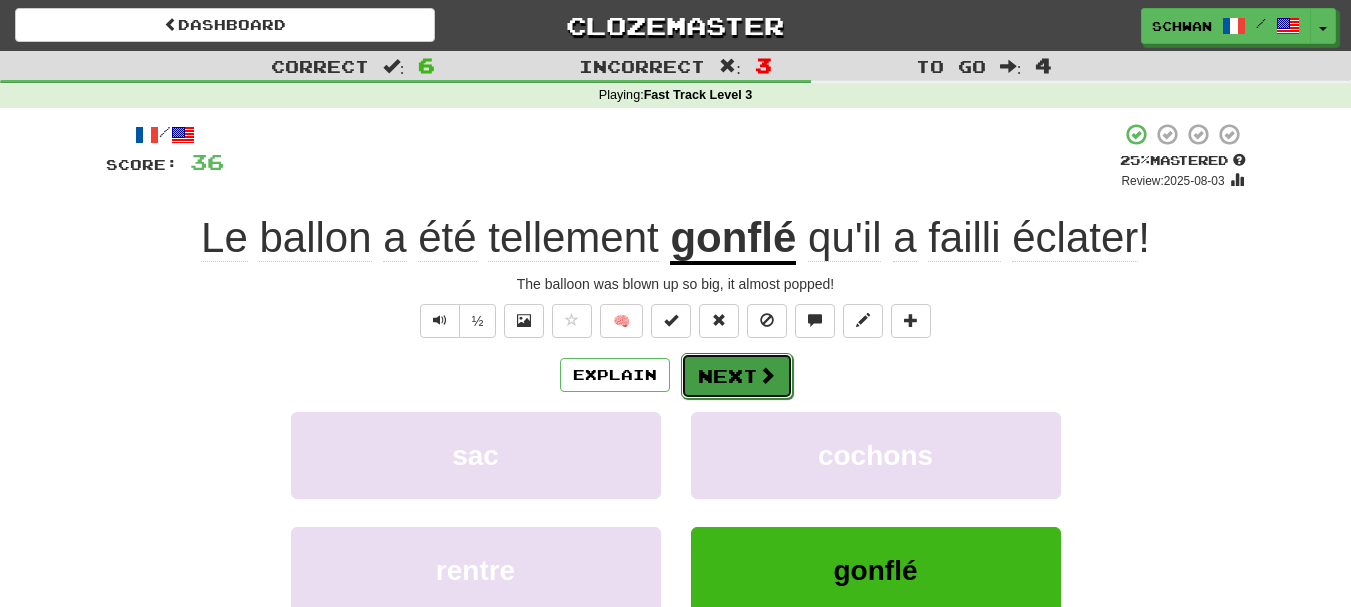 click on "Next" at bounding box center (737, 376) 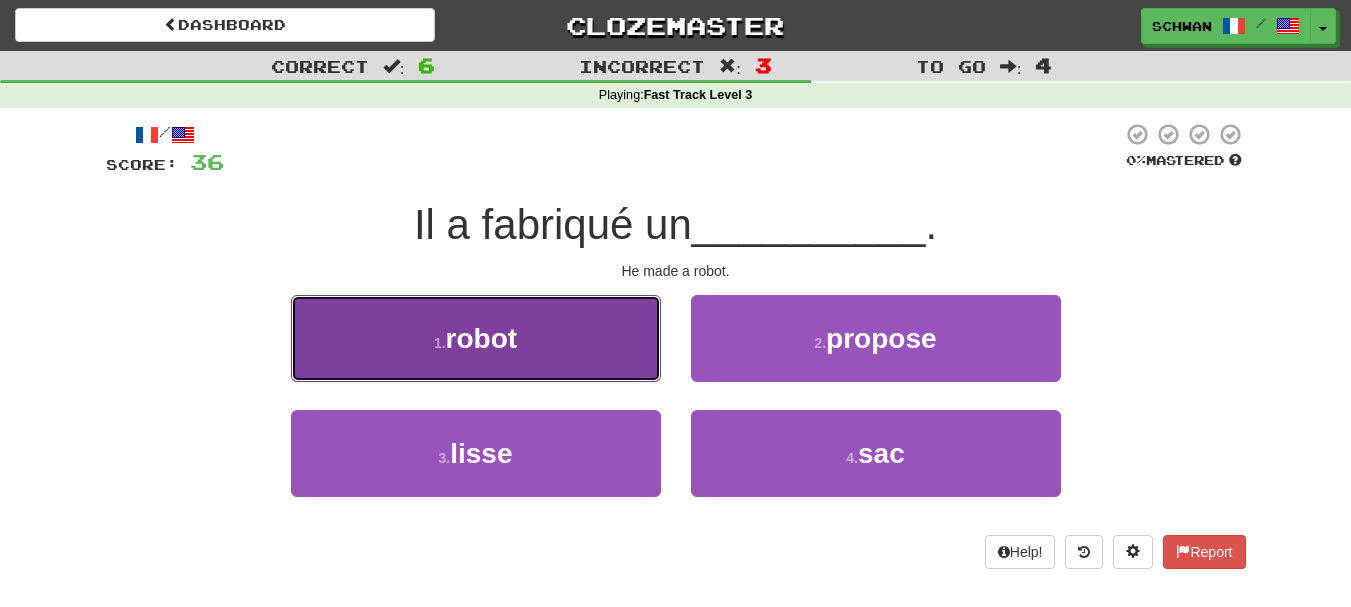 click on "1 .  robot" at bounding box center [476, 338] 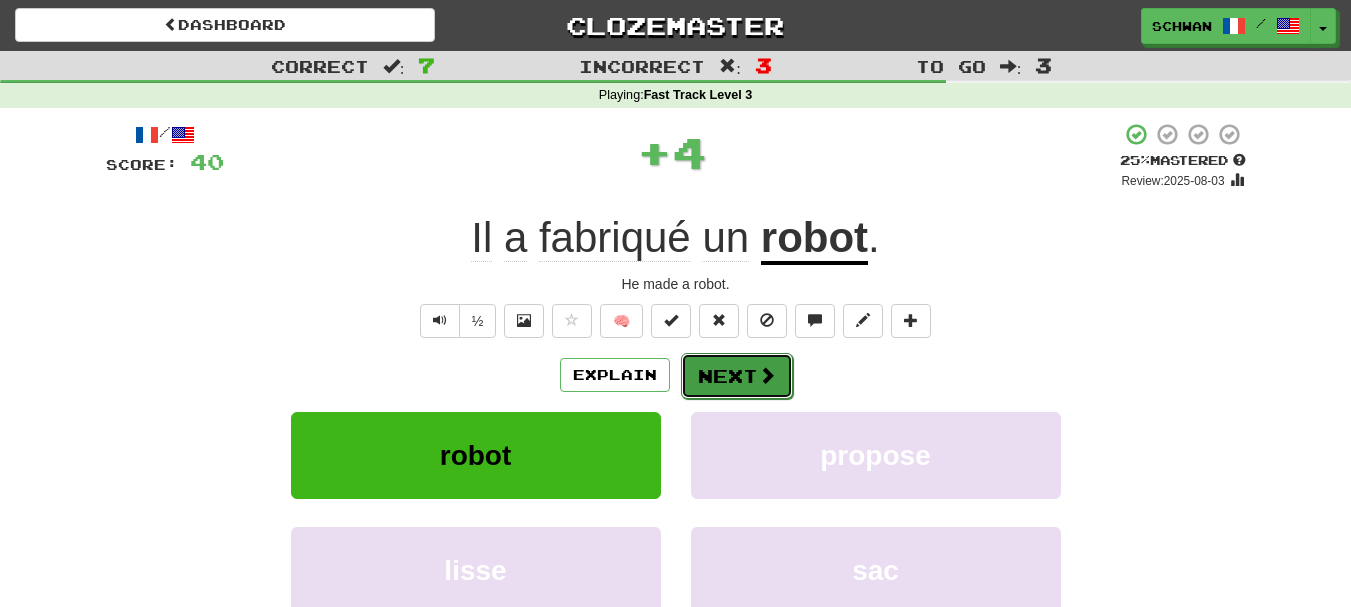 click on "Next" at bounding box center (737, 376) 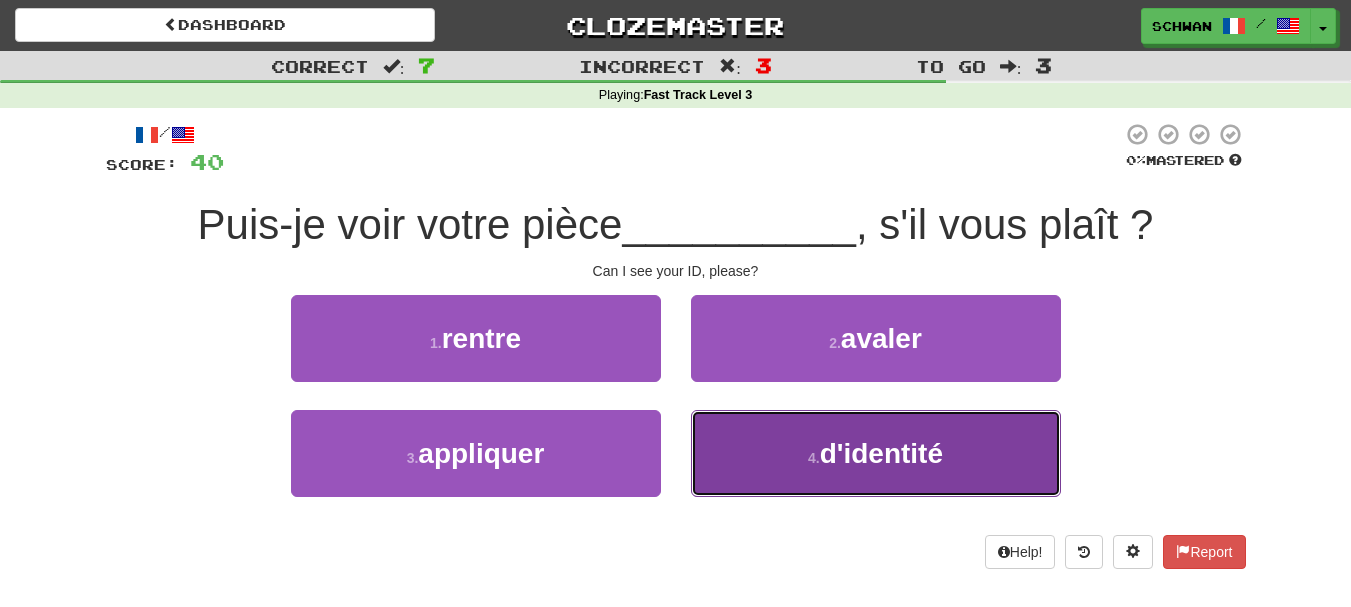 click on "4 .  d'identité" at bounding box center (876, 453) 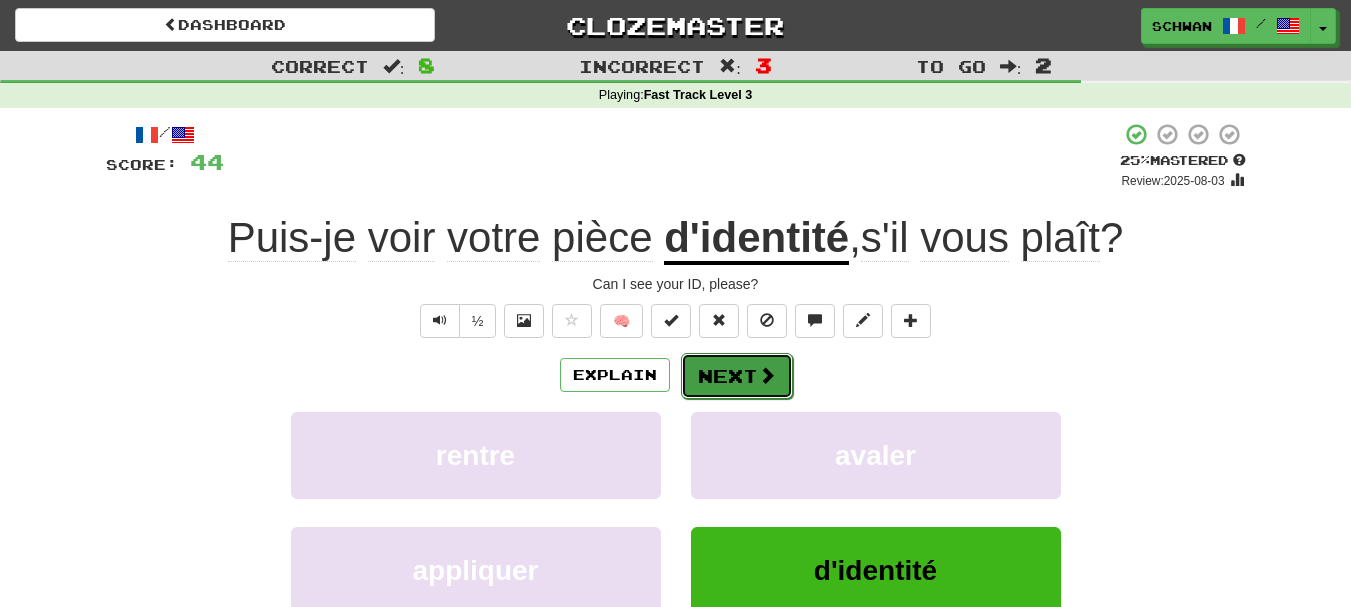 click on "Next" at bounding box center (737, 376) 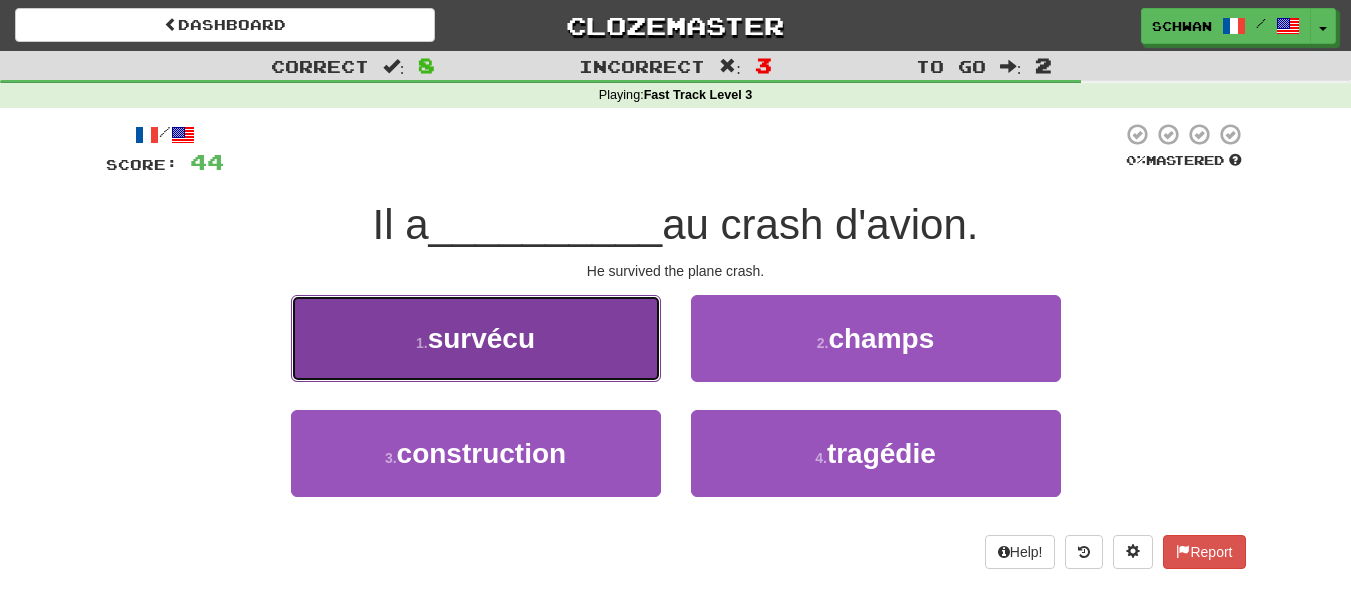 click on "1 .  survécu" at bounding box center (476, 338) 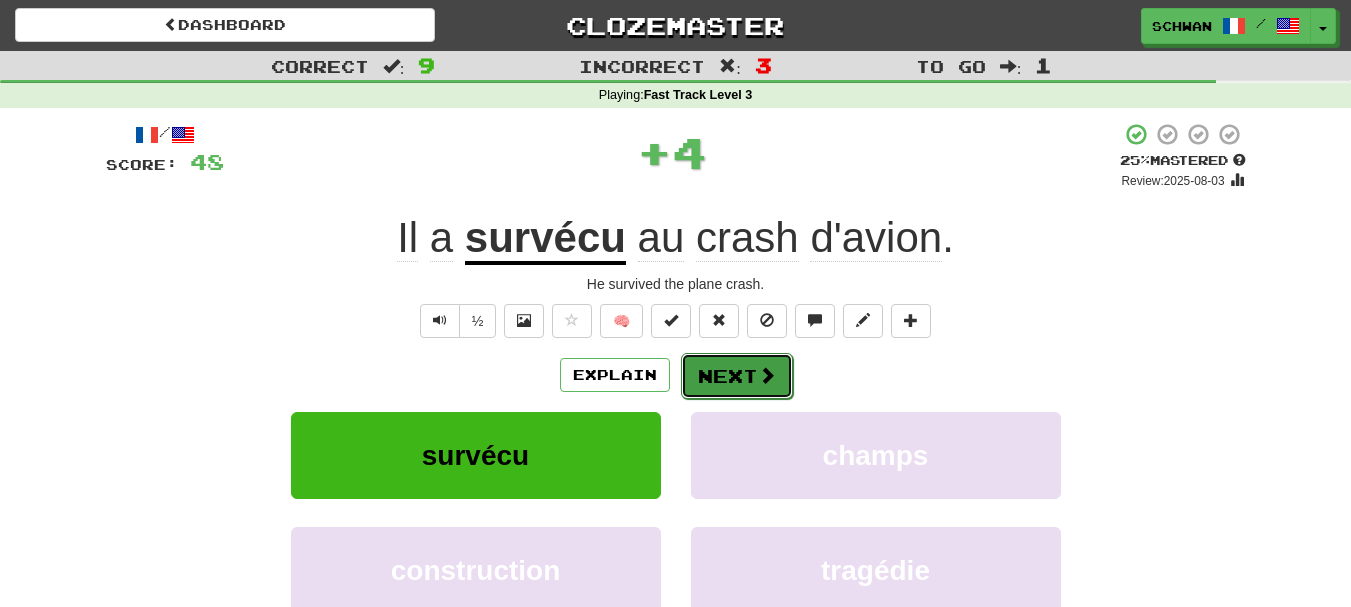 click on "Next" at bounding box center [737, 376] 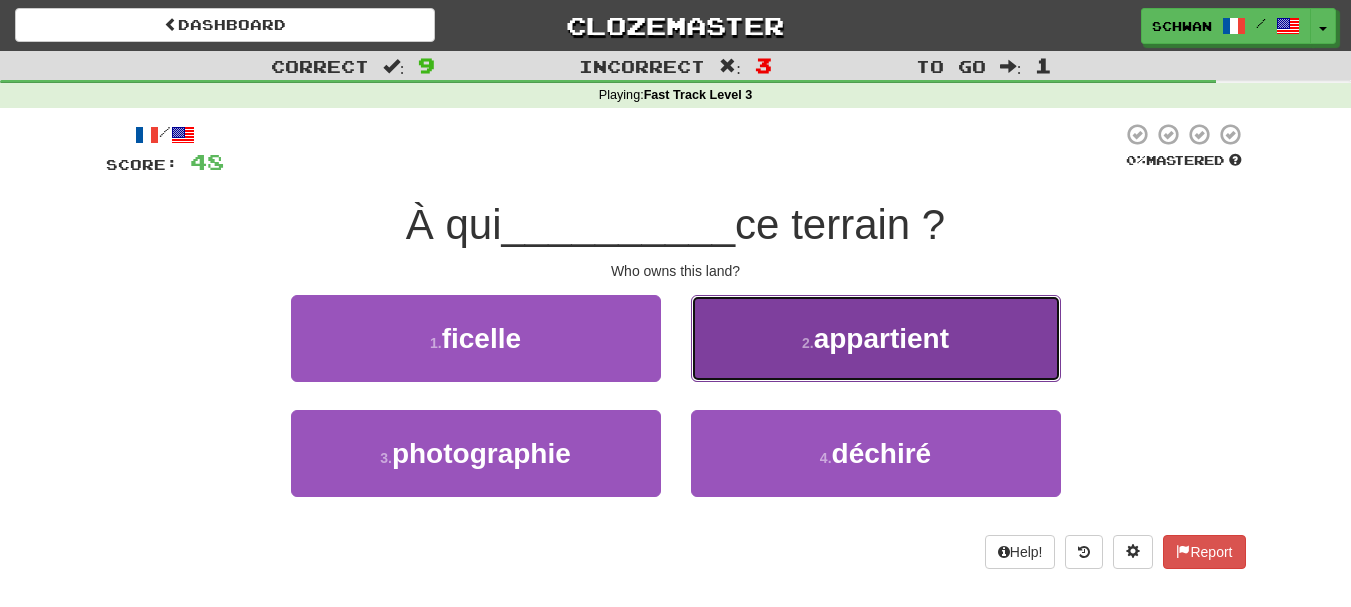 click on "2 .  appartient" at bounding box center [876, 338] 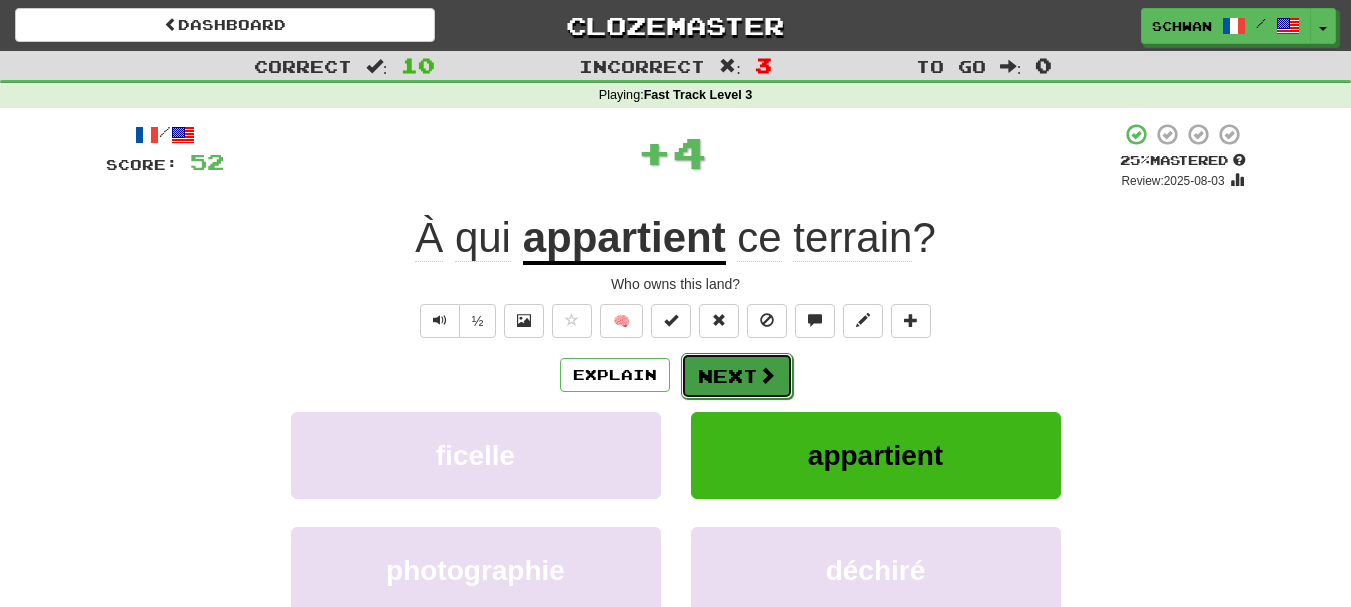 click on "Next" at bounding box center (737, 376) 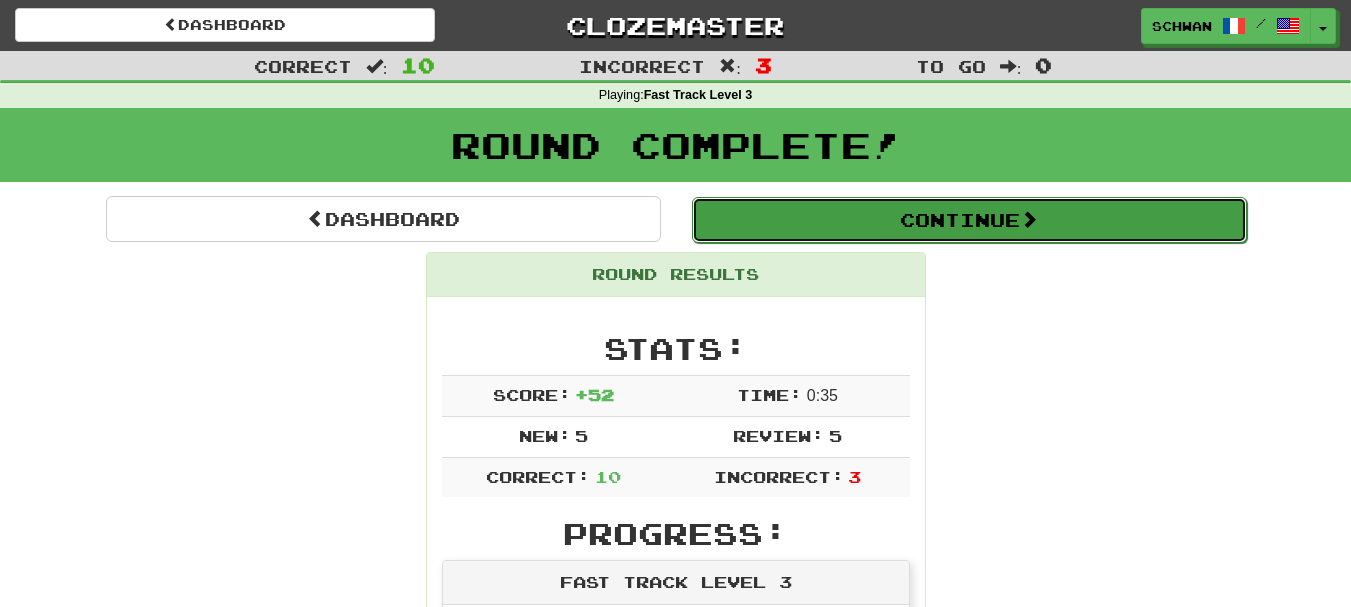 click on "Continue" at bounding box center [969, 220] 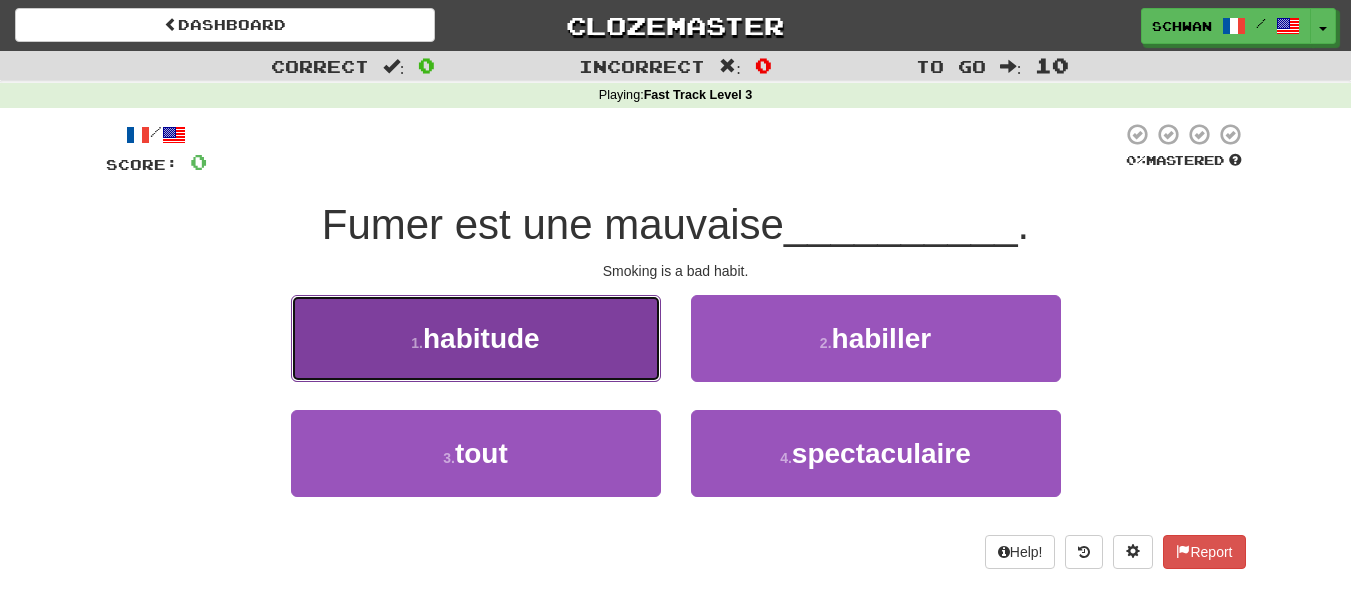 click on "1 .  habitude" at bounding box center (476, 338) 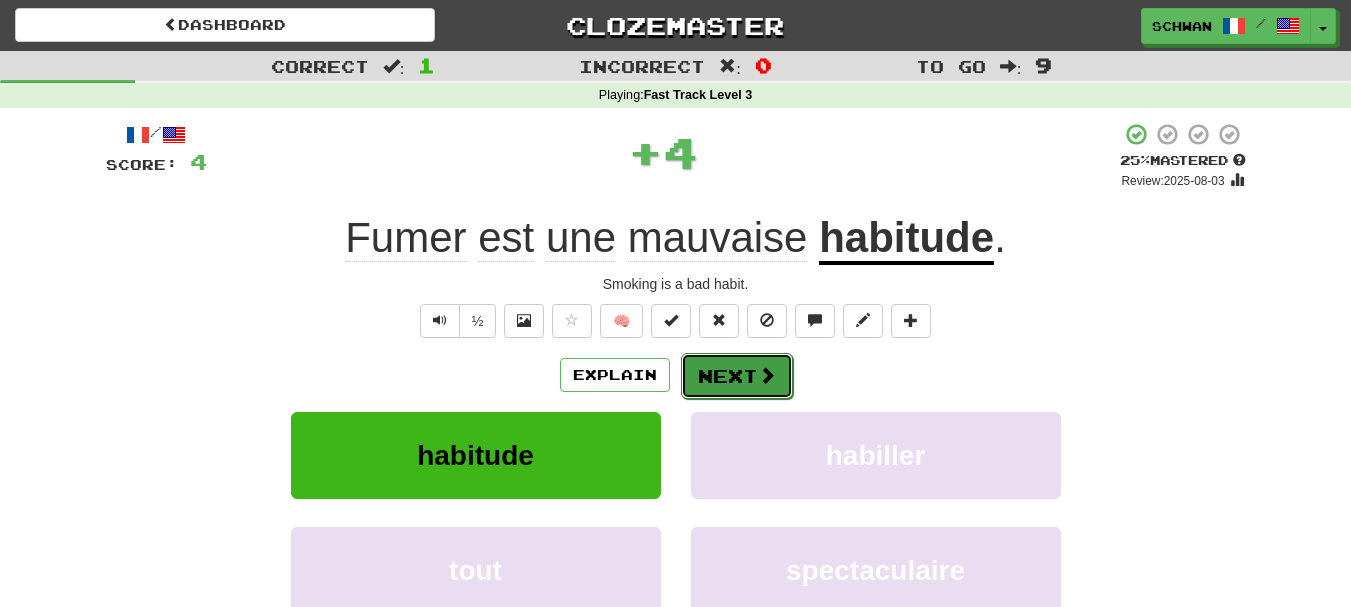 click on "Next" at bounding box center [737, 376] 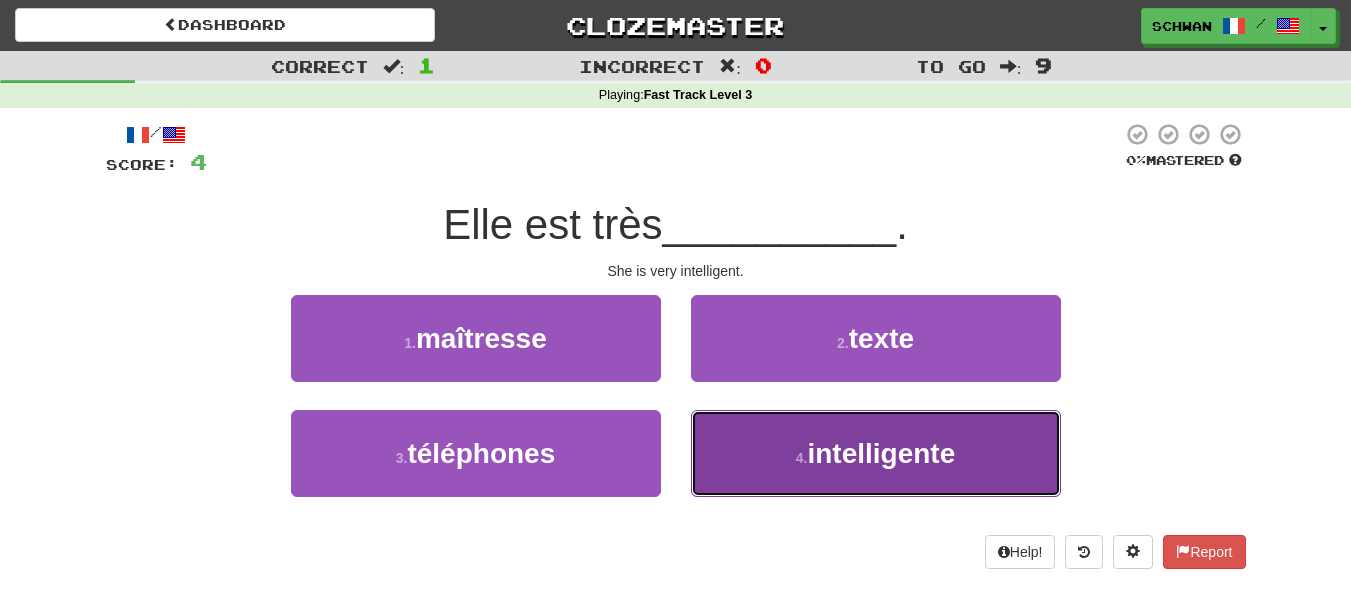 click on "4 .  intelligente" at bounding box center [876, 453] 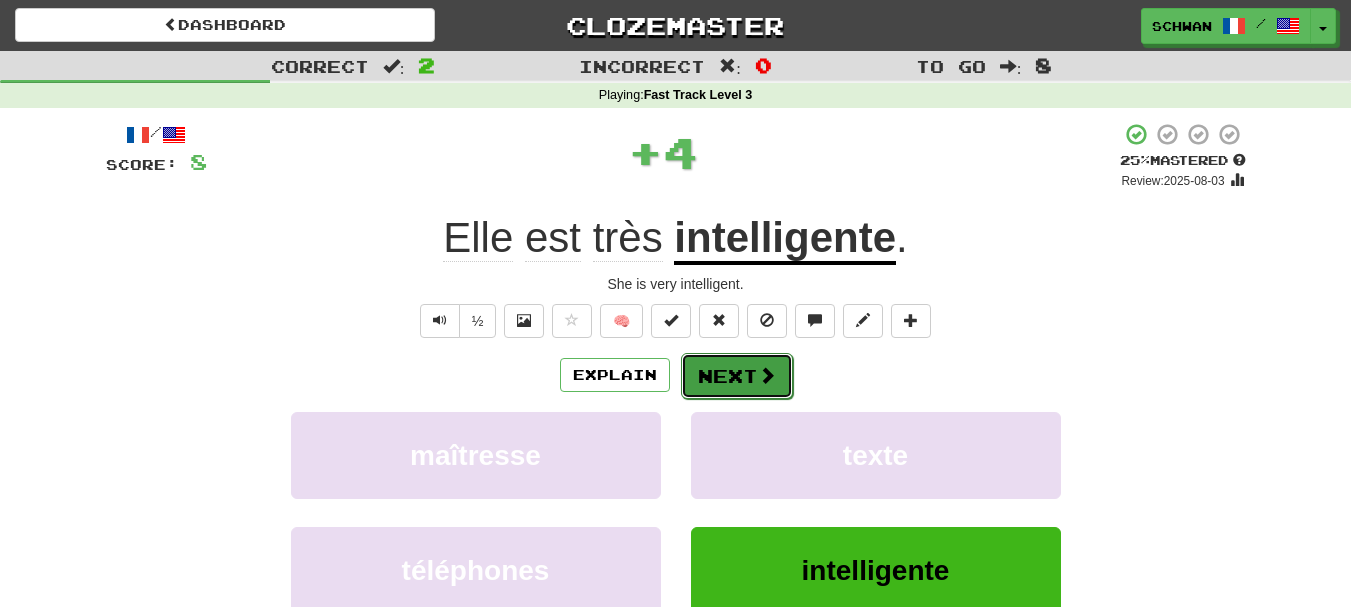 click on "Next" at bounding box center (737, 376) 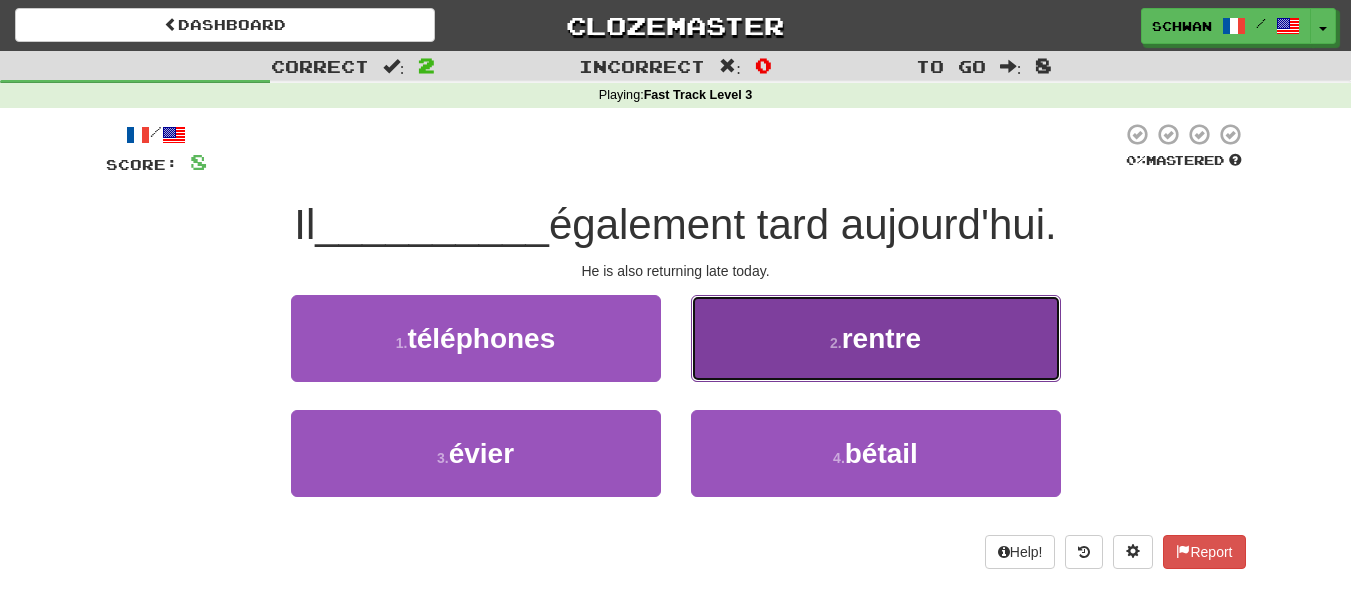 click on "2 .  rentre" at bounding box center [876, 338] 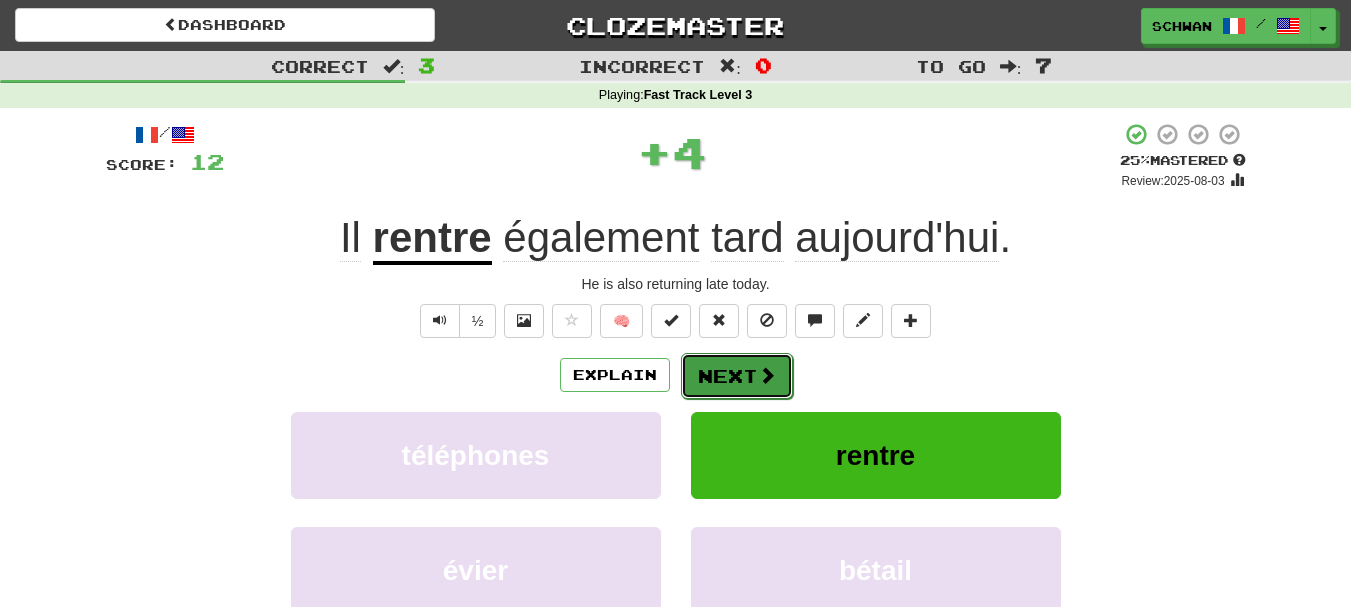 click on "Next" at bounding box center (737, 376) 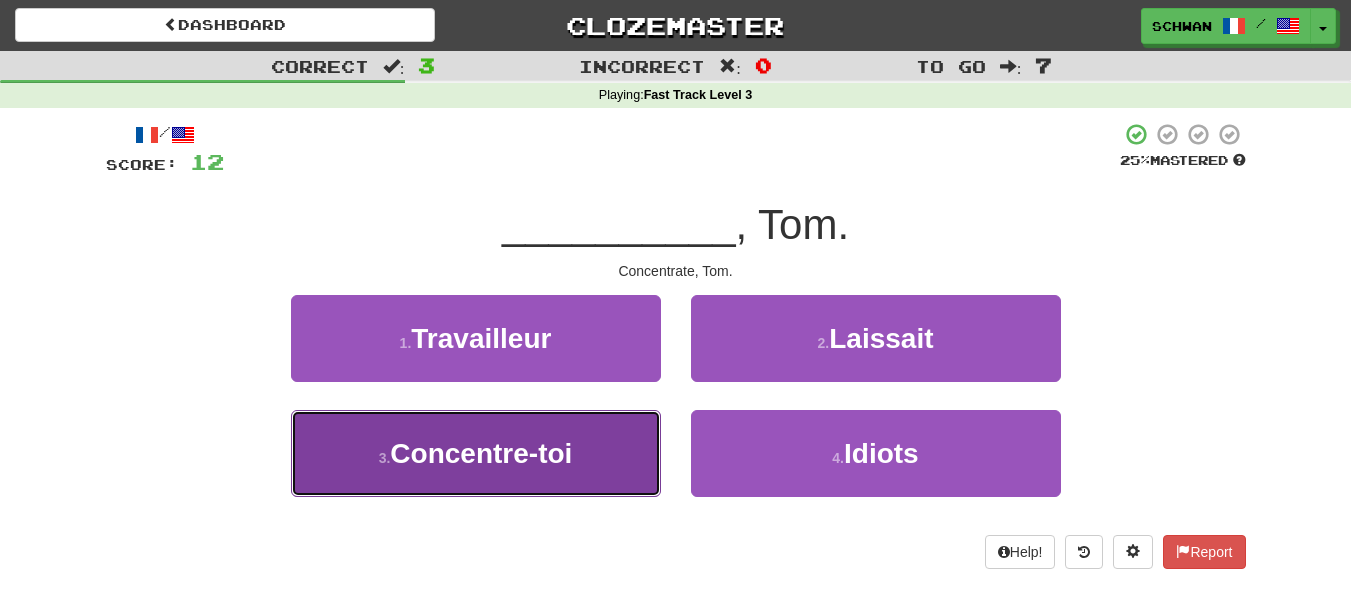 click on "Concentre-toi" at bounding box center (481, 453) 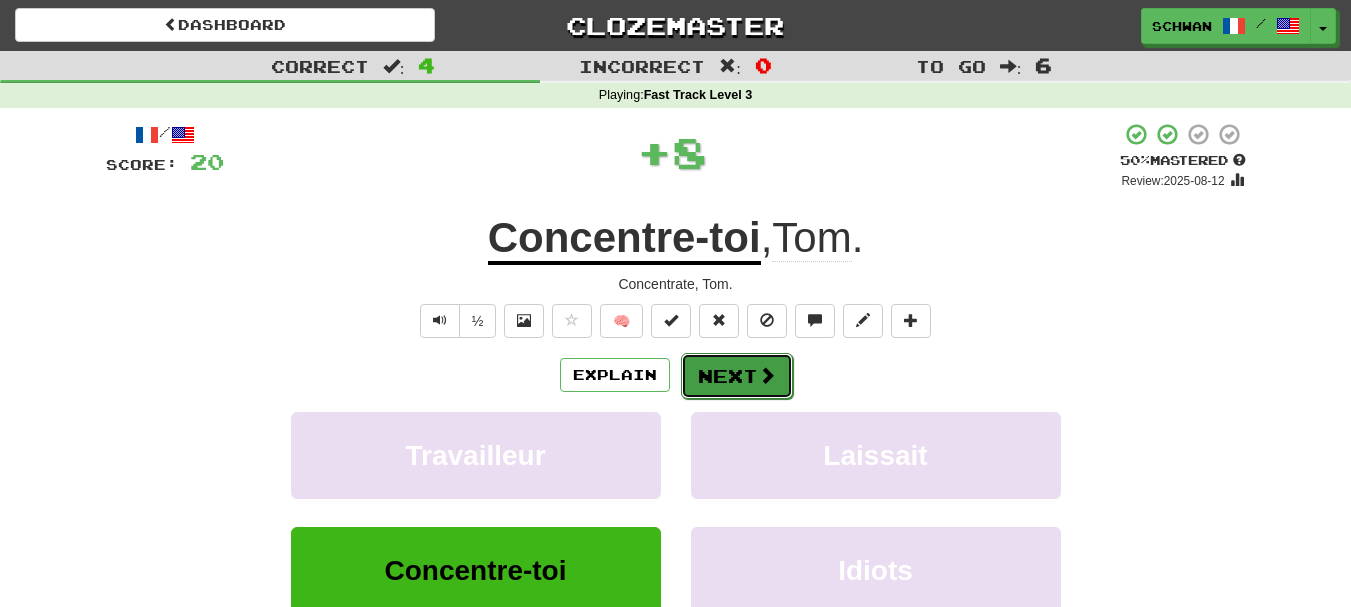 click on "Next" at bounding box center [737, 376] 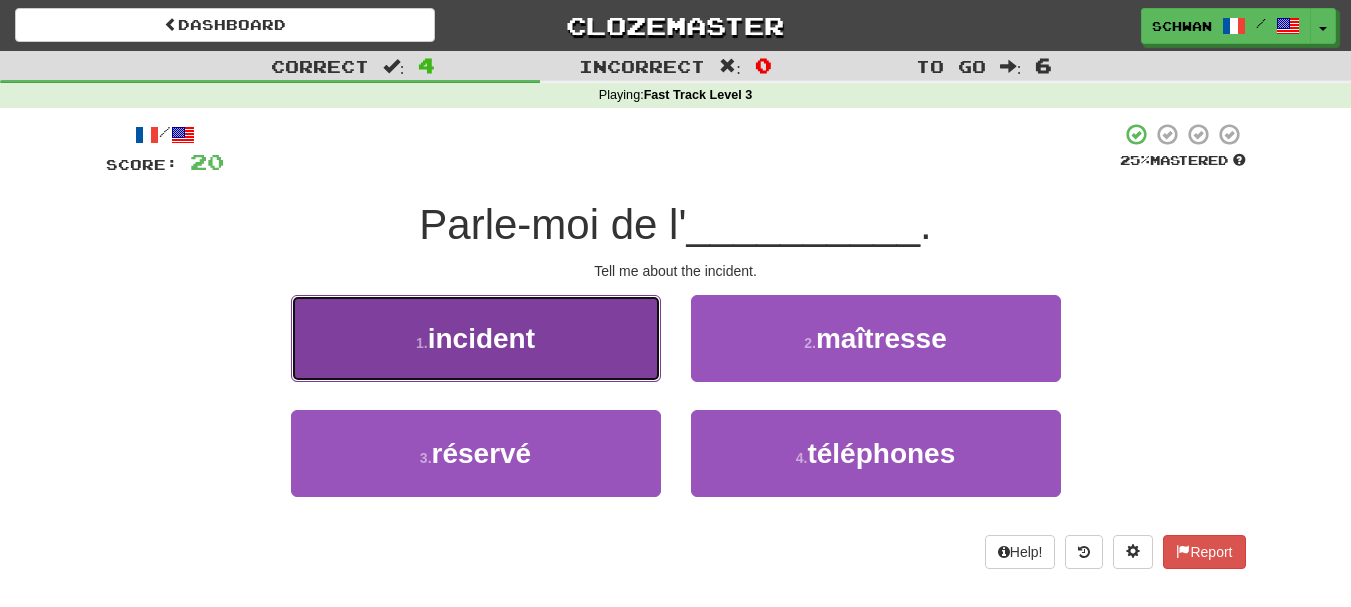 click on "1 .  incident" at bounding box center (476, 338) 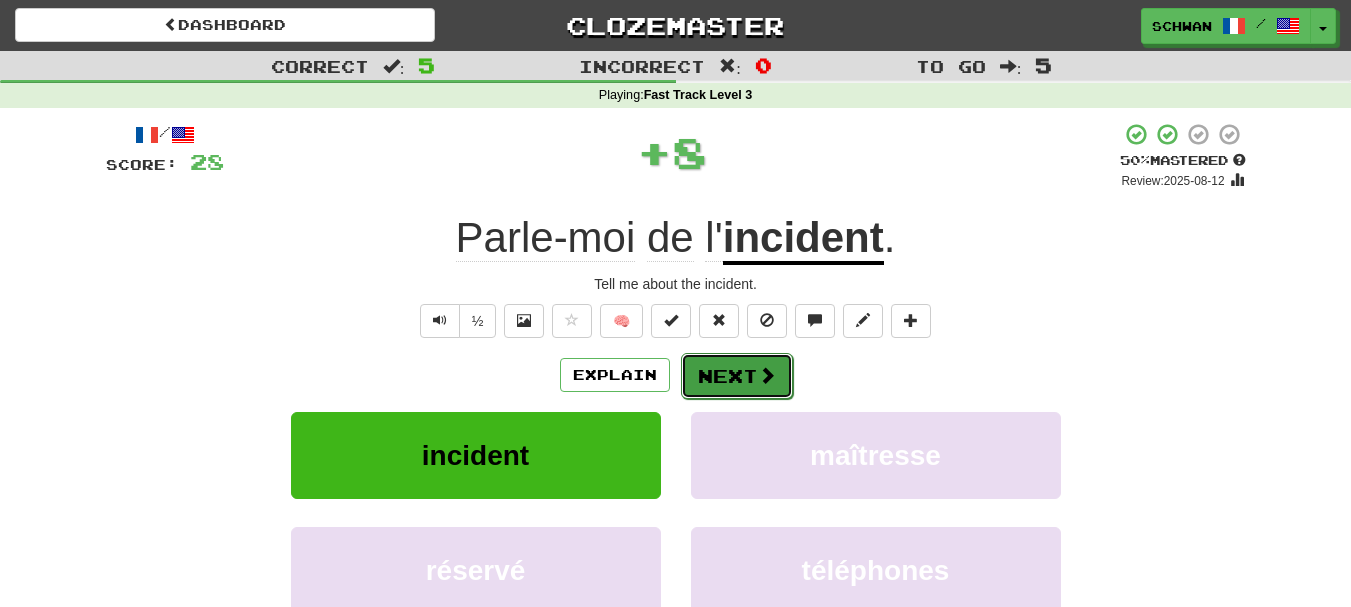 click on "Next" at bounding box center [737, 376] 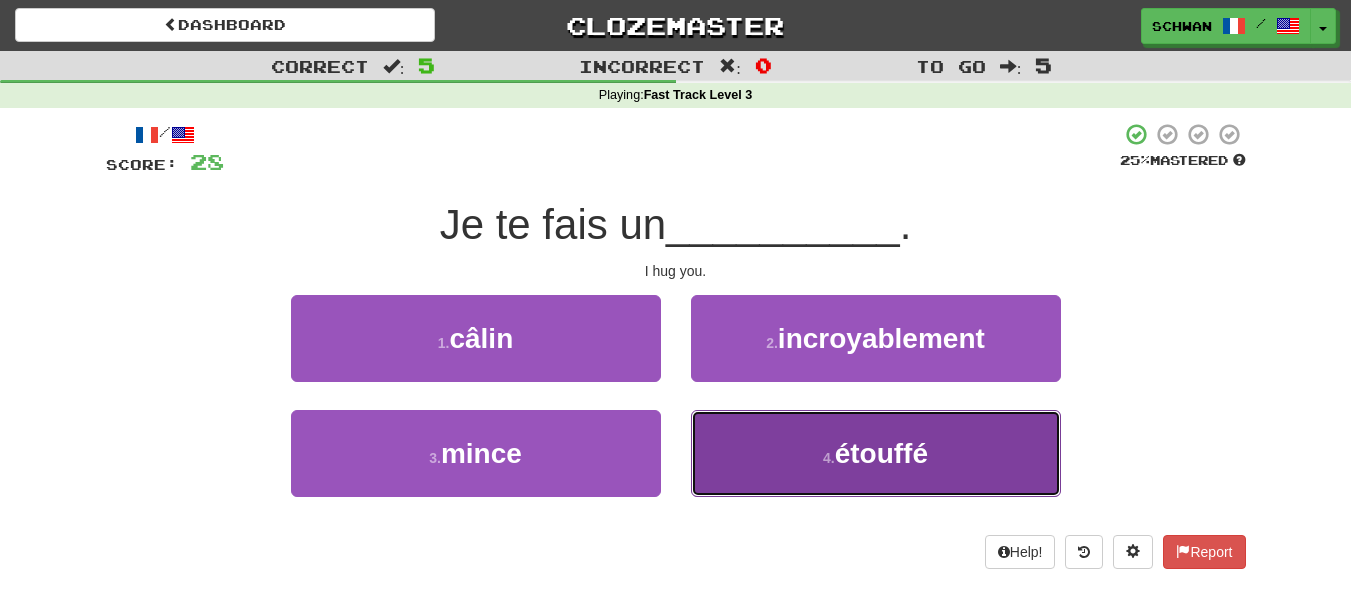 click on "4 .  étouffé" at bounding box center [876, 453] 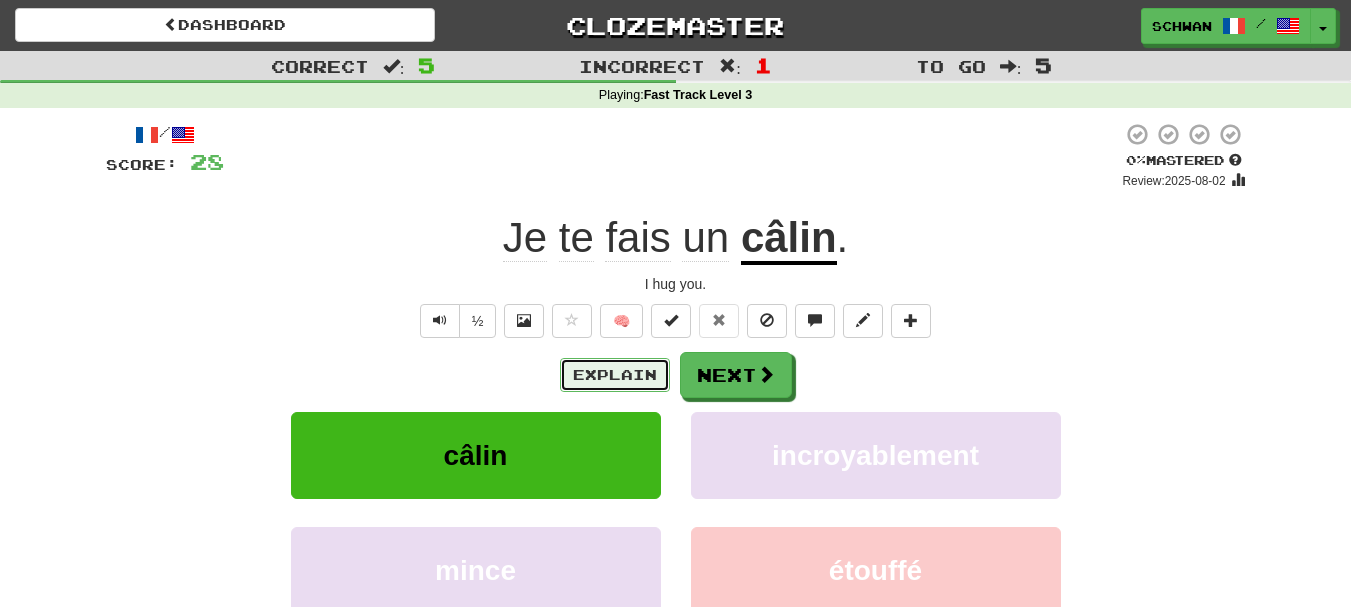 click on "Explain" at bounding box center [615, 375] 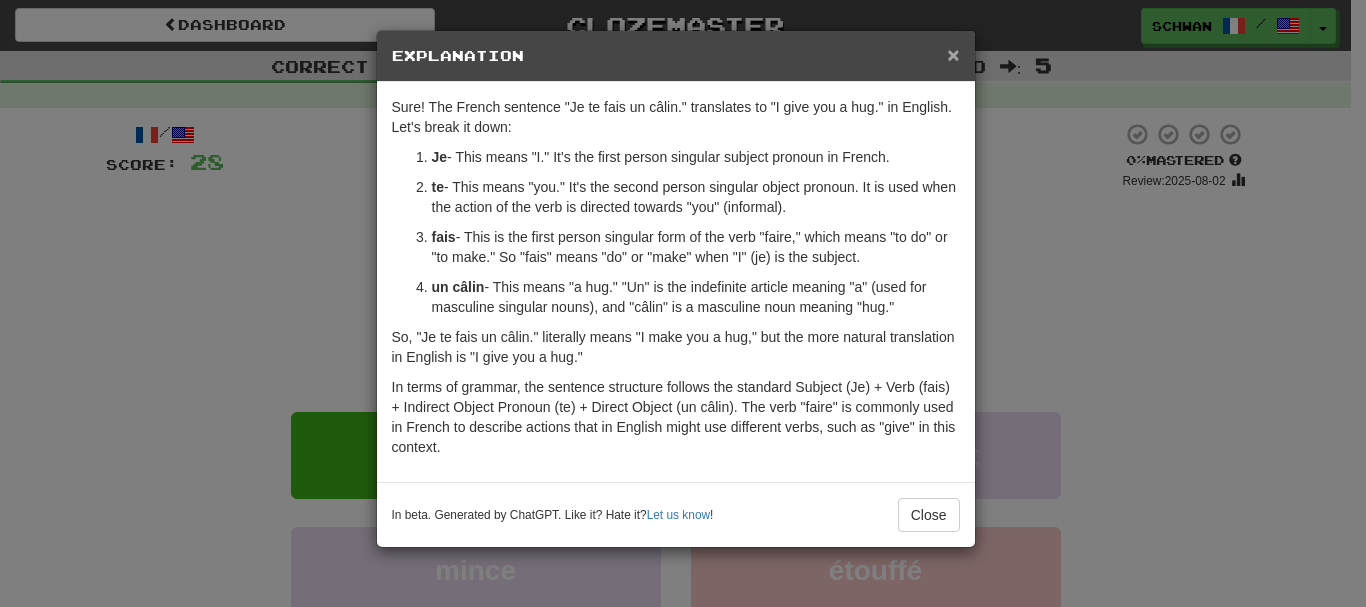 click on "×" at bounding box center (953, 54) 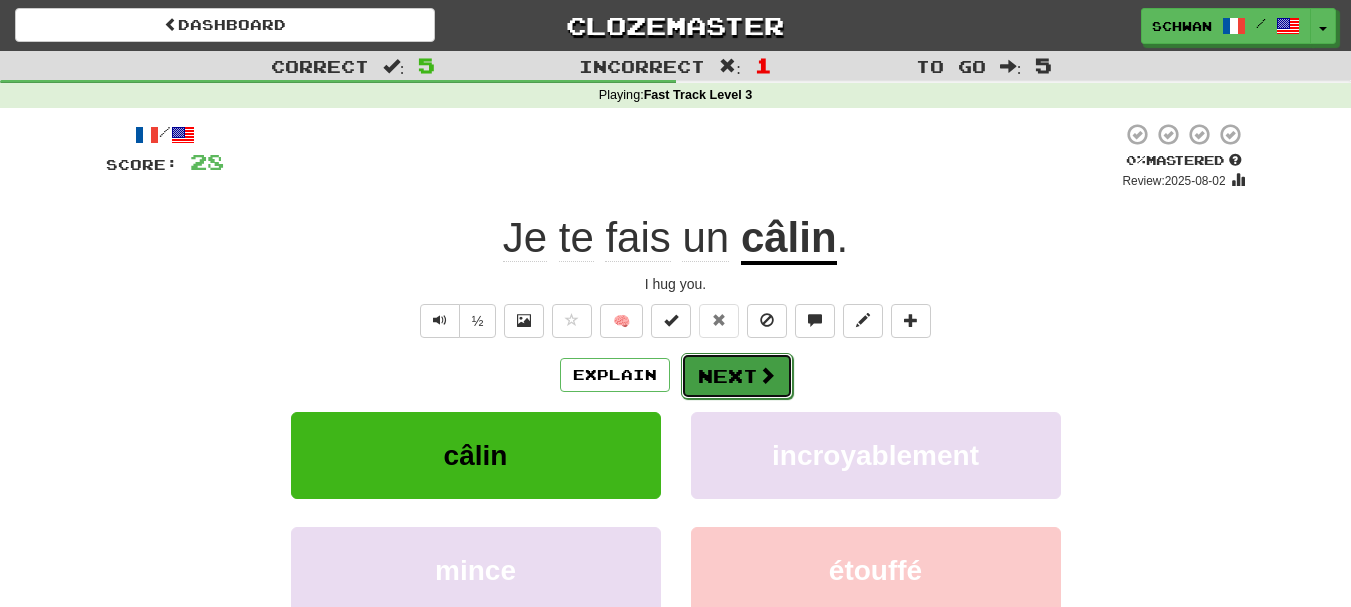 click on "Next" at bounding box center [737, 376] 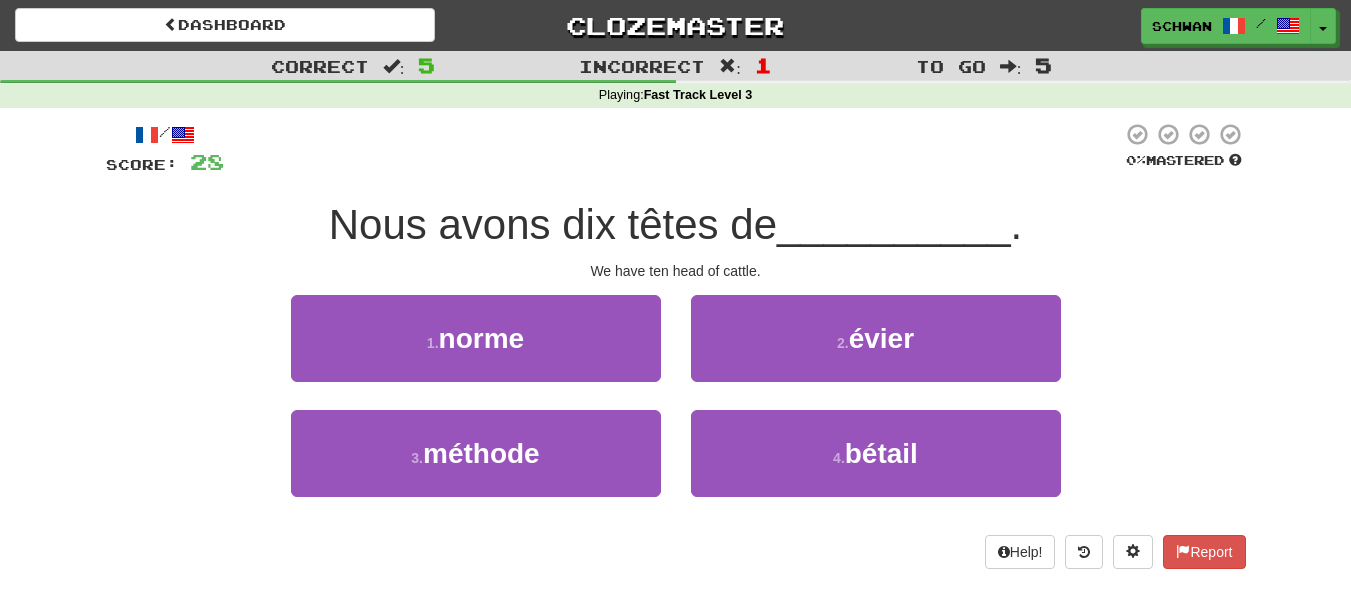 click on "2 .  évier" at bounding box center [876, 352] 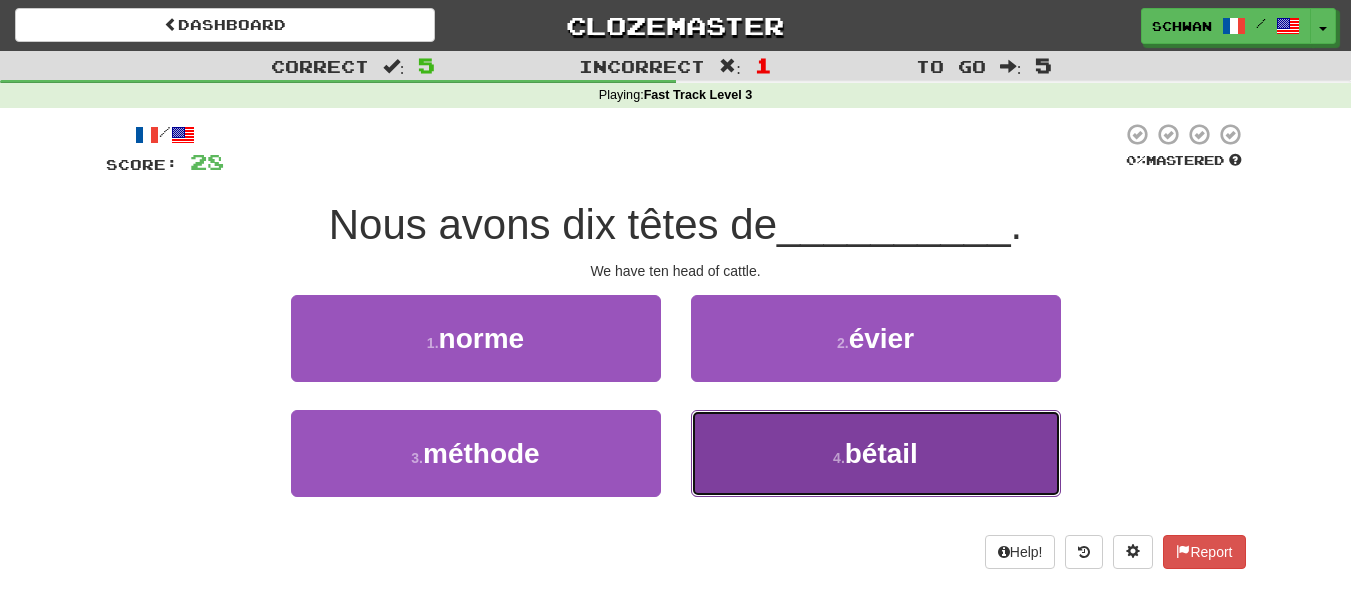 click on "4 .  bétail" at bounding box center (876, 453) 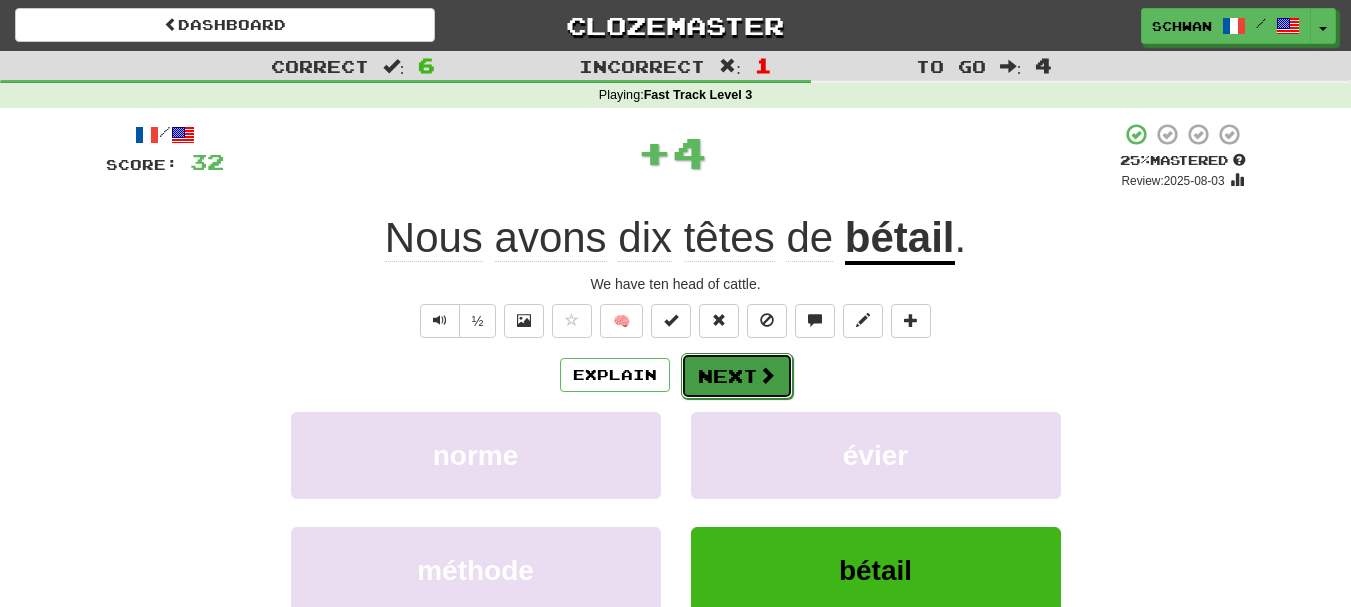 click on "Next" at bounding box center (737, 376) 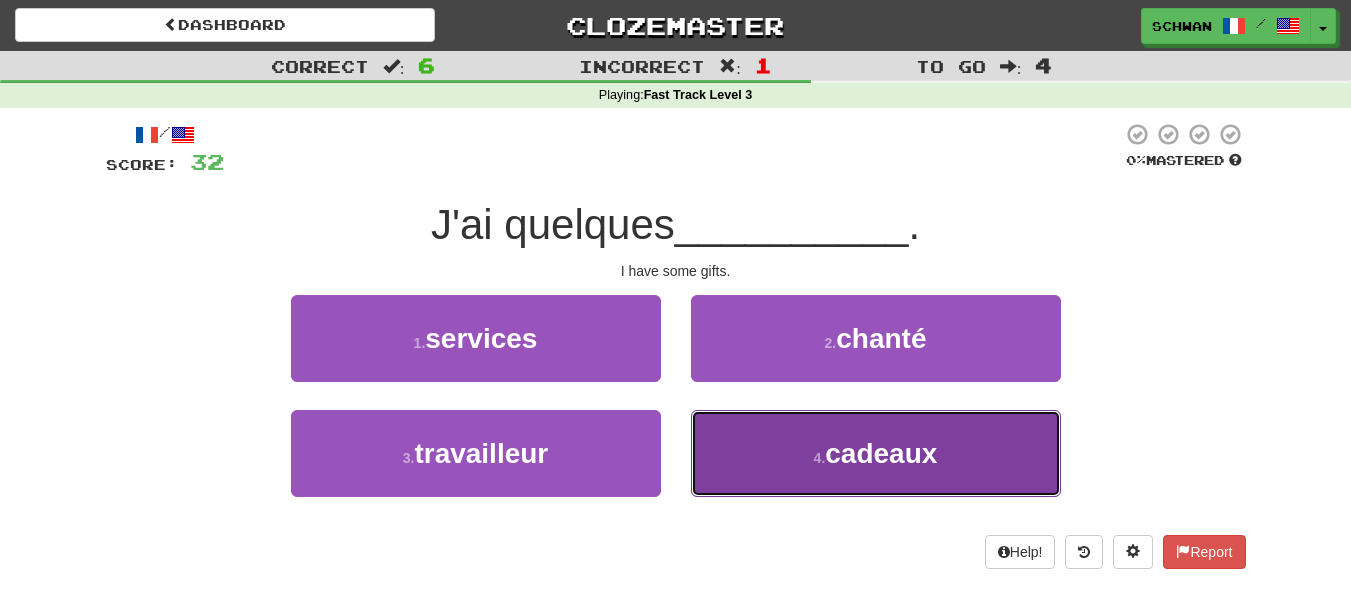 click on "4 .  cadeaux" at bounding box center [876, 453] 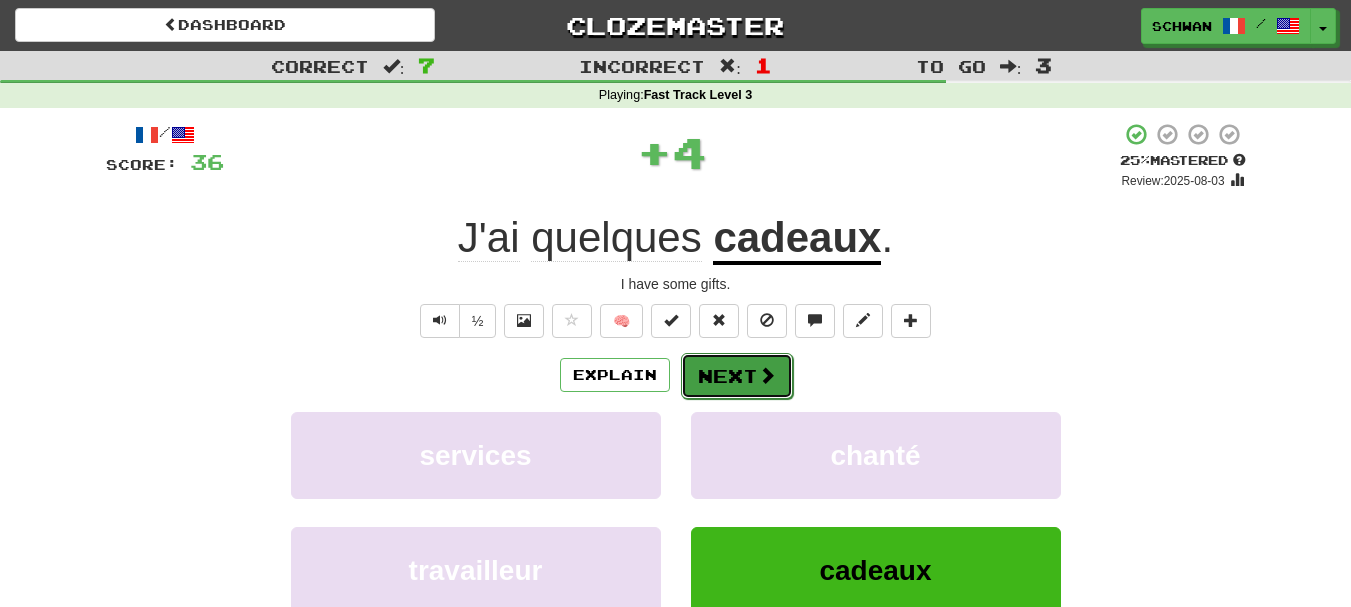 click on "Next" at bounding box center (737, 376) 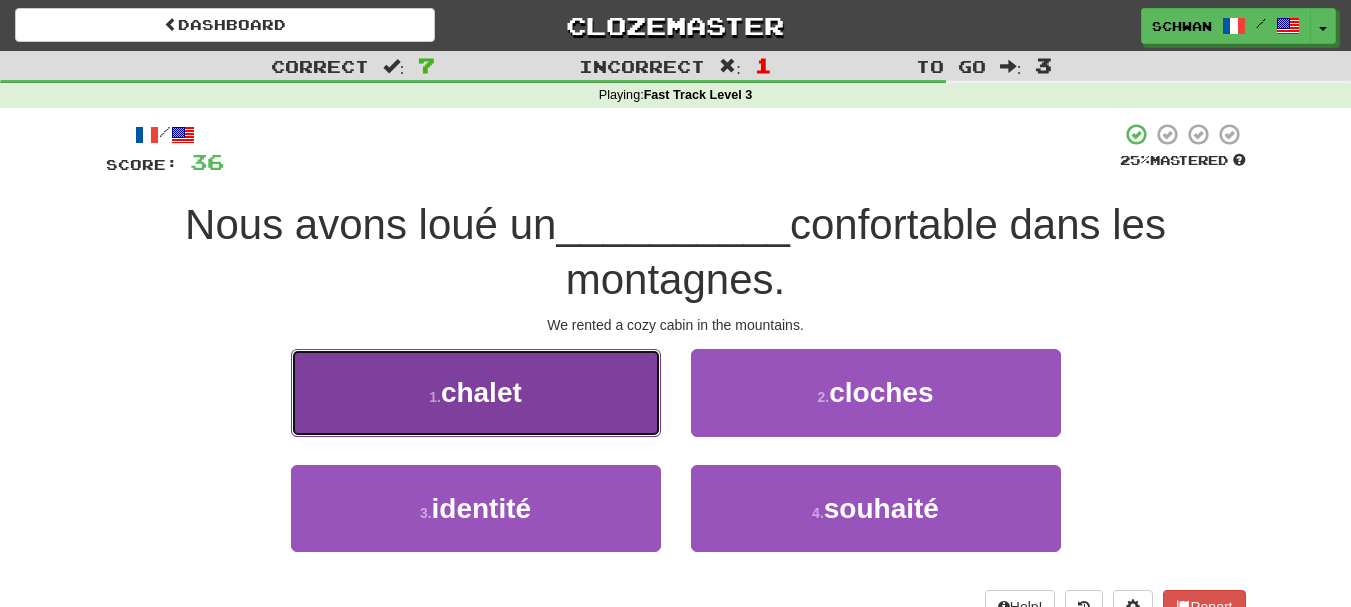 click on "1 .  chalet" at bounding box center [476, 392] 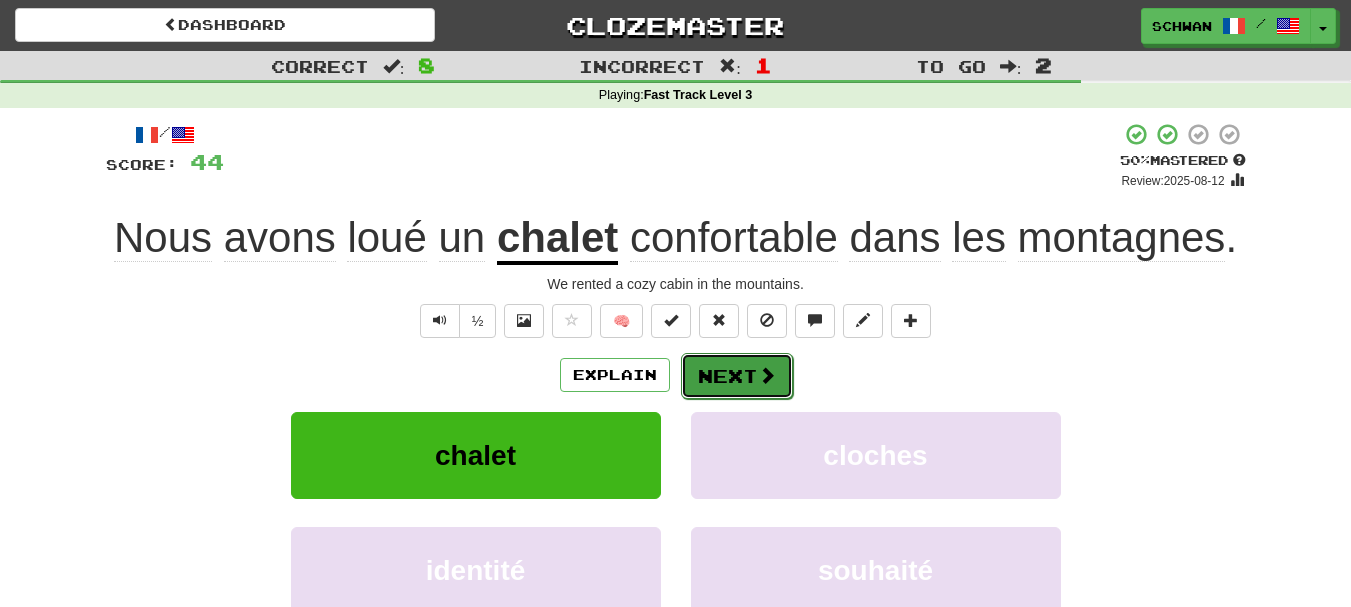 click on "Next" at bounding box center [737, 376] 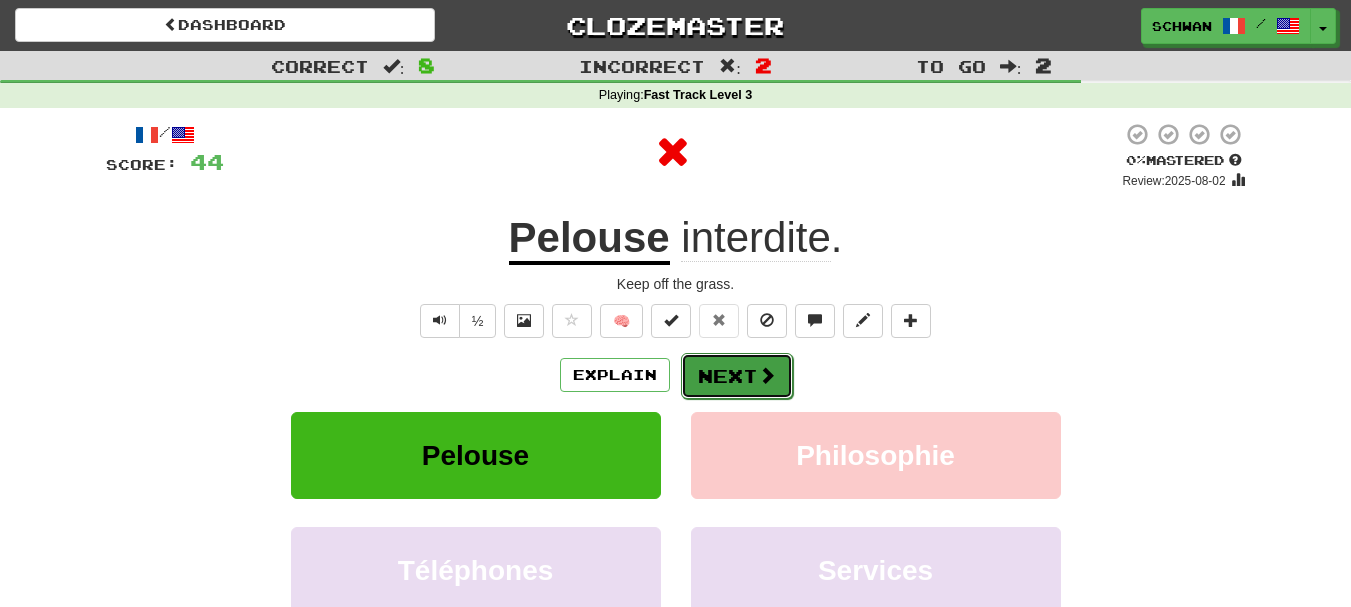 click on "Next" at bounding box center [737, 376] 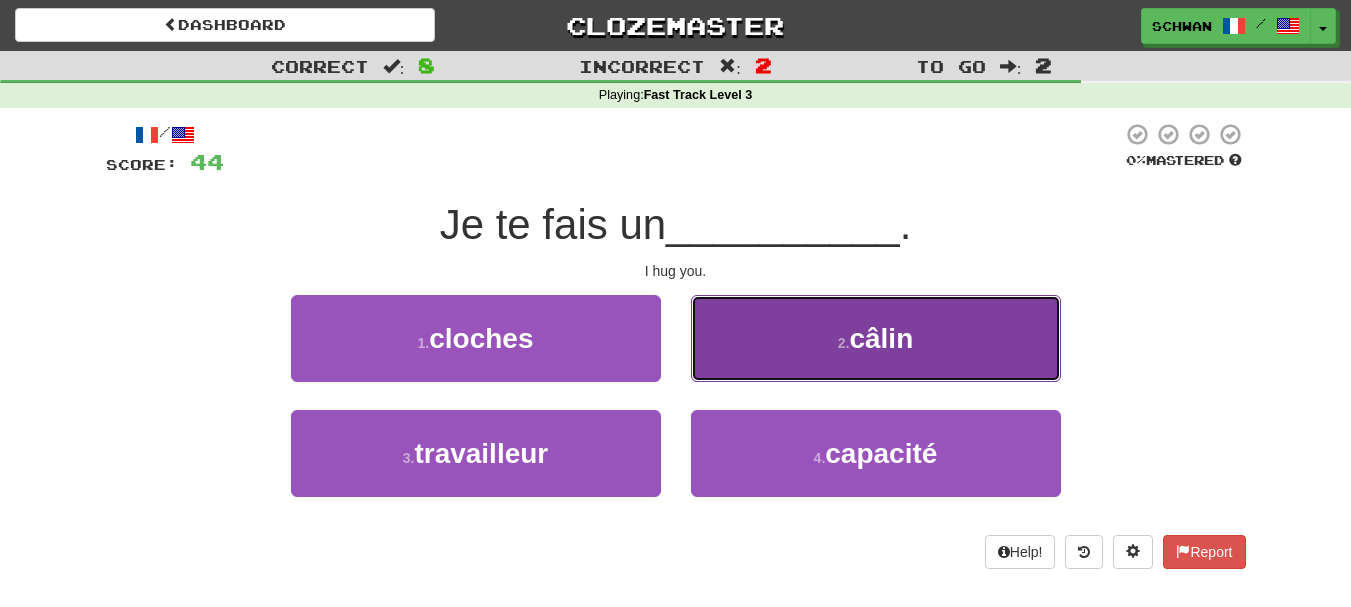 click on "2 .  câlin" at bounding box center [876, 338] 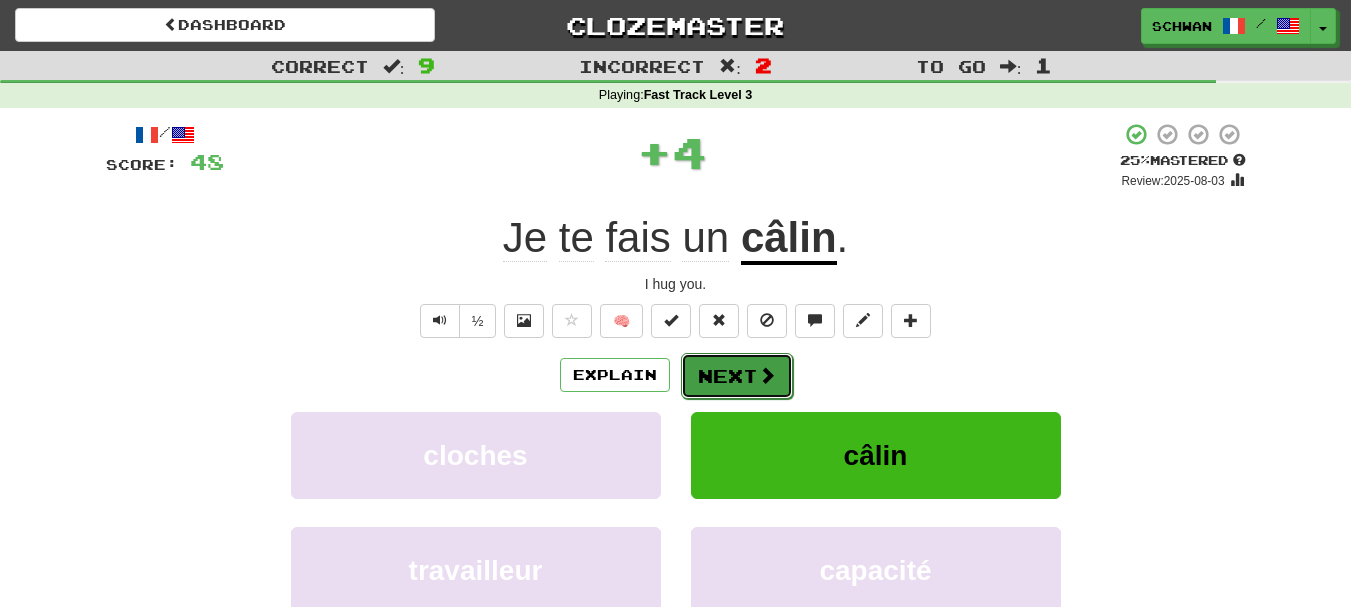 click on "Next" at bounding box center [737, 376] 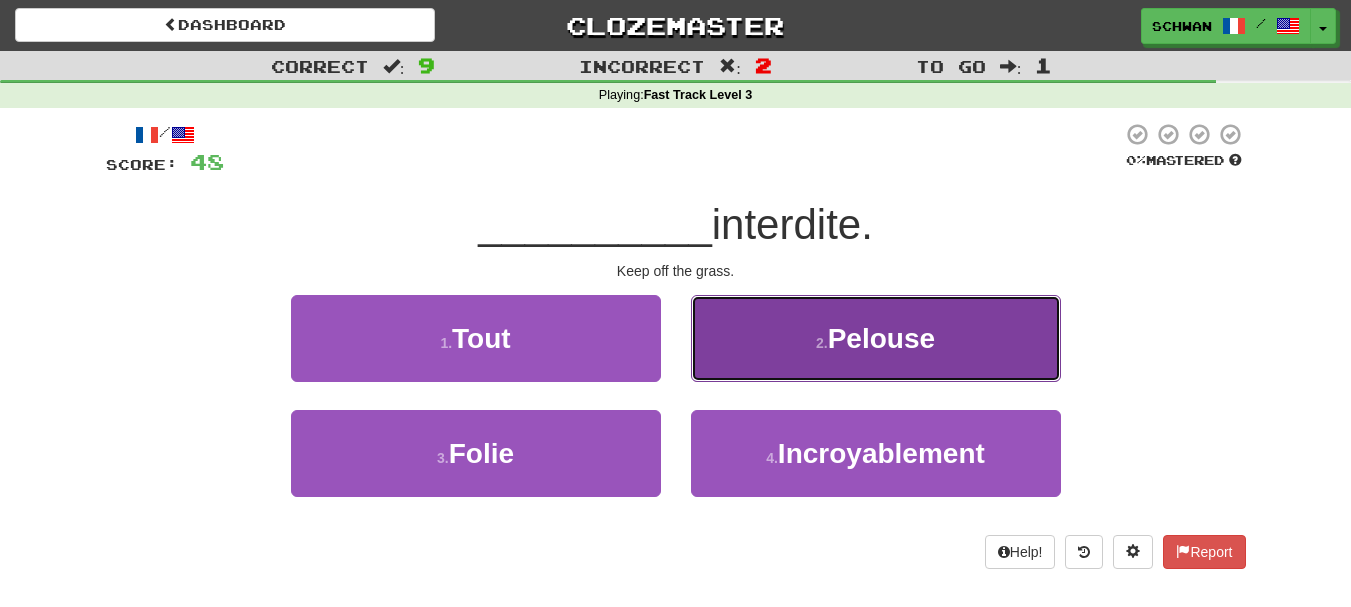 click on "2 .  Pelouse" at bounding box center [876, 338] 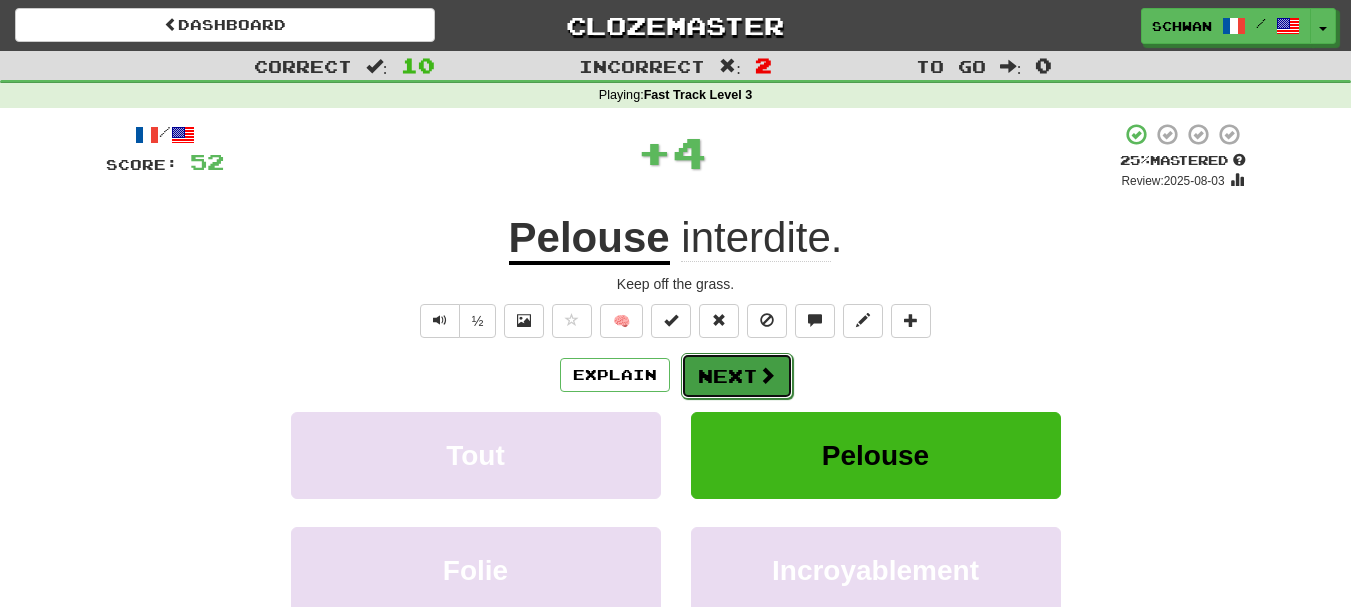 click on "Next" at bounding box center (737, 376) 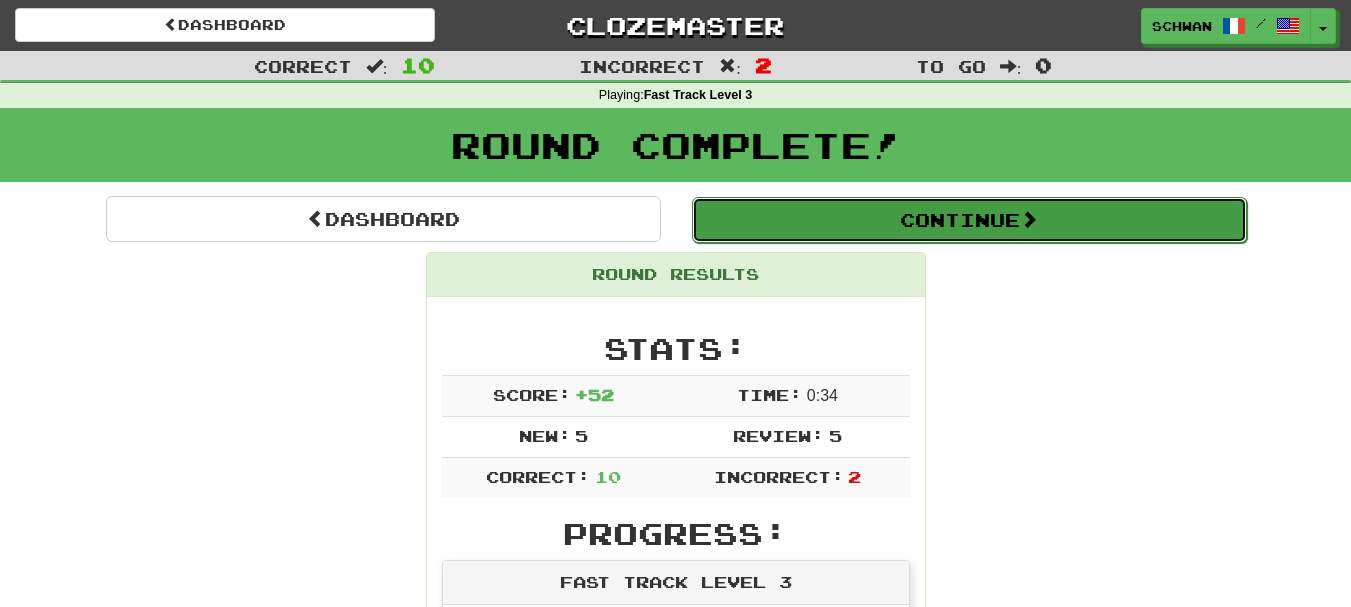 click on "Continue" at bounding box center [969, 220] 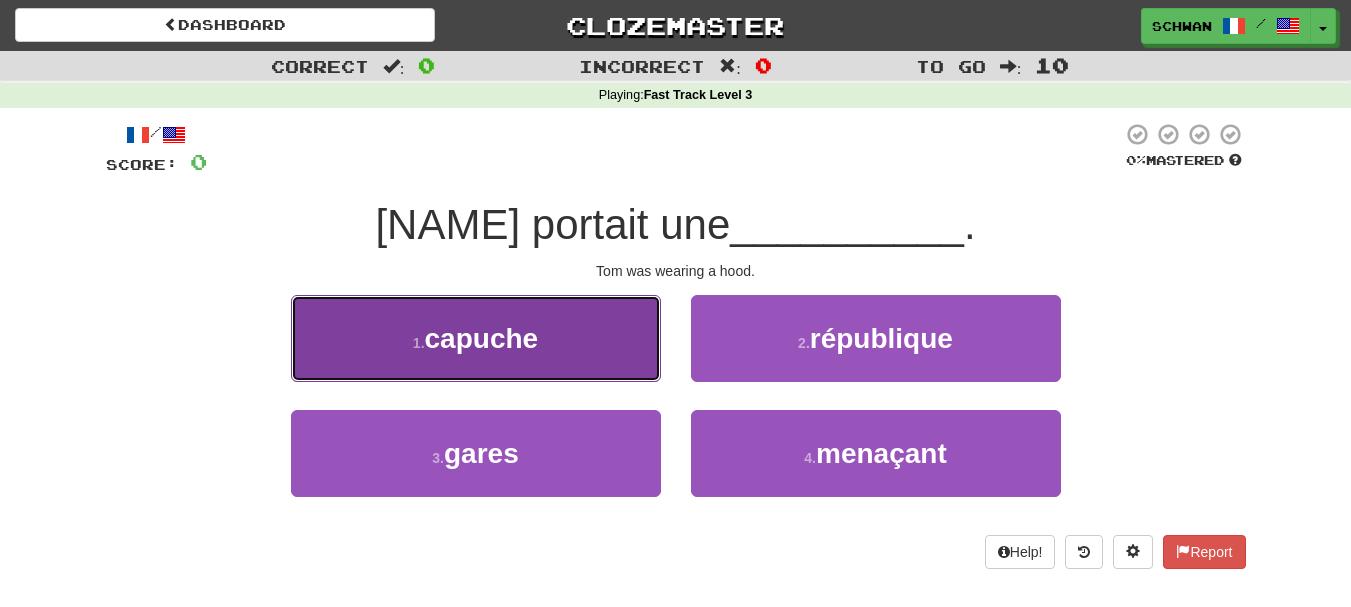 click on "1 .  capuche" at bounding box center (476, 338) 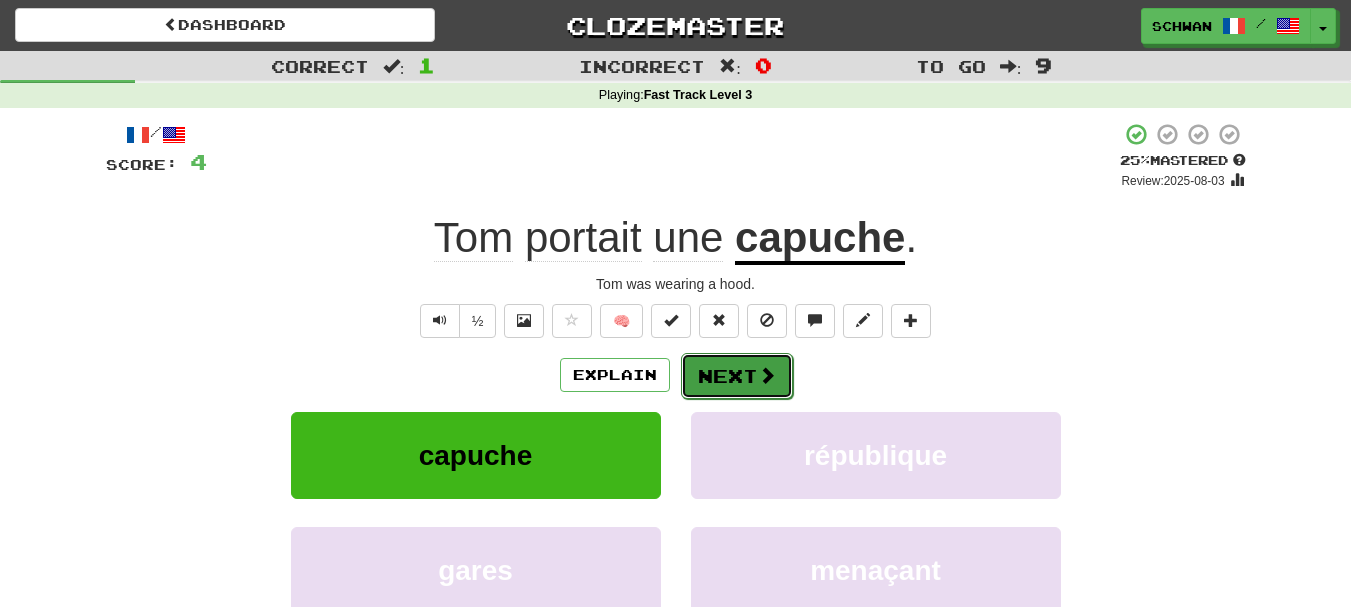 click on "Next" at bounding box center (737, 376) 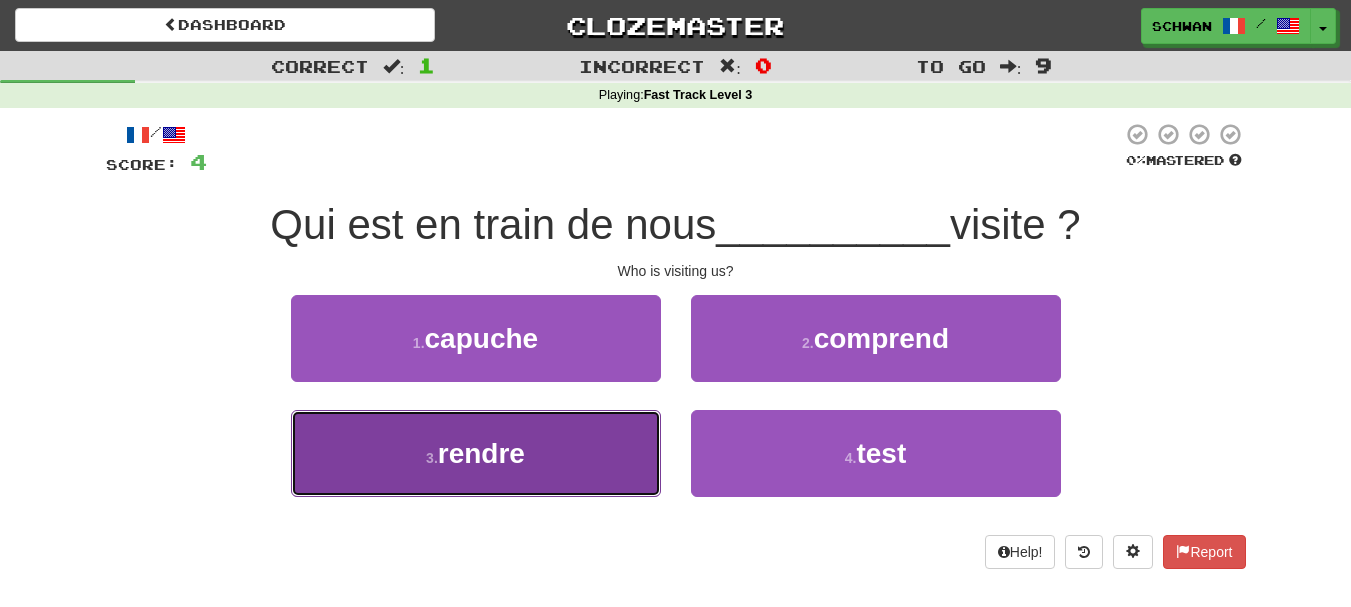 click on "rendre" at bounding box center (481, 453) 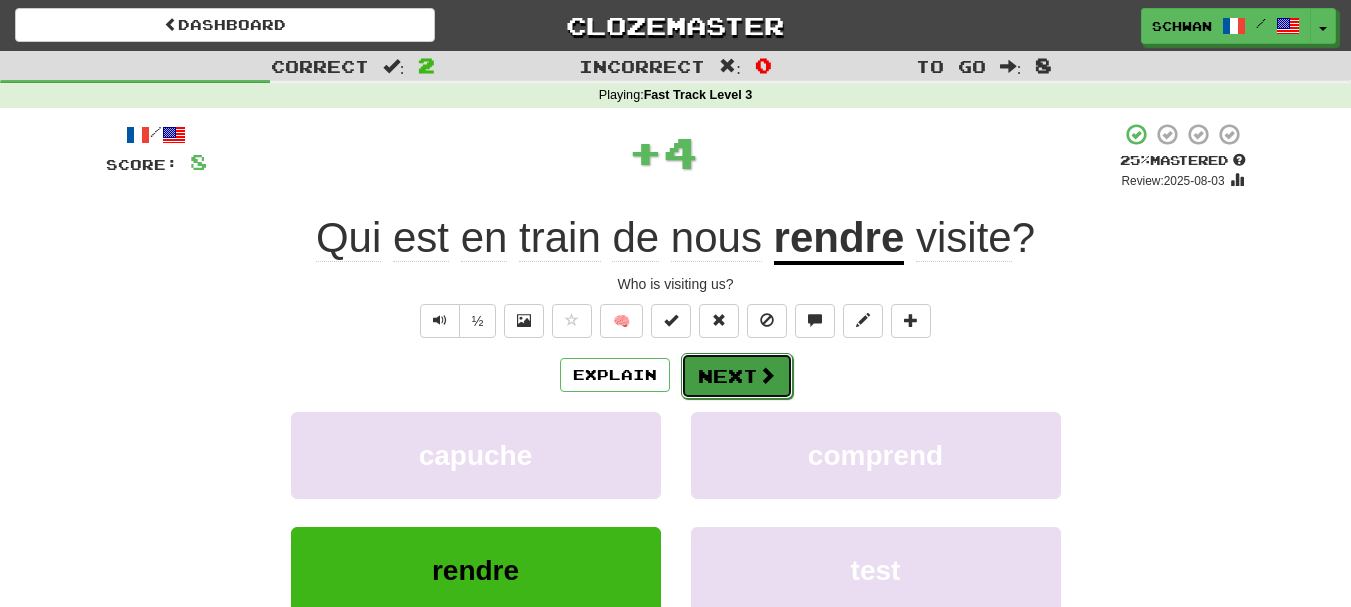 click on "Next" at bounding box center (737, 376) 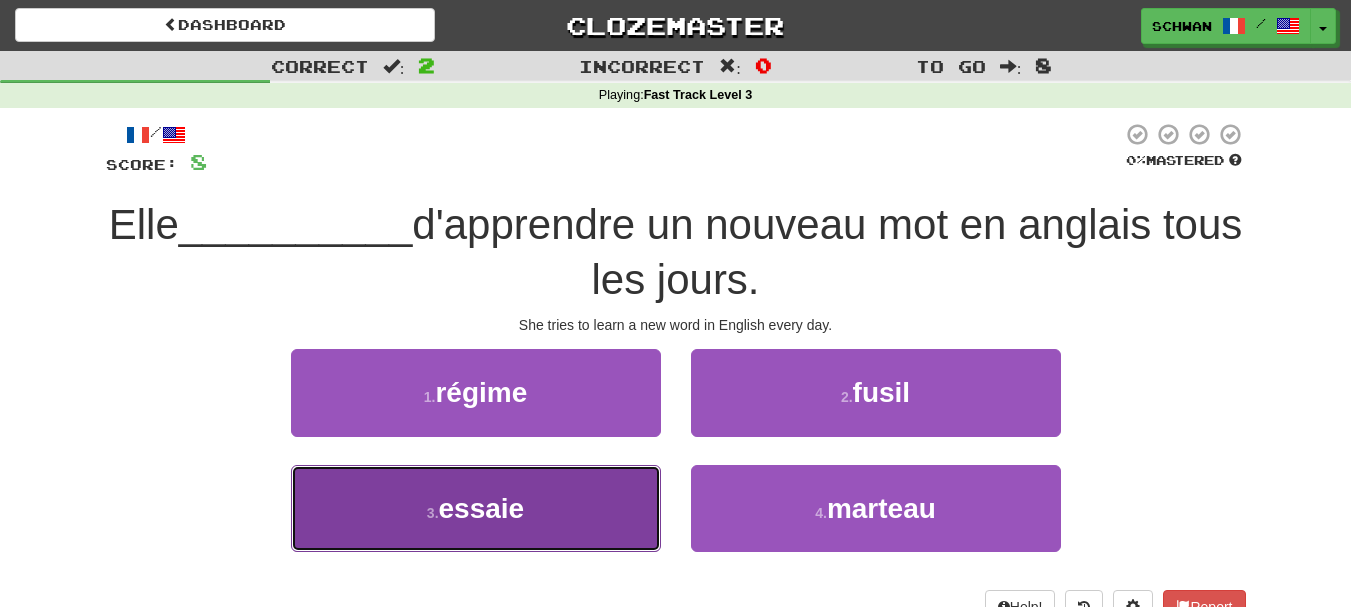 click on "essaie" at bounding box center (482, 508) 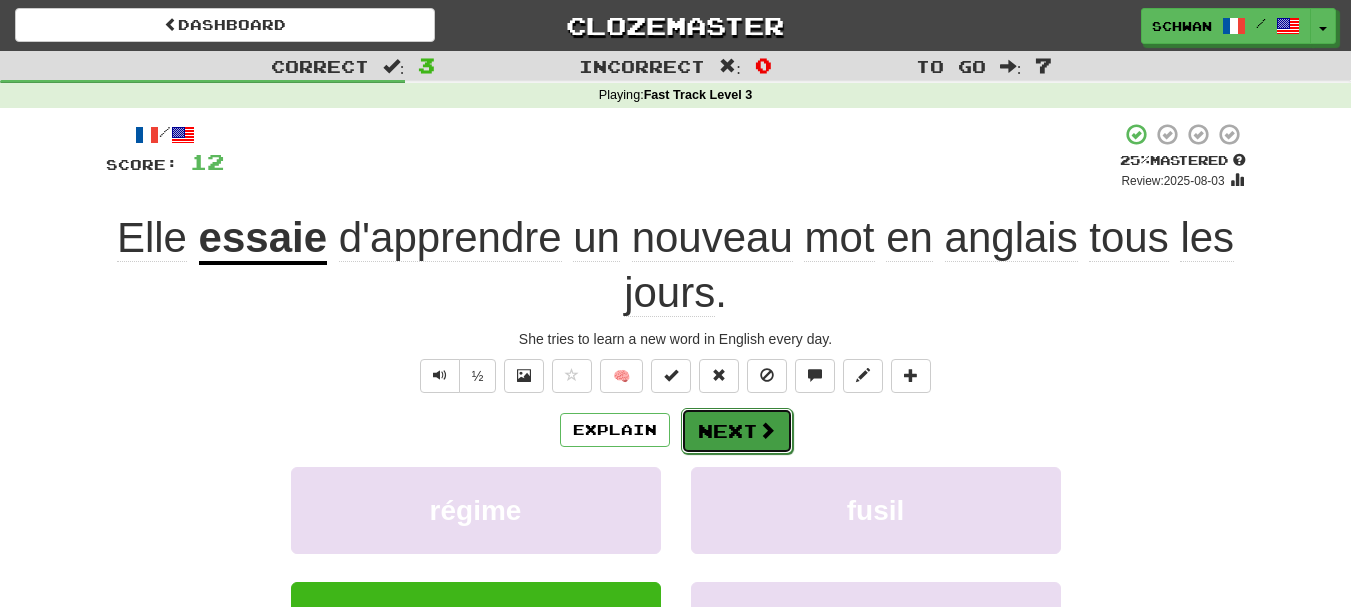 click on "Next" at bounding box center (737, 431) 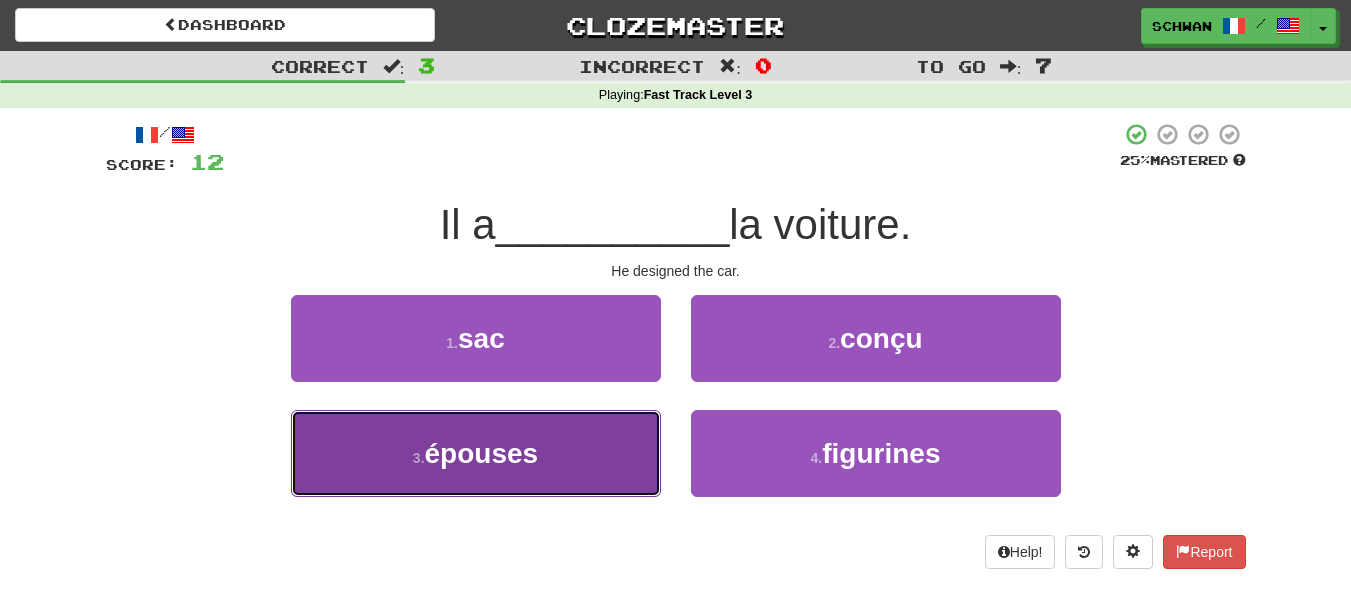 click on "épouses" at bounding box center (482, 453) 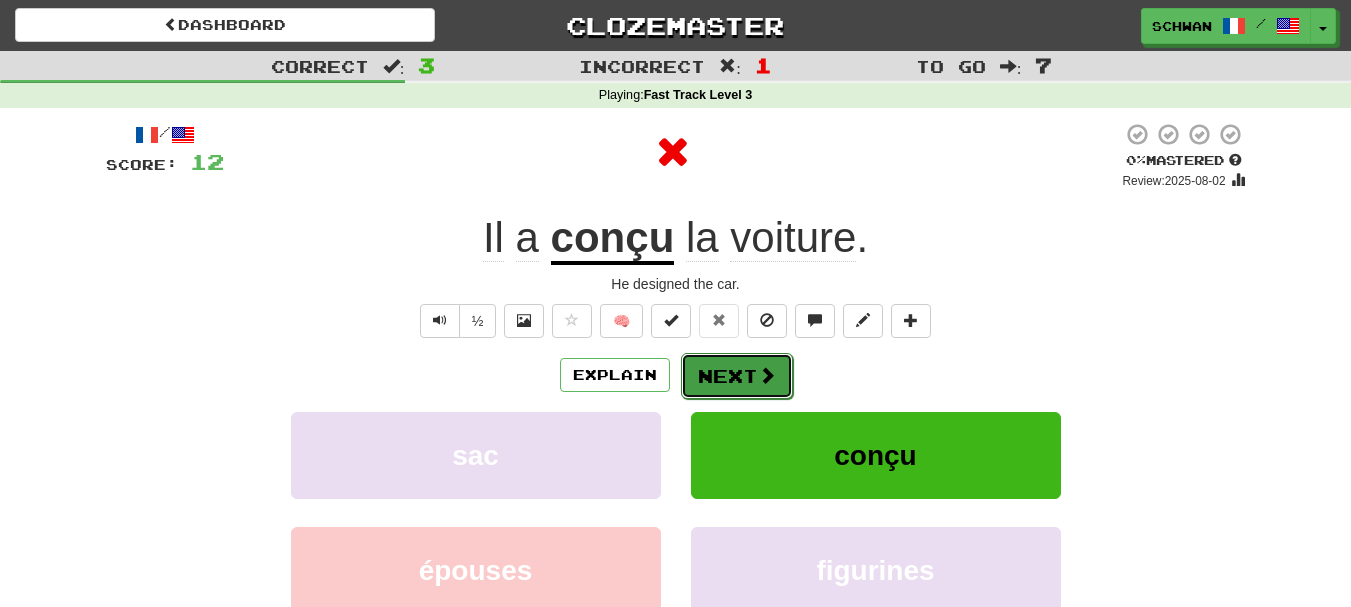click on "Next" at bounding box center [737, 376] 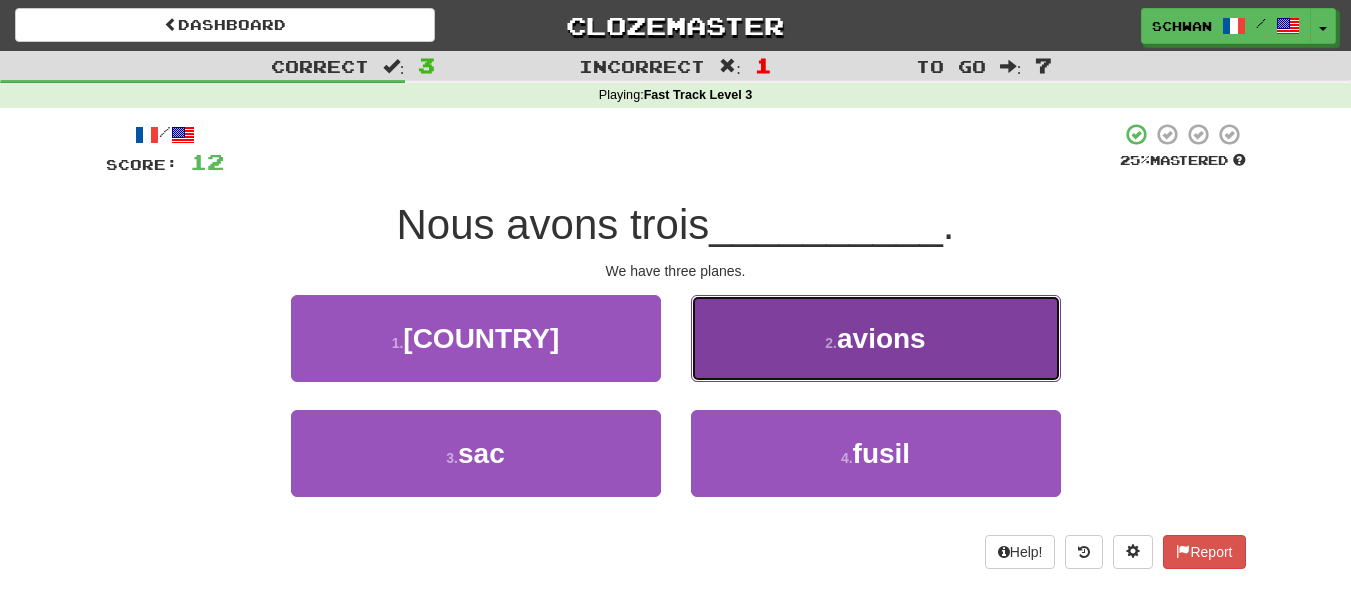 click on "2 .  avions" at bounding box center [876, 338] 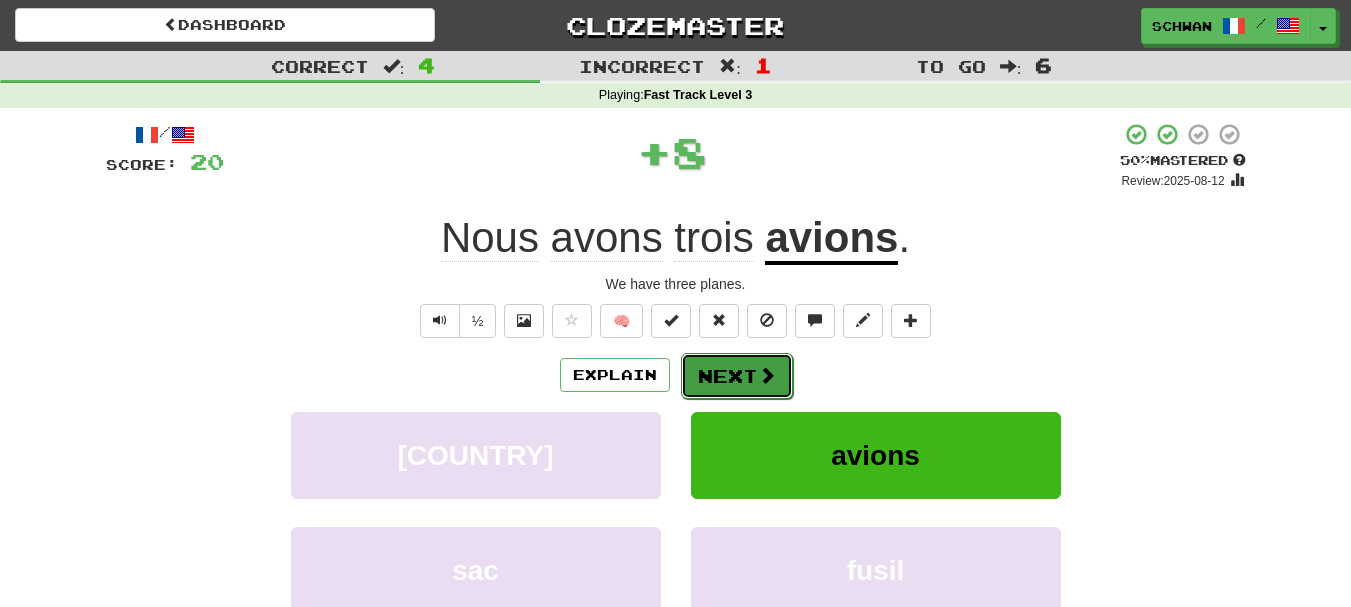 click on "Next" at bounding box center [737, 376] 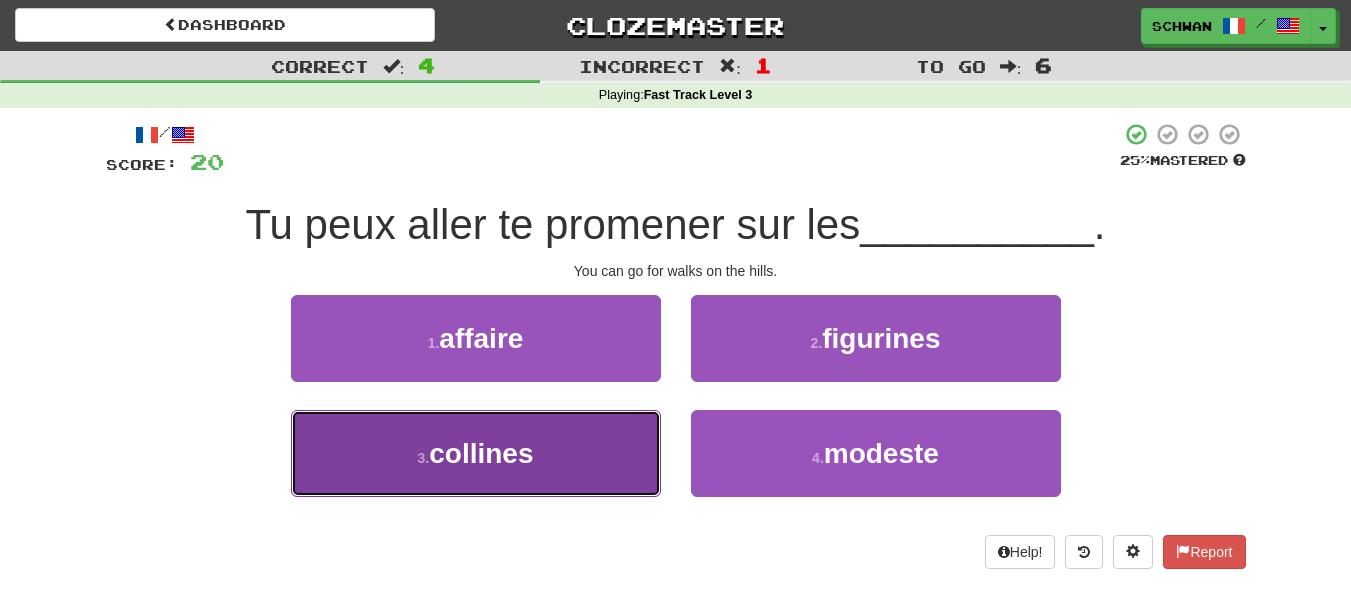 click on "3 .  collines" at bounding box center [476, 453] 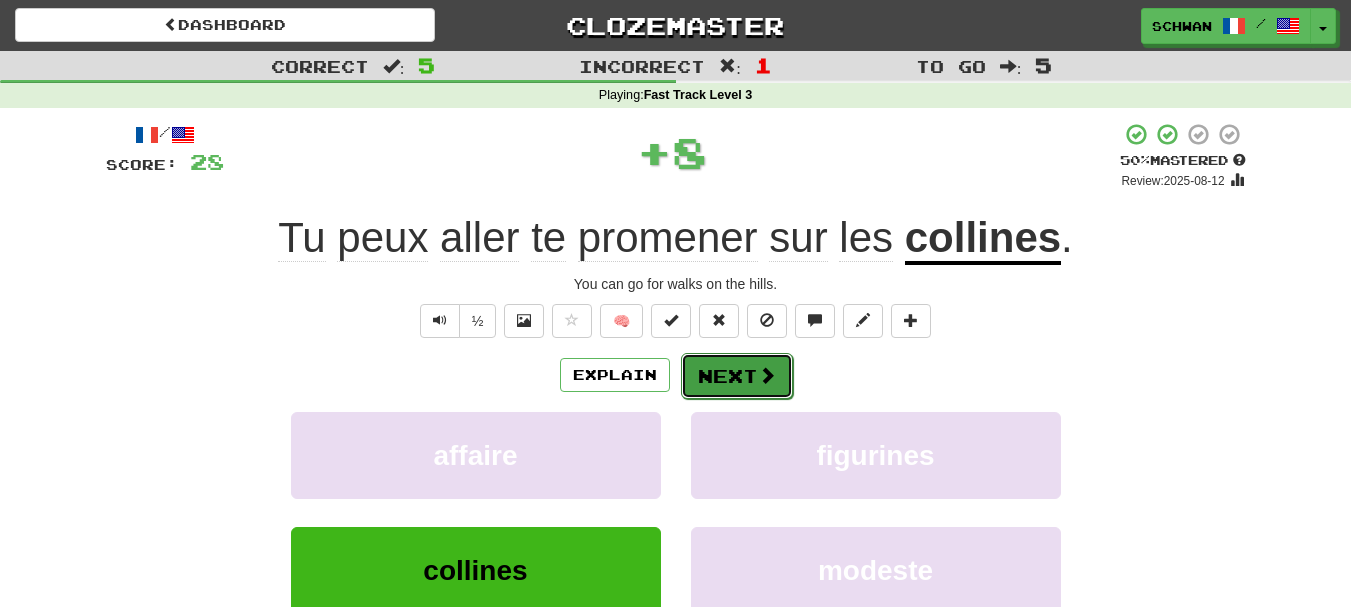 click on "Next" at bounding box center (737, 376) 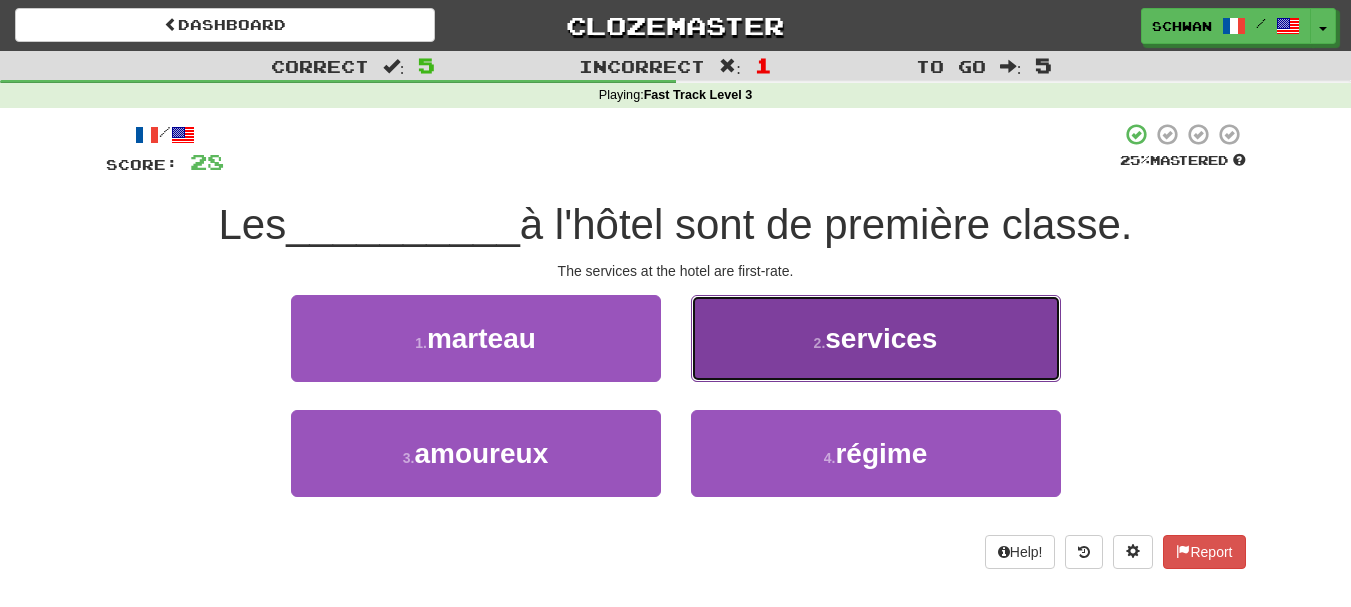 click on "2 .  services" at bounding box center (876, 338) 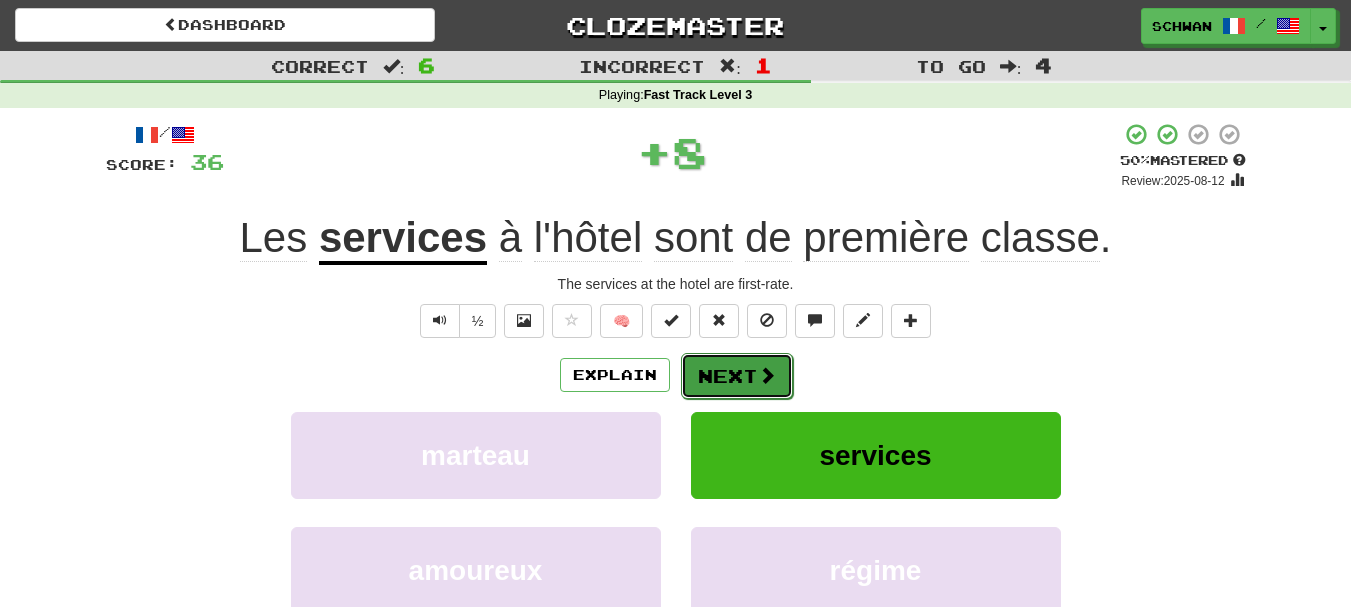 click on "Next" at bounding box center (737, 376) 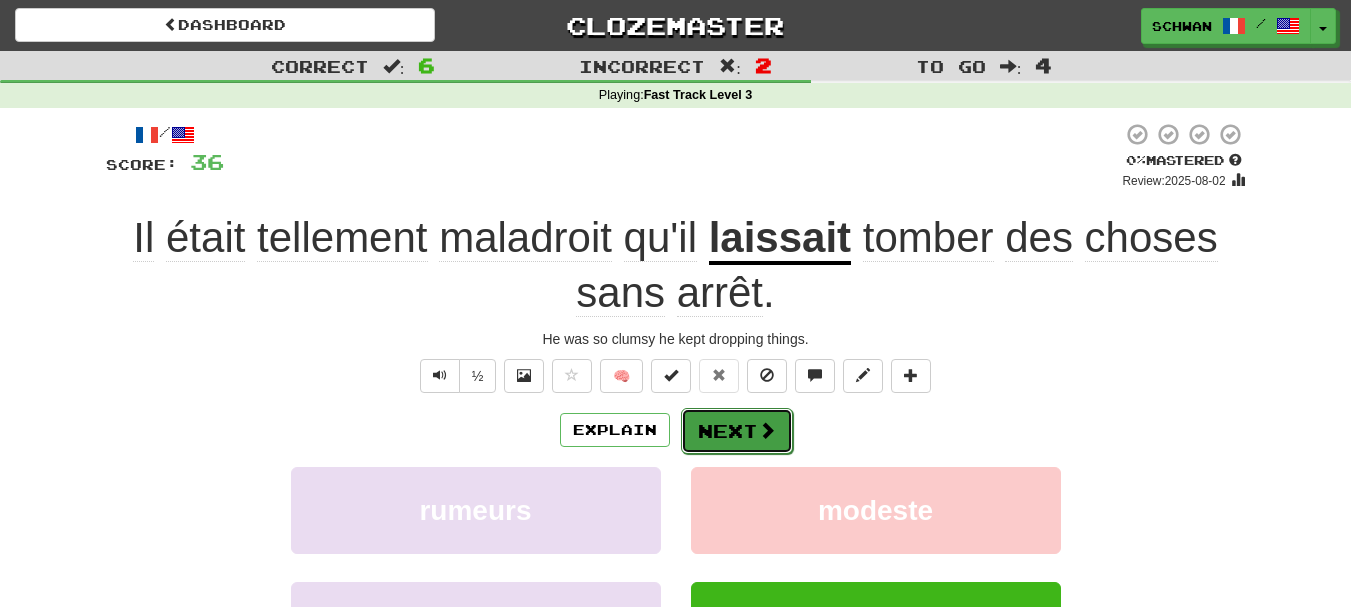 click on "Next" at bounding box center (737, 431) 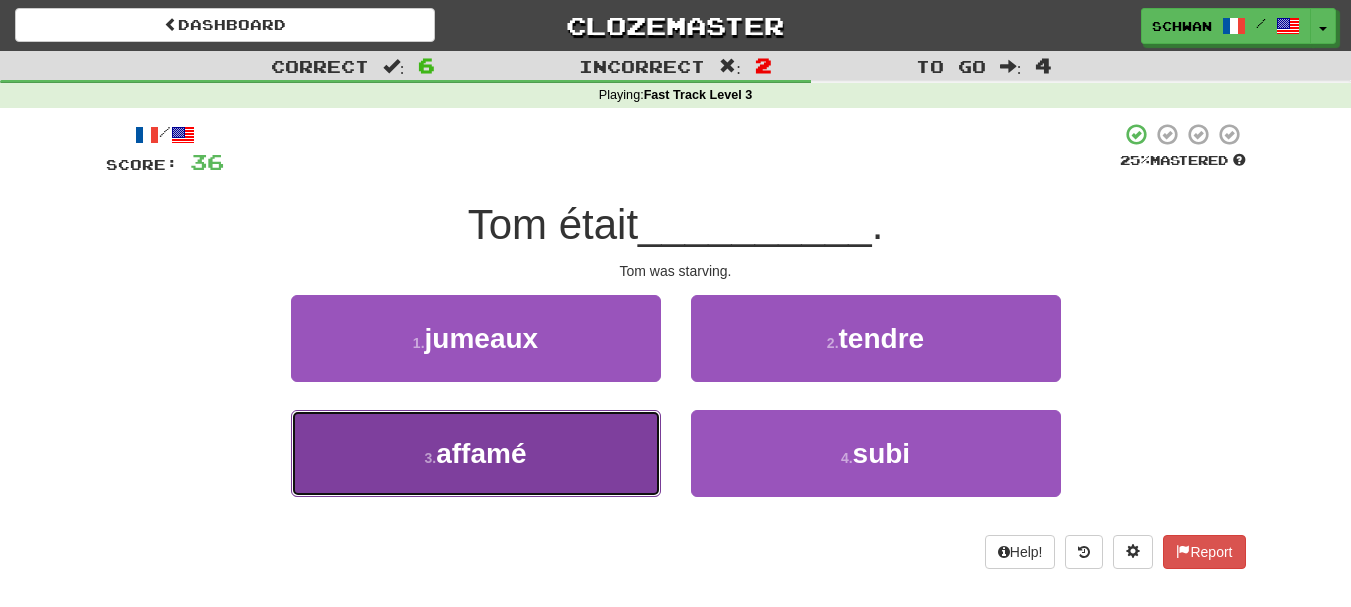 click on "3 .  affamé" at bounding box center (476, 453) 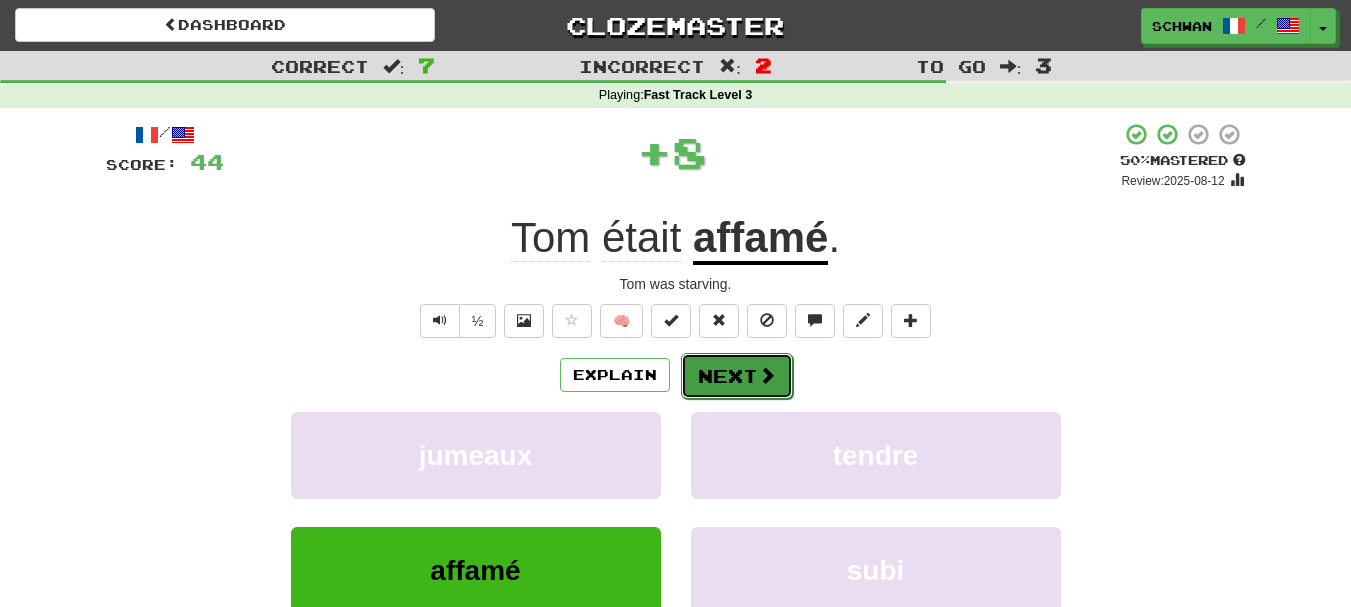 click on "Next" at bounding box center [737, 376] 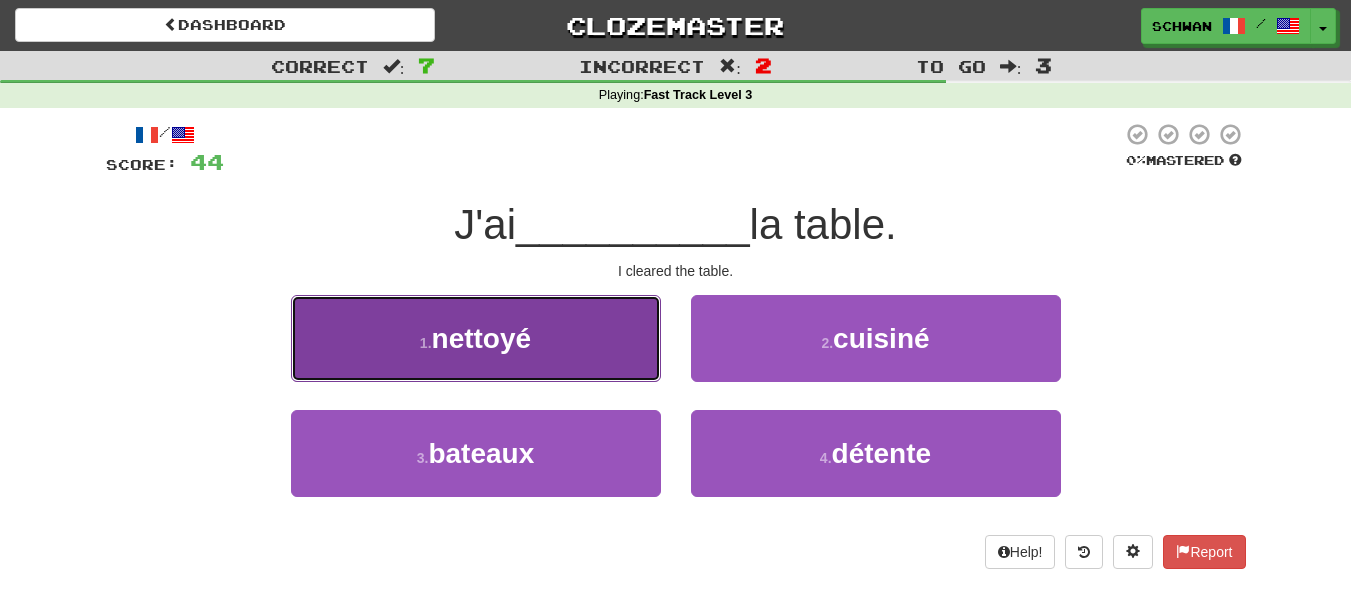 click on "1 .  nettoyé" at bounding box center (476, 338) 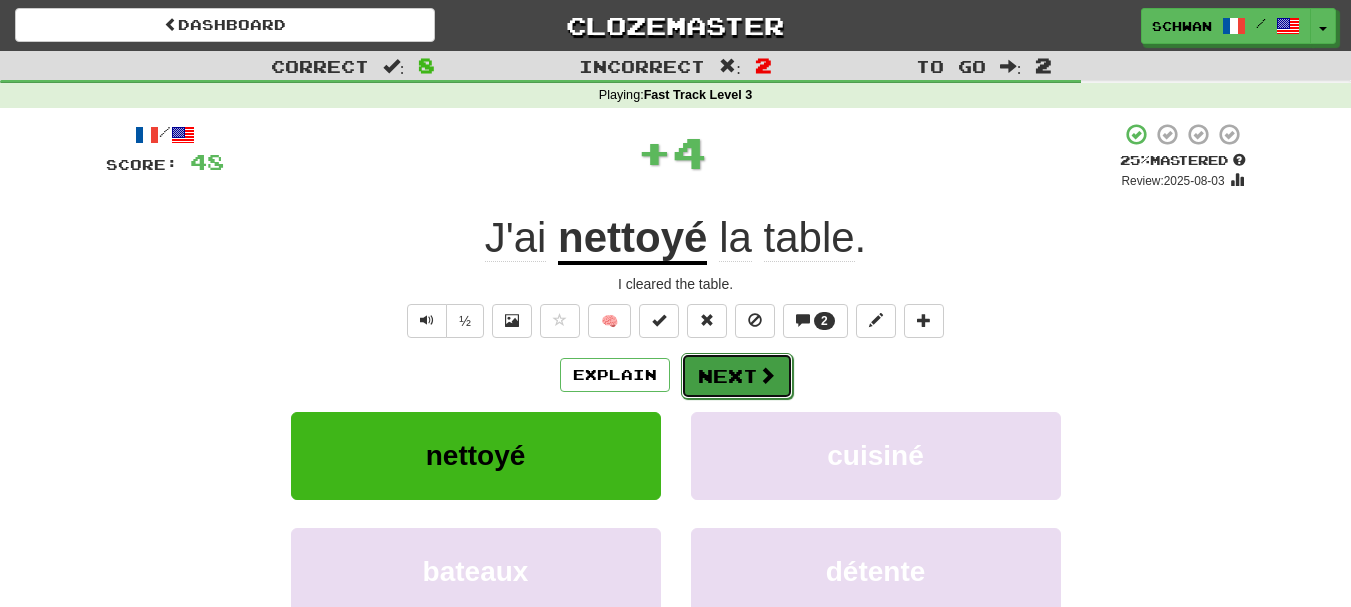 click on "Next" at bounding box center (737, 376) 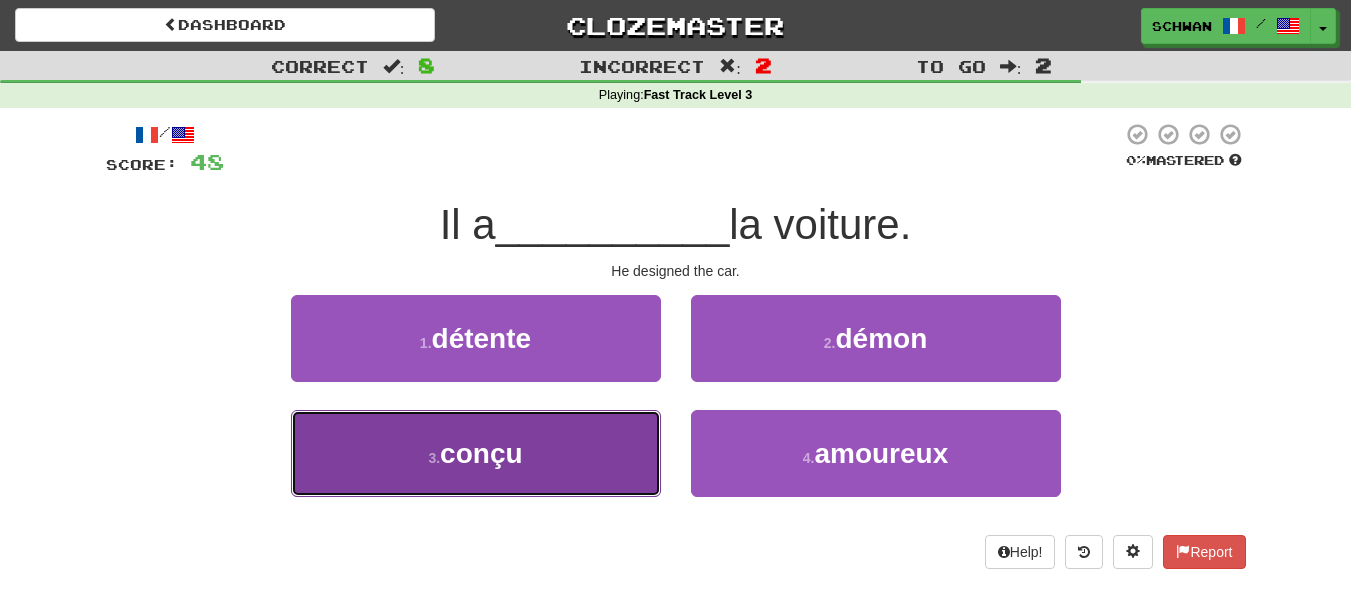 click on "3 .  conçu" at bounding box center (476, 453) 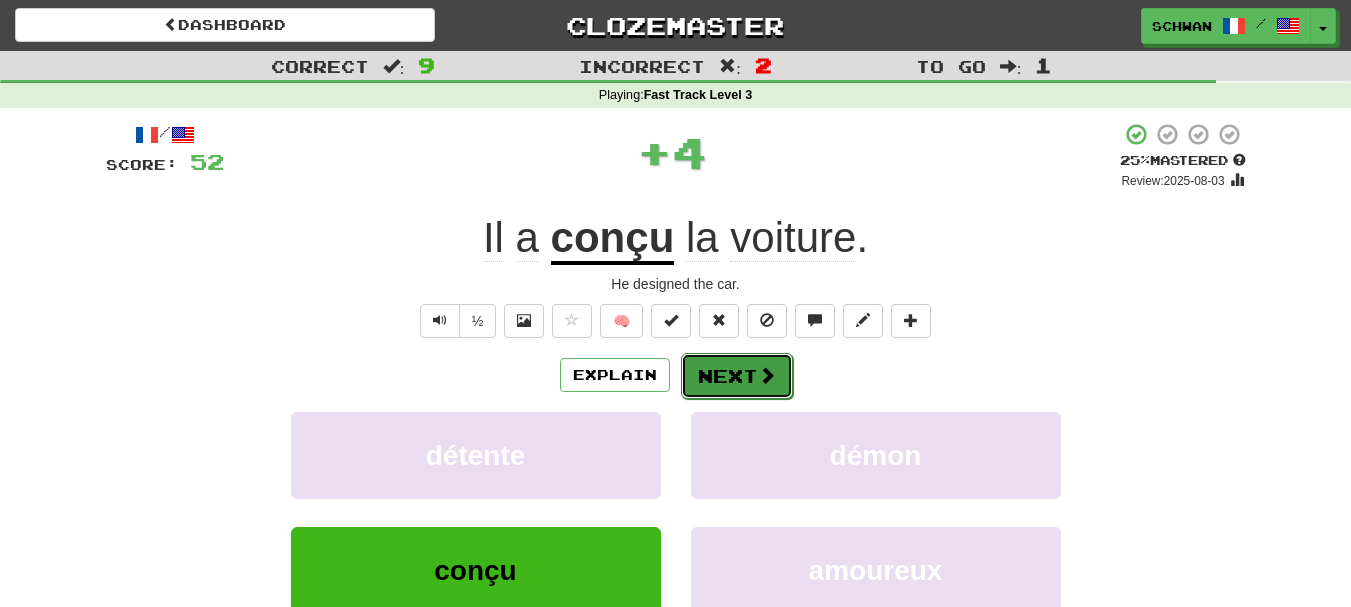 click on "Next" at bounding box center (737, 376) 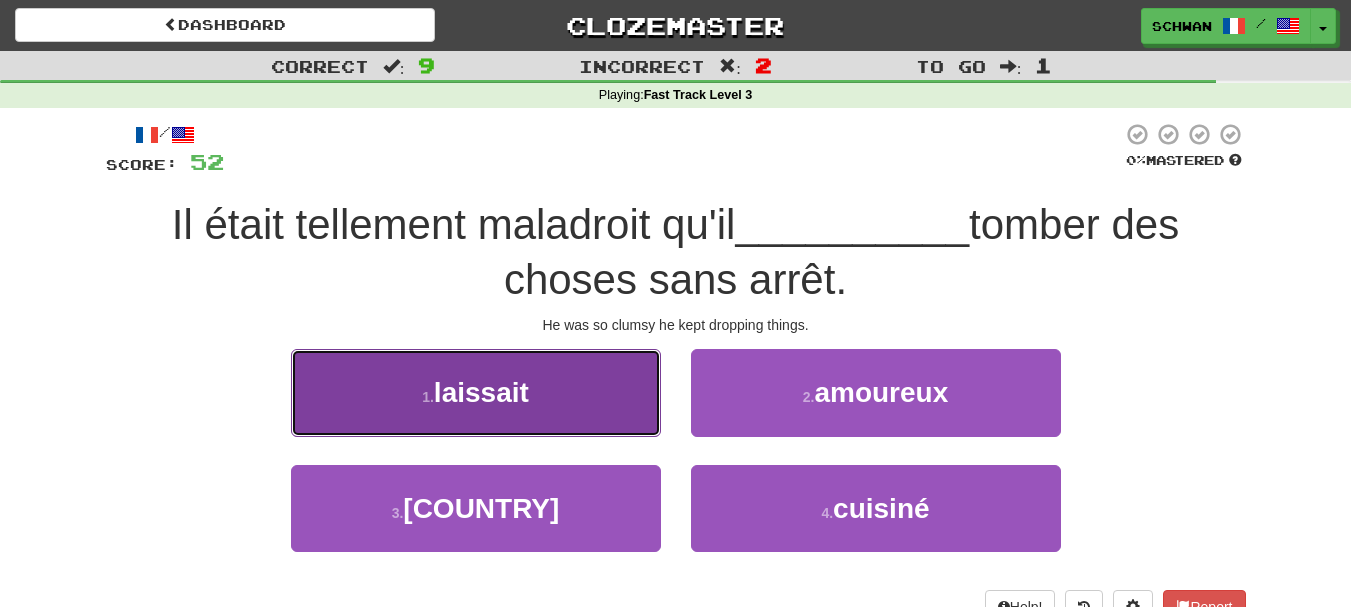 click on "1 .  laissait" at bounding box center [476, 392] 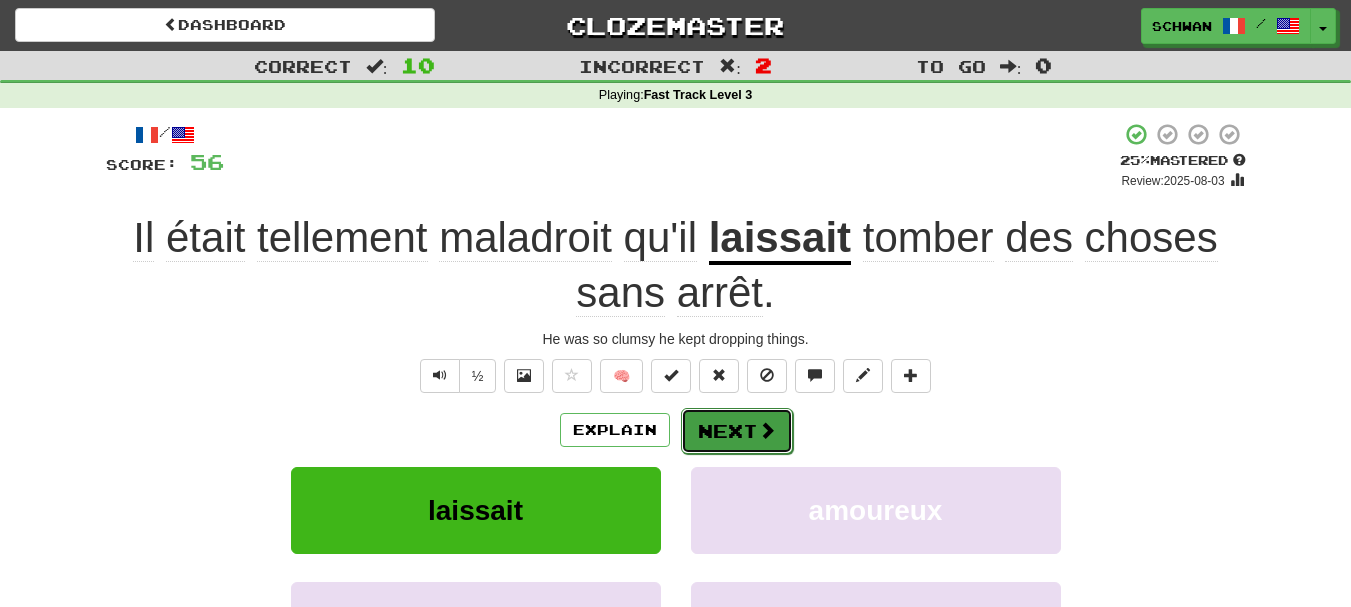 click on "Next" at bounding box center [737, 431] 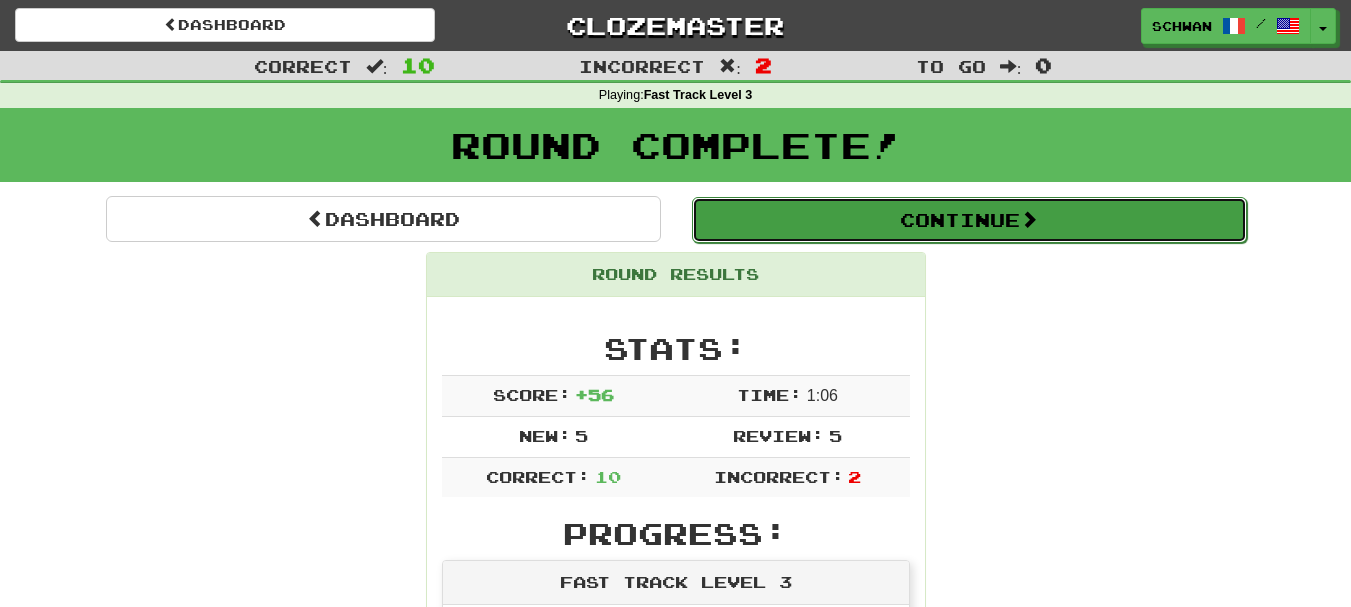 click on "Continue" at bounding box center (969, 220) 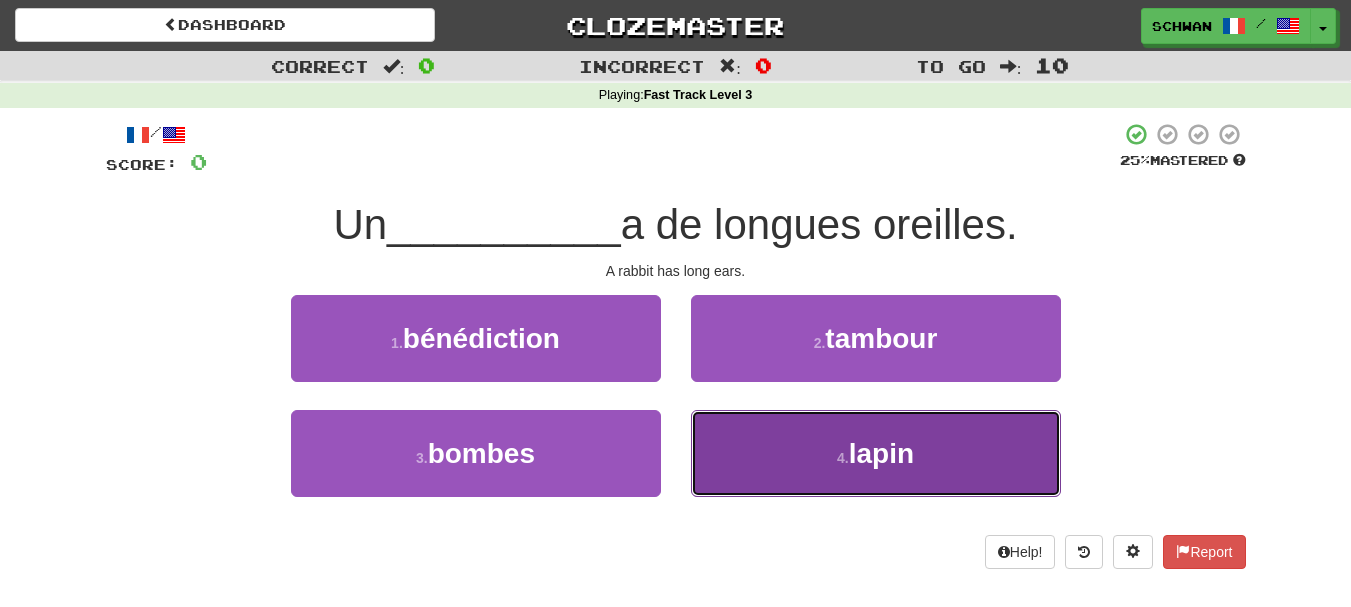 click on "4 .  lapin" at bounding box center (876, 453) 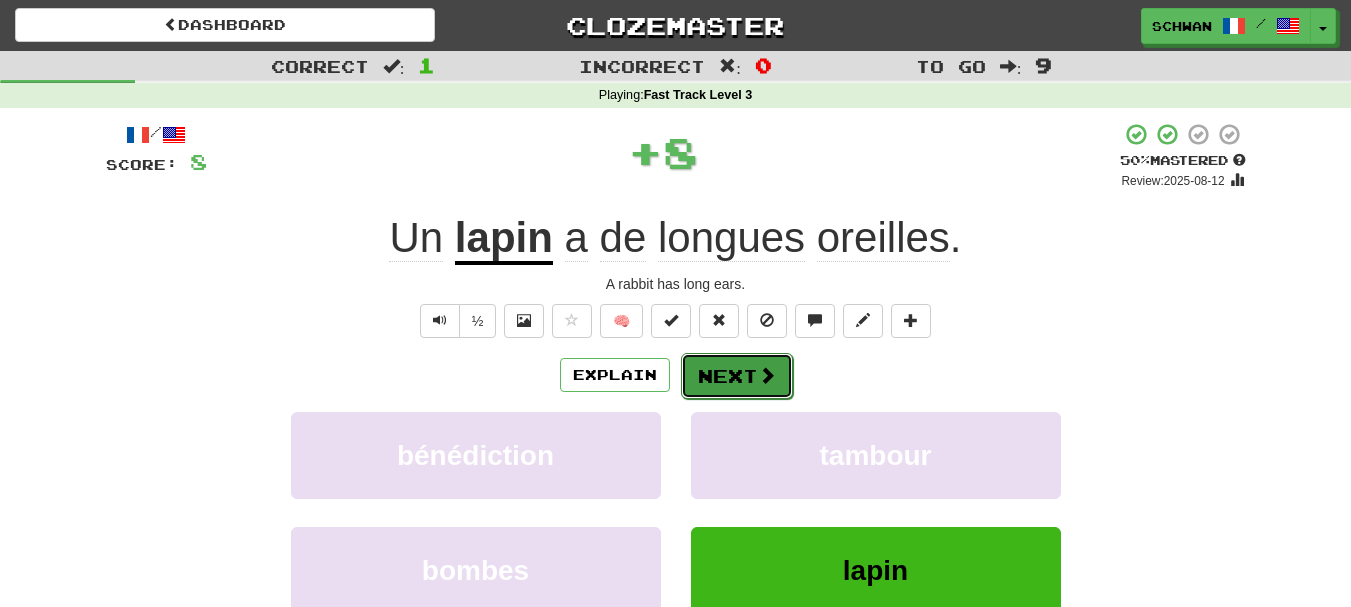 click on "Next" at bounding box center (737, 376) 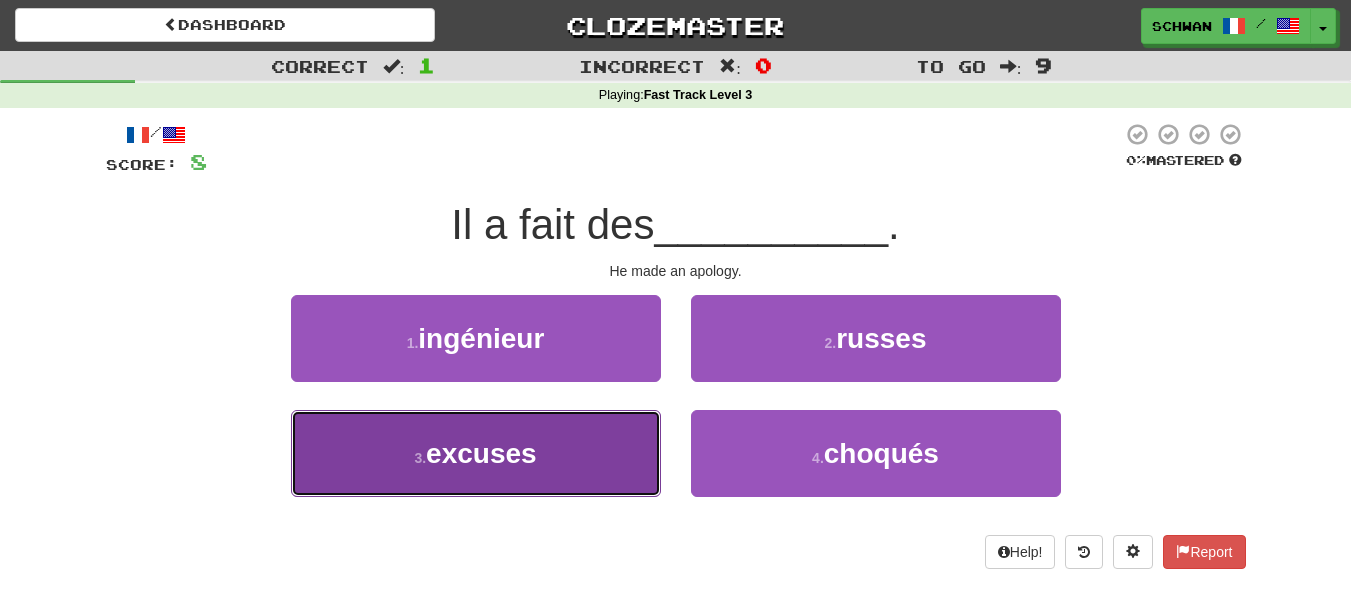 click on "3 .  excuses" at bounding box center (476, 453) 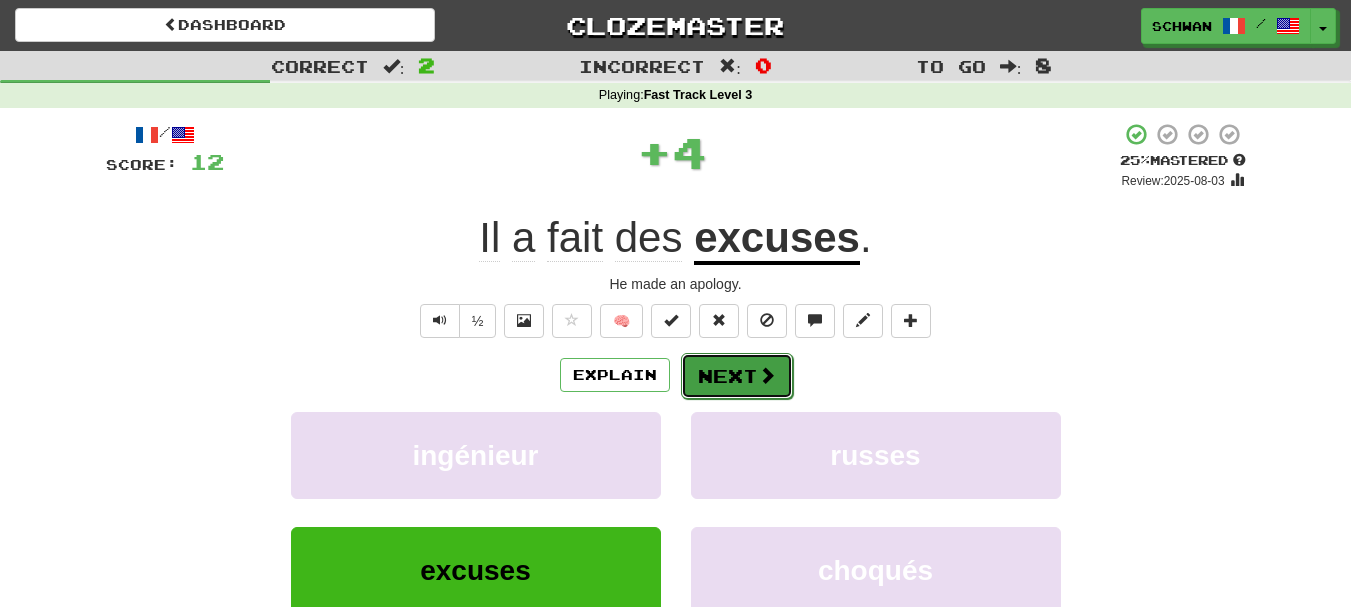 click on "Next" at bounding box center (737, 376) 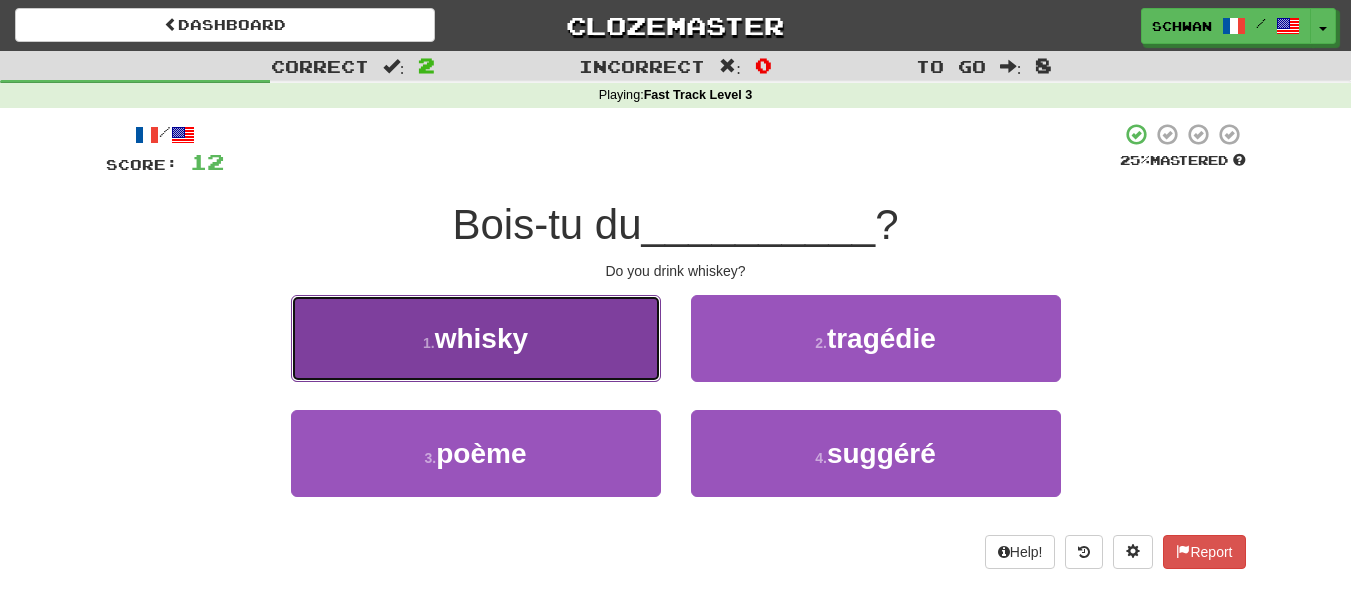 click on "1 .  whisky" at bounding box center [476, 338] 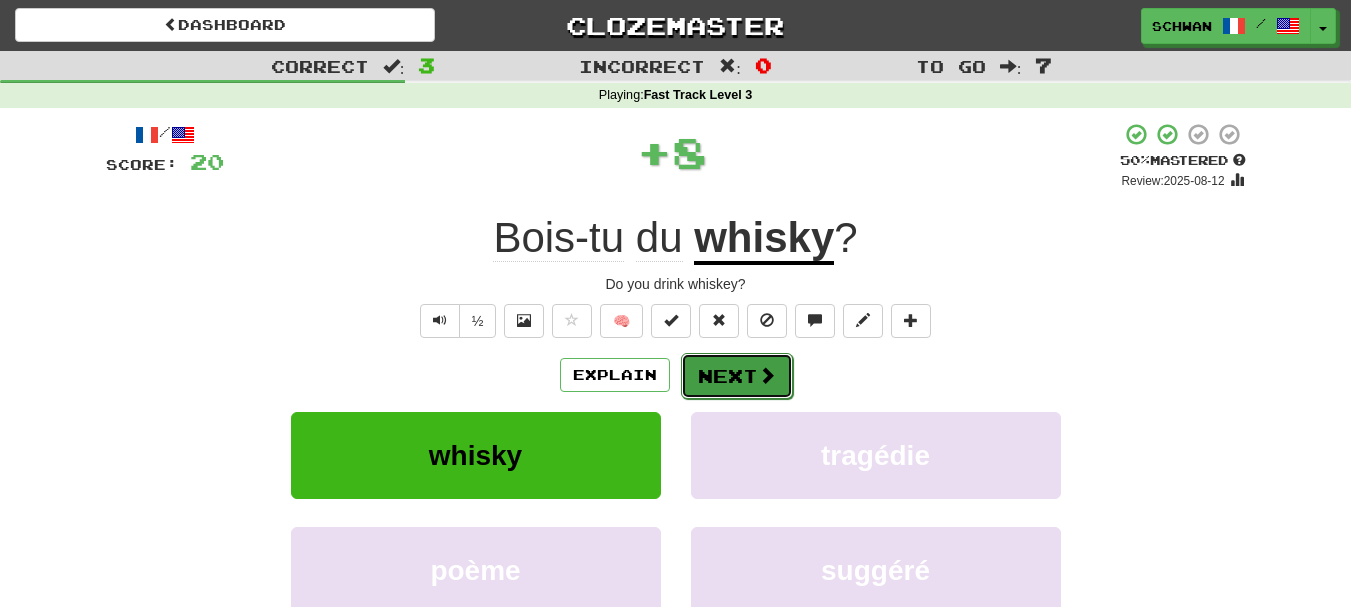 click on "Next" at bounding box center (737, 376) 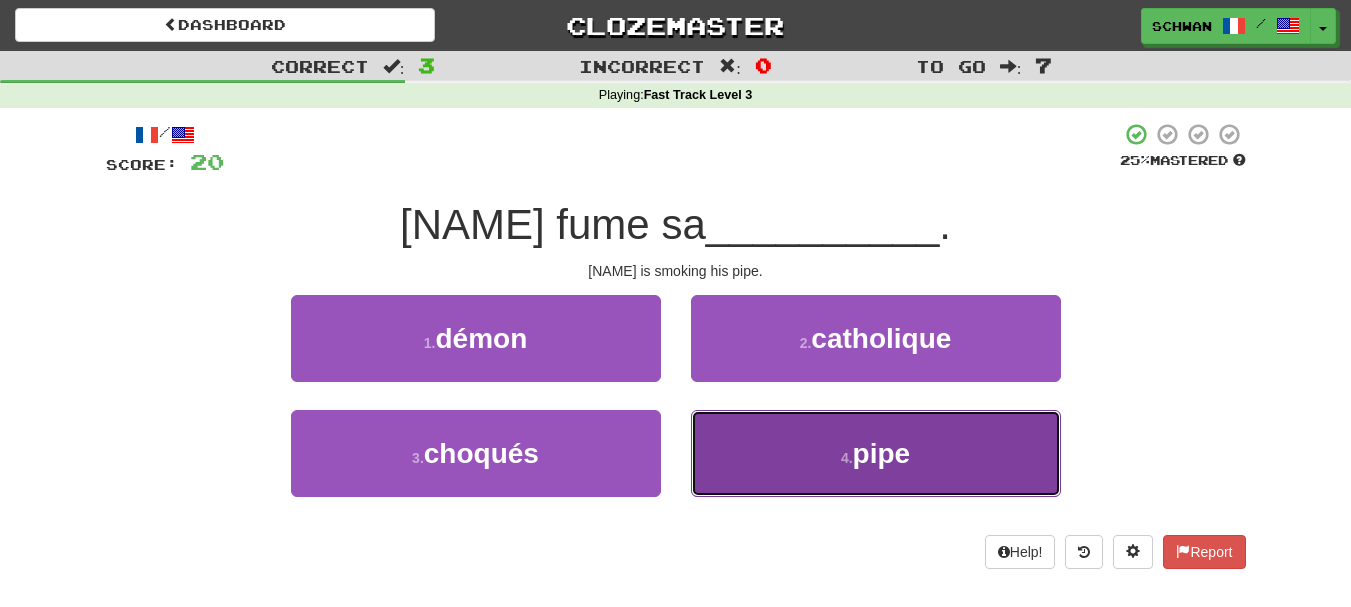 click on "4 .  pipe" at bounding box center [876, 453] 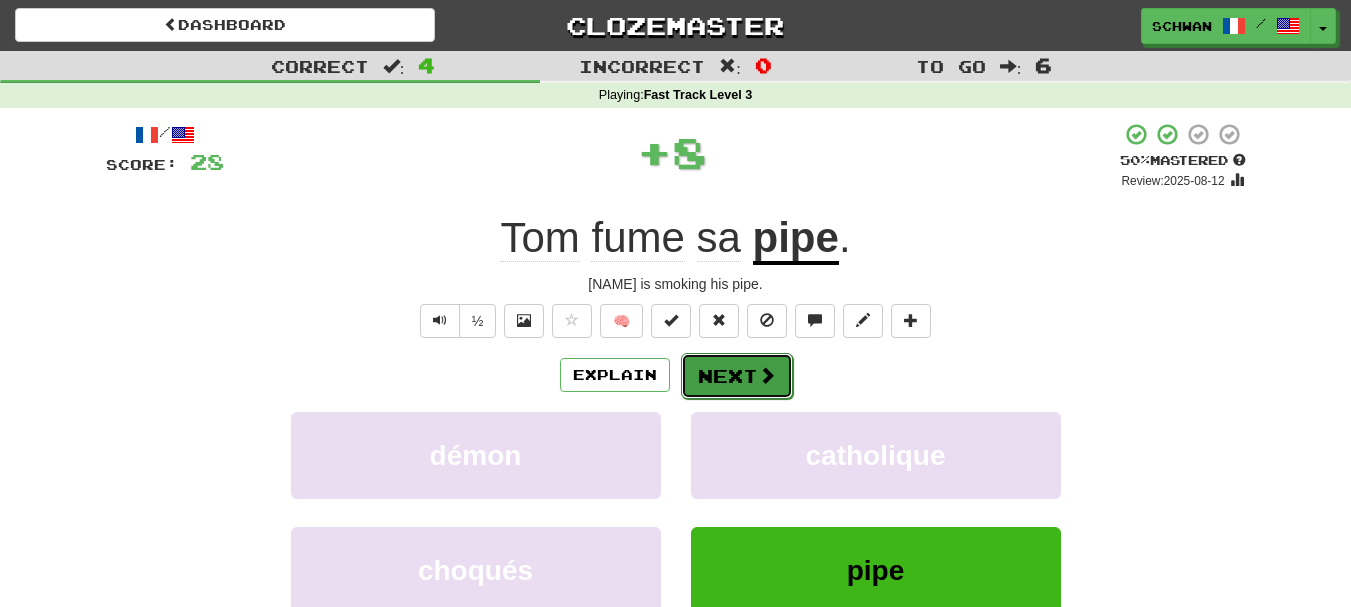 click on "Next" at bounding box center [737, 376] 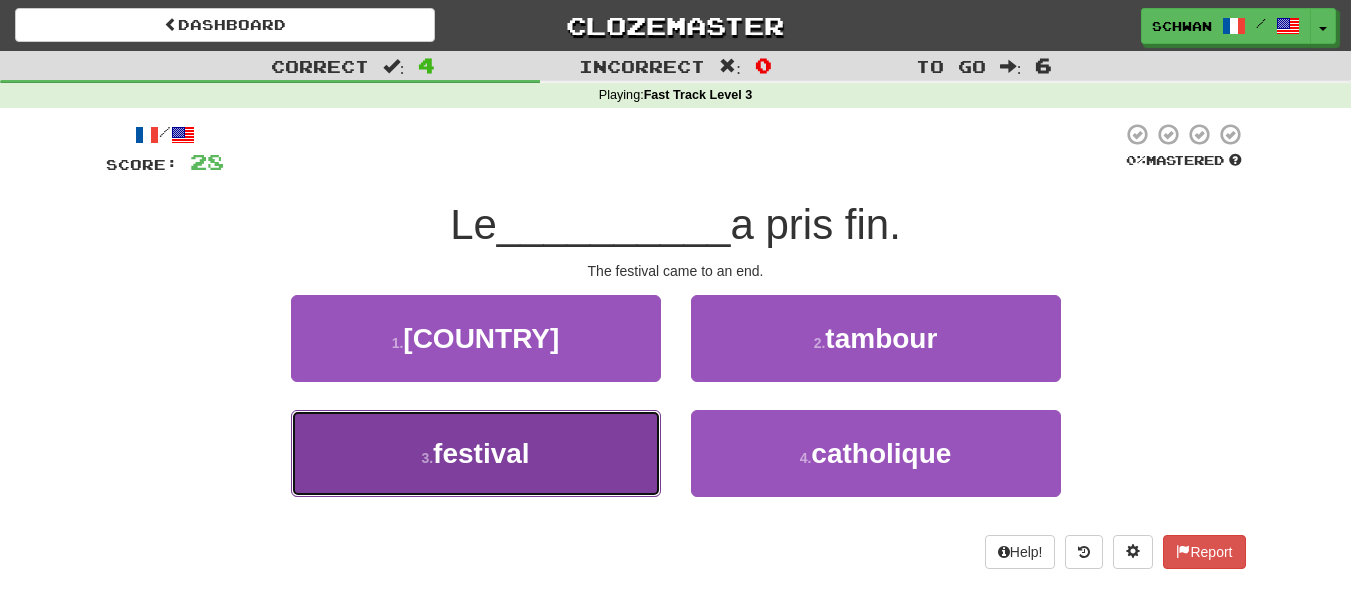click on "3 .  festival" at bounding box center (476, 453) 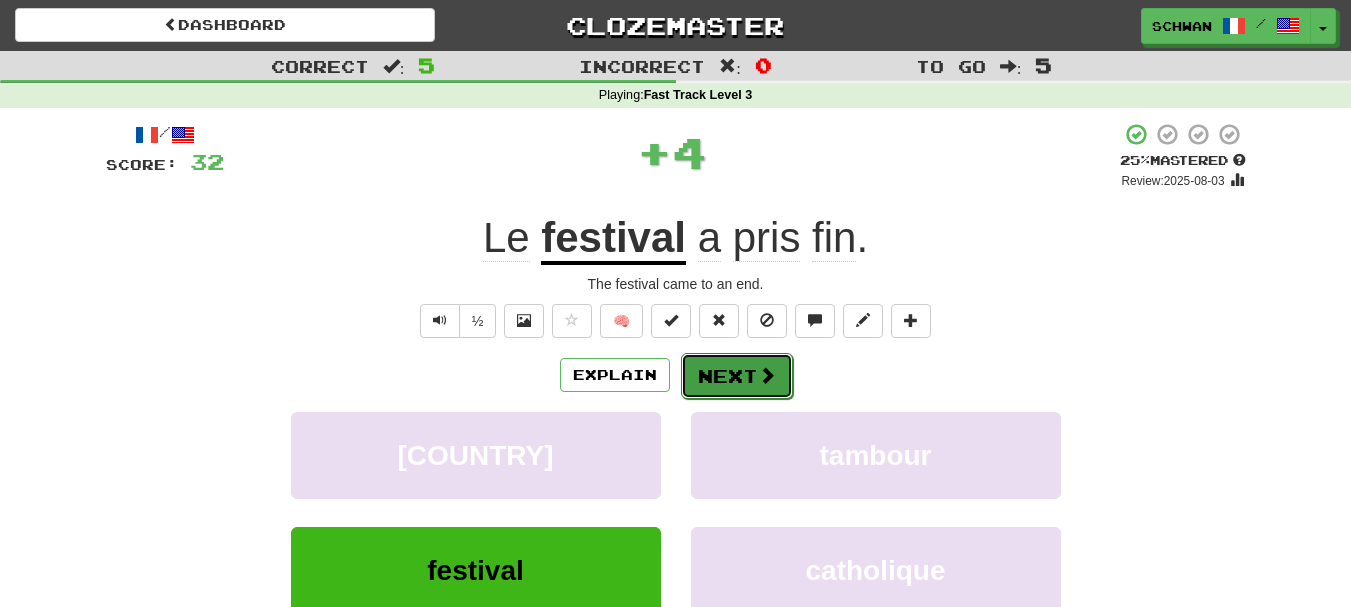 click on "Next" at bounding box center [737, 376] 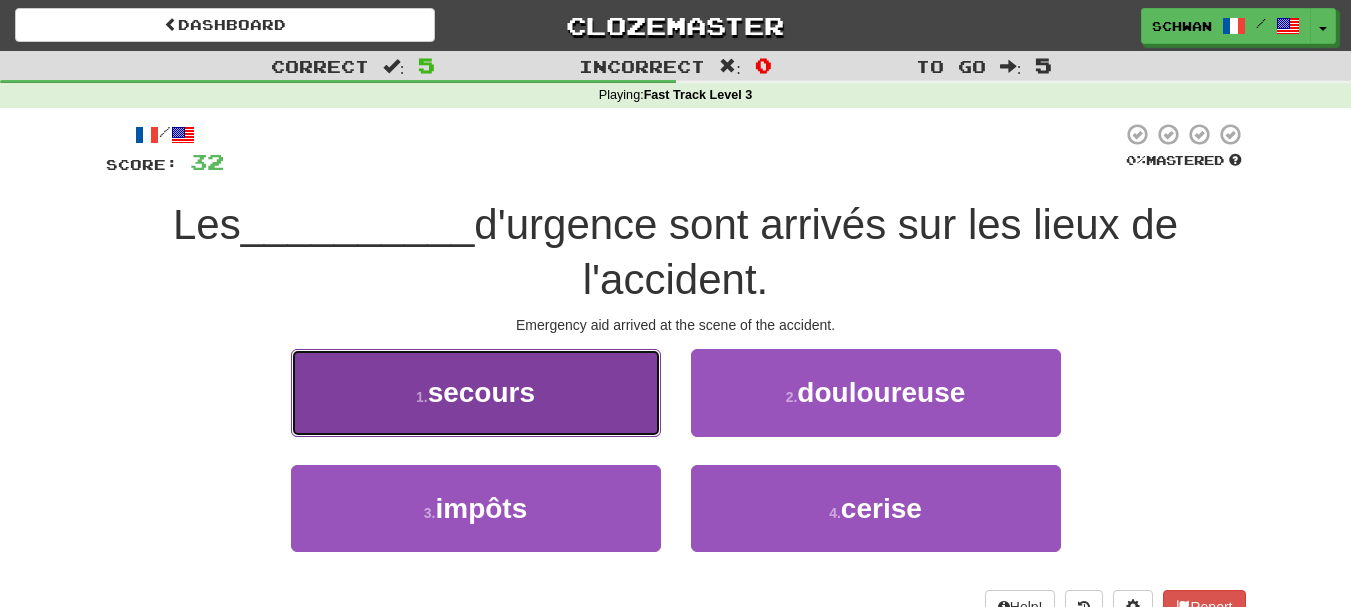 click on "1 .  secours" at bounding box center (476, 392) 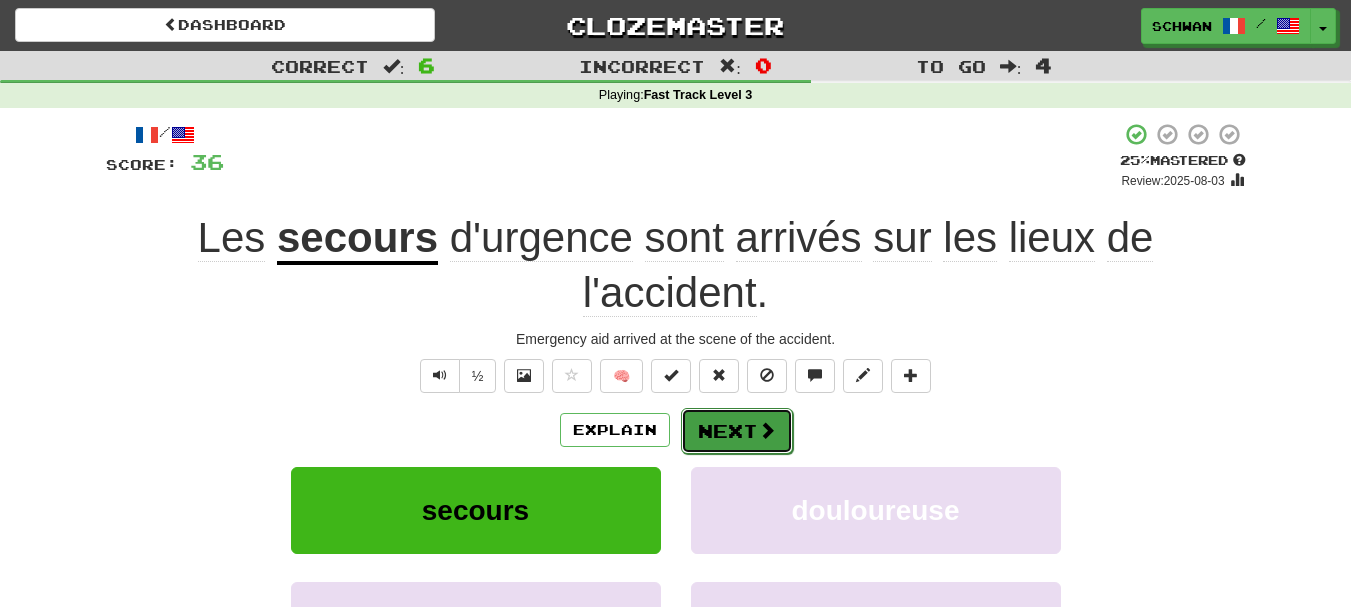 click on "Next" at bounding box center [737, 431] 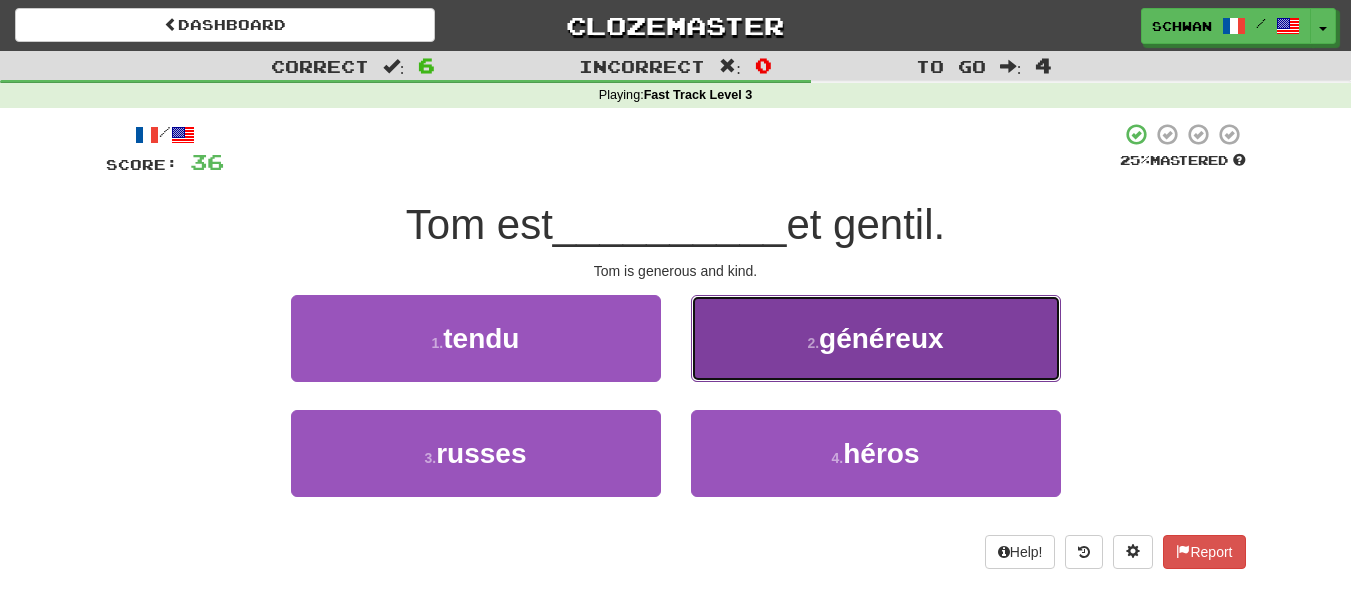 click on "2 .  généreux" at bounding box center [876, 338] 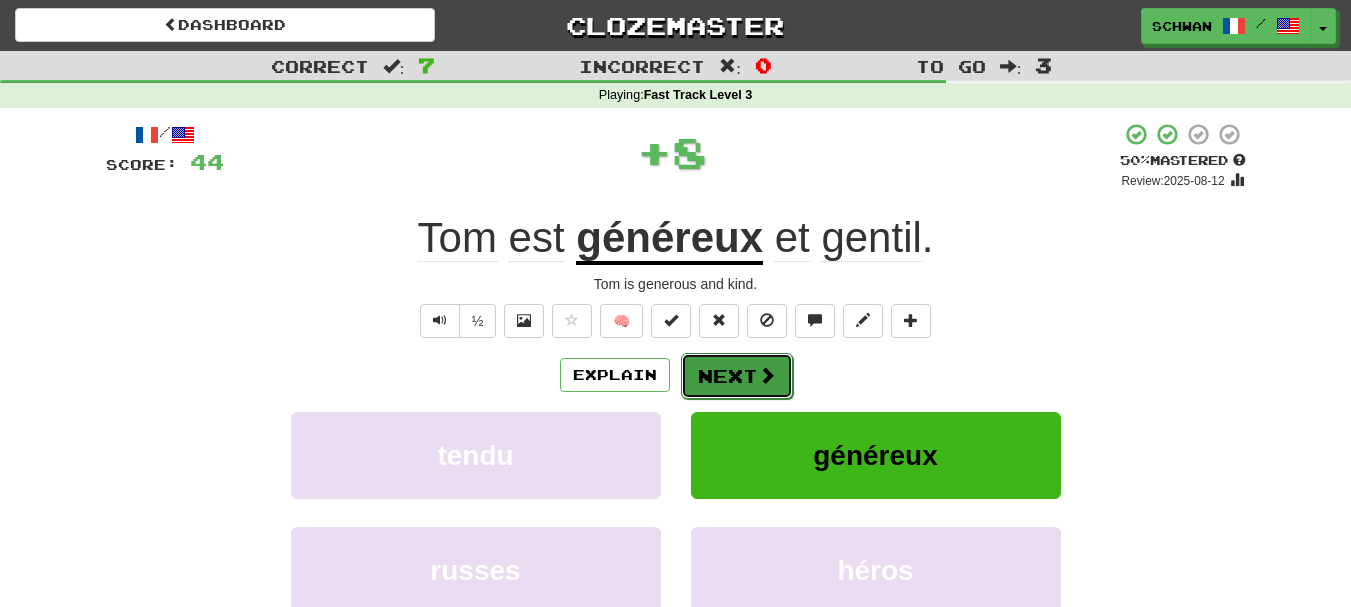click on "Next" at bounding box center [737, 376] 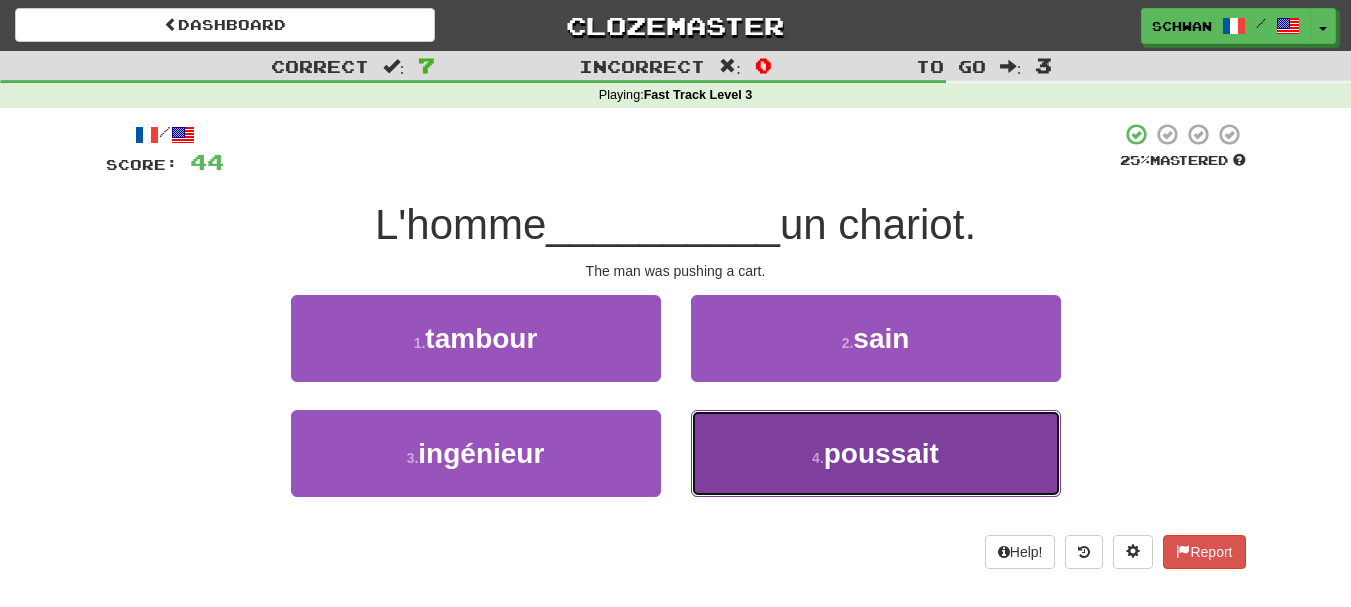 click on "4 .  poussait" at bounding box center (876, 453) 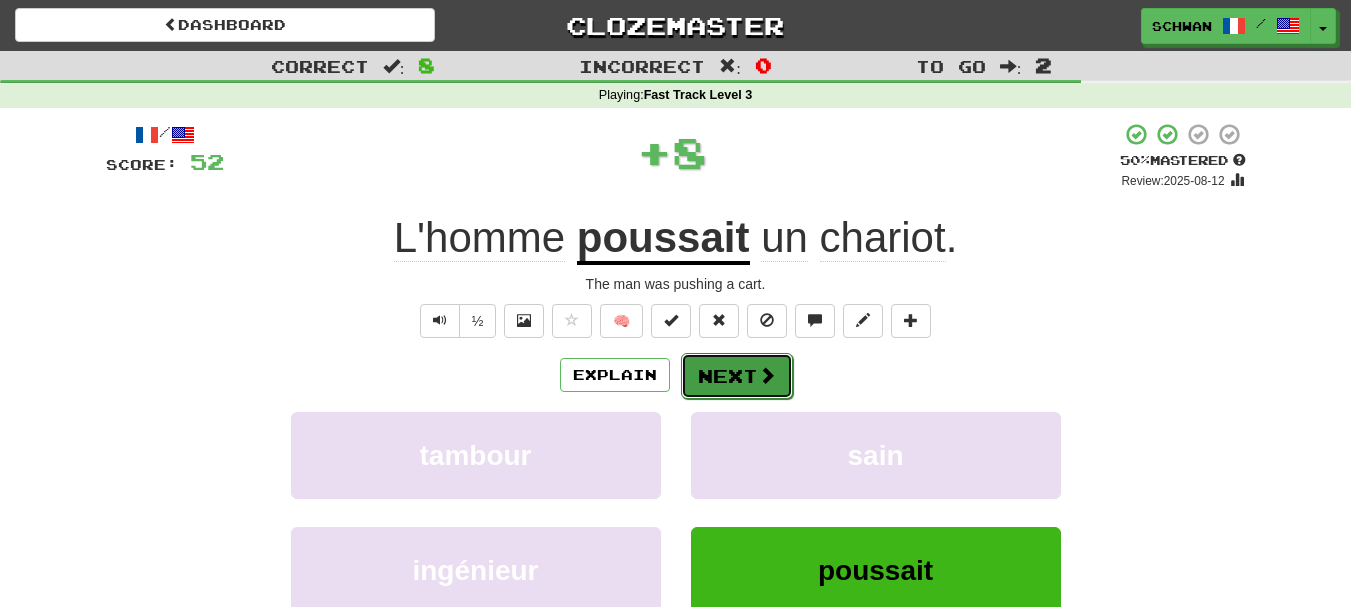 click on "Next" at bounding box center (737, 376) 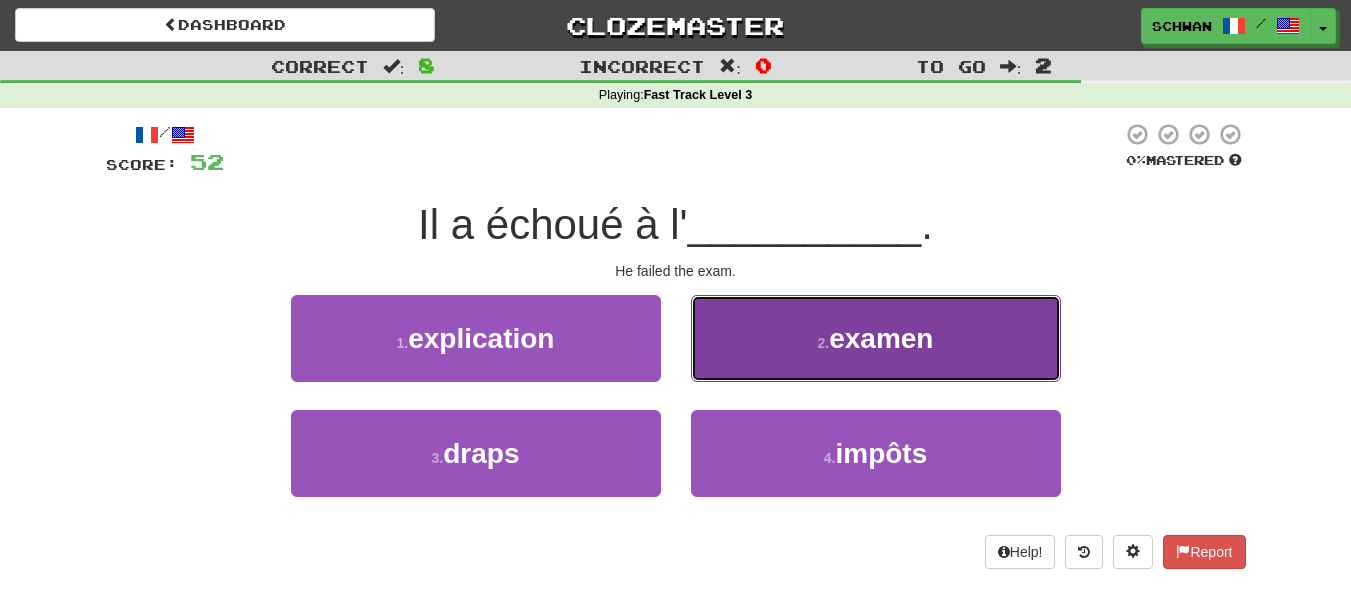 click on "2 .  examen" at bounding box center (876, 338) 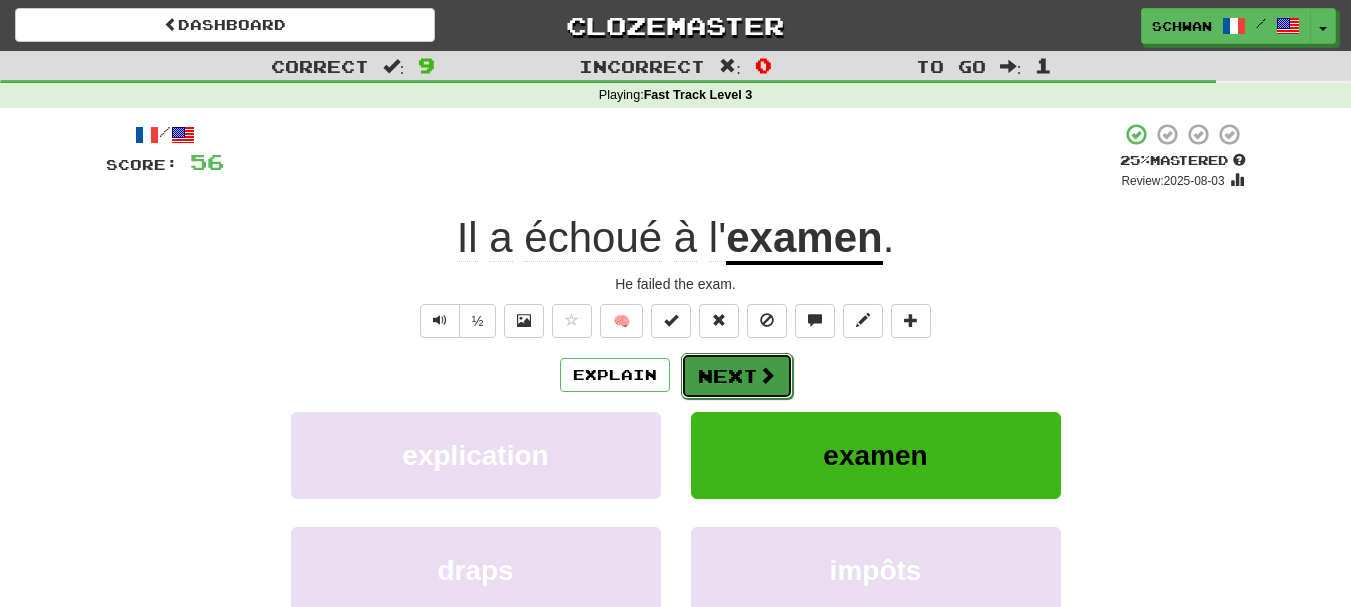 click on "Next" at bounding box center (737, 376) 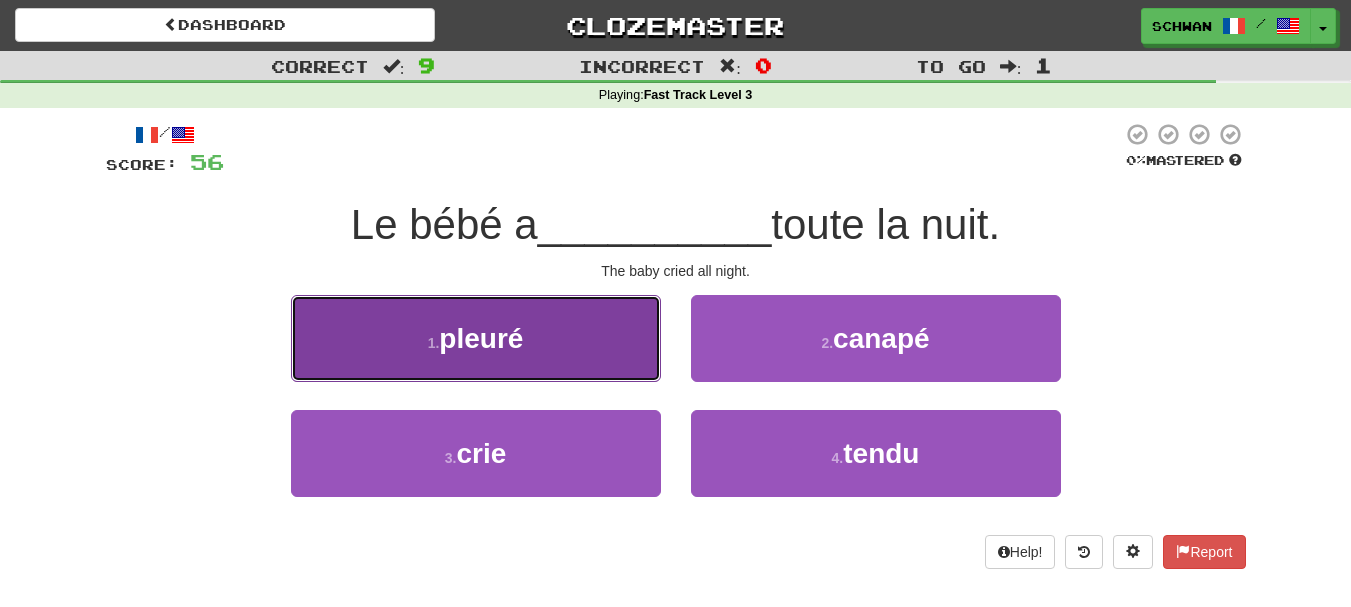 click on "1 .  pleuré" at bounding box center [476, 338] 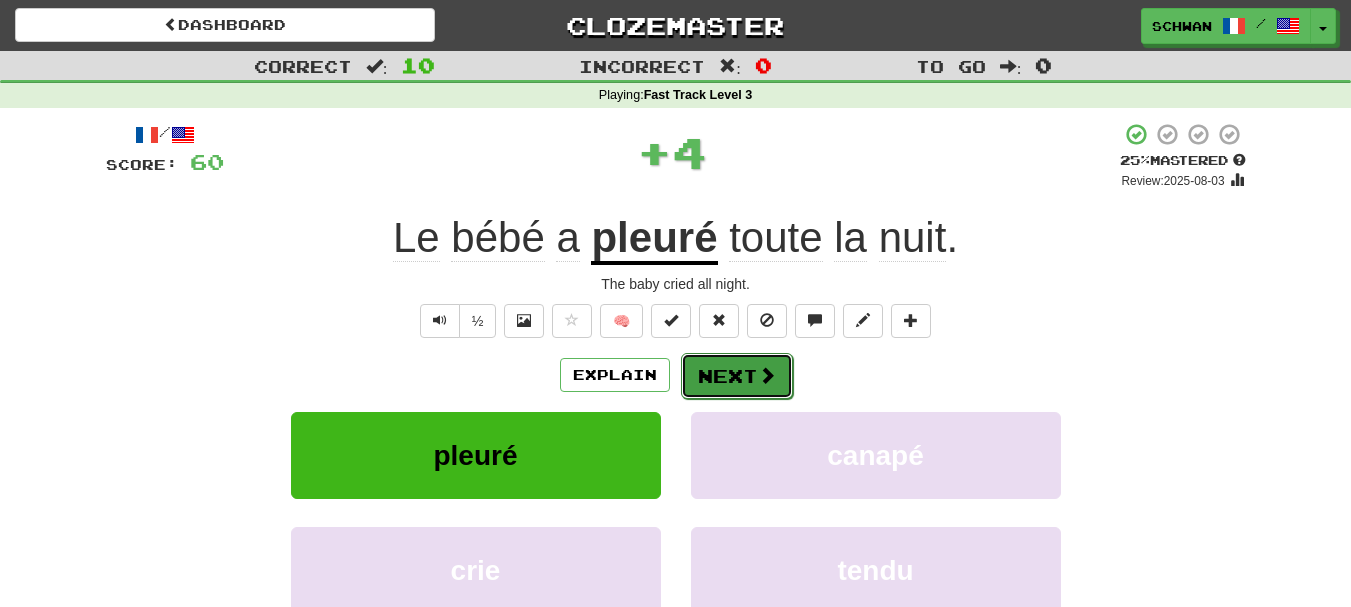click on "Next" at bounding box center (737, 376) 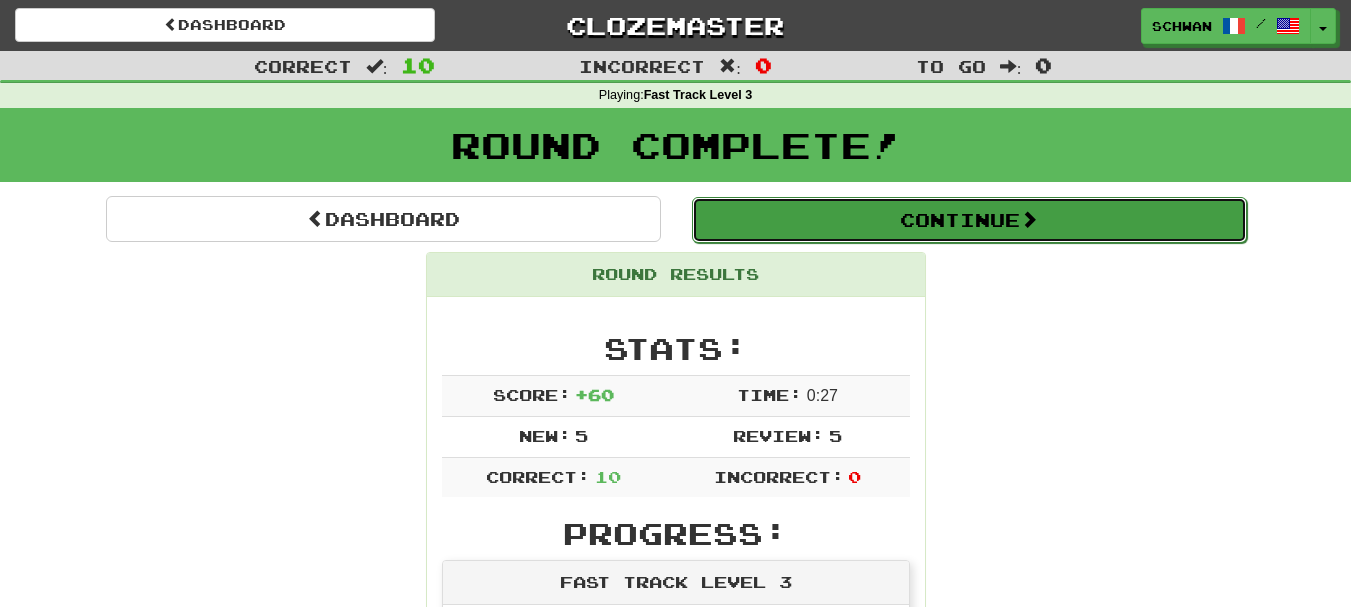 click on "Continue" at bounding box center (969, 220) 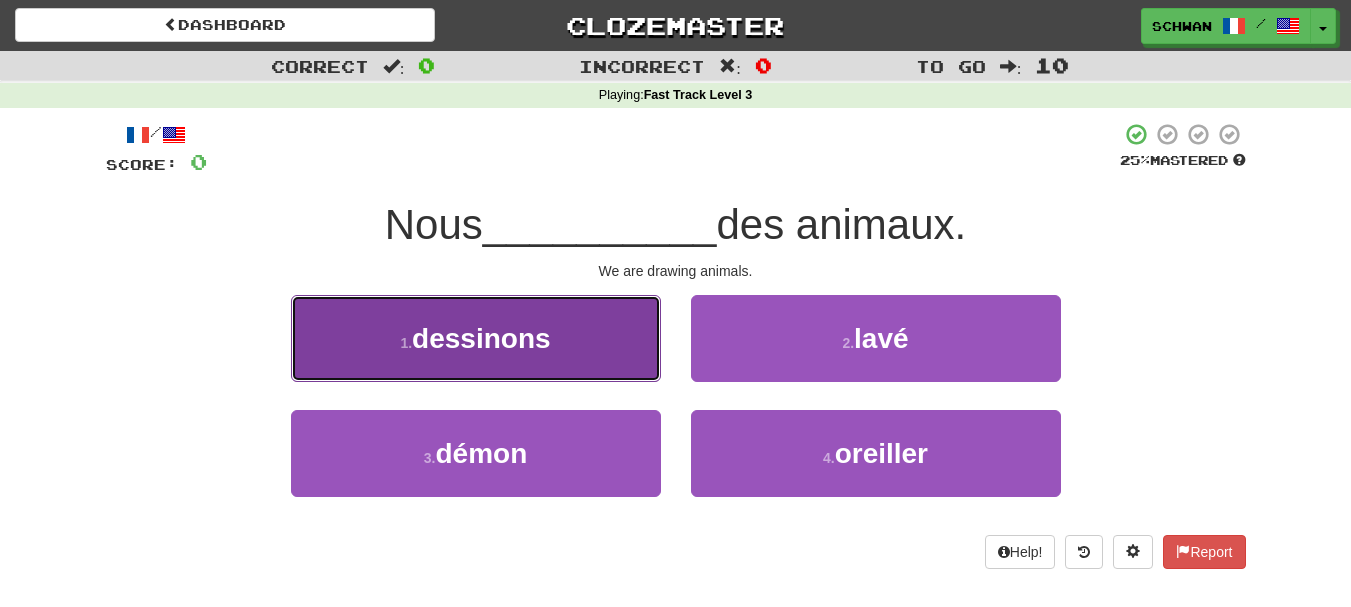 click on "1 .  dessinons" at bounding box center [476, 338] 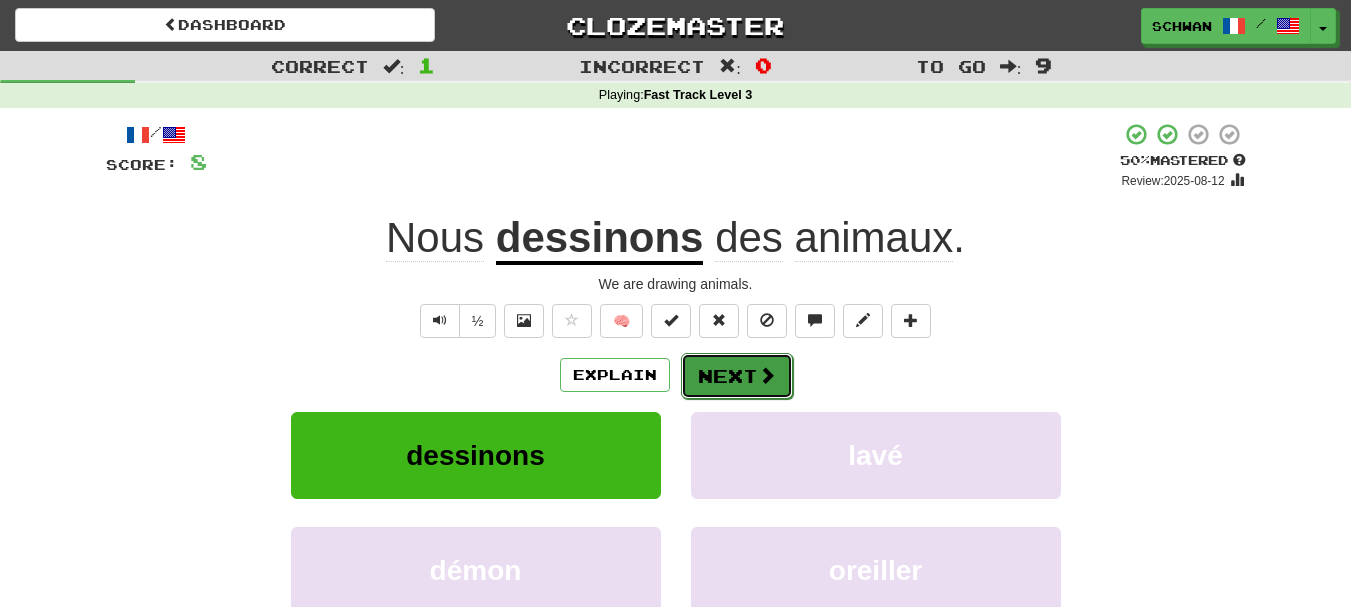 click on "Next" at bounding box center [737, 376] 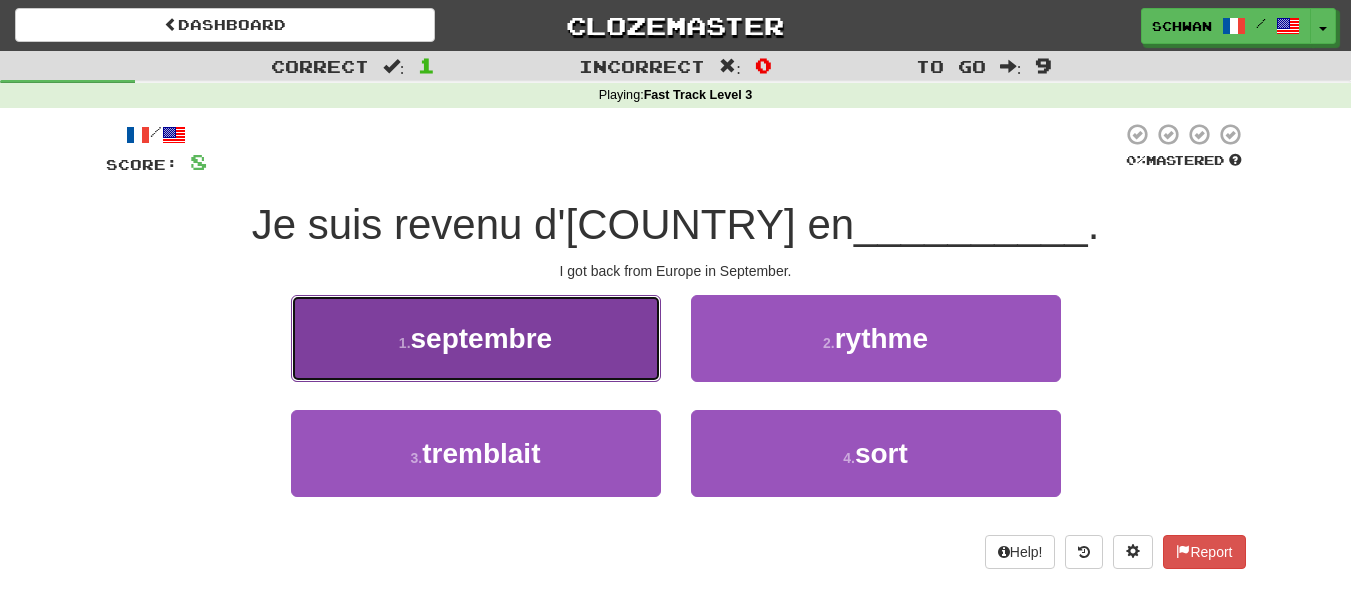 click on "septembre" at bounding box center (482, 338) 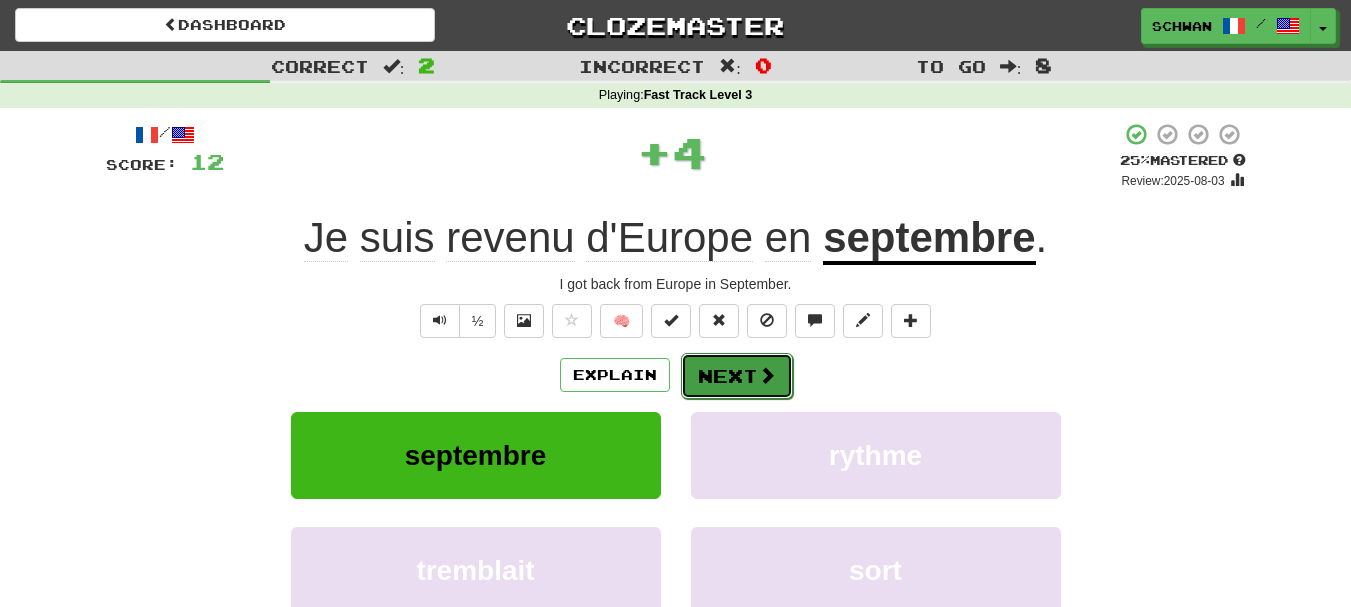 click on "Next" at bounding box center [737, 376] 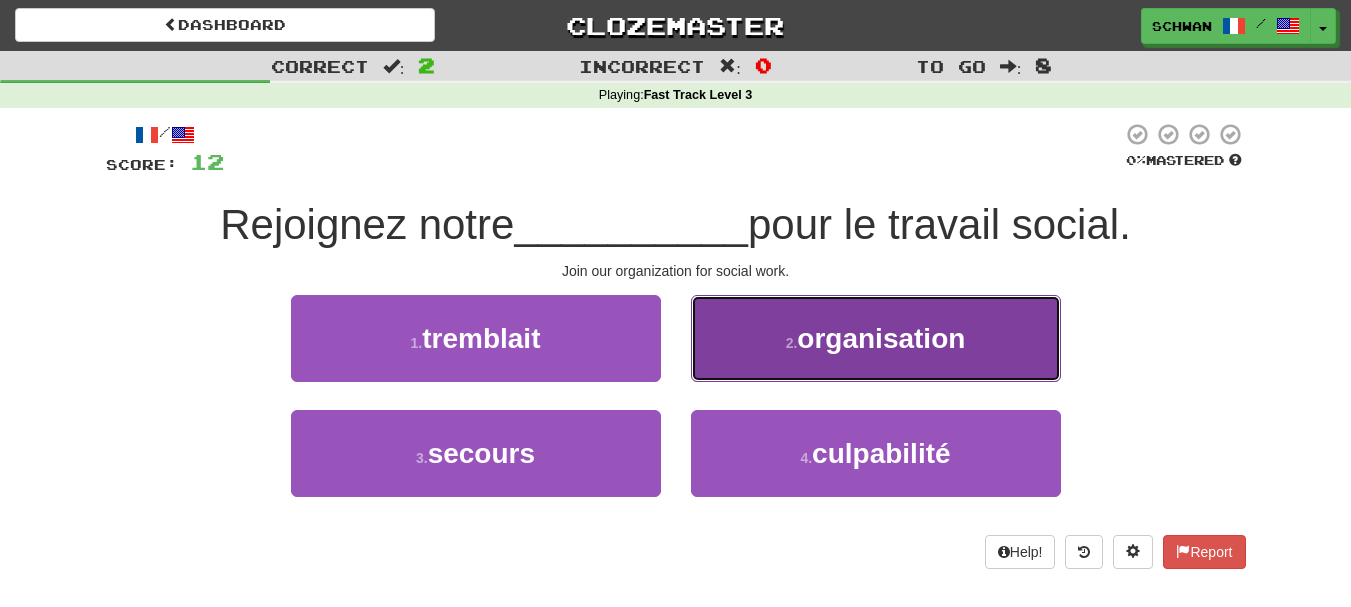 click on "organisation" at bounding box center [881, 338] 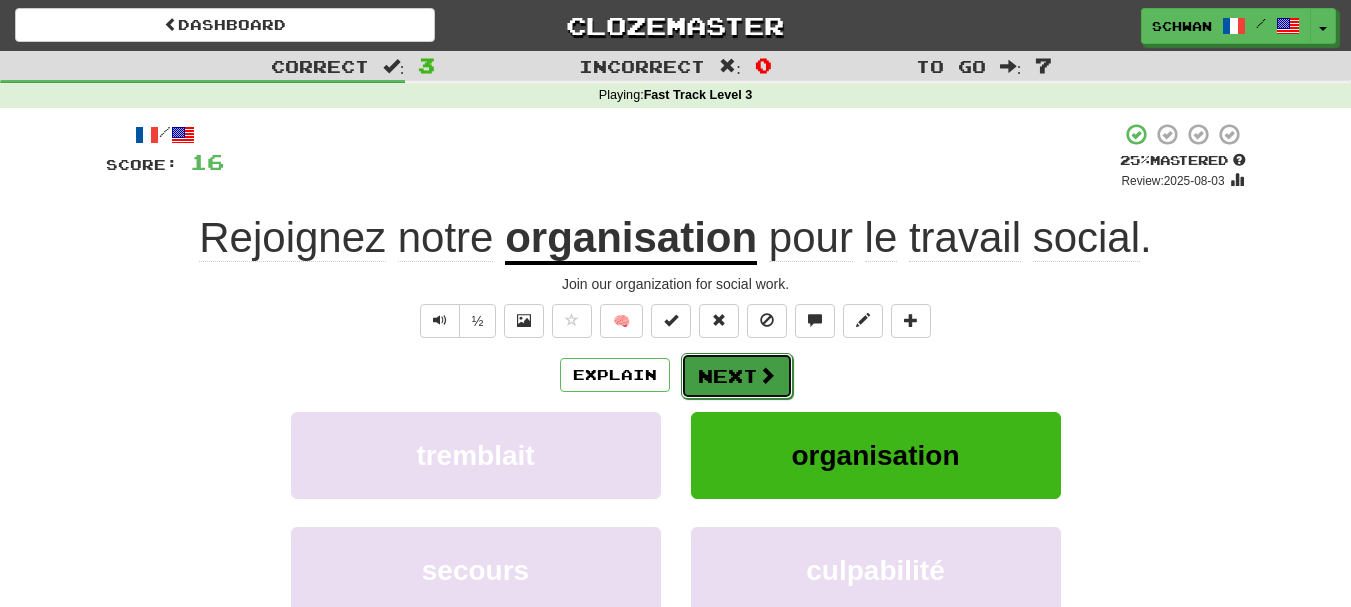 click on "Next" at bounding box center [737, 376] 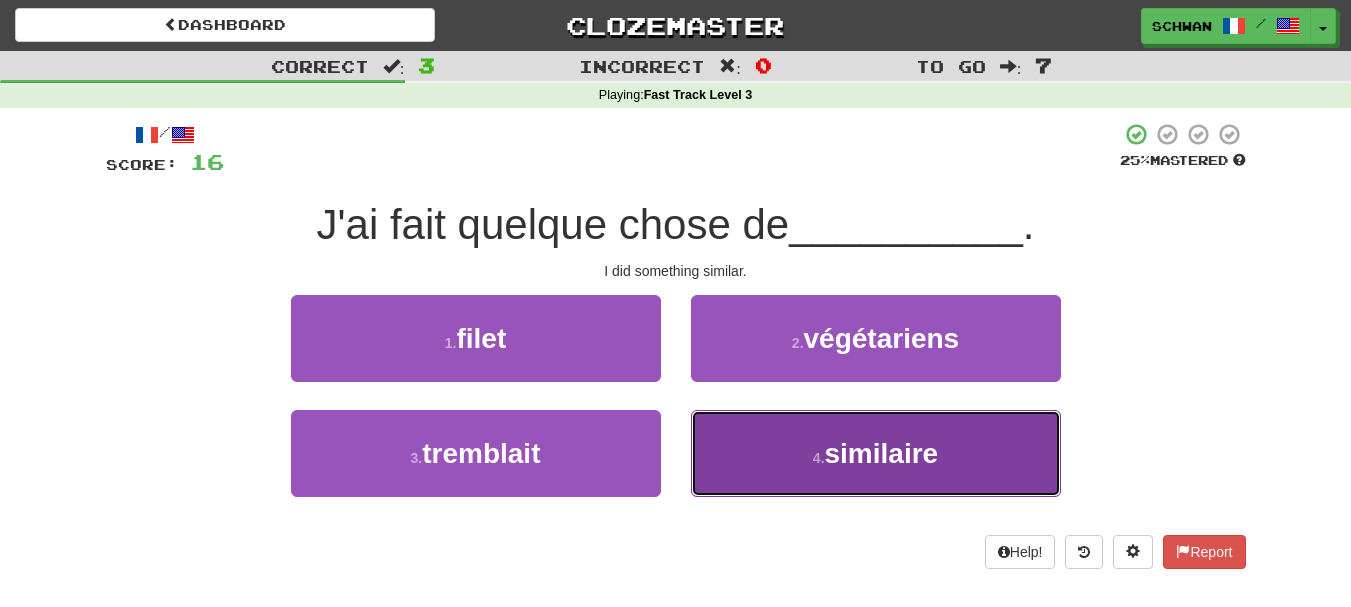 click on "4 .  similaire" at bounding box center (876, 453) 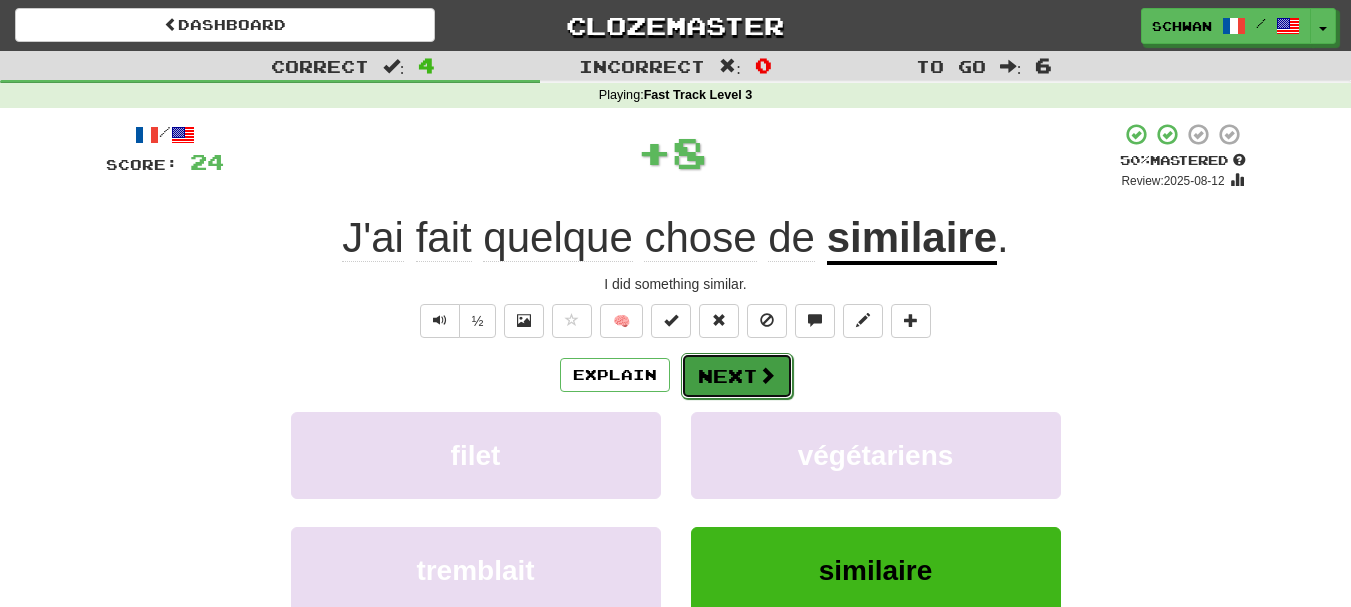 click on "Next" at bounding box center (737, 376) 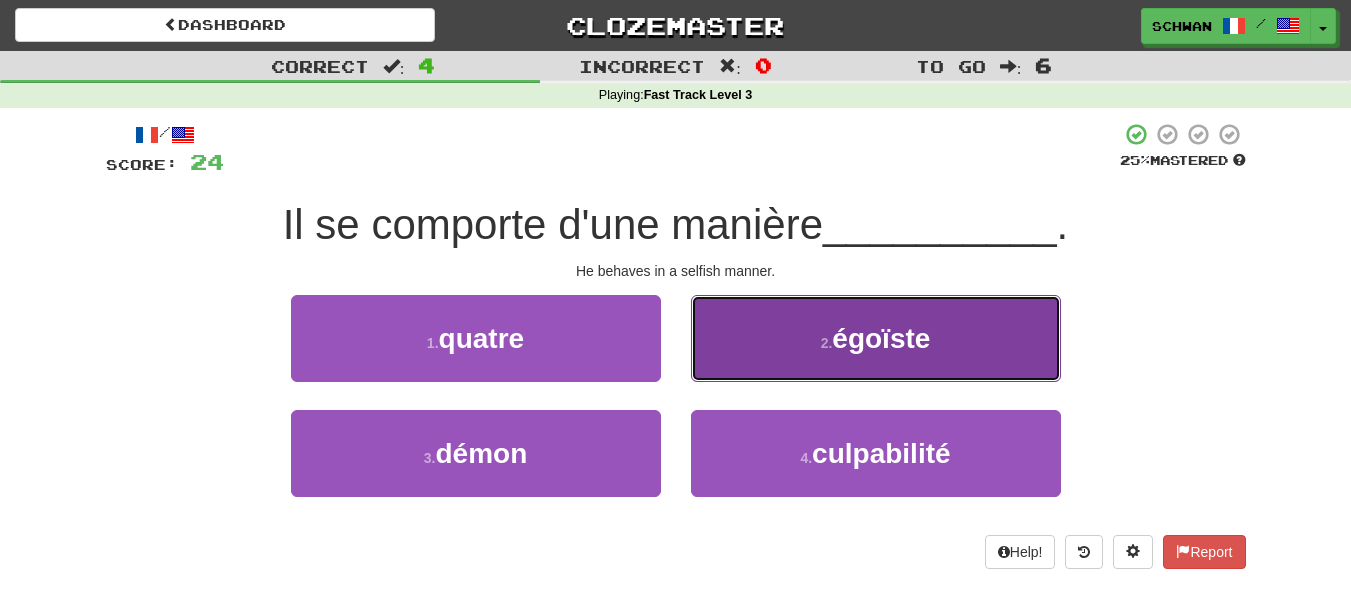 click on "égoïste" at bounding box center (881, 338) 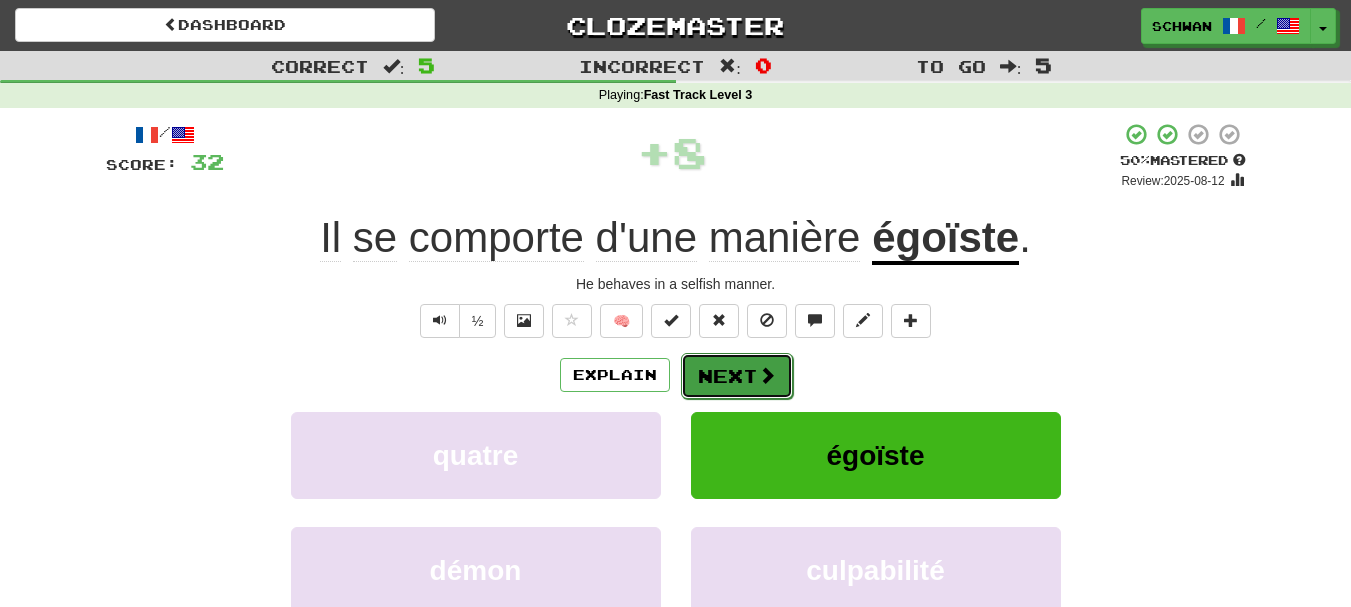click on "Next" at bounding box center (737, 376) 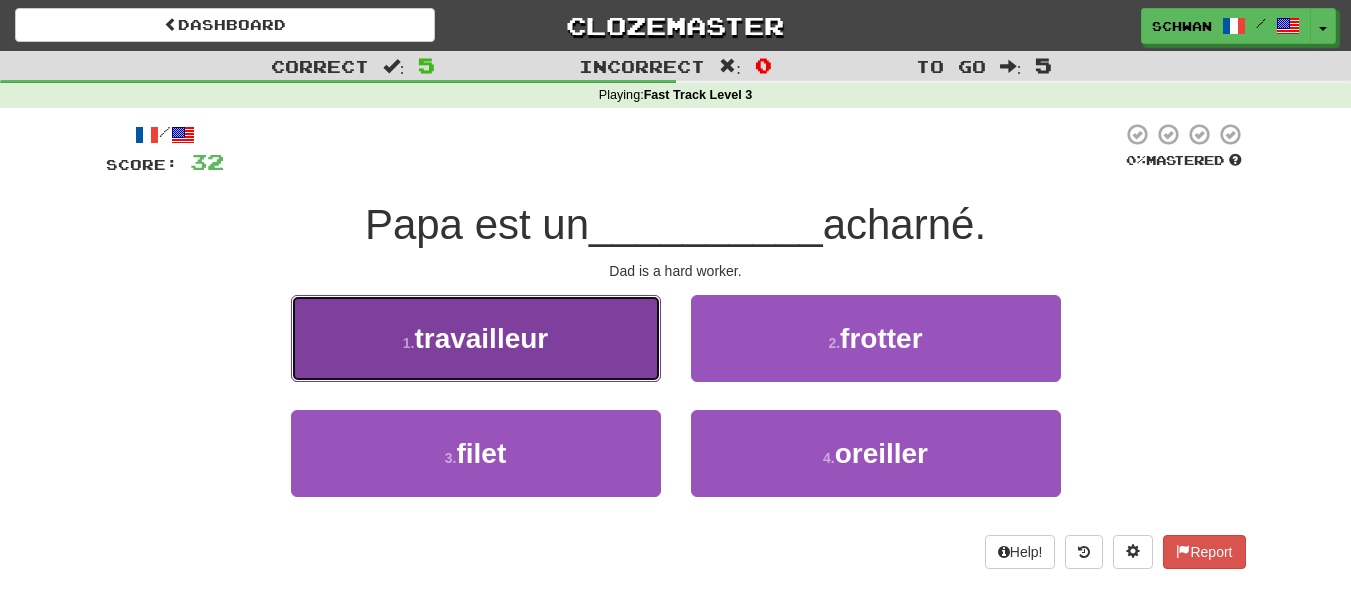 click on "1 .  travailleur" at bounding box center (476, 338) 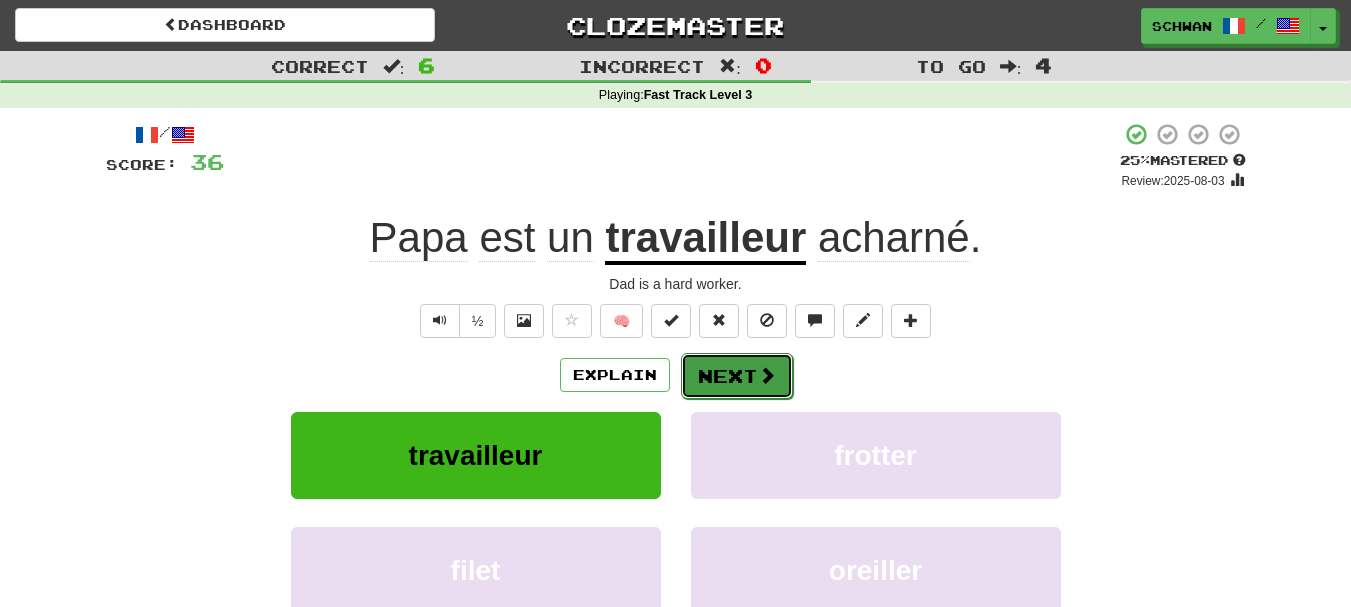 click on "Next" at bounding box center (737, 376) 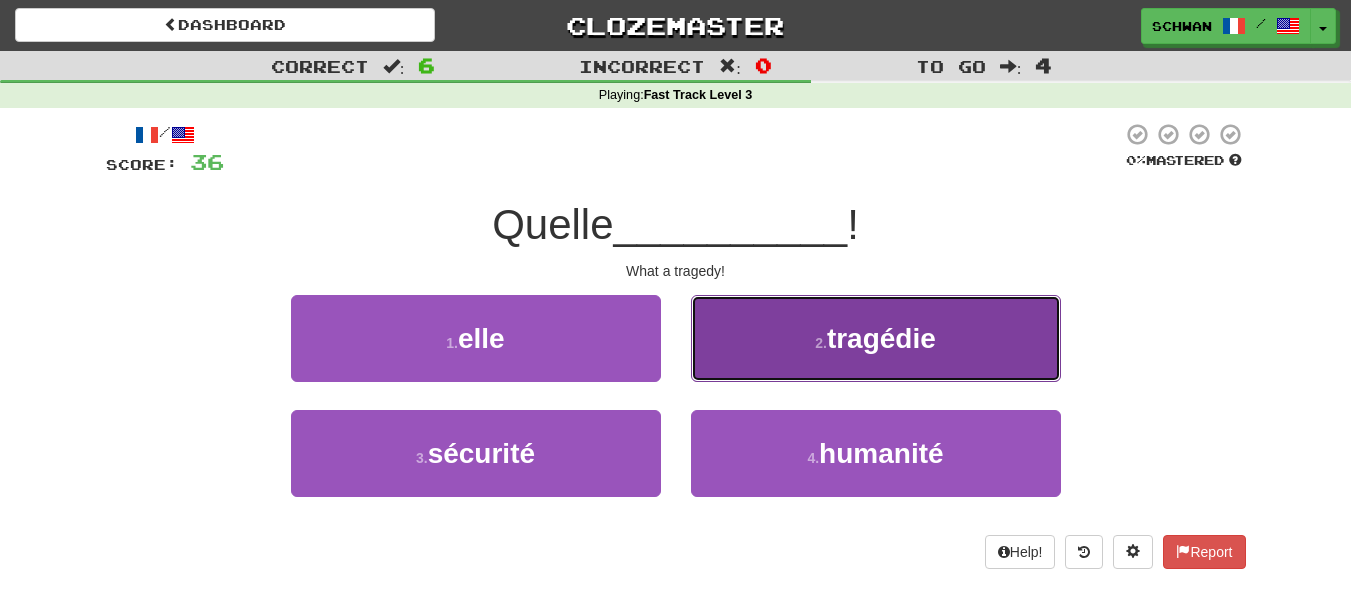 click on "2 .  tragédie" at bounding box center (876, 338) 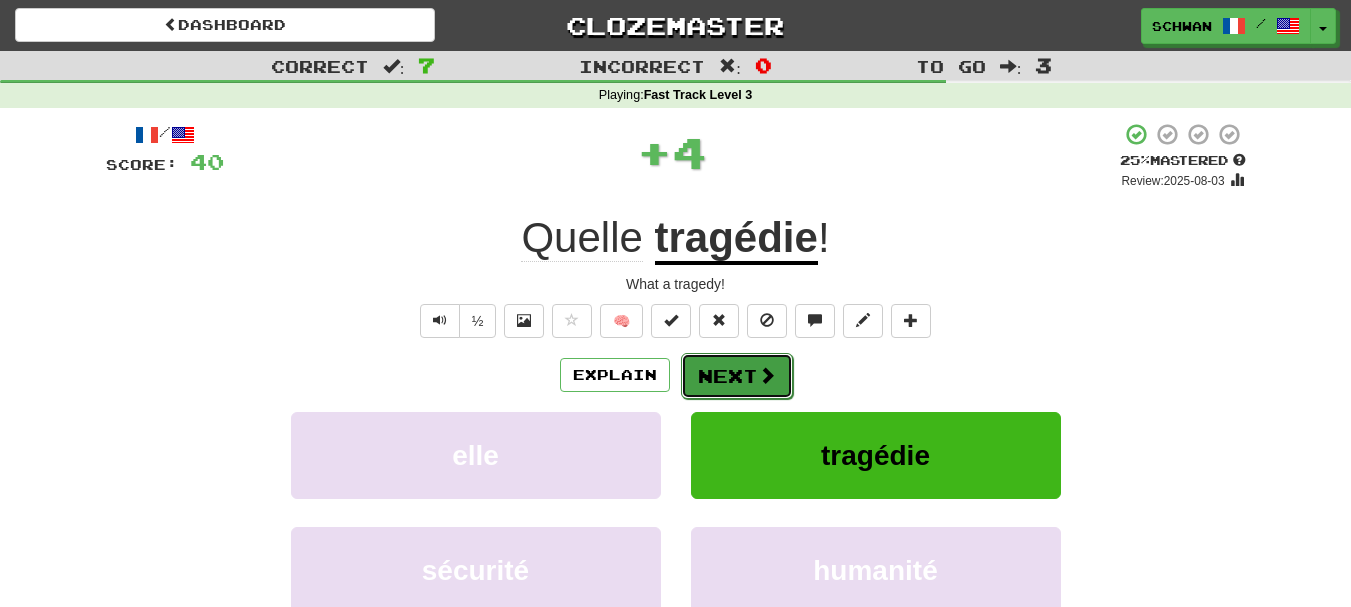 click on "Next" at bounding box center (737, 376) 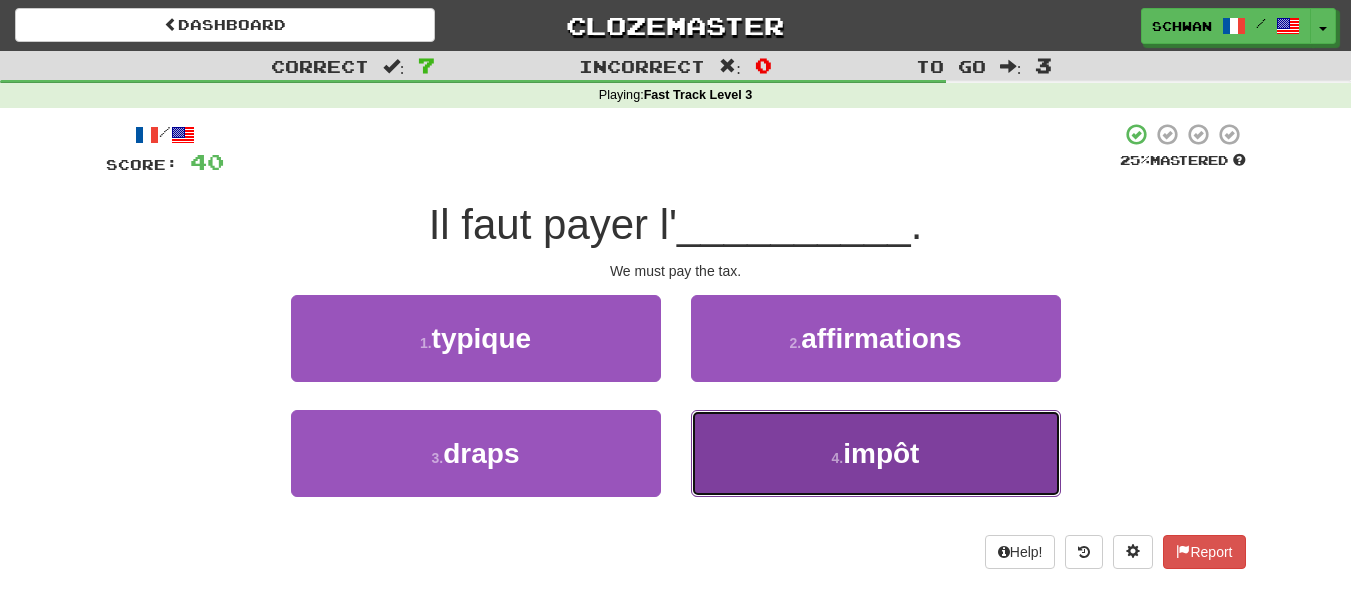 click on "4 .  impôt" at bounding box center [876, 453] 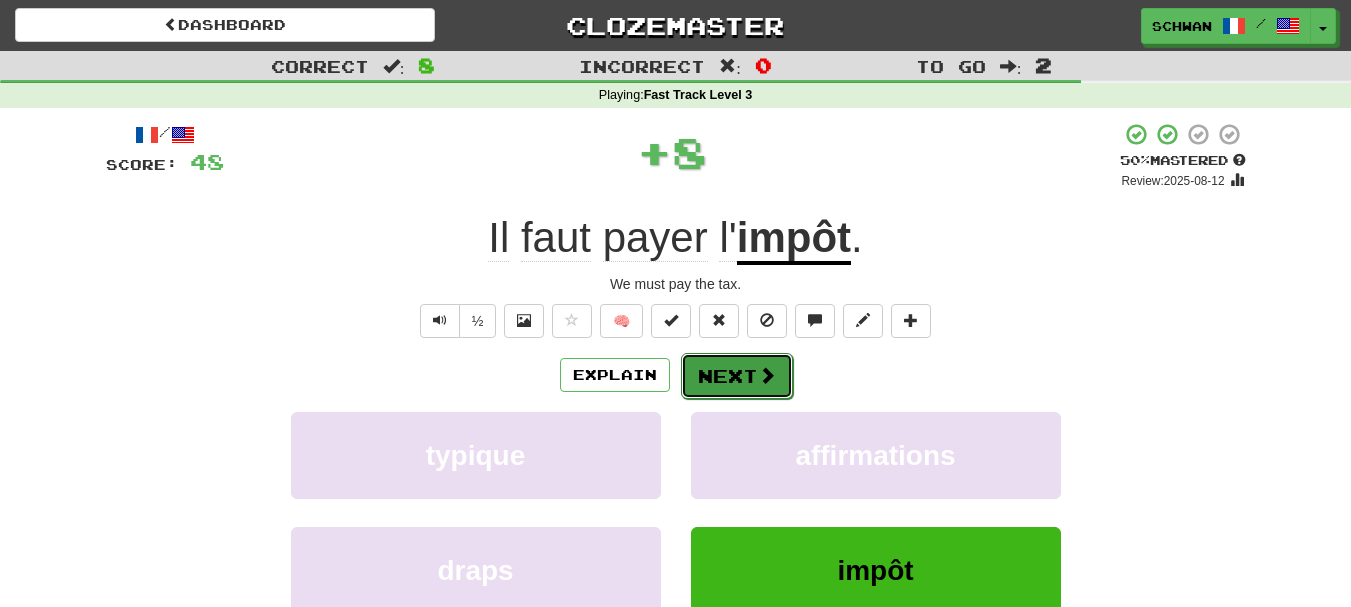 click on "Next" at bounding box center (737, 376) 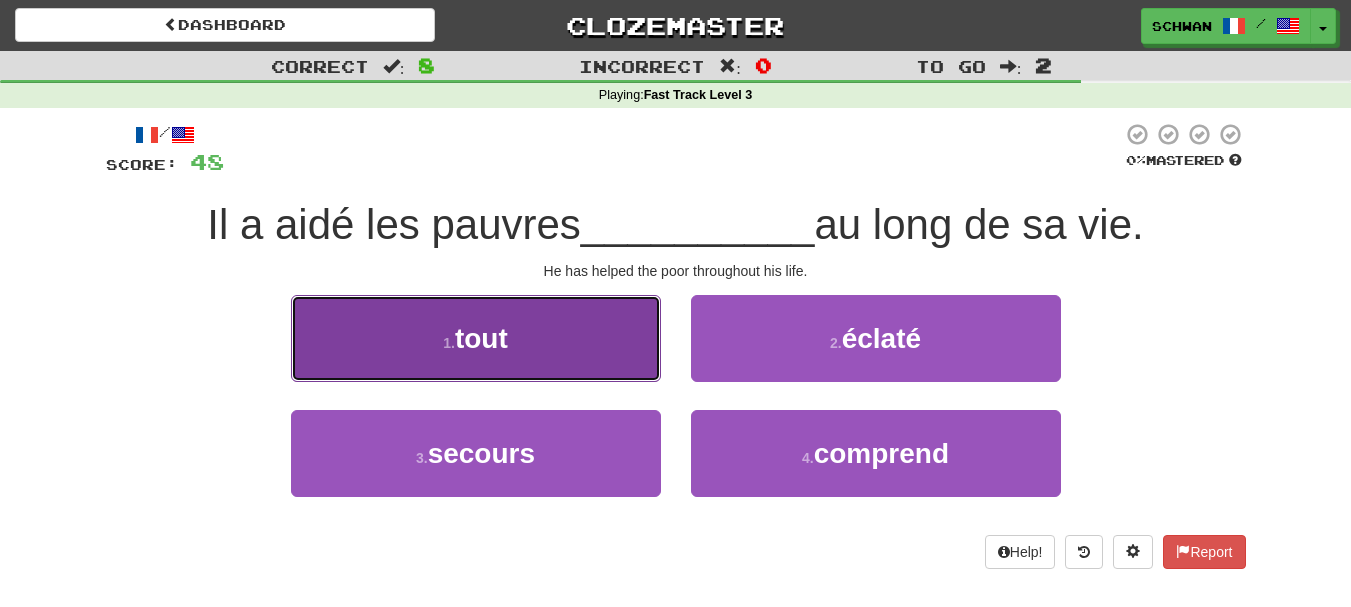 click on "1 .  tout" at bounding box center (476, 338) 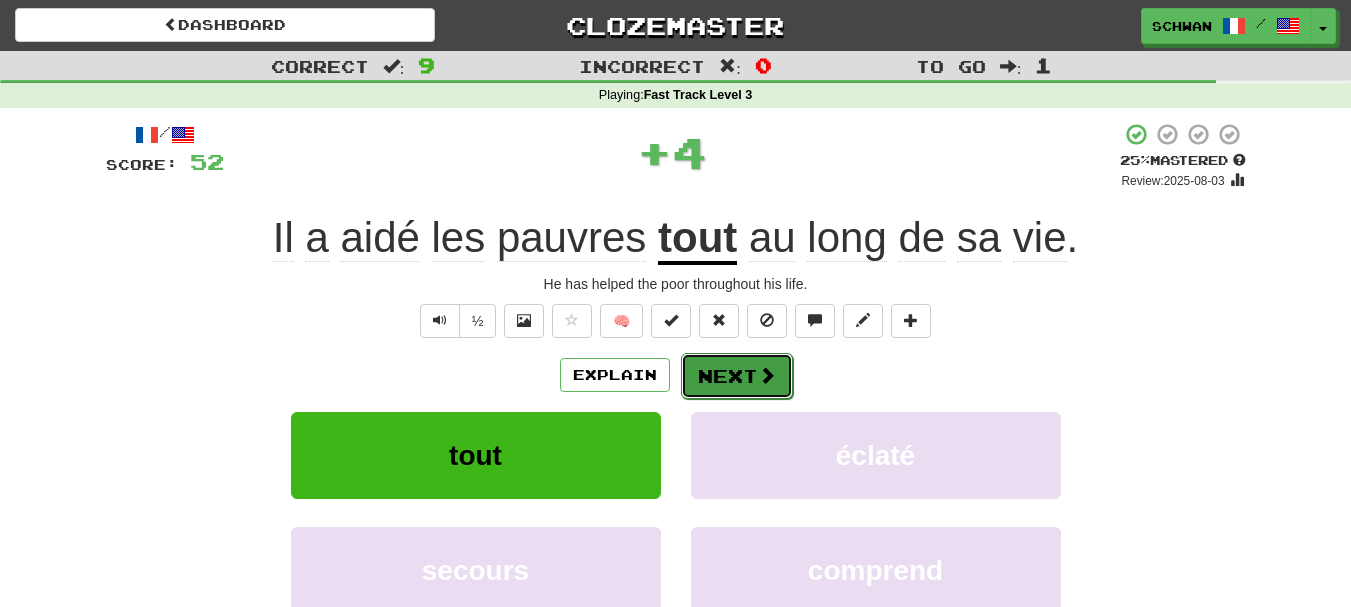 click on "Next" at bounding box center (737, 376) 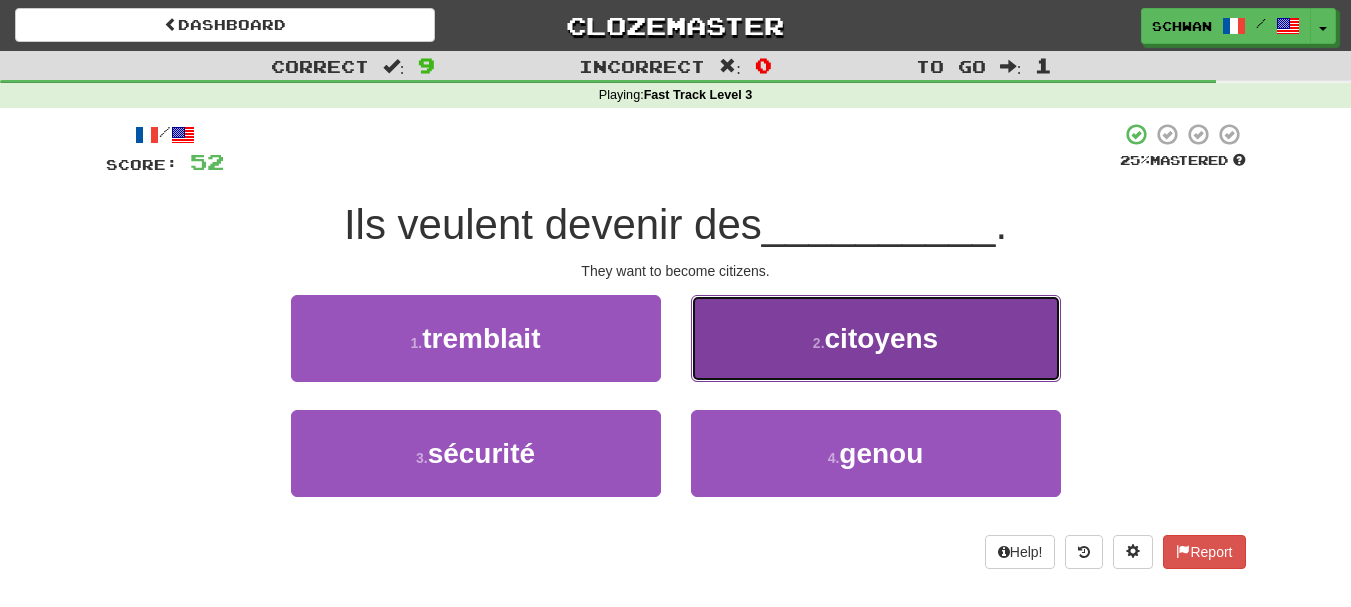 click on "2 ." at bounding box center [819, 343] 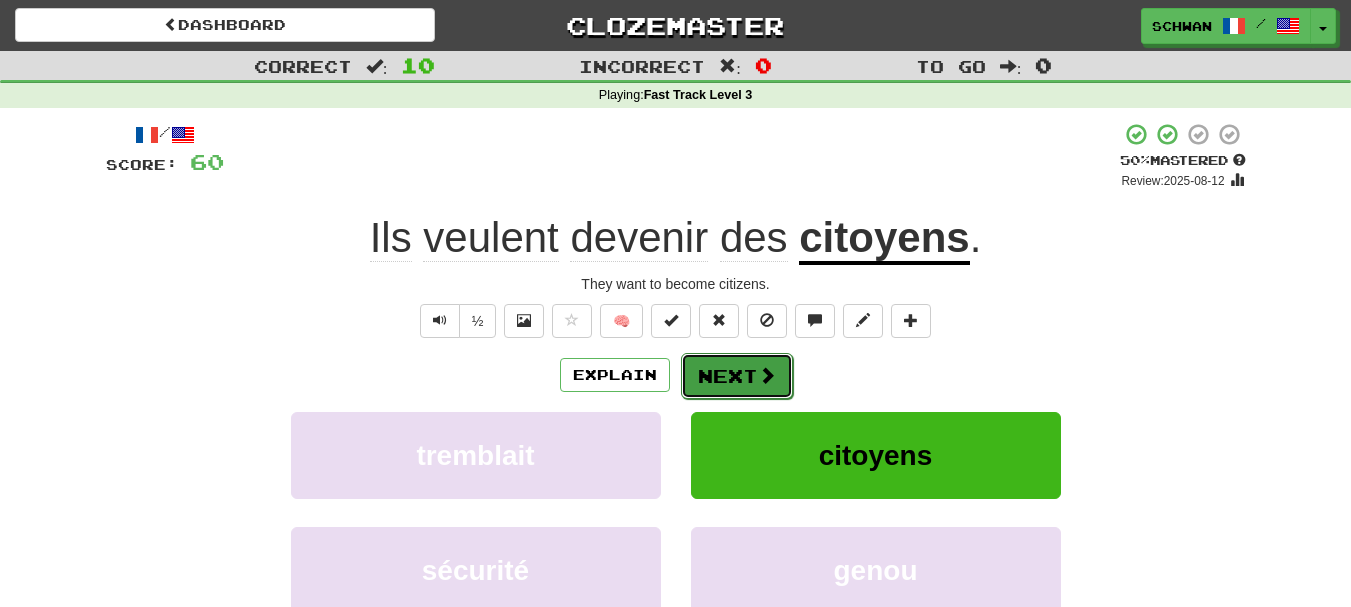 click on "Next" at bounding box center [737, 376] 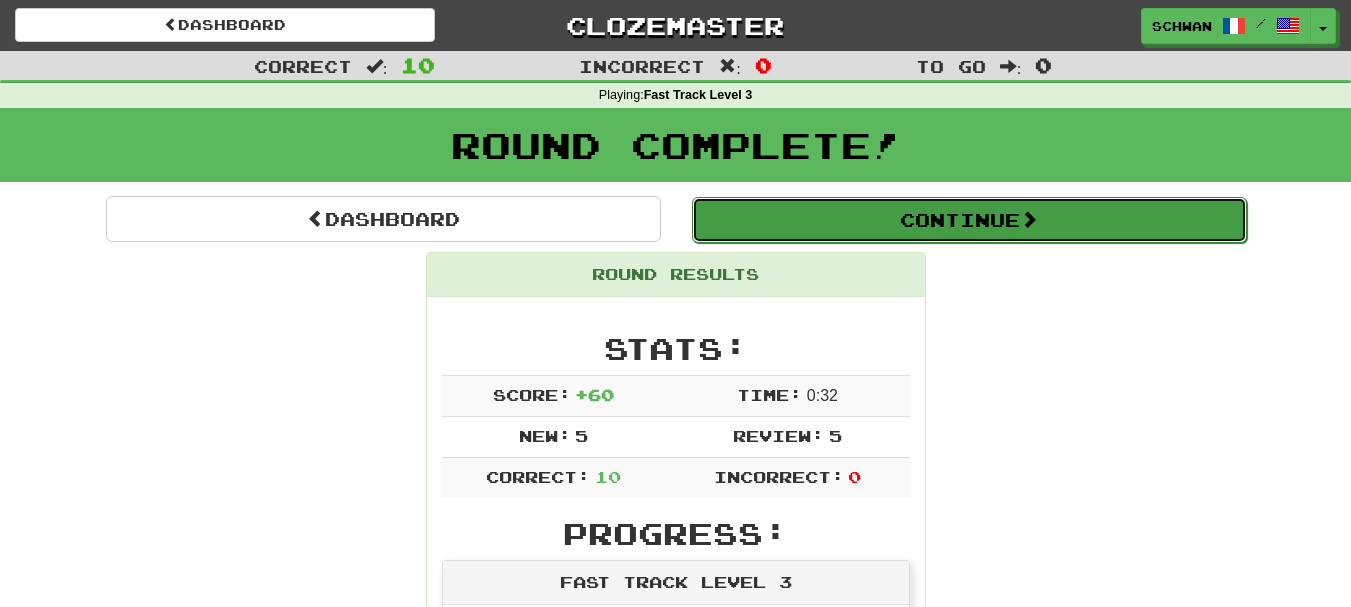 click on "Continue" at bounding box center (969, 220) 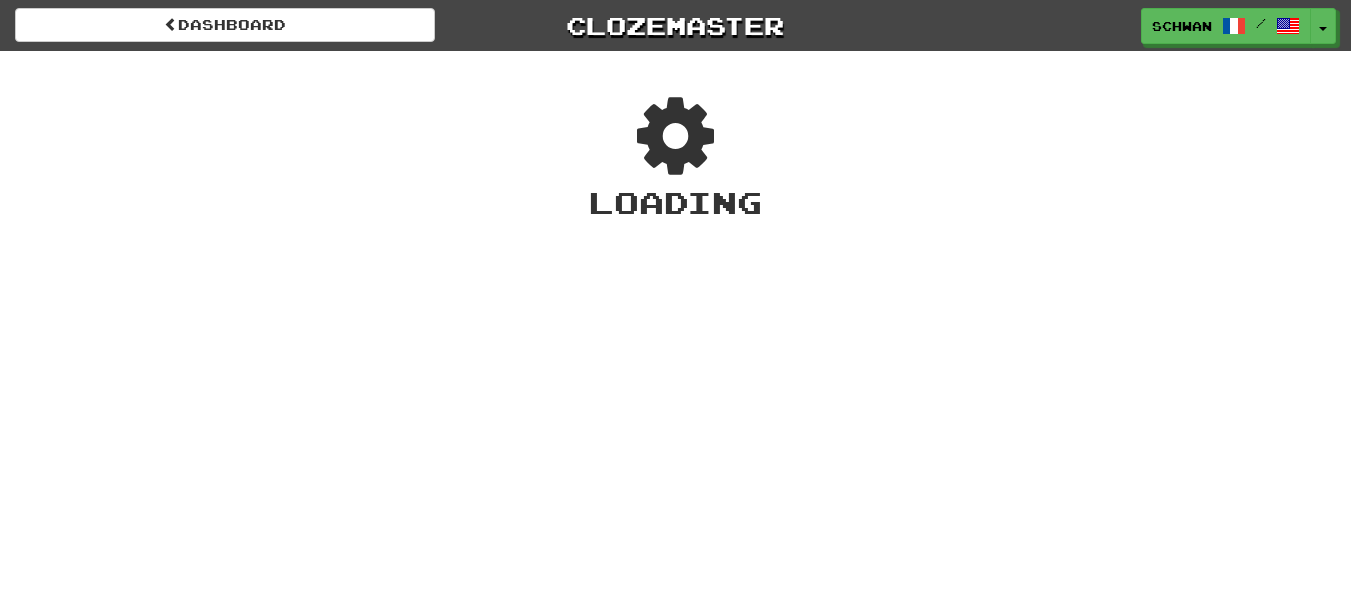 click on "Dashboard
Clozemaster
schwan
/
Toggle Dropdown
Dashboard
Leaderboard
Activity Feed
Notifications
Profile
Discussions
Français
/
English
Streak:
1
Review:
2,193
Points Today: 2052
Български
/
English
Streak:
0
Review:
0
Points Today: 0
Русский
/
English
Streak:
1
Review:
50
Points Today: 4
中文
/
English
Streak:
1
Review:
1,683
Points Today: 300
廣東話
/
English
Streak:
0
Review:
20
Points Today: 0
Languages
Account
Logout
schwan
/
Toggle Dropdown
Dashboard
Leaderboard
Activity Feed
Notifications
Profile" at bounding box center [675, 303] 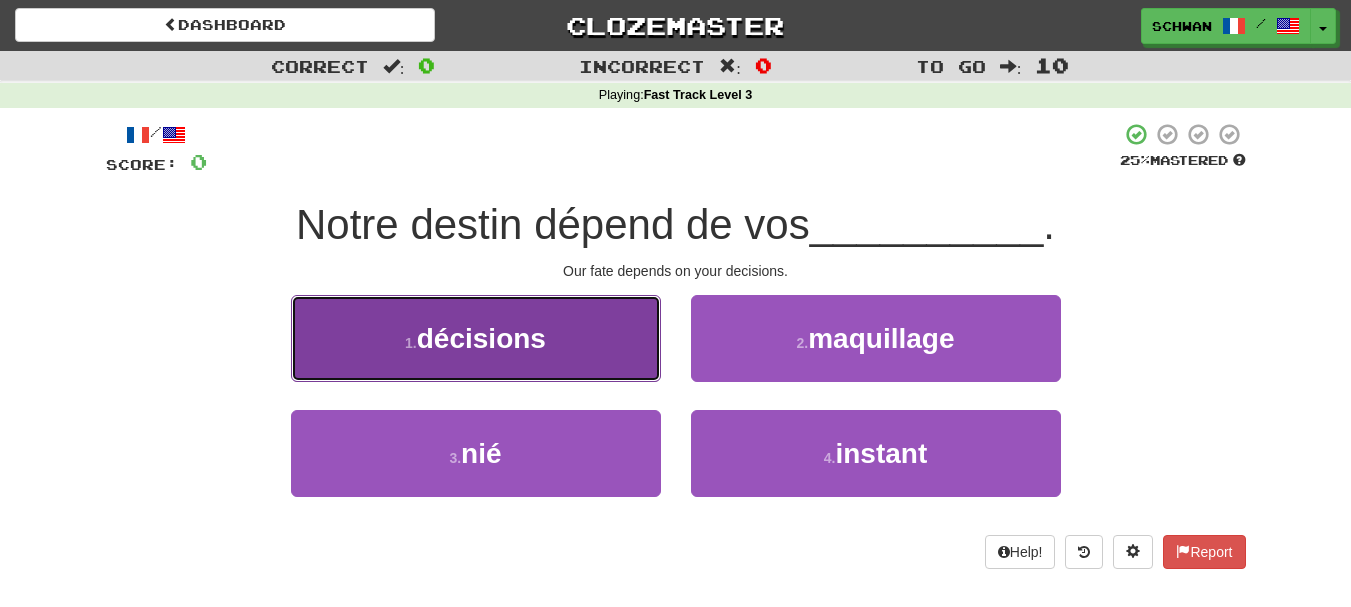 click on "1 .  décisions" at bounding box center (476, 338) 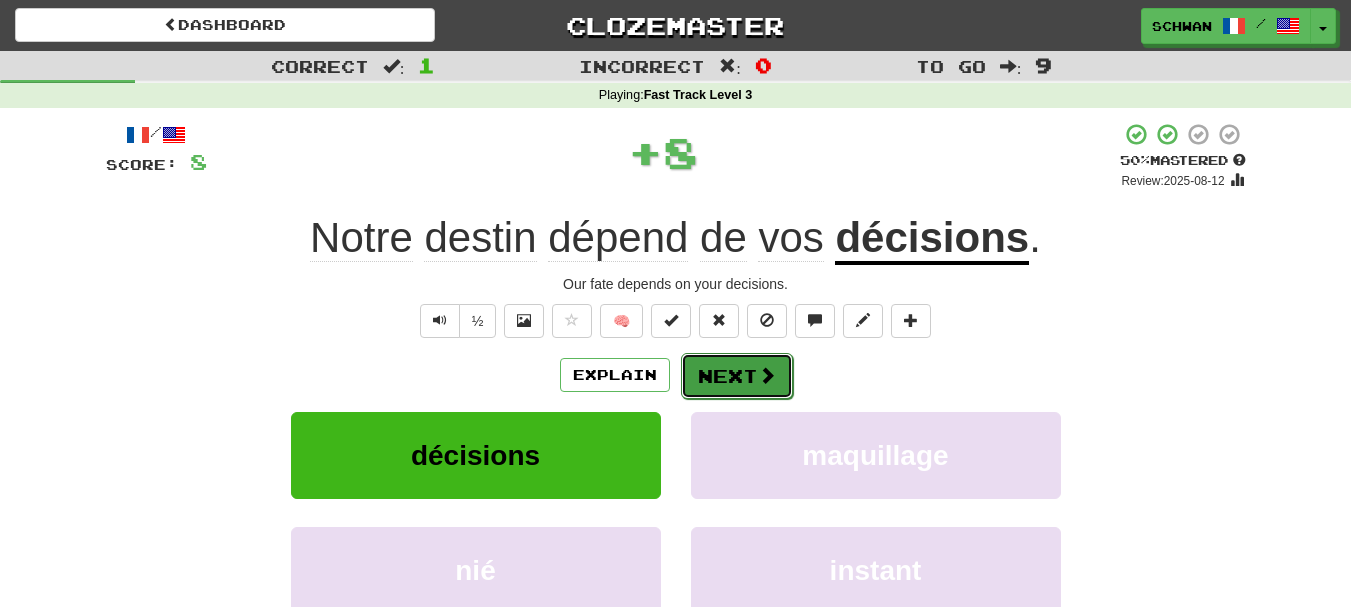 click on "Next" at bounding box center [737, 376] 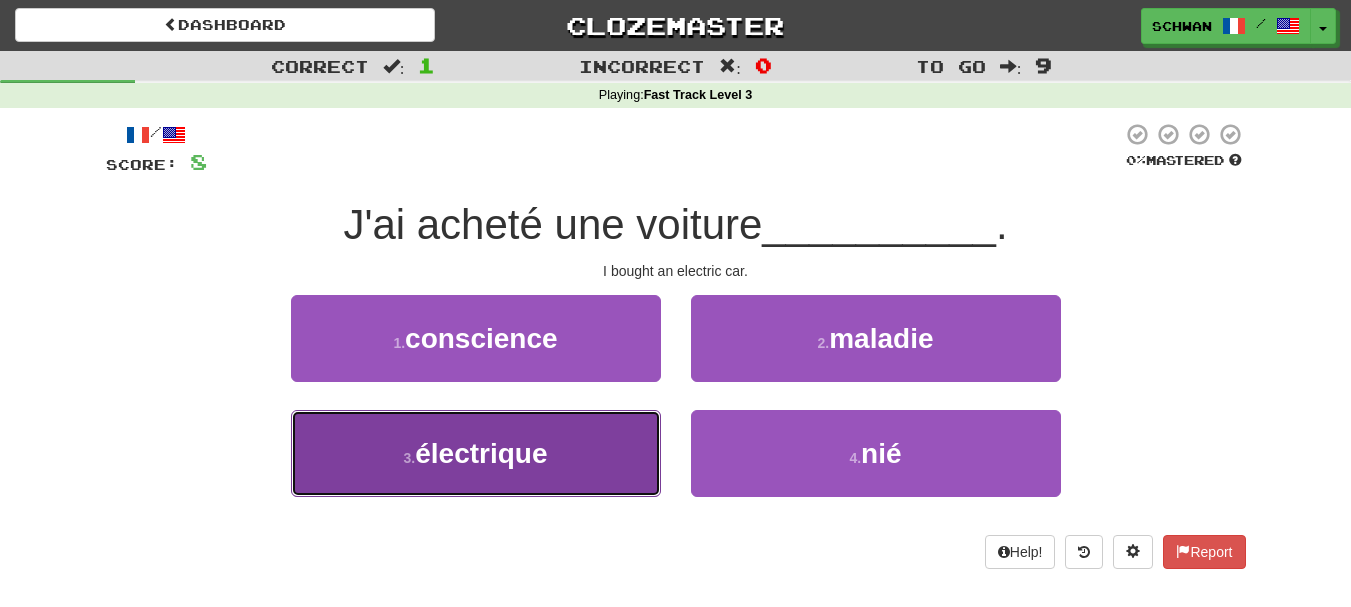 click on "3 .  électrique" at bounding box center (476, 453) 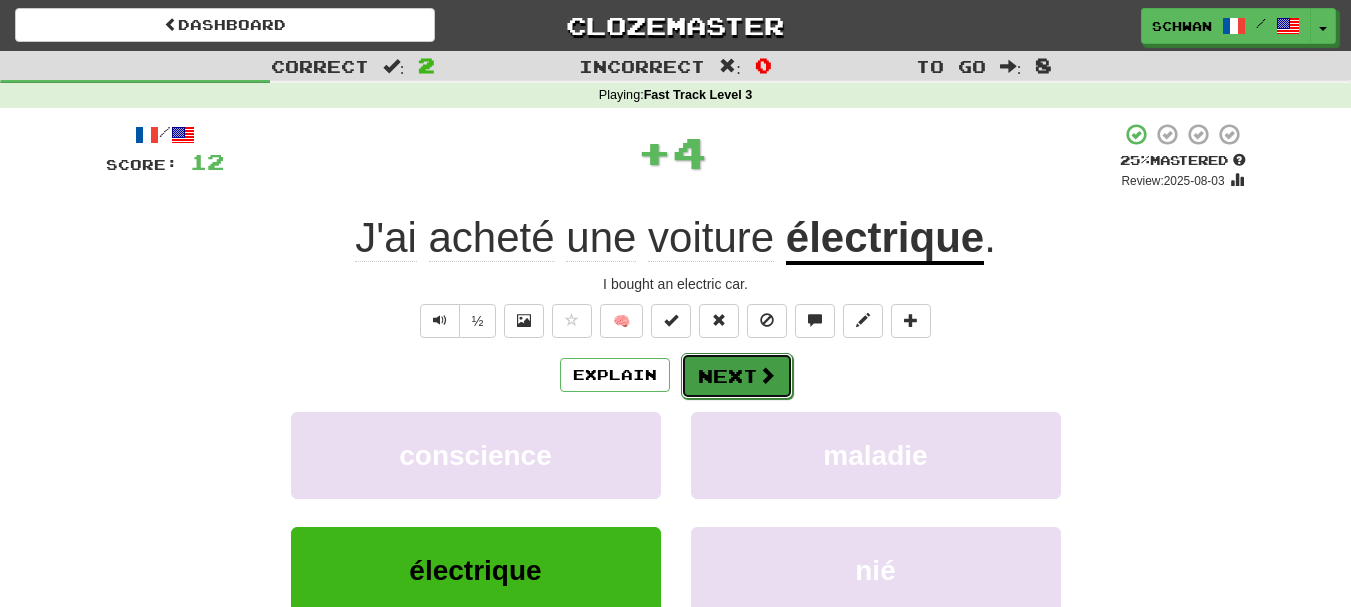 click on "Next" at bounding box center (737, 376) 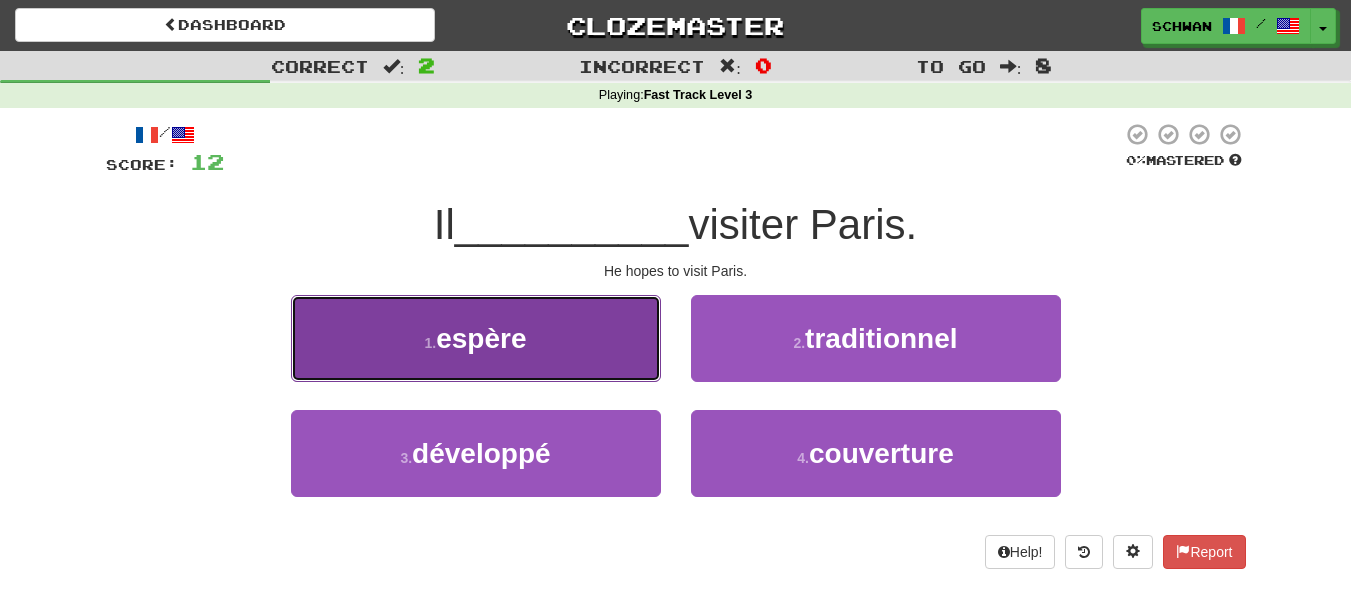 click on "1 .  espère" at bounding box center (476, 338) 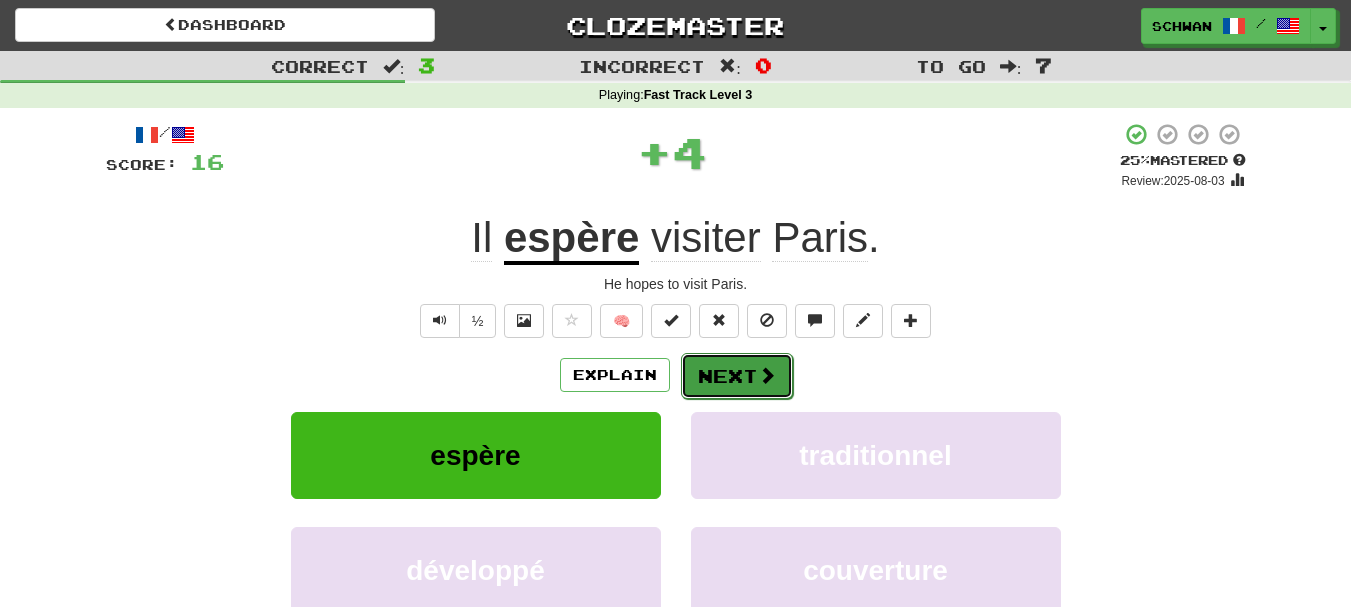 click on "Next" at bounding box center (737, 376) 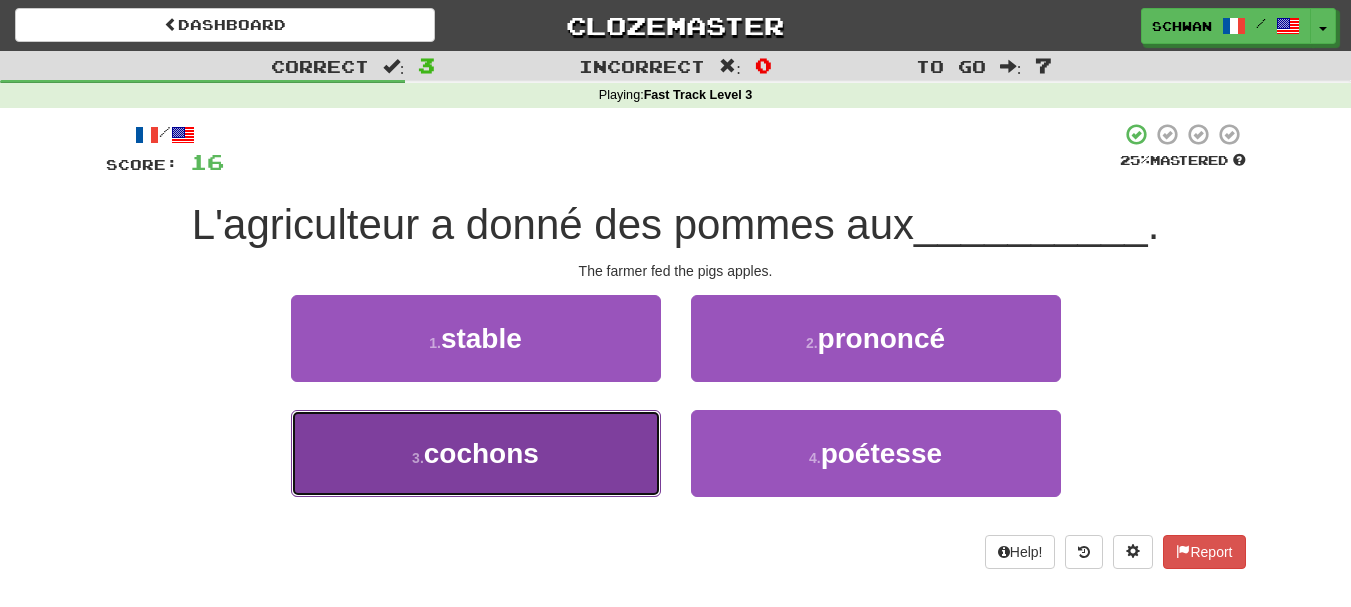 click on "3 .  cochons" at bounding box center [476, 453] 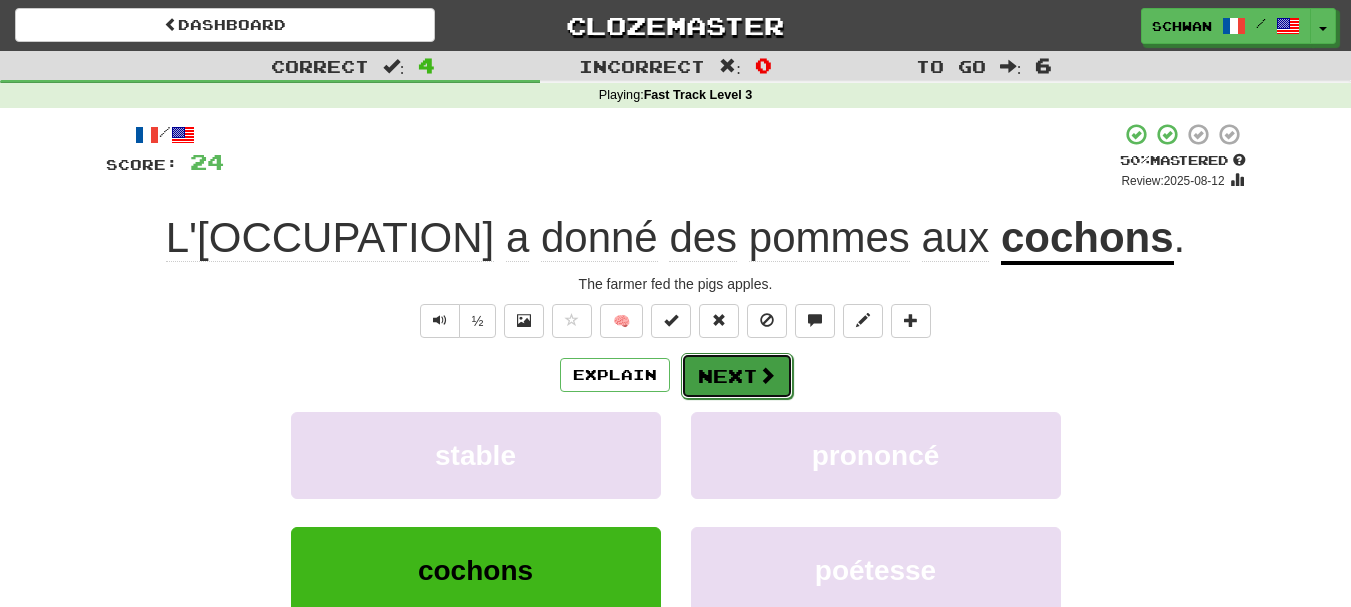 click on "Next" at bounding box center (737, 376) 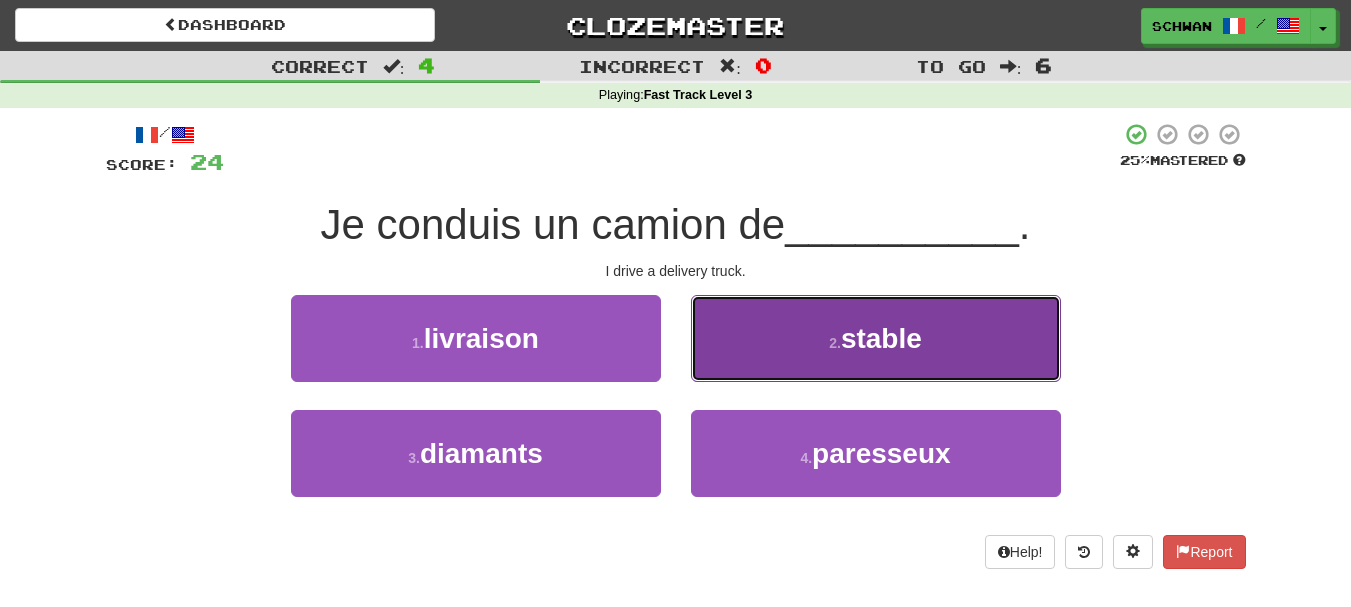 click on "2 .  stable" at bounding box center [876, 338] 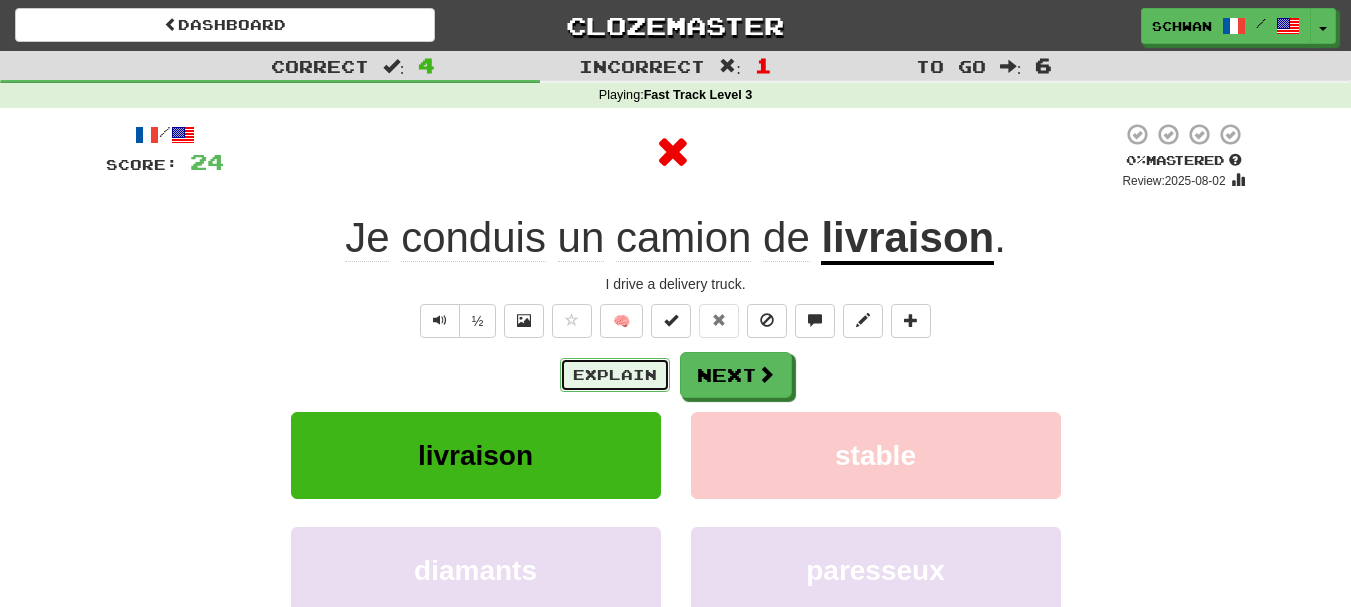click on "Explain" at bounding box center (615, 375) 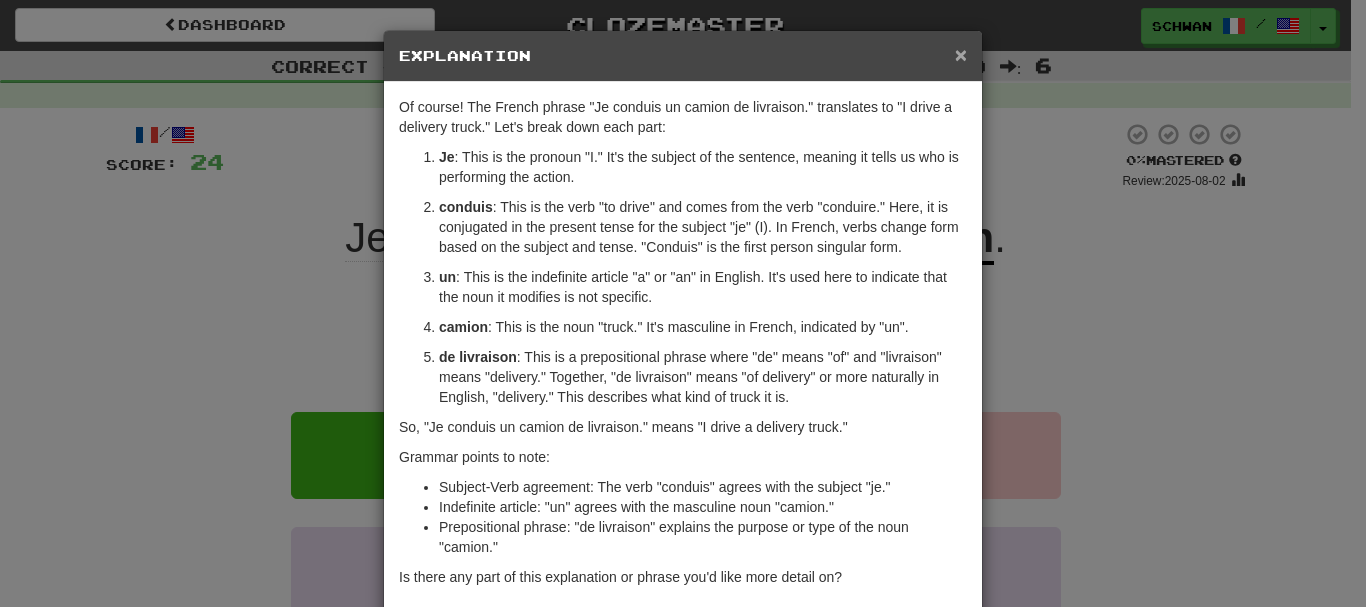 click on "×" at bounding box center [961, 54] 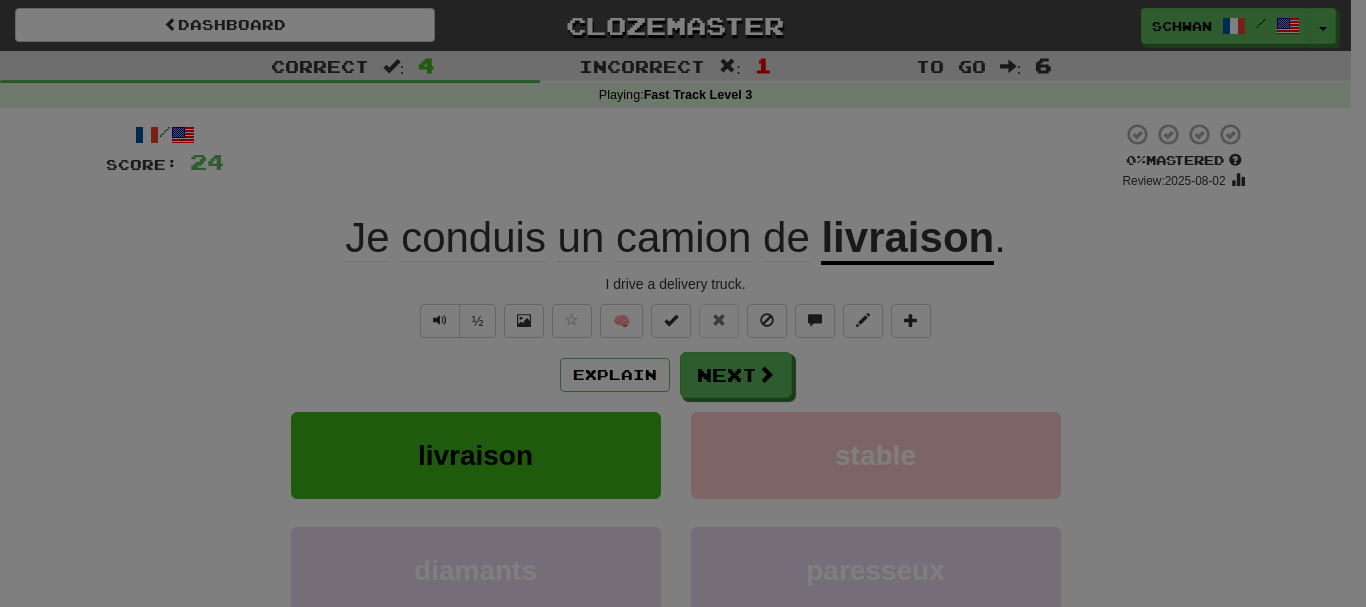 click on "Of course! The French phrase "Je conduis un camion de livraison." translates to "I drive a delivery truck." Let's break down each part:
Je : This is the pronoun "I." It's the subject of the sentence, meaning it tells us who is performing the action.
conduis : This is the verb "to drive" and comes from the verb "conduire." Here, it is conjugated in the present tense for the subject "je" (I). In French, verbs change form based on the subject and tense. "Conduis" is the first person singular form.
un : This is the indefinite article "a" or "an" in English. It's used here to indicate that the noun it modifies is not specific.
camion : This is the noun "truck." It's masculine in French, indicated by "un".
de livraison : This is a prepositional phrase where "de" means "of" and "livraison" means "delivery." Together, "de livraison" means "of delivery" or more naturally in English, "delivery." This describes what kind of truck it is.
Grammar points to note:" at bounding box center [683, 185] 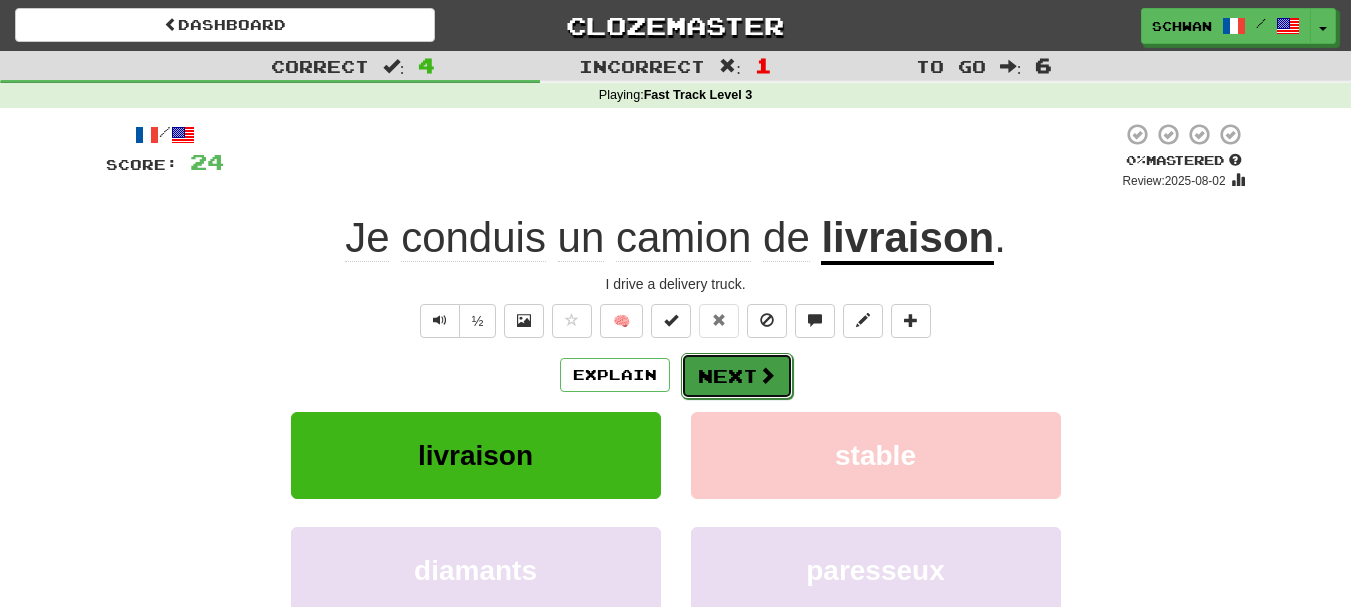 click at bounding box center (767, 375) 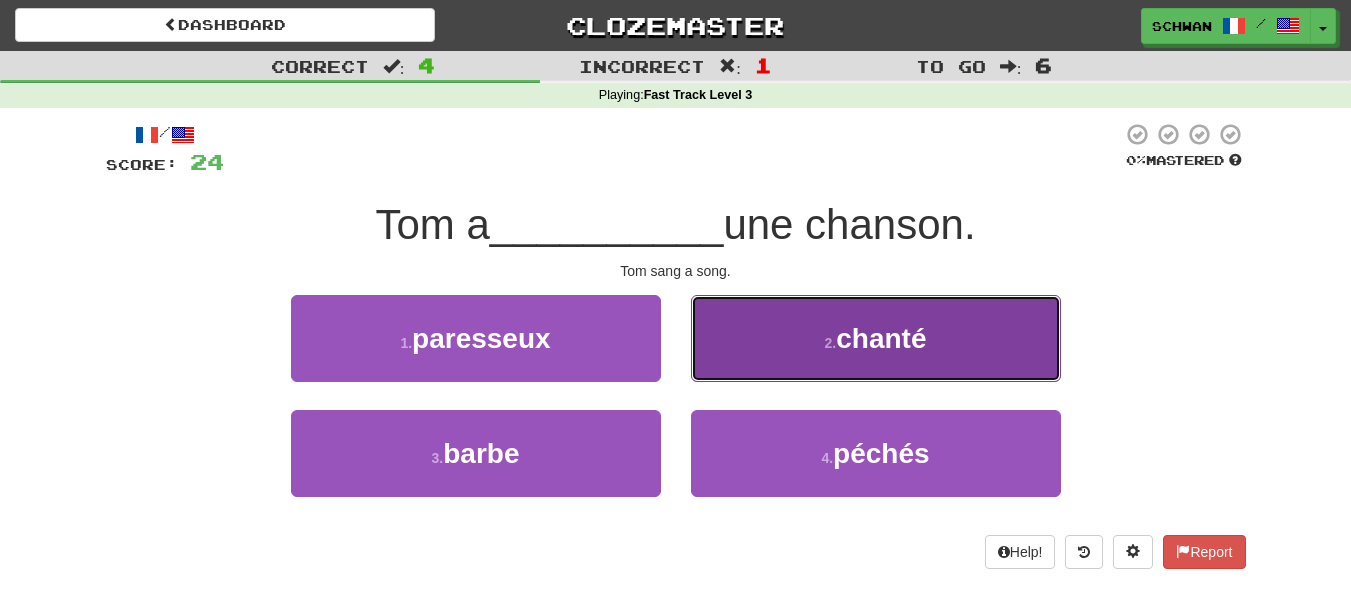 click on "chanté" at bounding box center [881, 338] 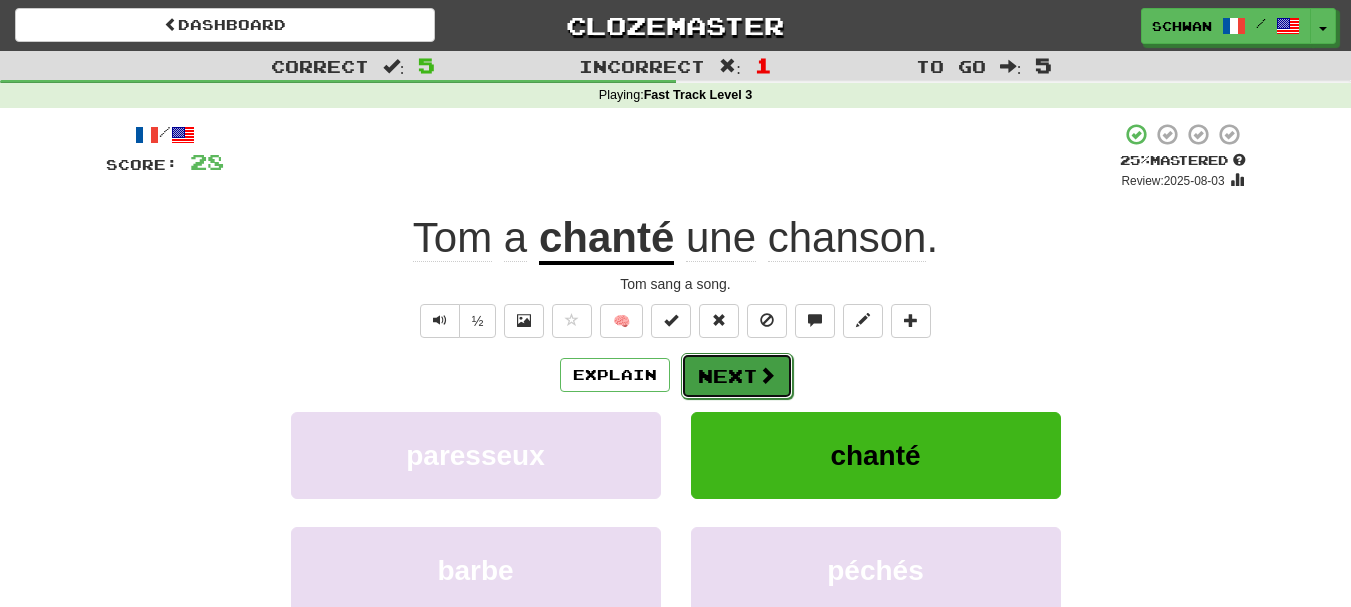 click on "Next" at bounding box center [737, 376] 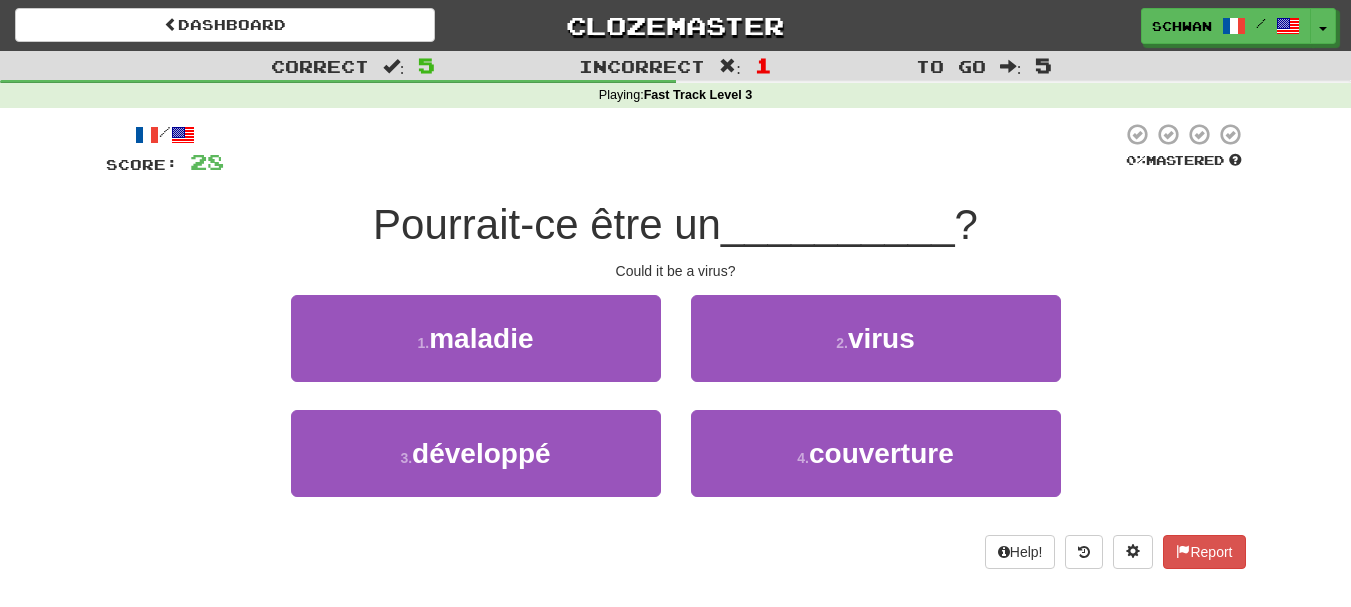 click on "2 .  virus" at bounding box center (876, 338) 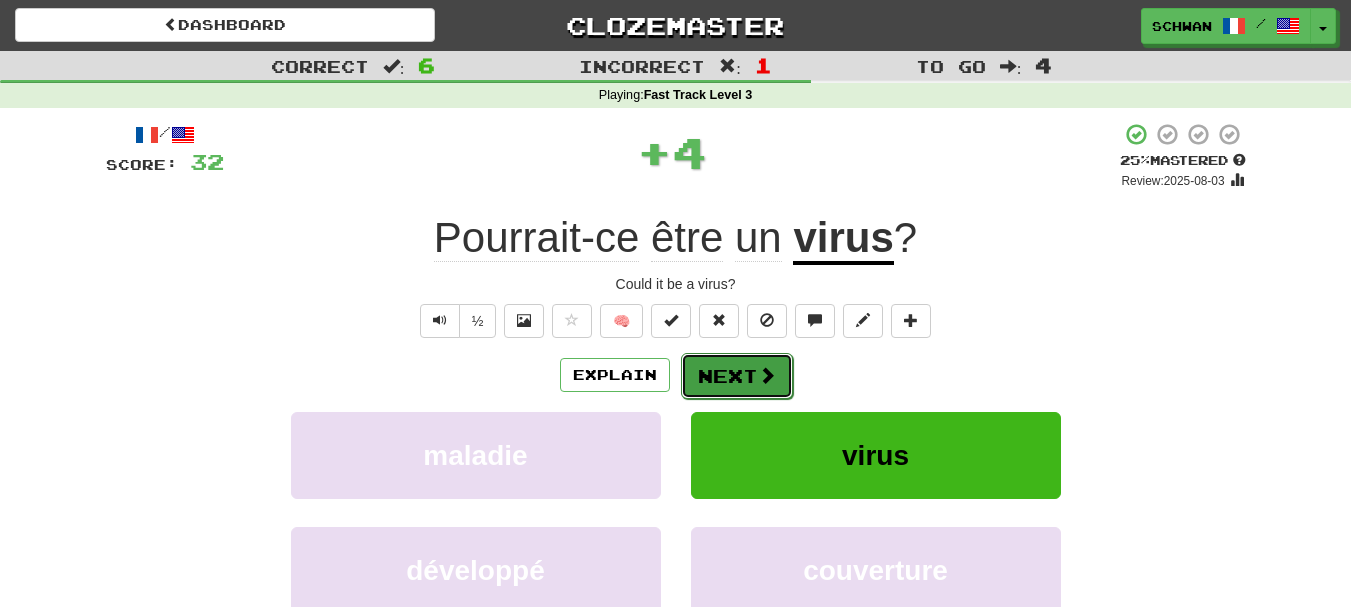 click at bounding box center (767, 375) 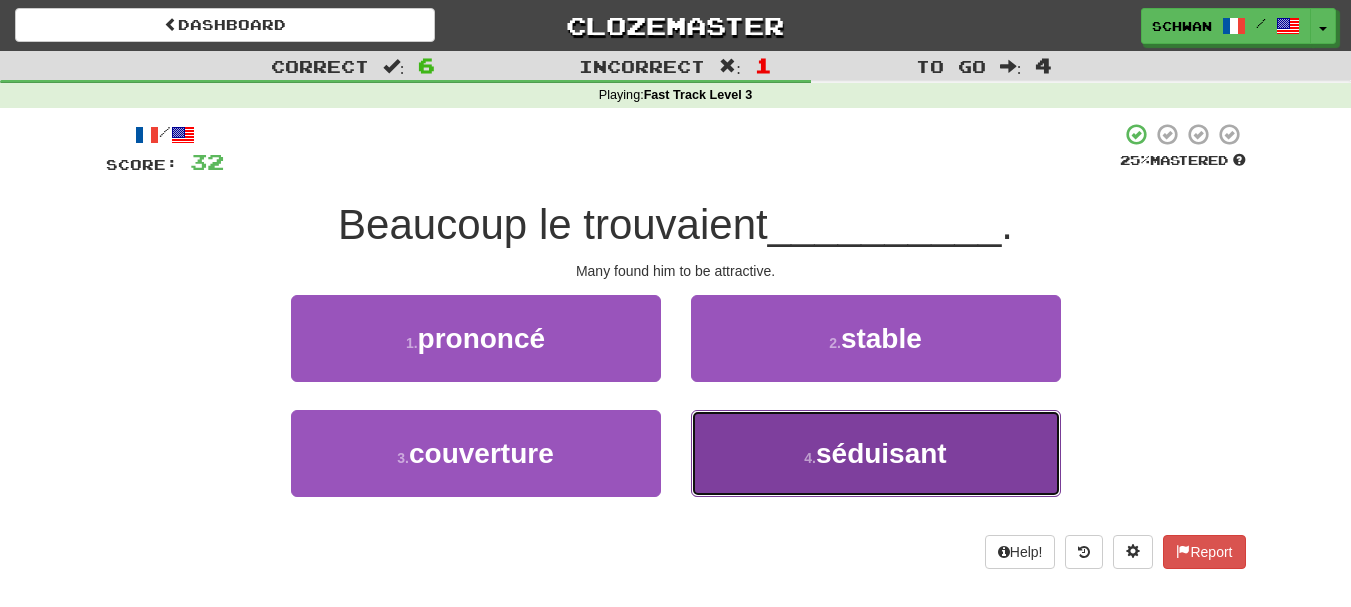 click on "4 .  séduisant" at bounding box center (876, 453) 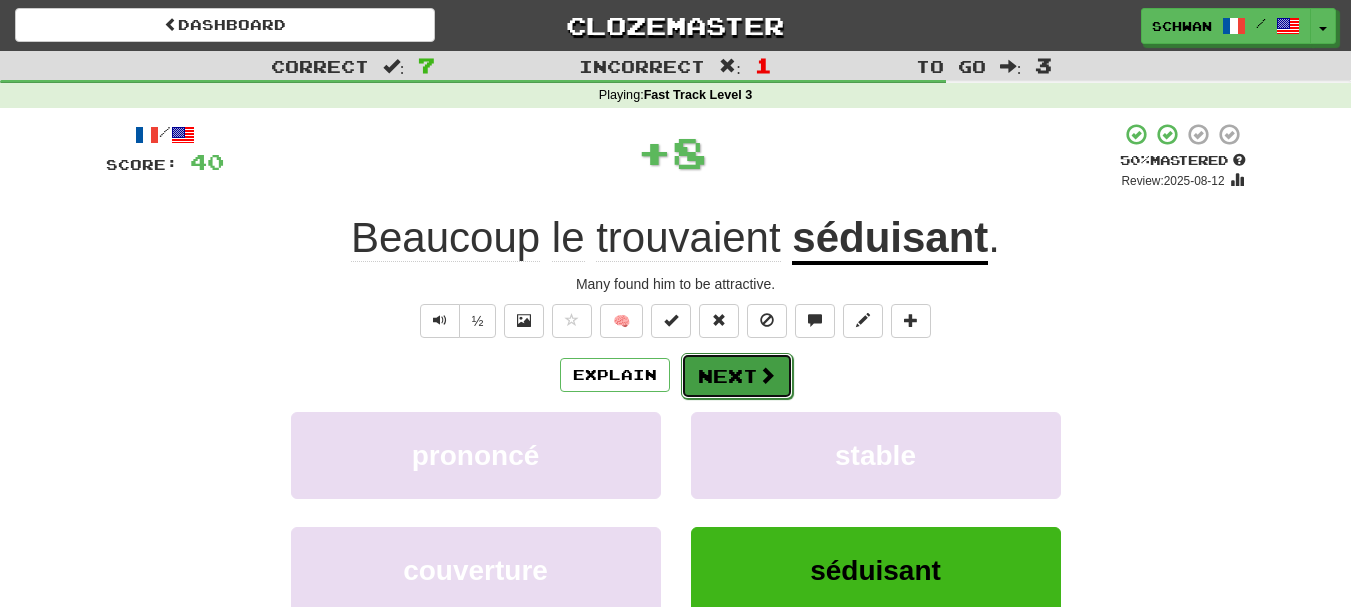 click at bounding box center (767, 375) 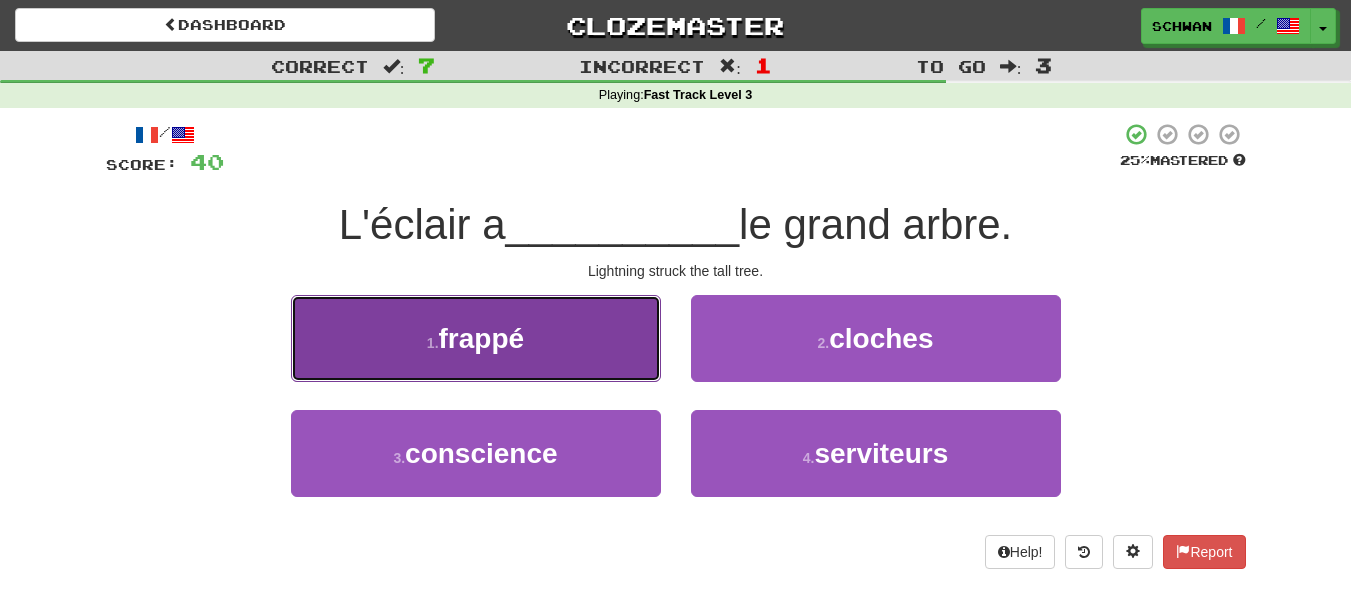 click on "1 .  frappé" at bounding box center (476, 338) 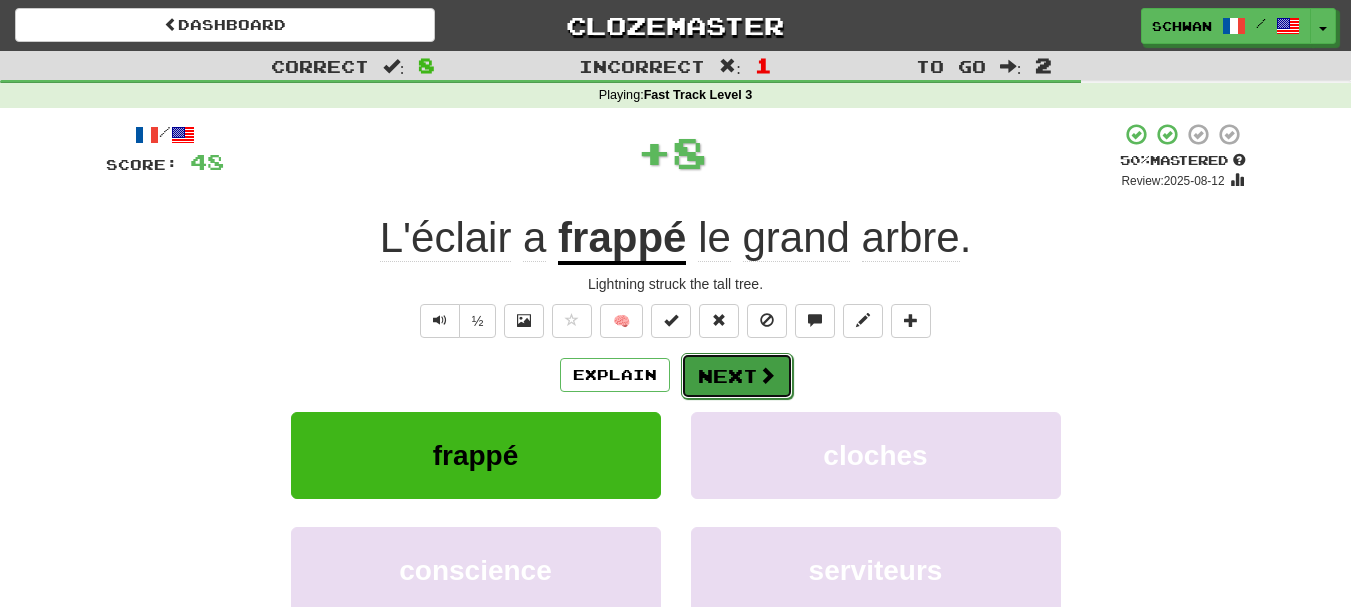 click on "Next" at bounding box center (737, 376) 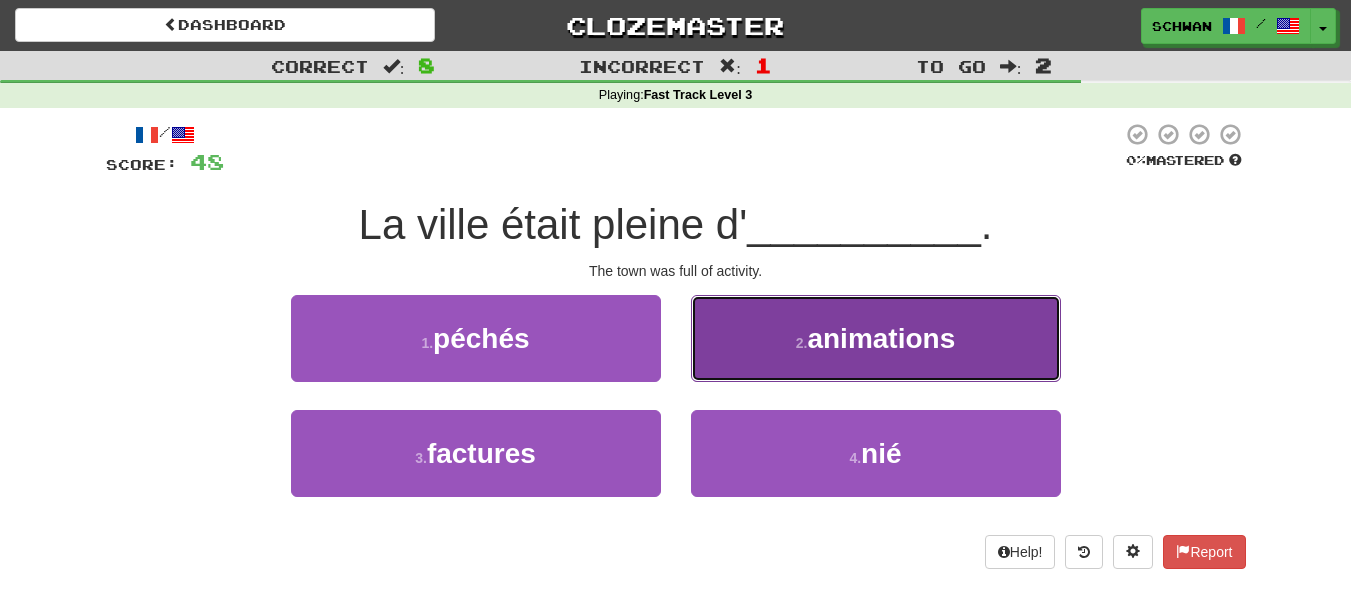 click on "2 .  animations" at bounding box center [876, 338] 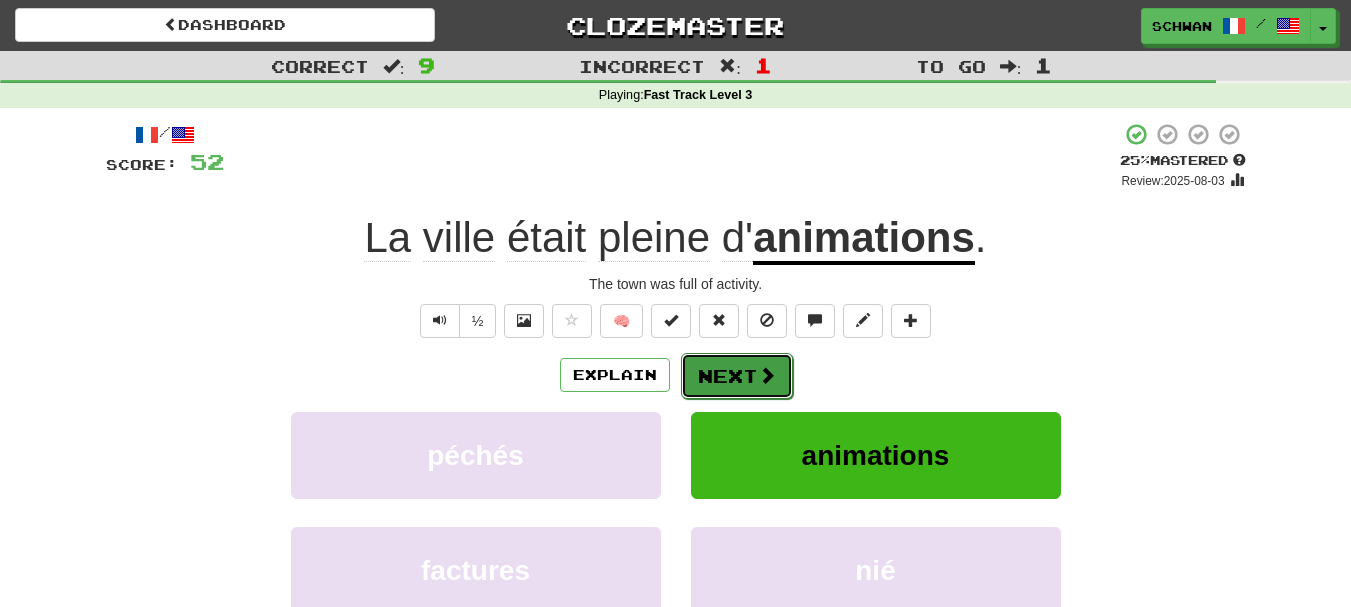 click on "Next" at bounding box center (737, 376) 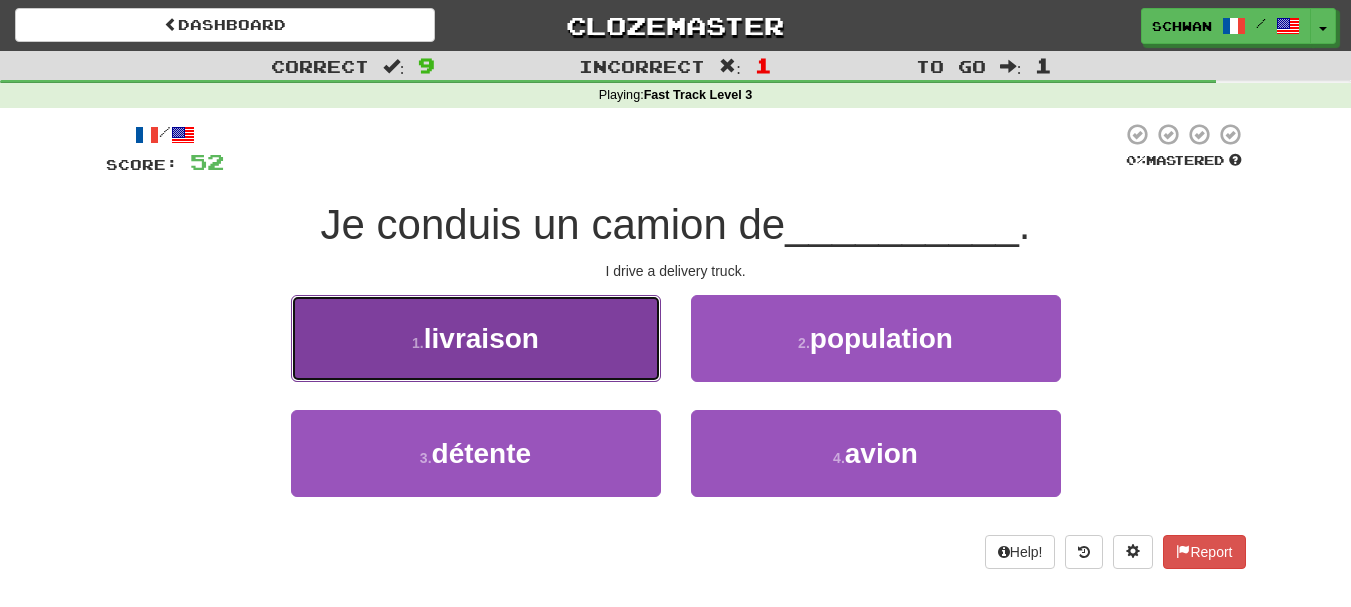 click on "livraison" at bounding box center (481, 338) 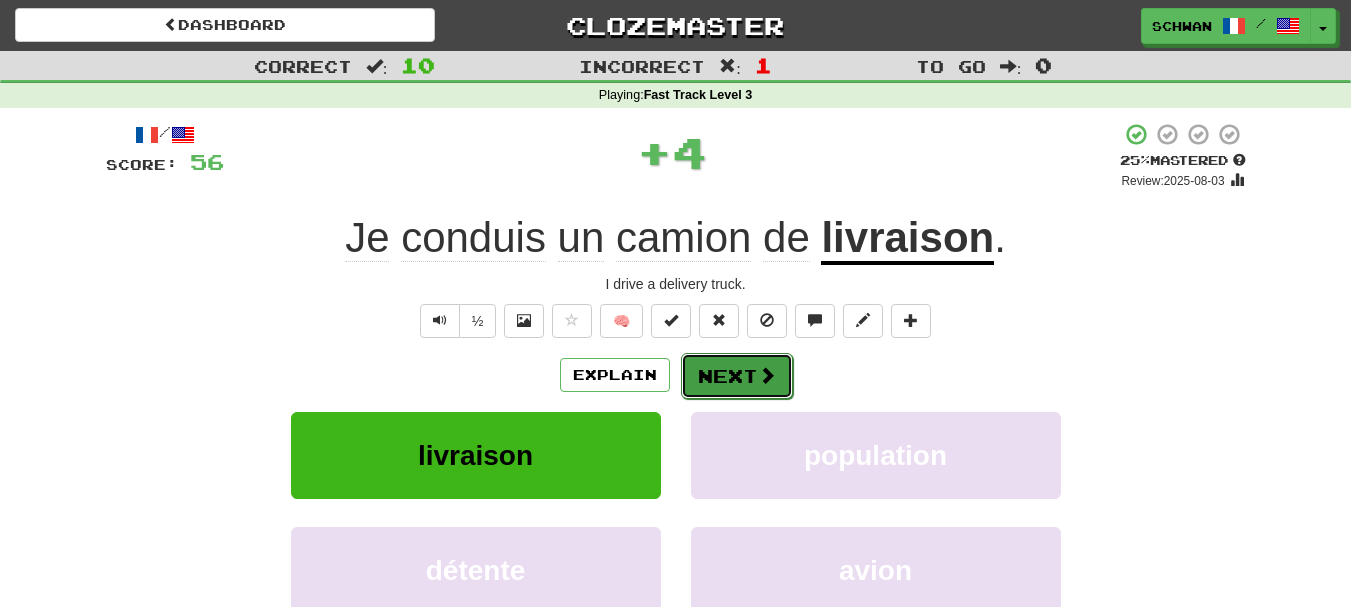 click on "Next" at bounding box center [737, 376] 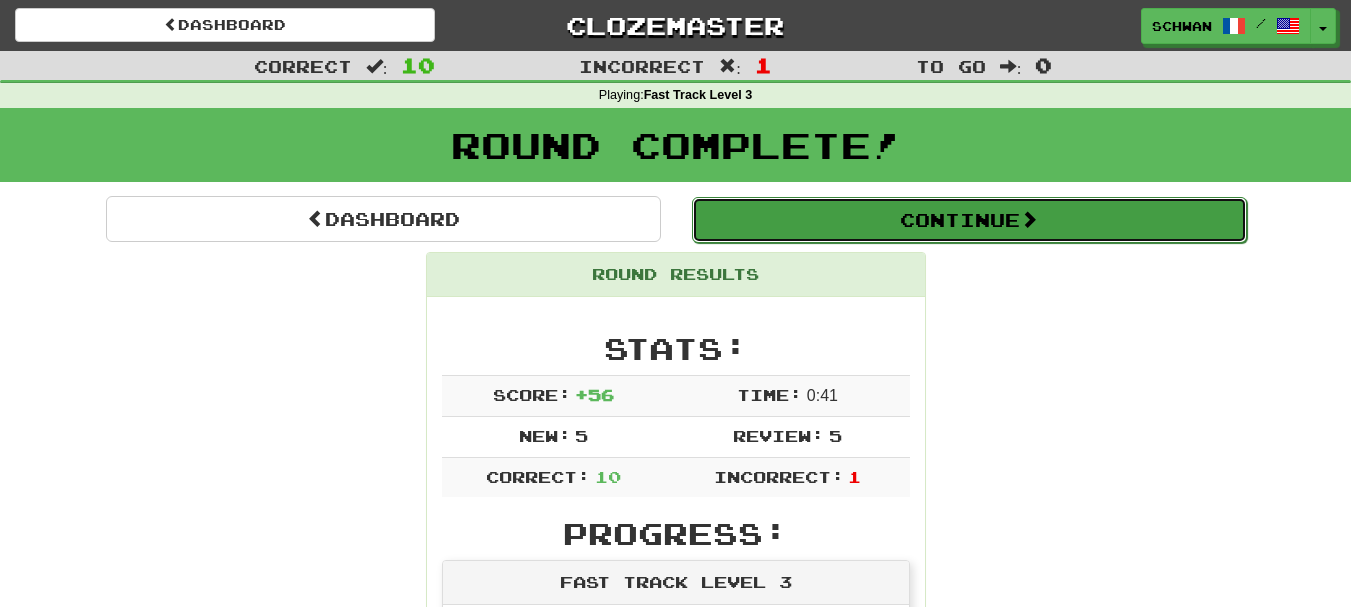 click on "Continue" at bounding box center (969, 220) 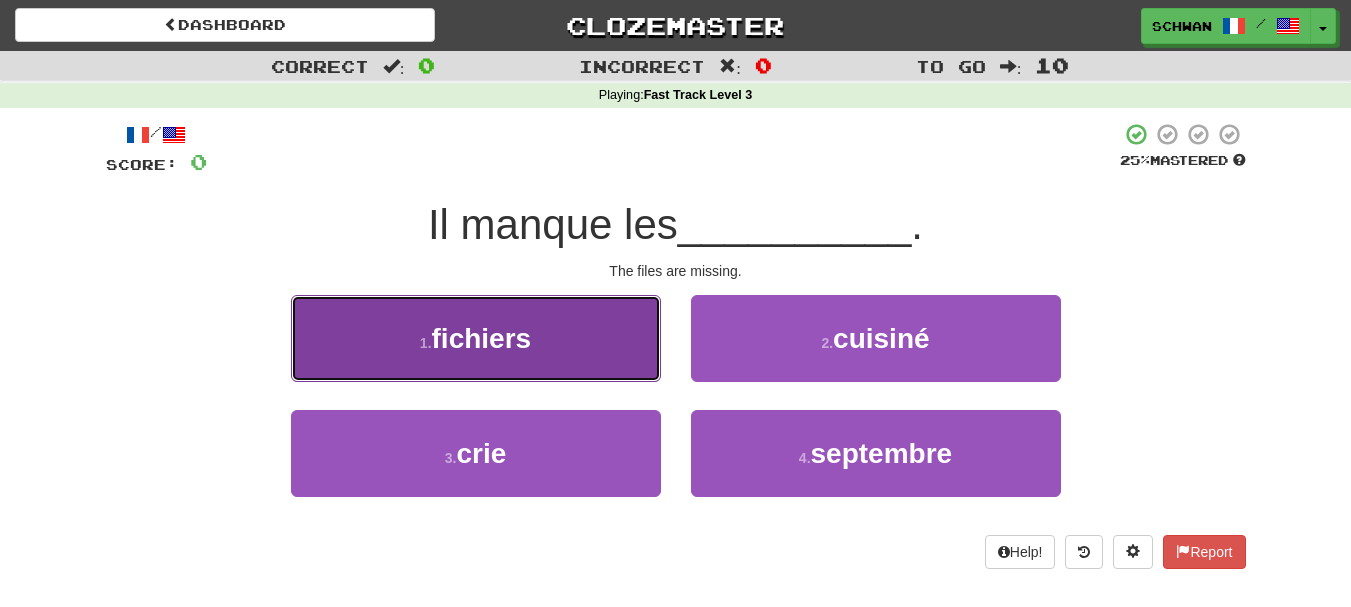 click on "1 .  fichiers" at bounding box center (476, 338) 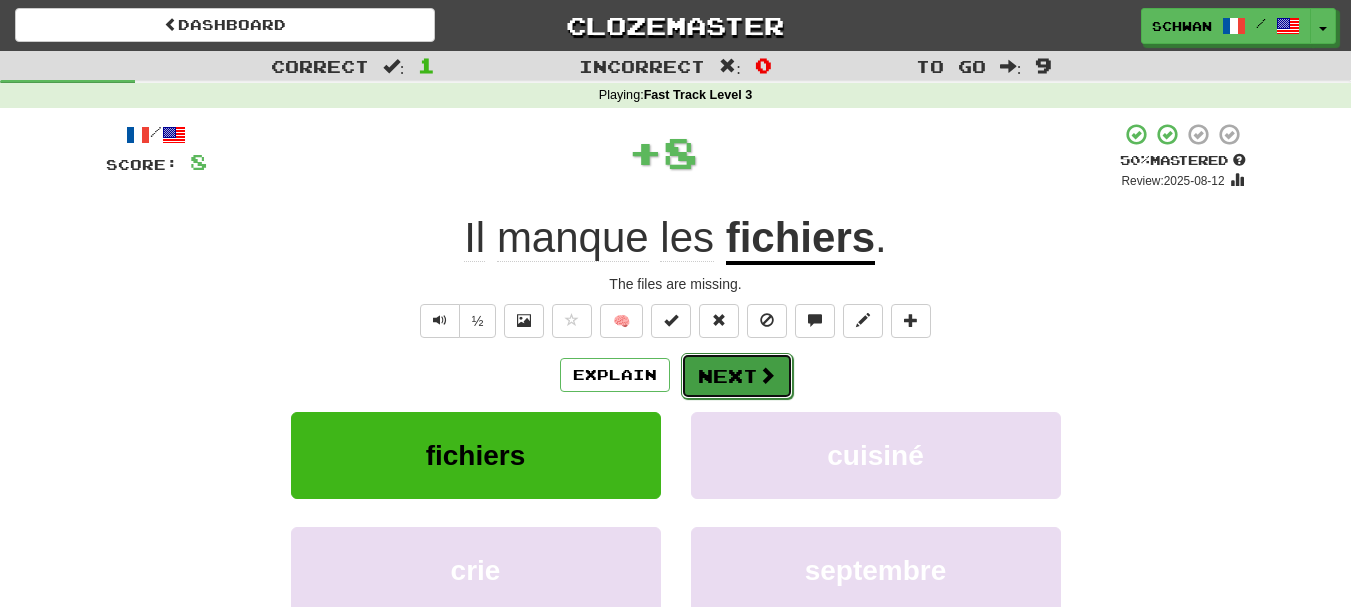 click on "Next" at bounding box center (737, 376) 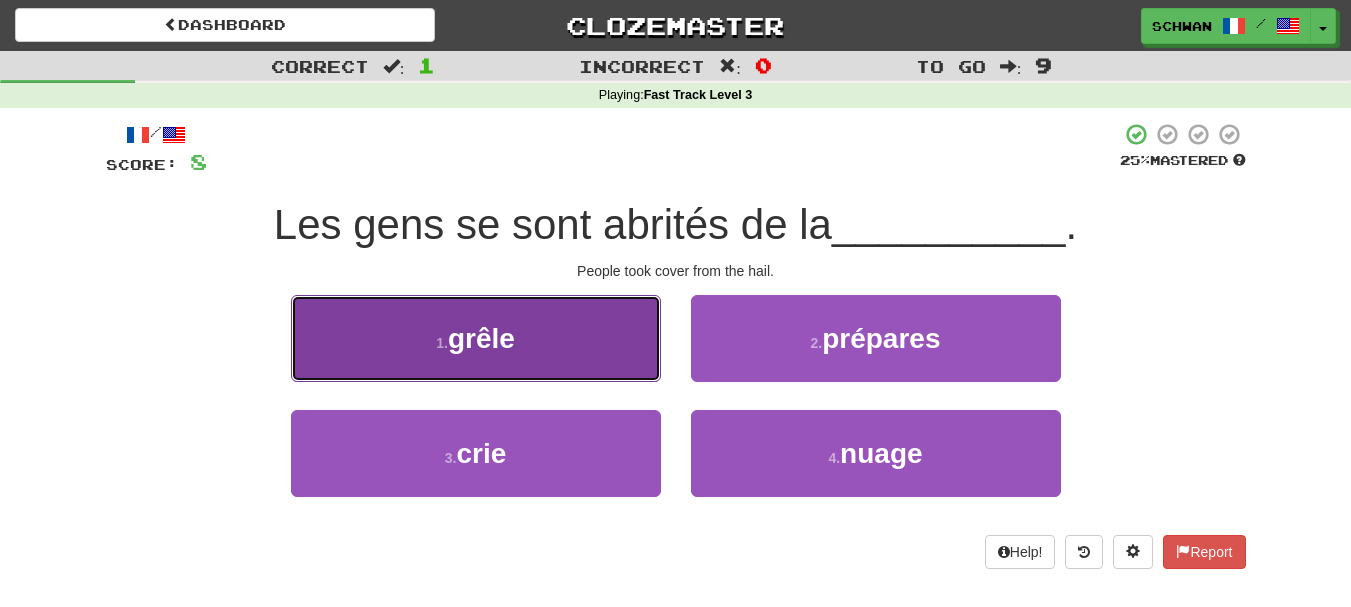 click on "1 .  grêle" at bounding box center (476, 338) 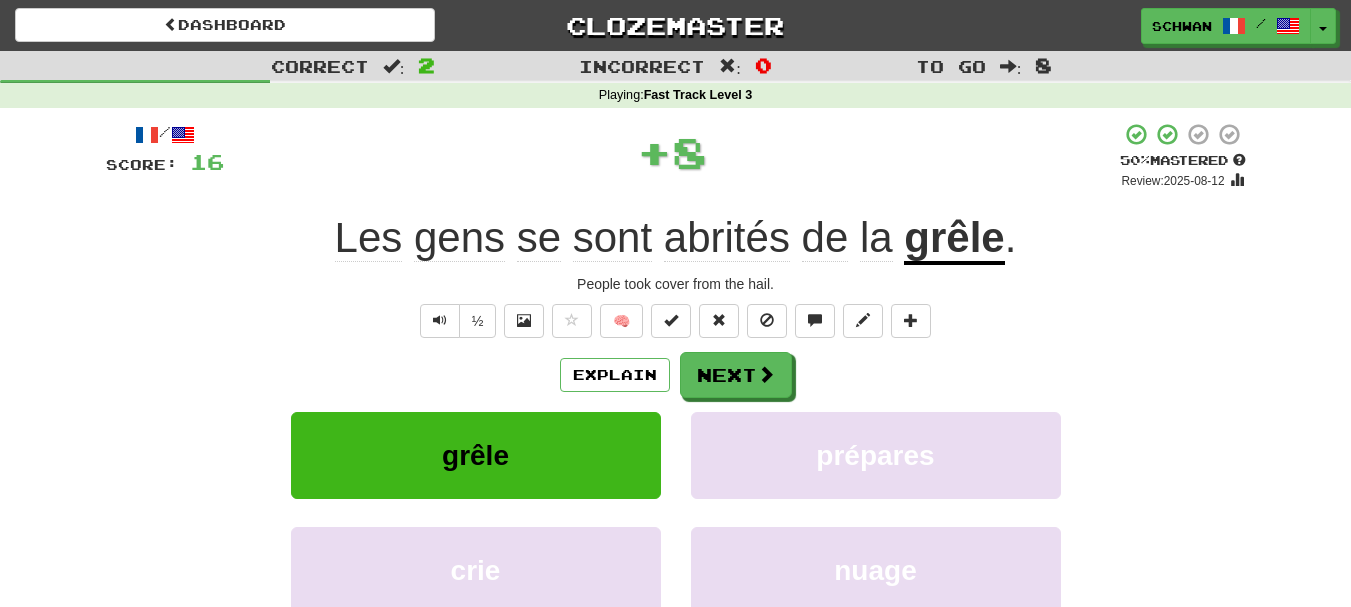 click on "/  Score:   16 + 8 50 %  Mastered Review:  2025-08-12 Les   gens   se   sont   abrités   de   la   grêle . People took cover from the hail. ½ 🧠 Explain Next grêle prépares crie nuage Learn more: grêle prépares crie nuage  Help!  Report" at bounding box center [676, 419] 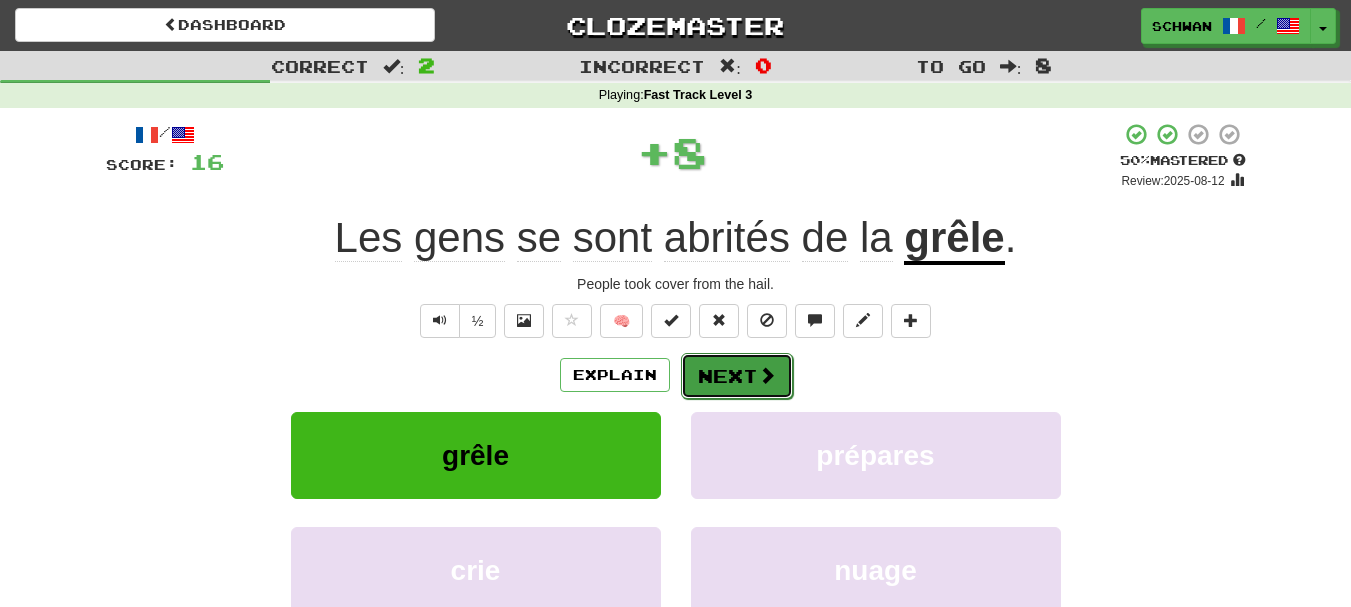 click on "Next" at bounding box center [737, 376] 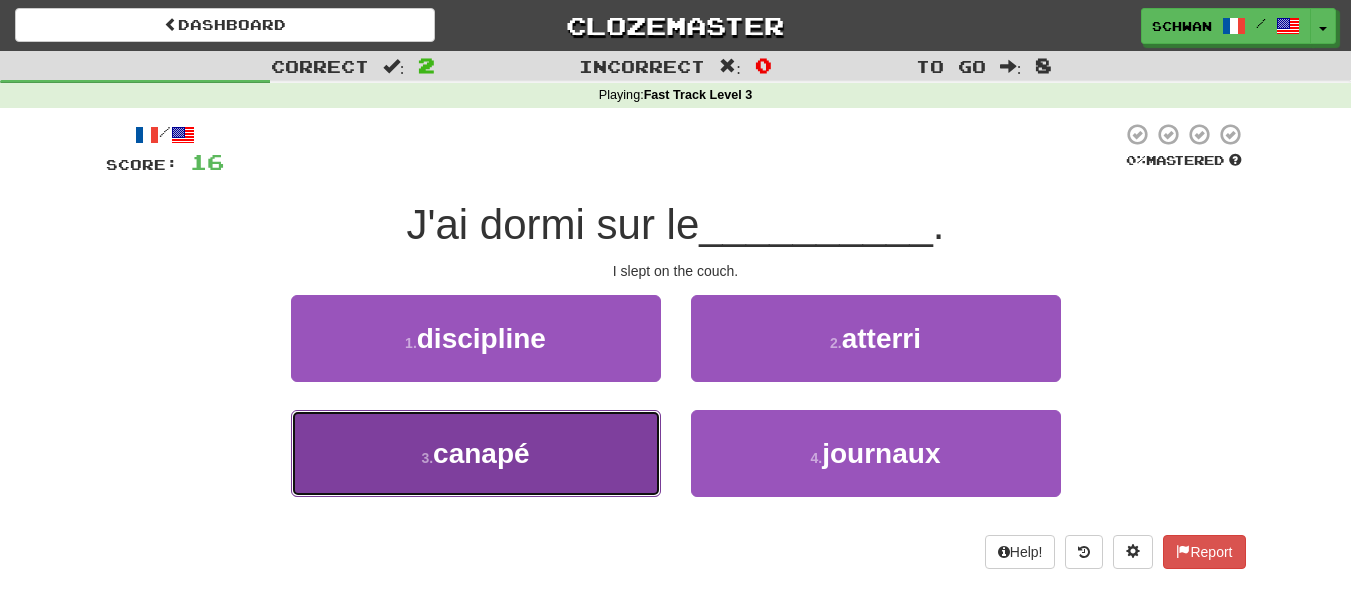 click on "3 .  canapé" at bounding box center (476, 453) 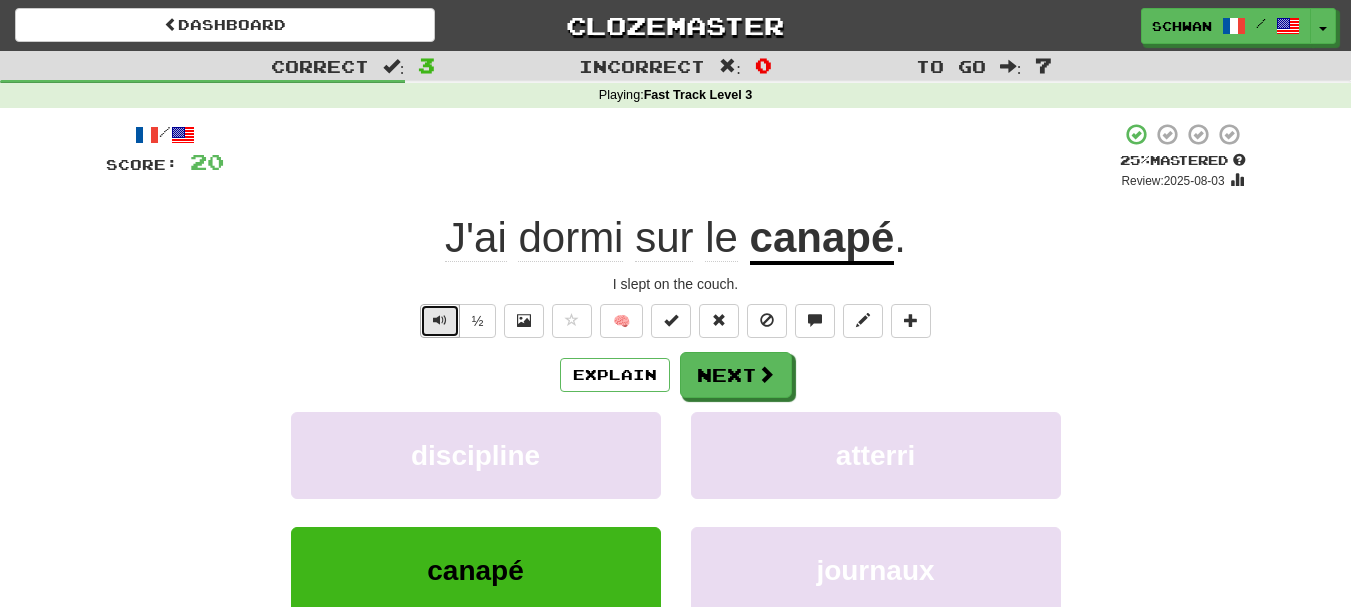 click at bounding box center [440, 321] 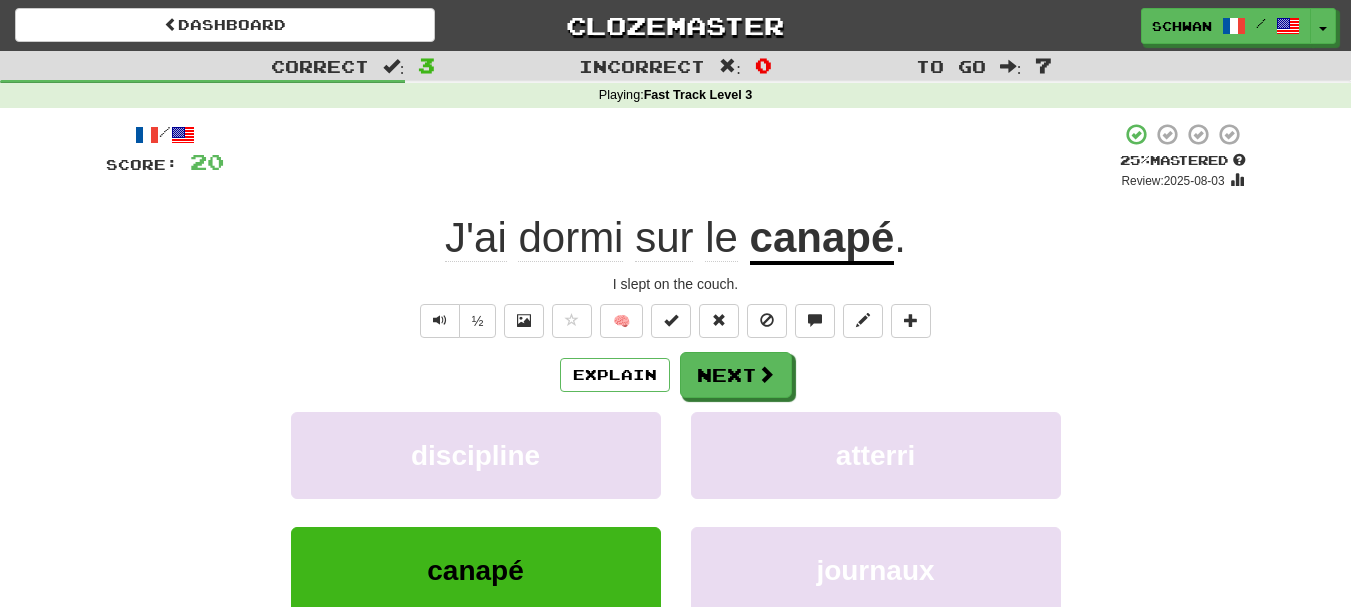 click on "+ 4" at bounding box center [672, 156] 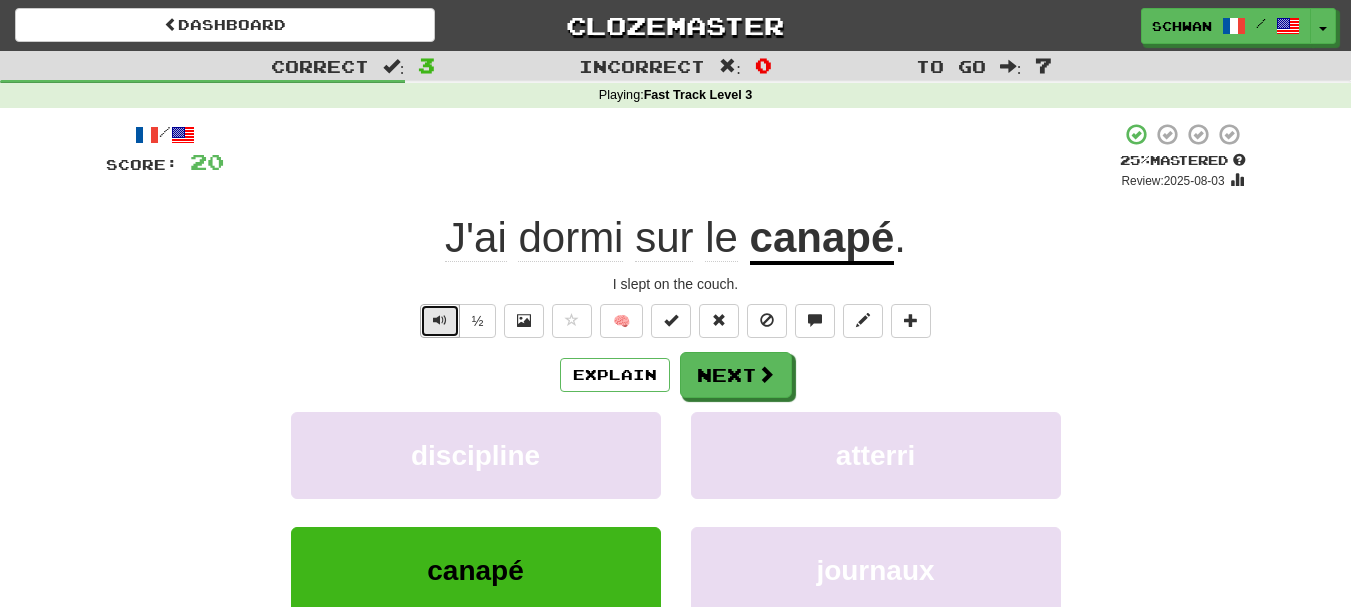 click at bounding box center (440, 320) 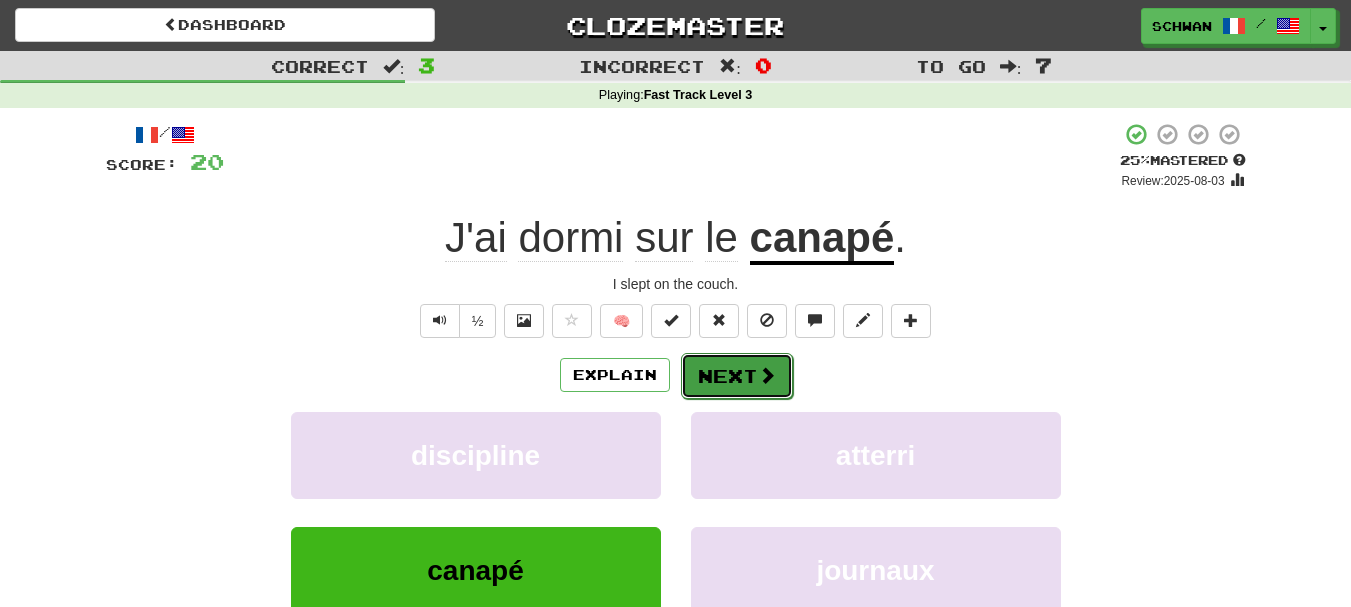click on "Next" at bounding box center [737, 376] 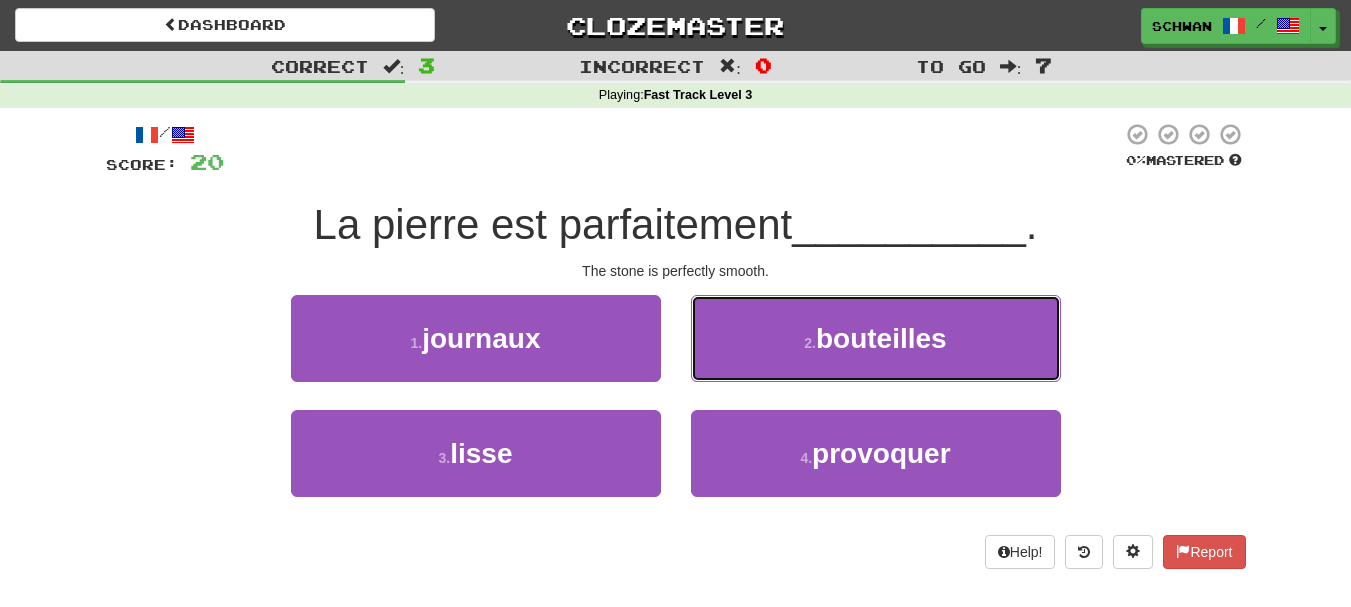 click on "2 .  bouteilles" at bounding box center [876, 338] 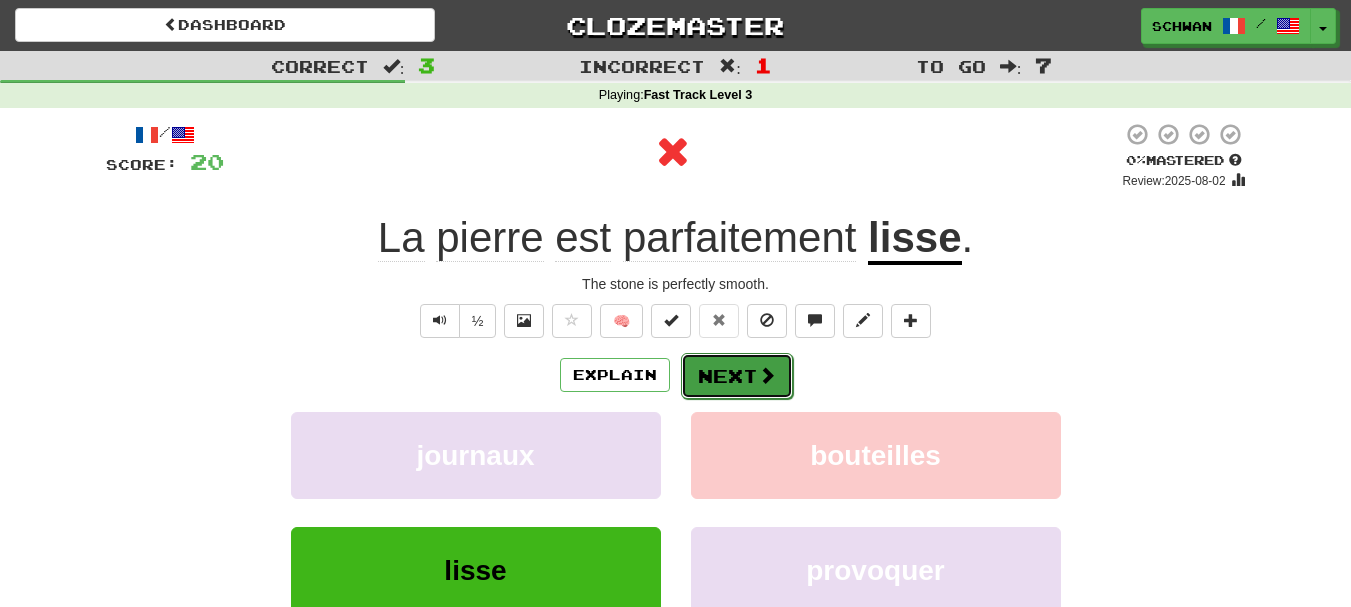 click on "Next" at bounding box center (737, 376) 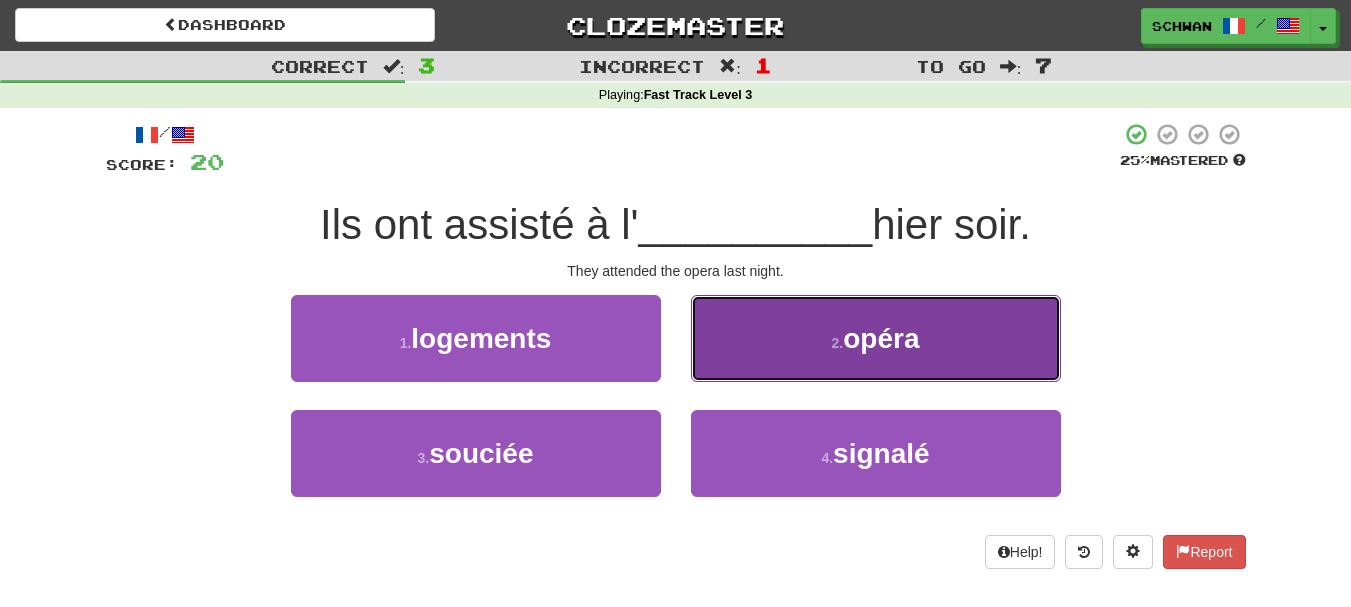 click on "2 .  opéra" at bounding box center [876, 338] 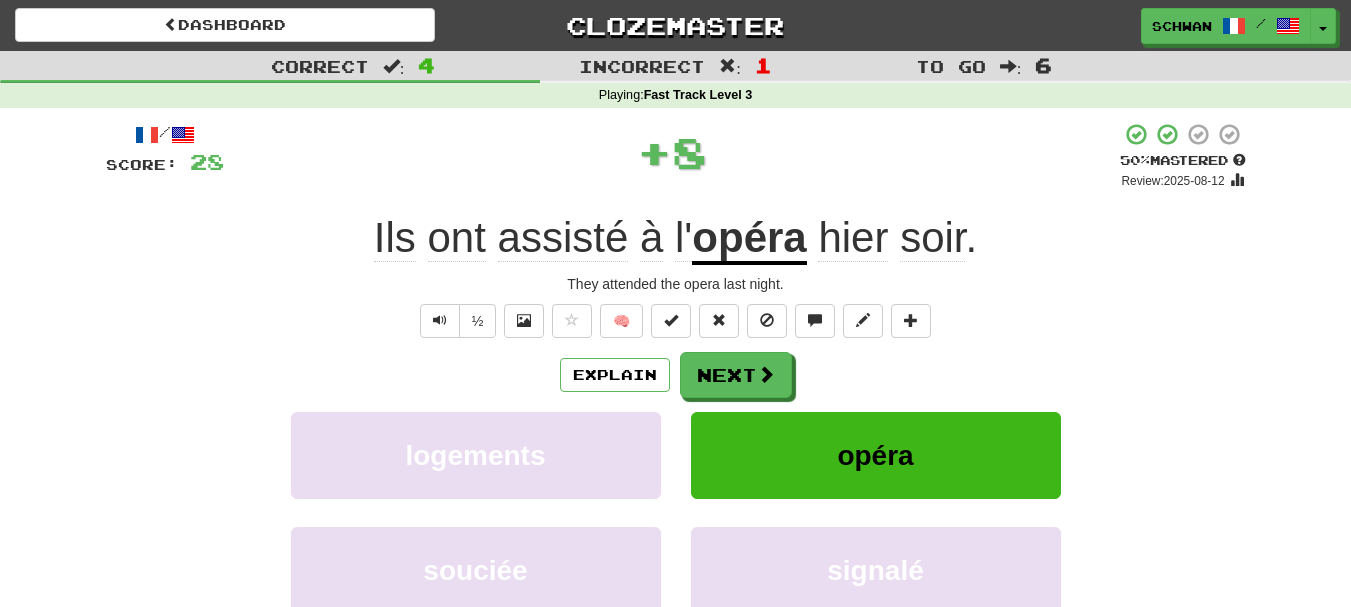 click on "+ 8" at bounding box center [672, 152] 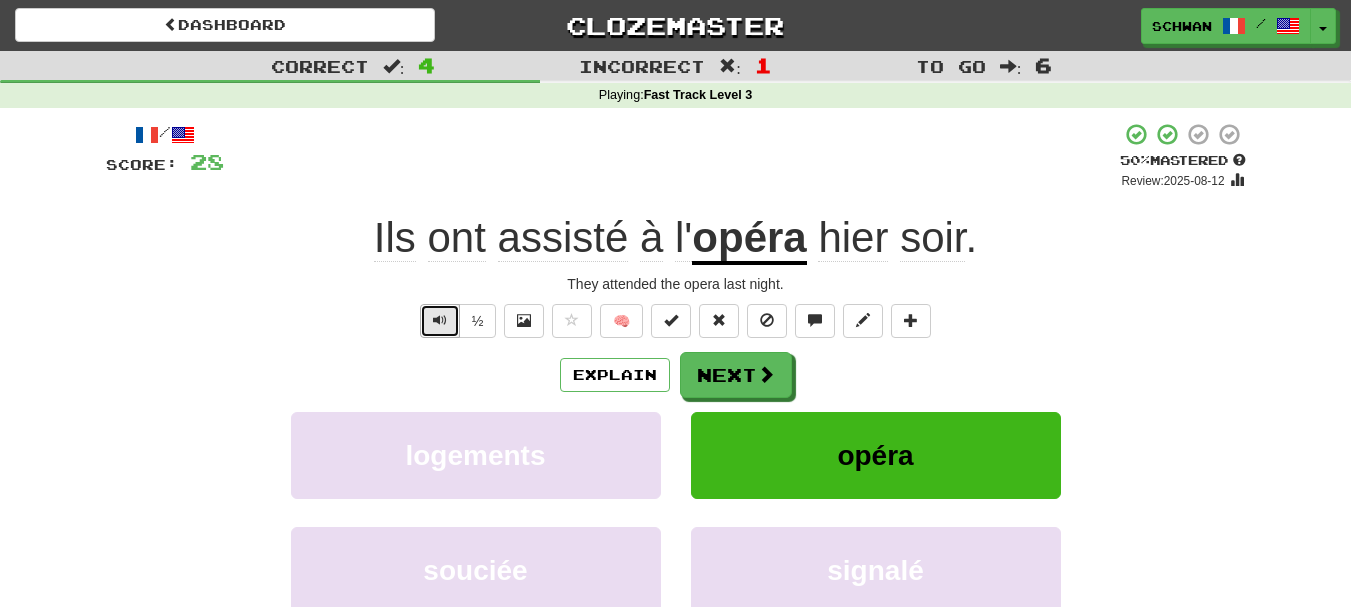 click at bounding box center (440, 321) 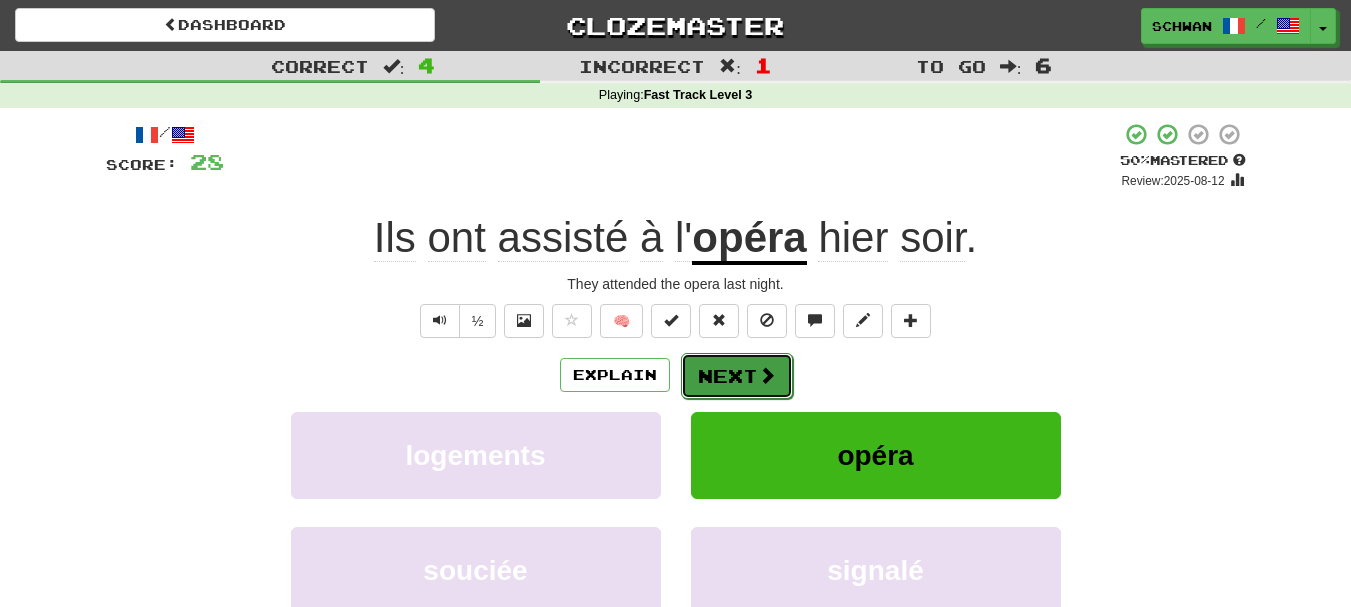 click on "Next" at bounding box center (737, 376) 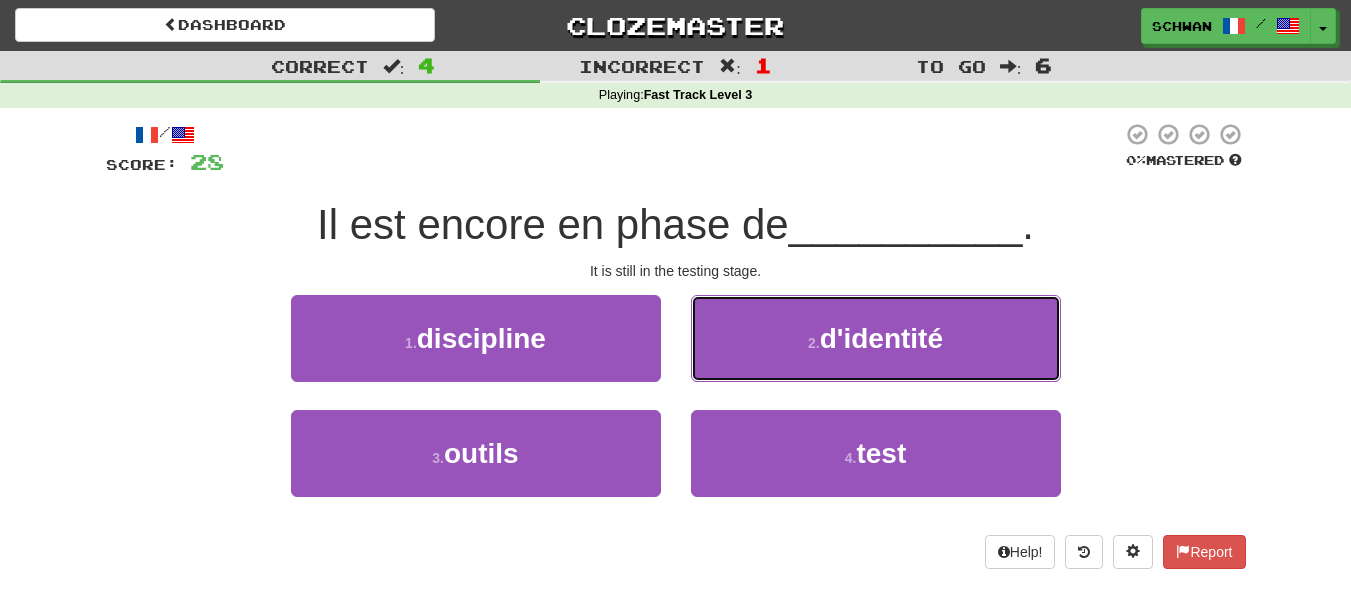click on "2 .  d'identité" at bounding box center (876, 338) 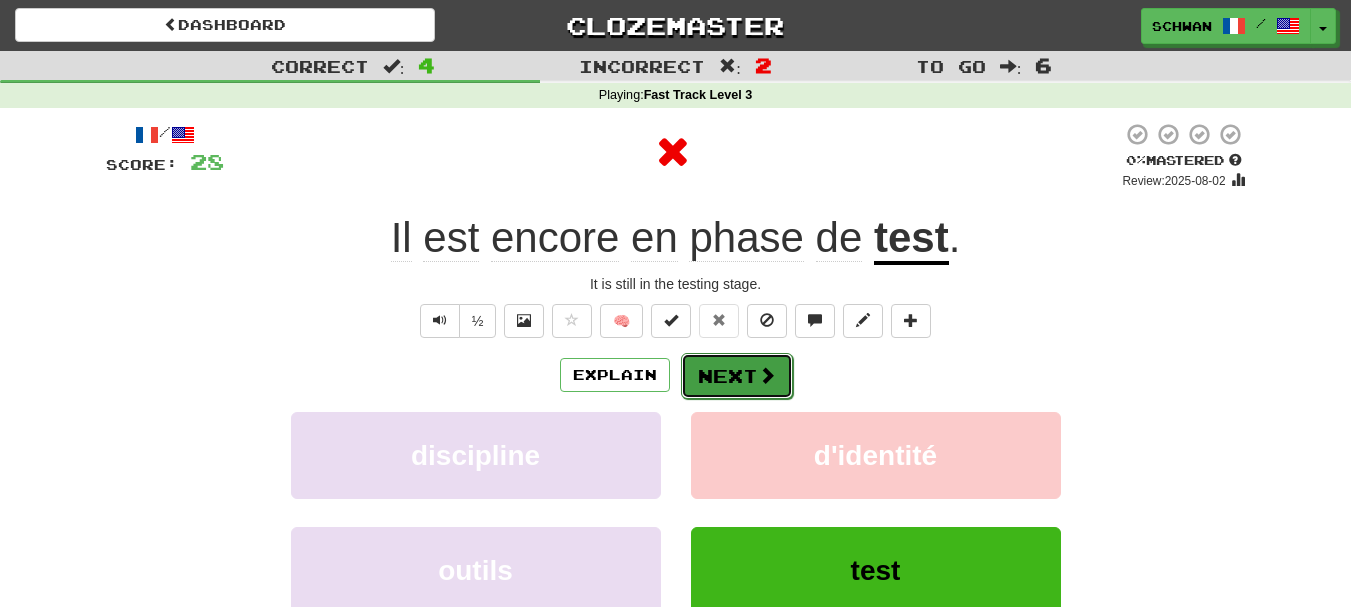 click on "Next" at bounding box center (737, 376) 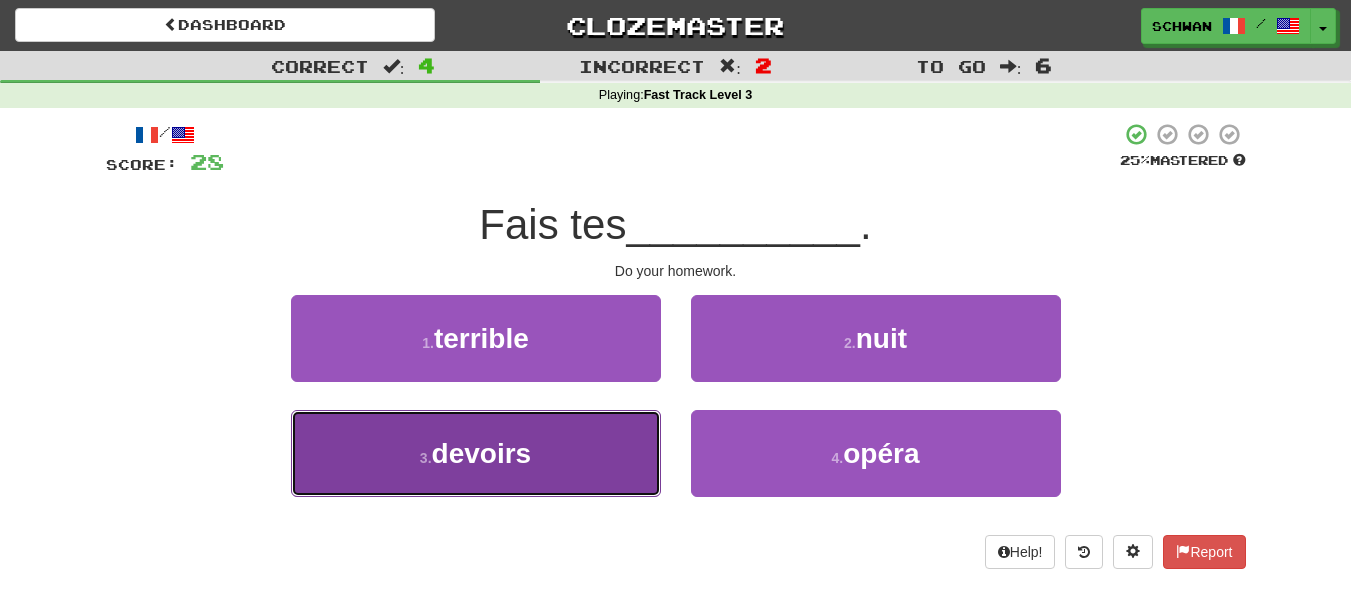 click on "3 .  devoirs" at bounding box center (476, 453) 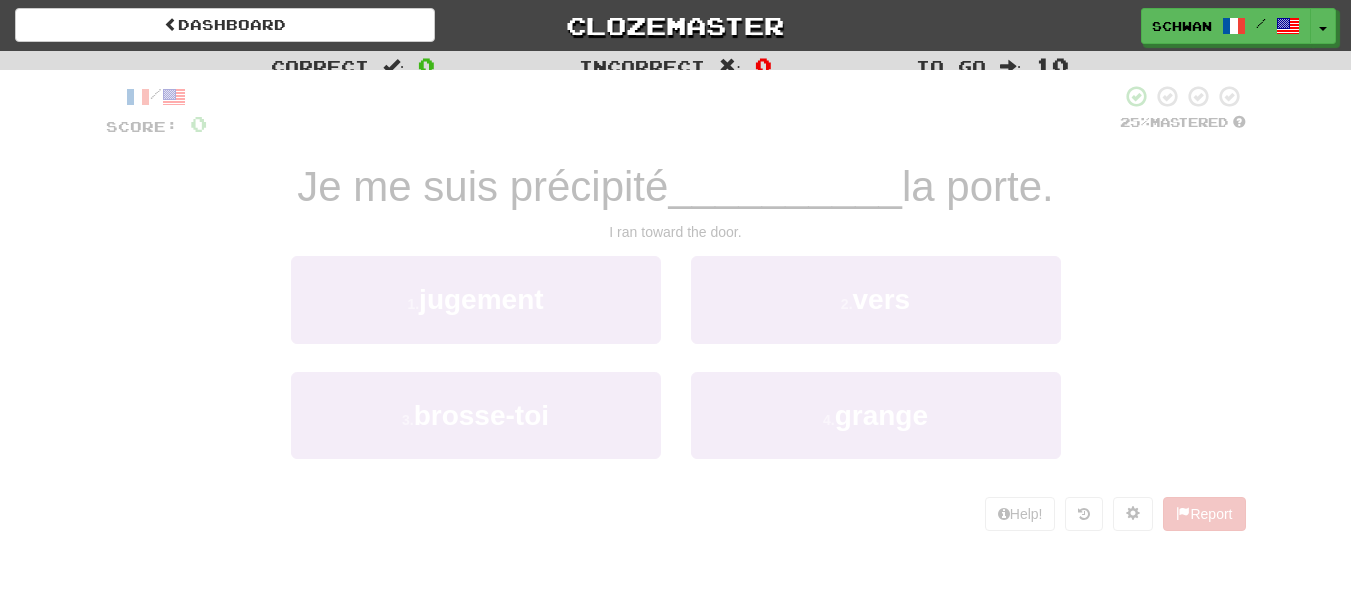 scroll, scrollTop: 0, scrollLeft: 0, axis: both 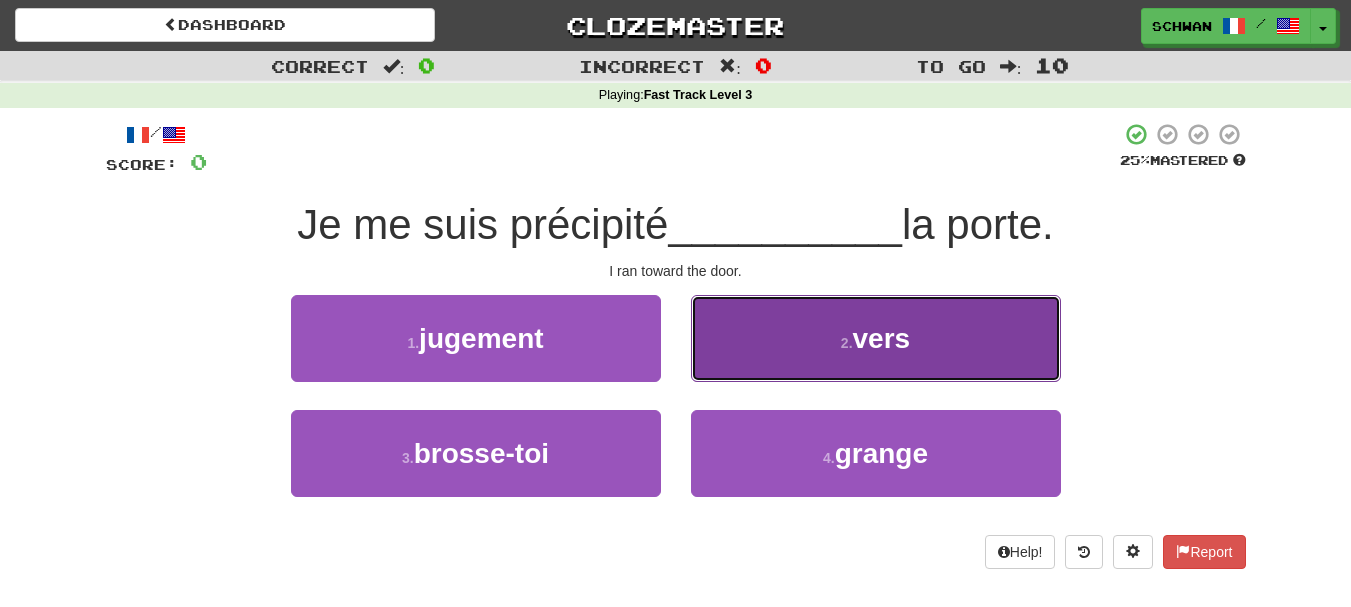 click on "2 .  vers" at bounding box center (876, 338) 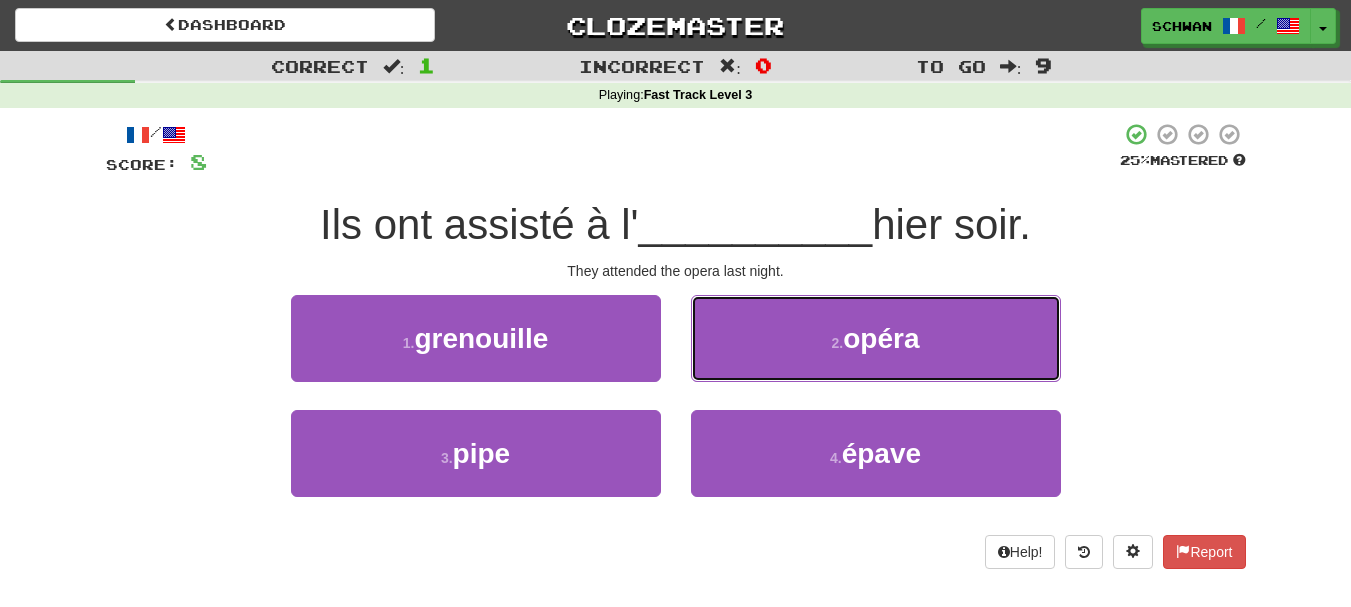 click on "2 .  opéra" at bounding box center (876, 338) 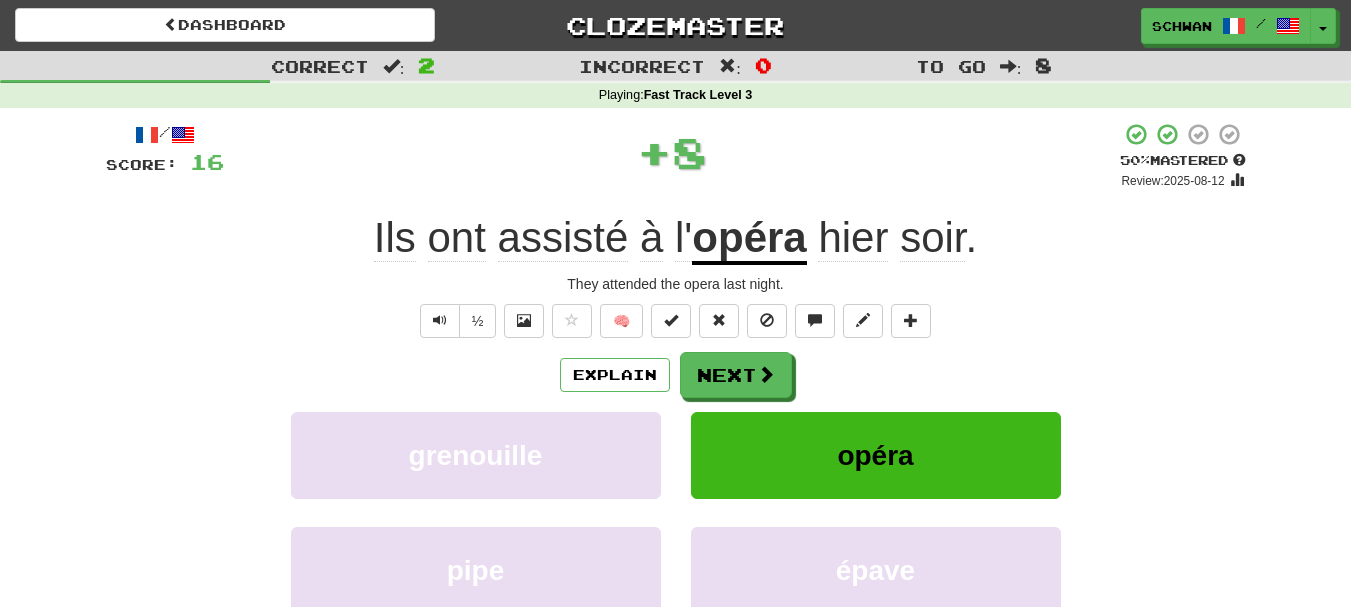click on "Next" at bounding box center [736, 375] 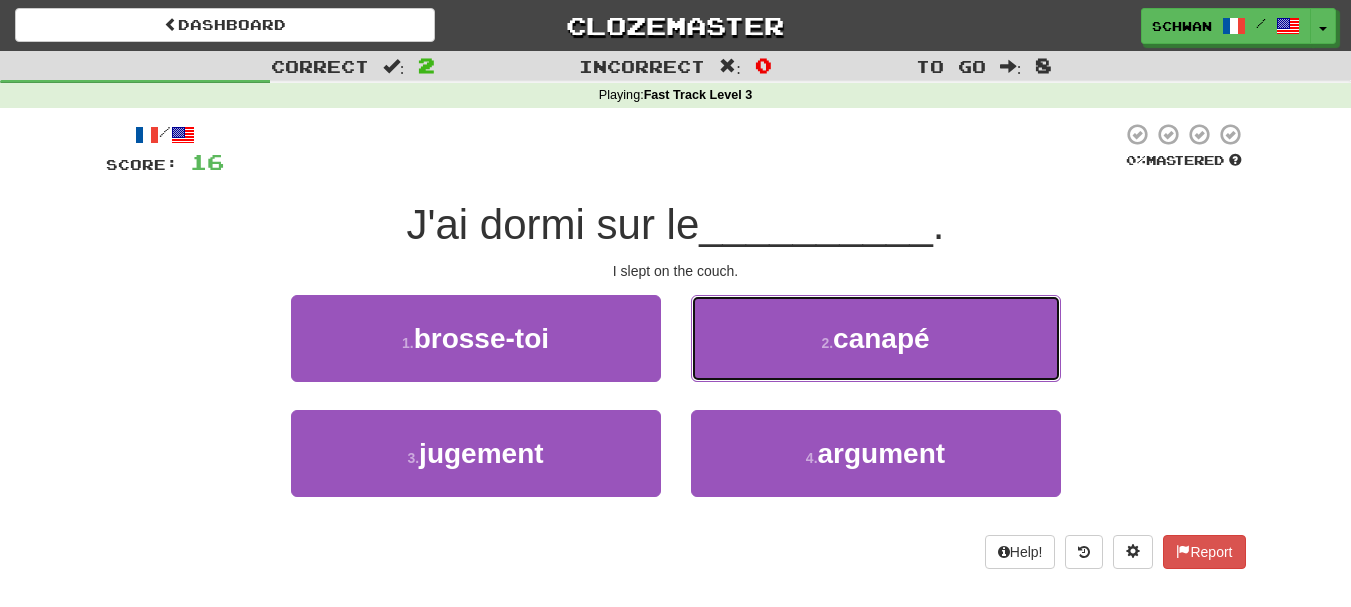 click on "2 .  canapé" at bounding box center [876, 338] 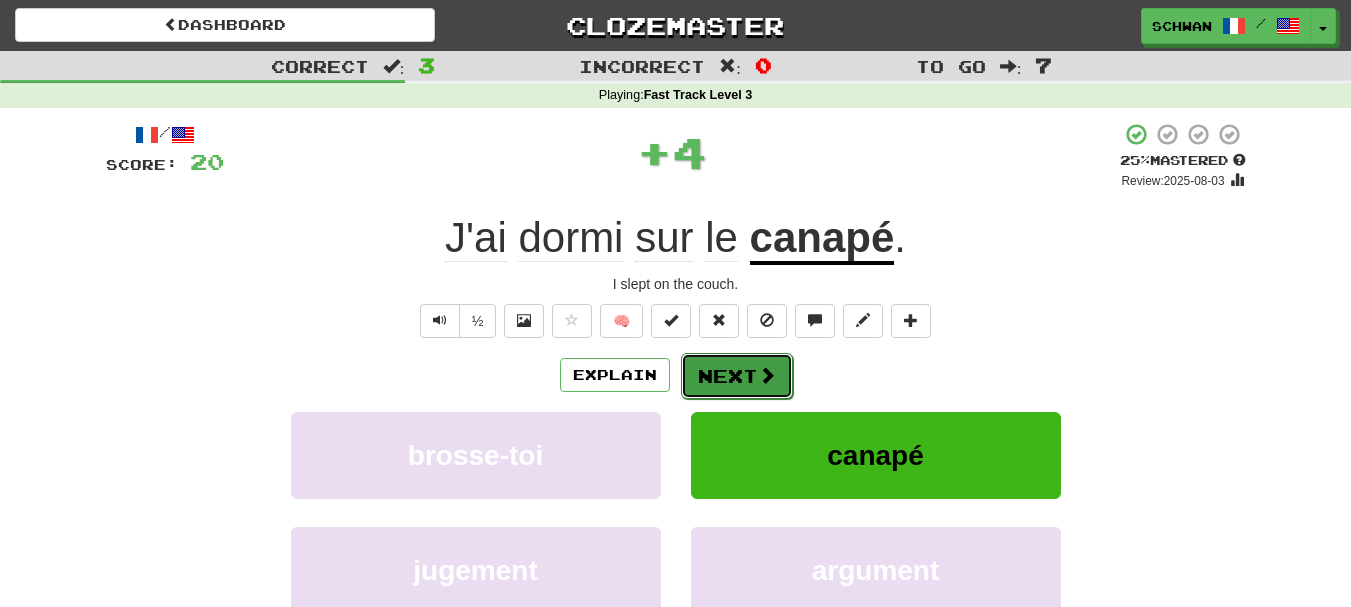 click on "Next" at bounding box center (737, 376) 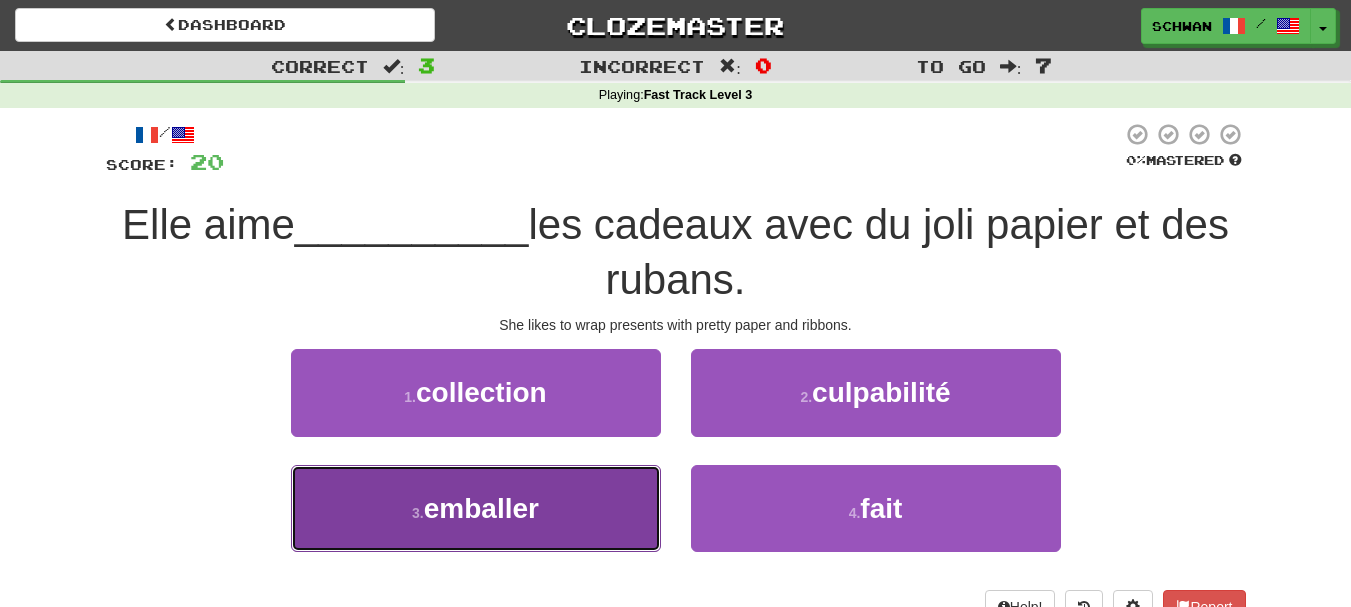 click on "emballer" at bounding box center (481, 508) 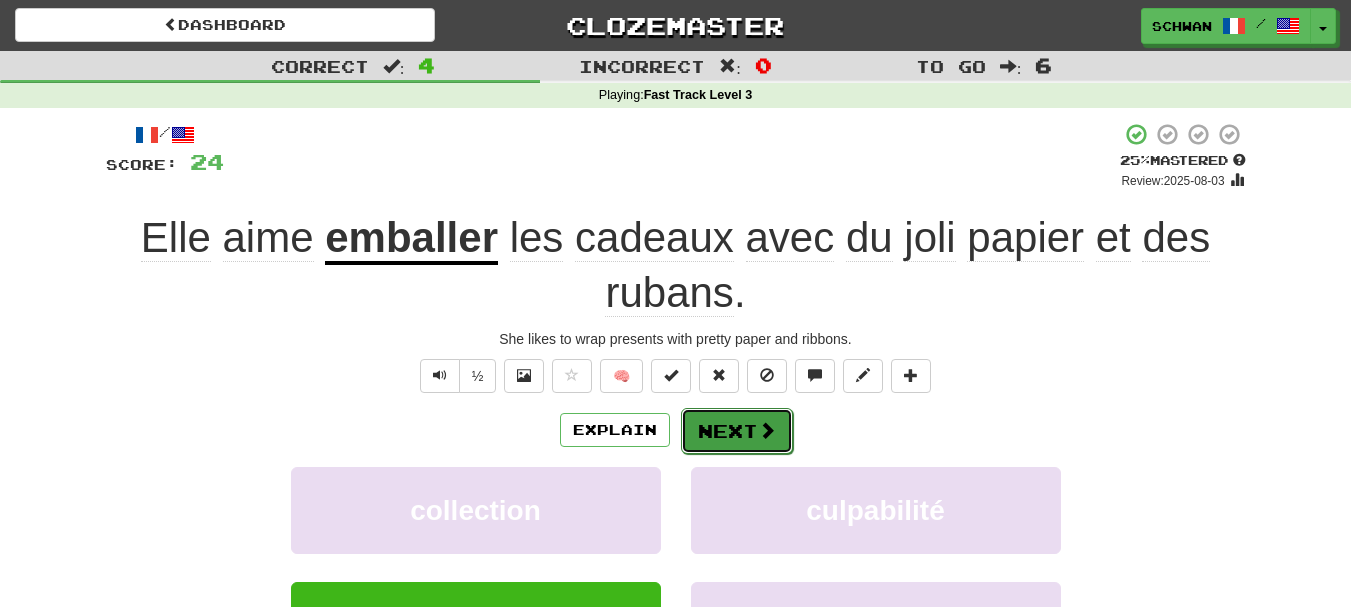 click on "Next" at bounding box center [737, 431] 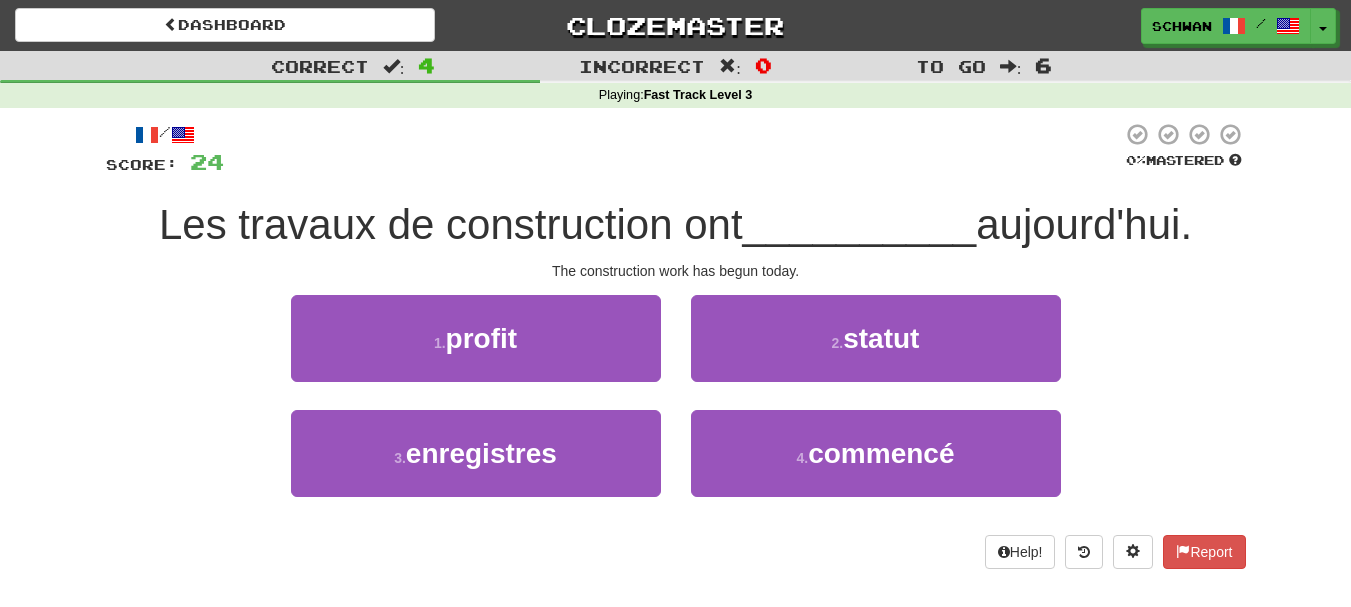 click on "4 .  commencé" at bounding box center [876, 453] 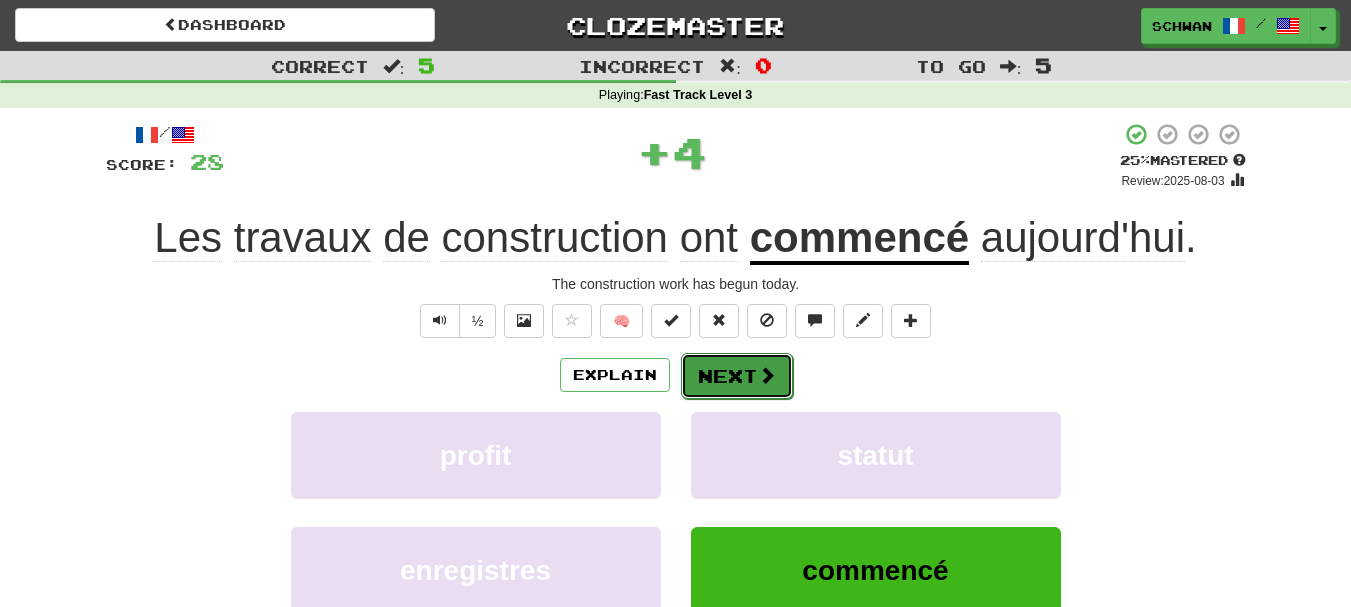 click on "Next" at bounding box center [737, 376] 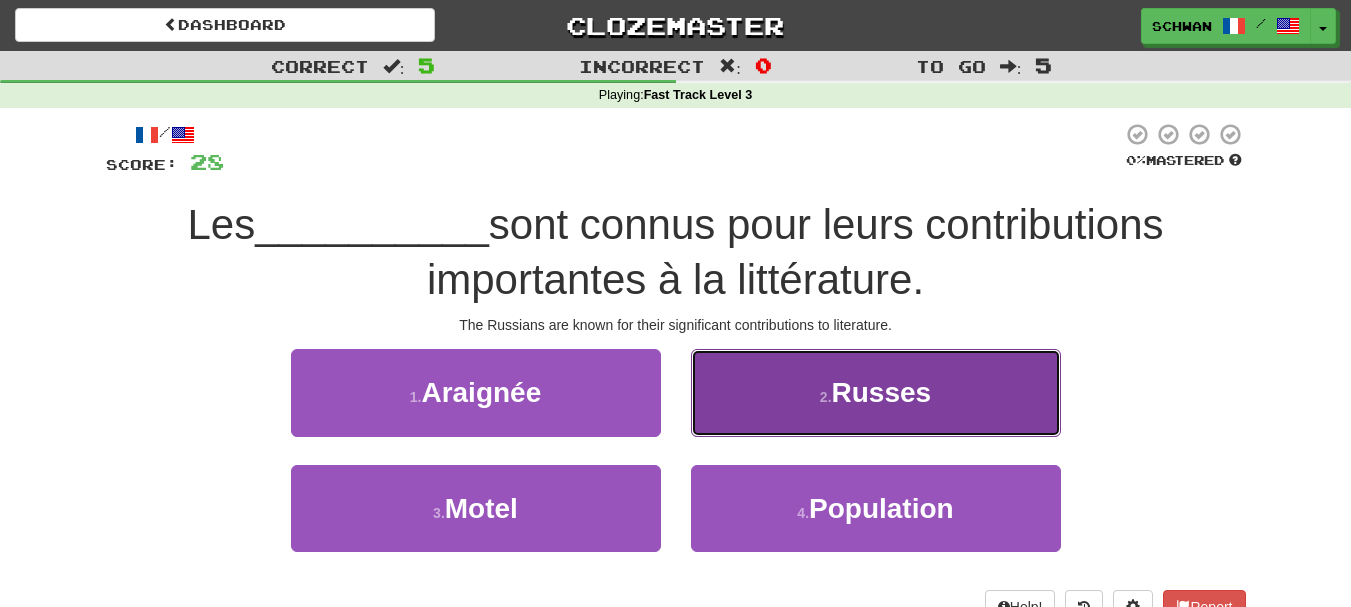 click on "2 .  Russes" at bounding box center [876, 392] 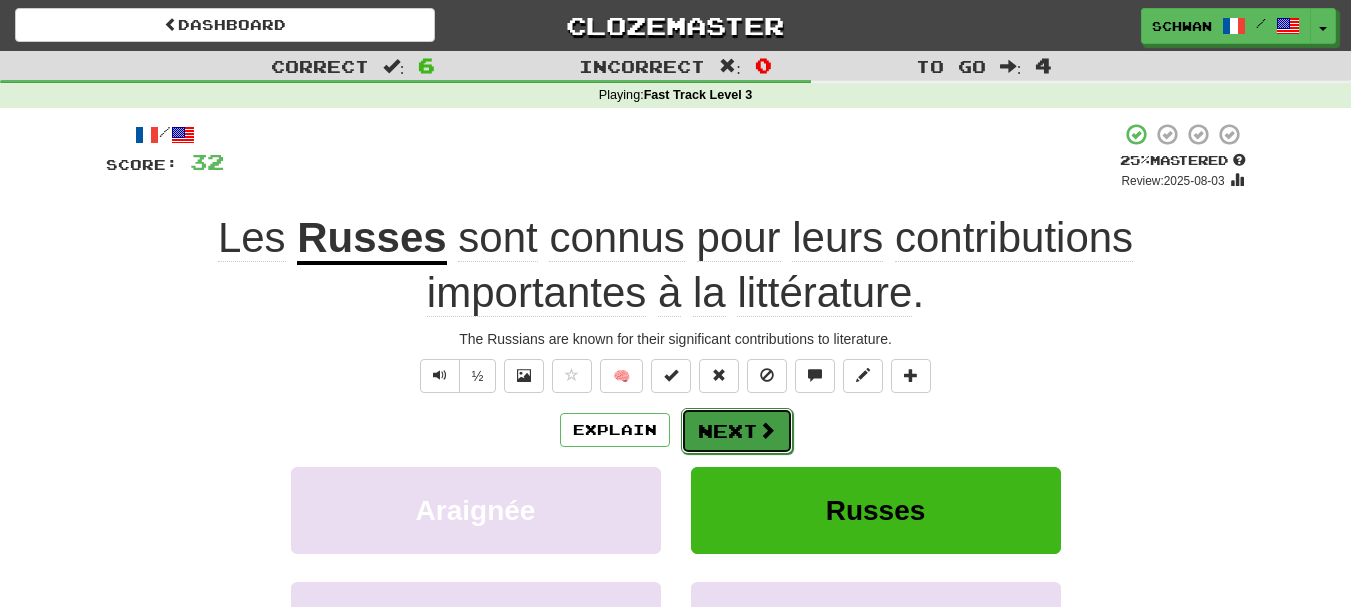 click on "Next" at bounding box center [737, 431] 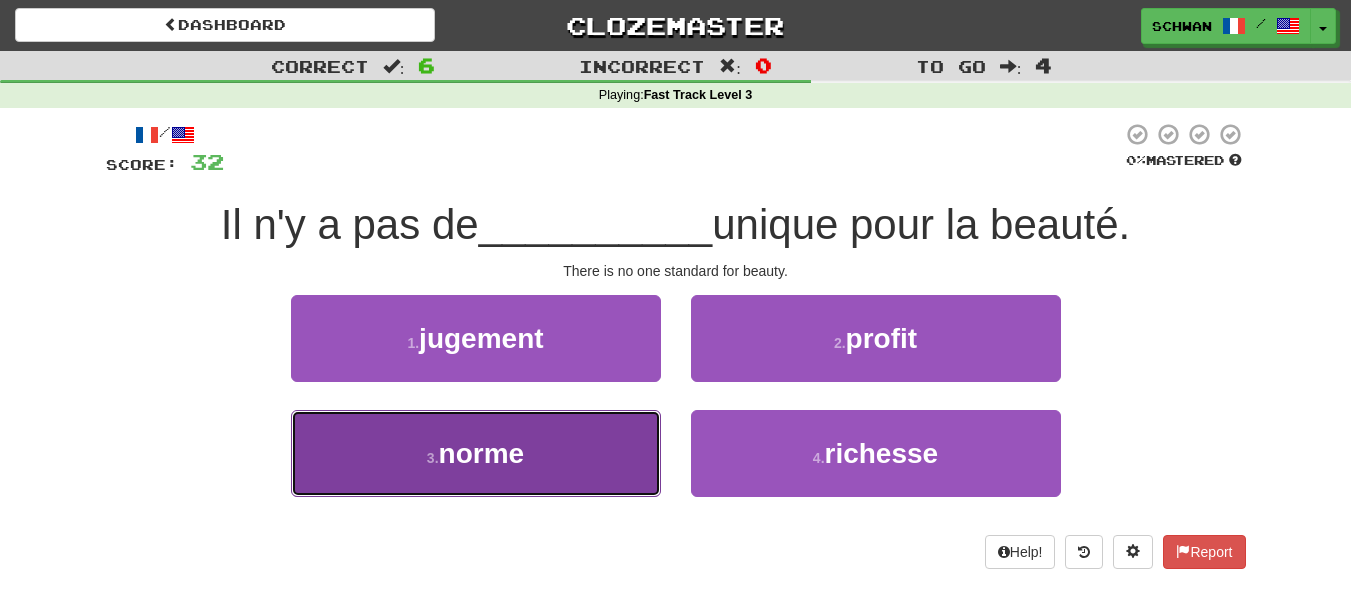 click on "3 .  norme" at bounding box center (476, 453) 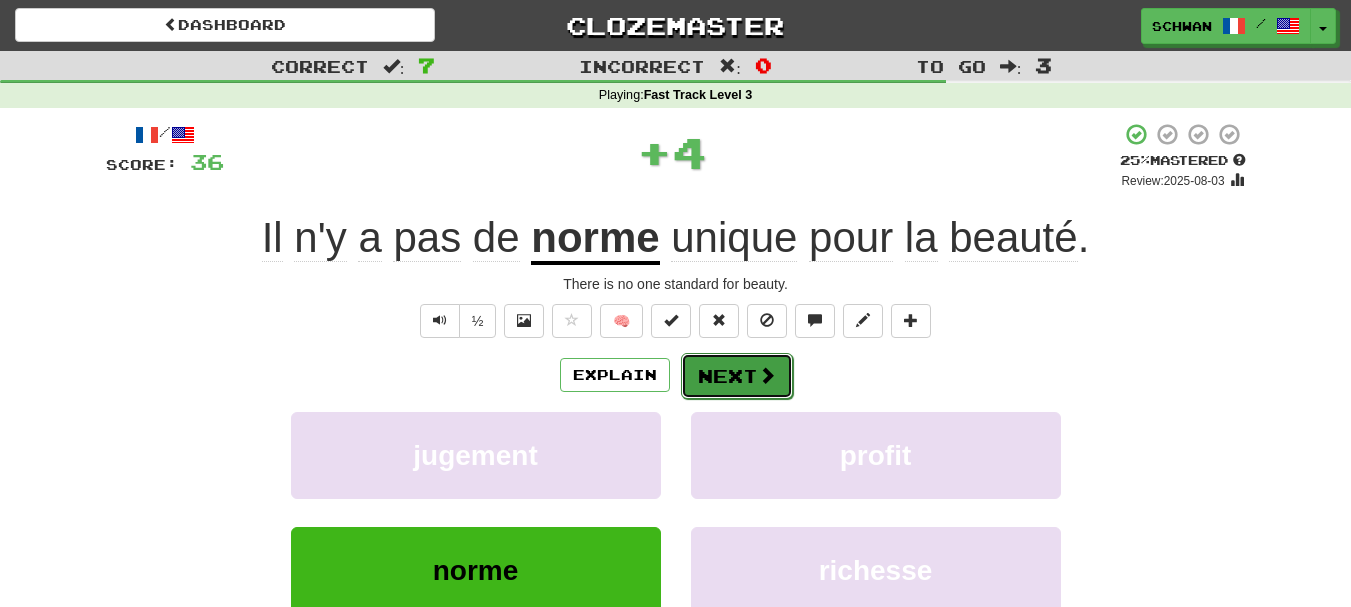 click on "Next" at bounding box center [737, 376] 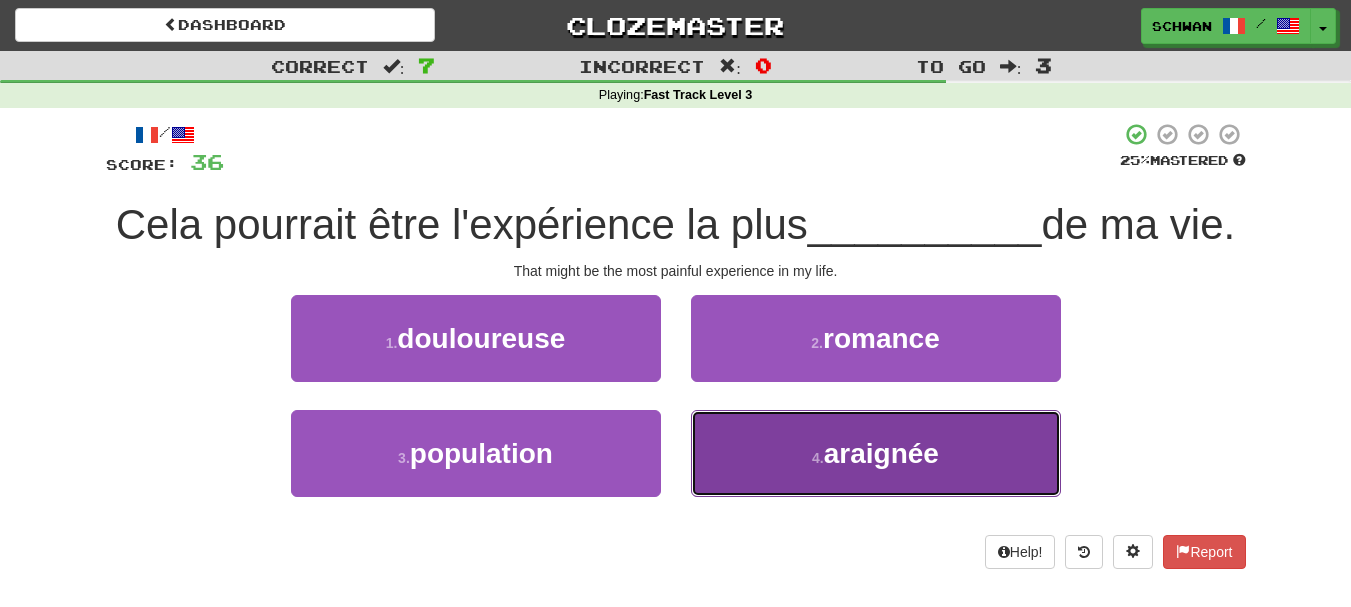 click on "4 .  araignée" at bounding box center (876, 453) 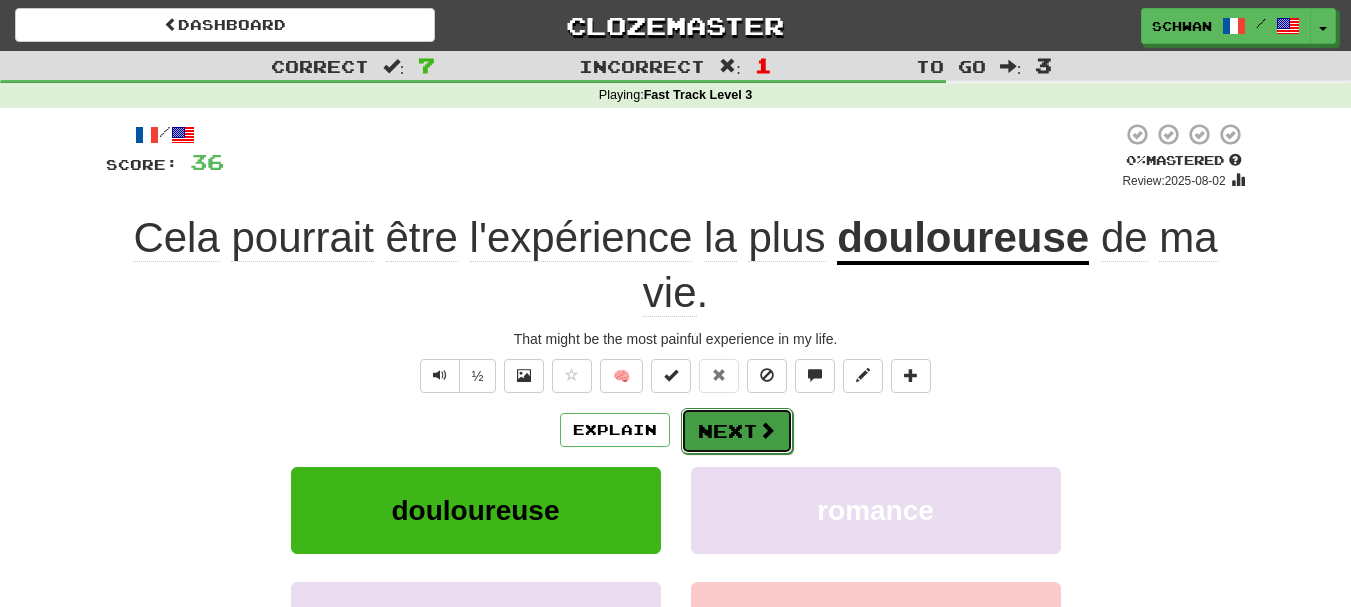 click on "Next" at bounding box center [737, 431] 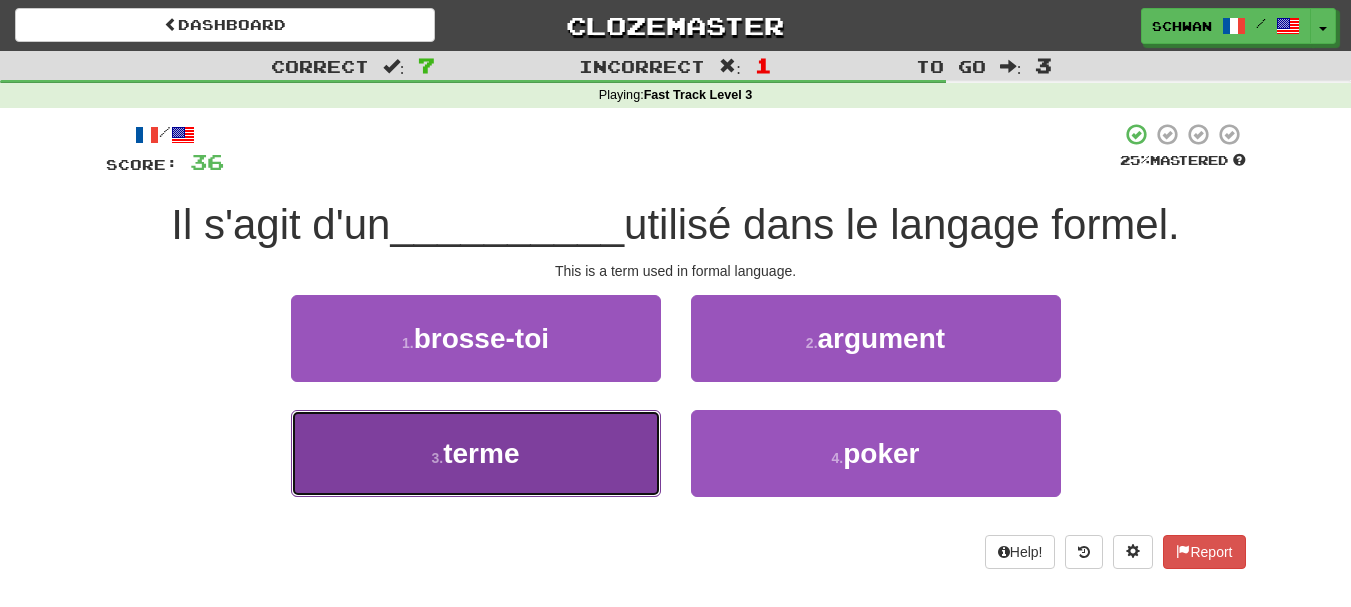 click on "3 .  terme" at bounding box center [476, 453] 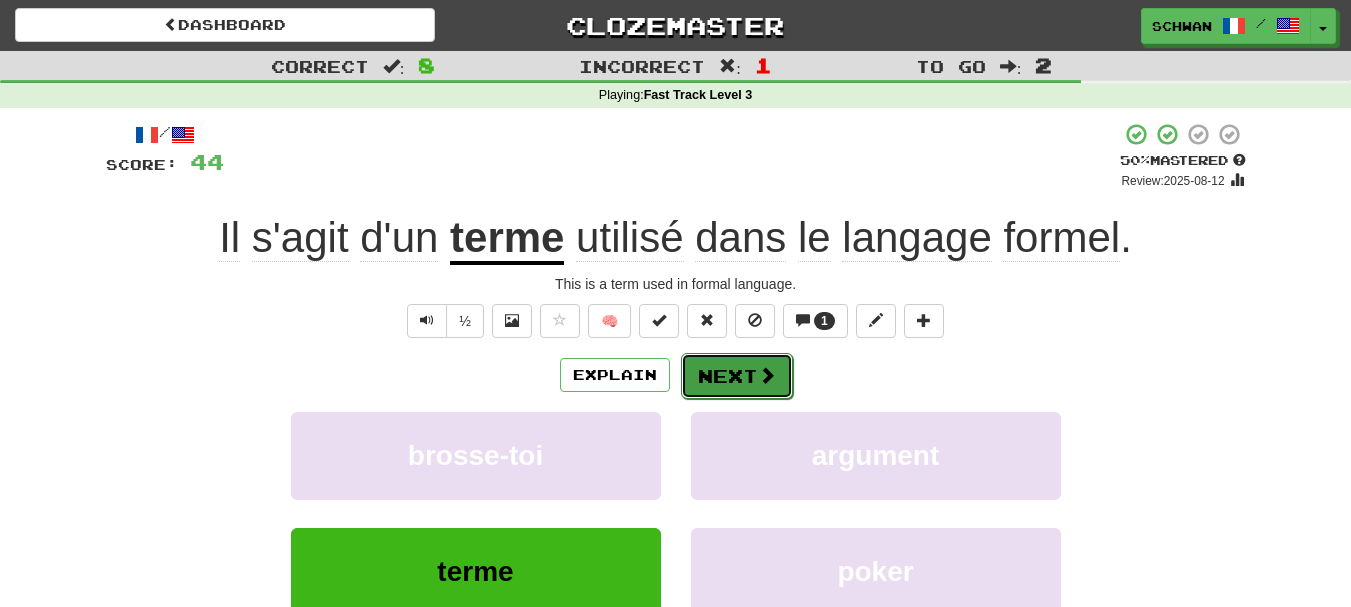click on "Next" at bounding box center (737, 376) 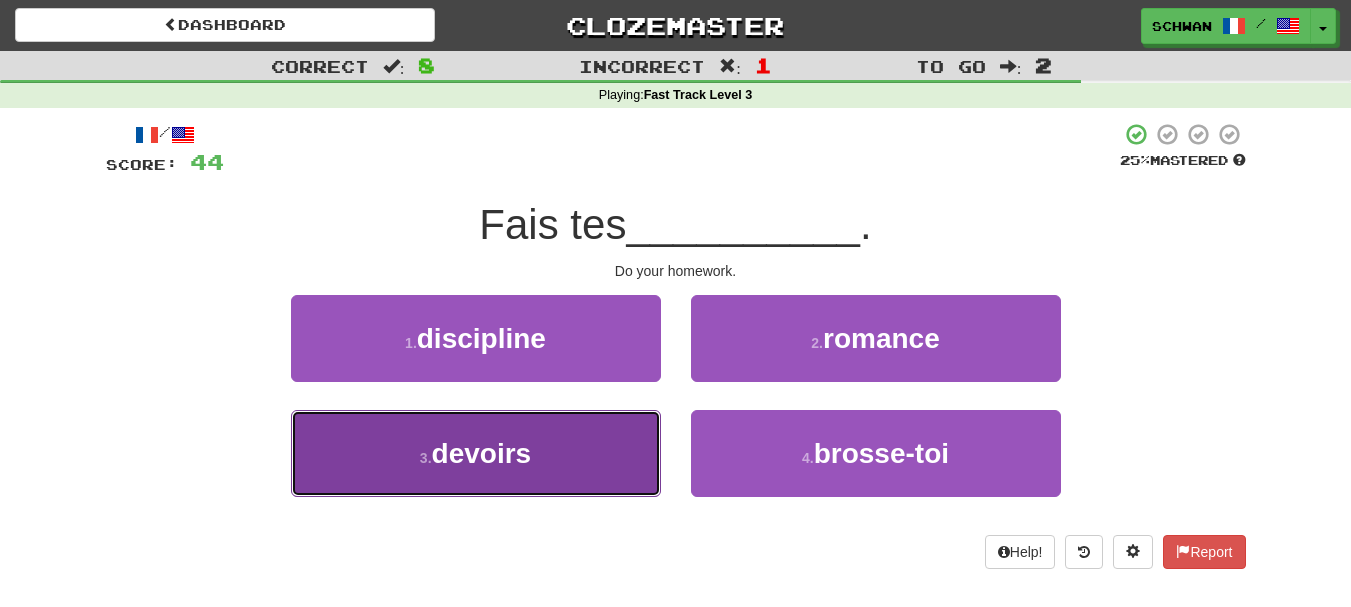 click on "3 .  devoirs" at bounding box center [476, 453] 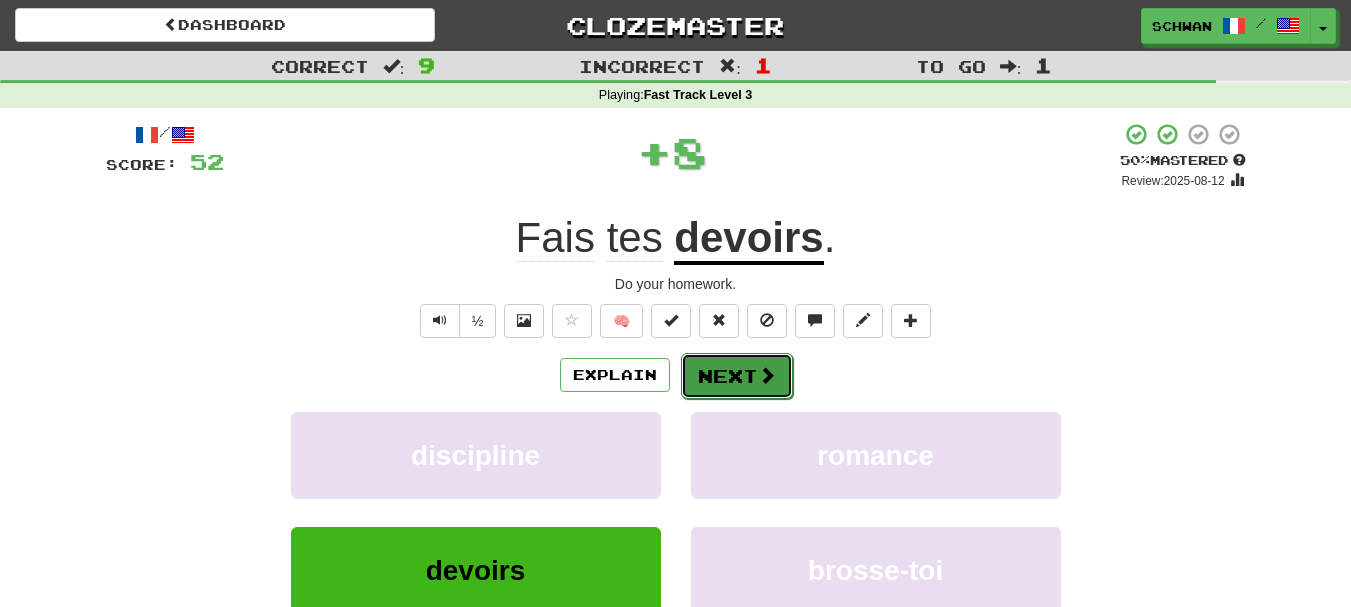 click on "Next" at bounding box center [737, 376] 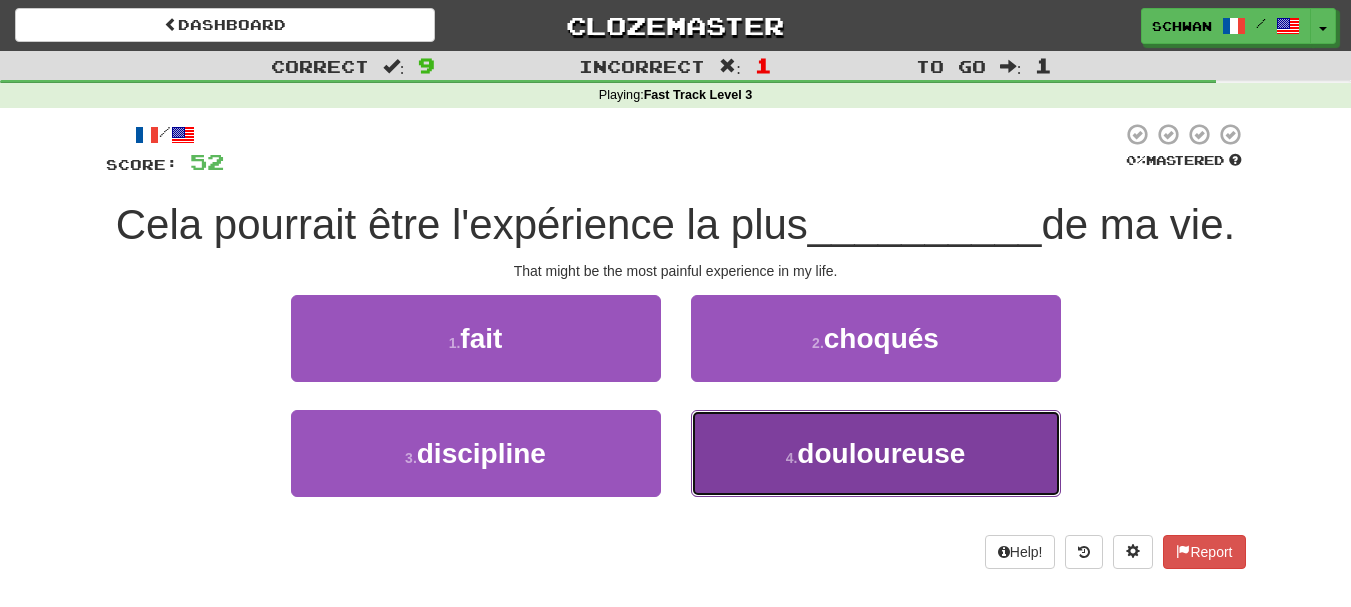 click on "4 .  douloureuse" at bounding box center (876, 453) 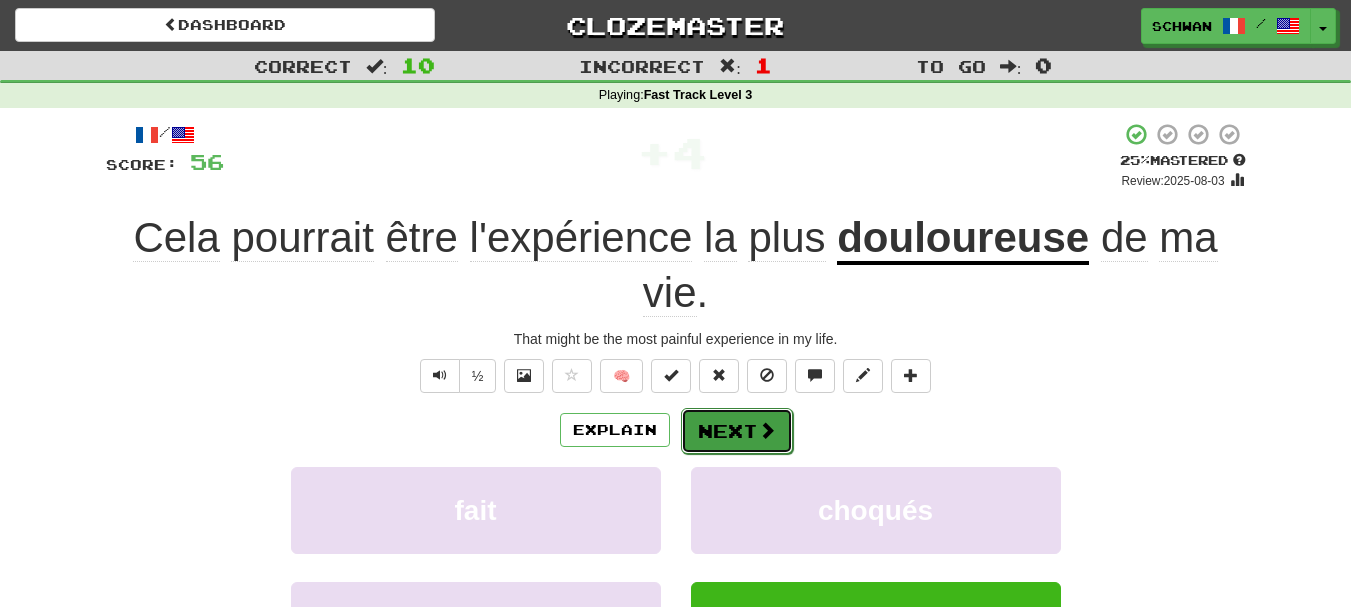 click on "Next" at bounding box center (737, 431) 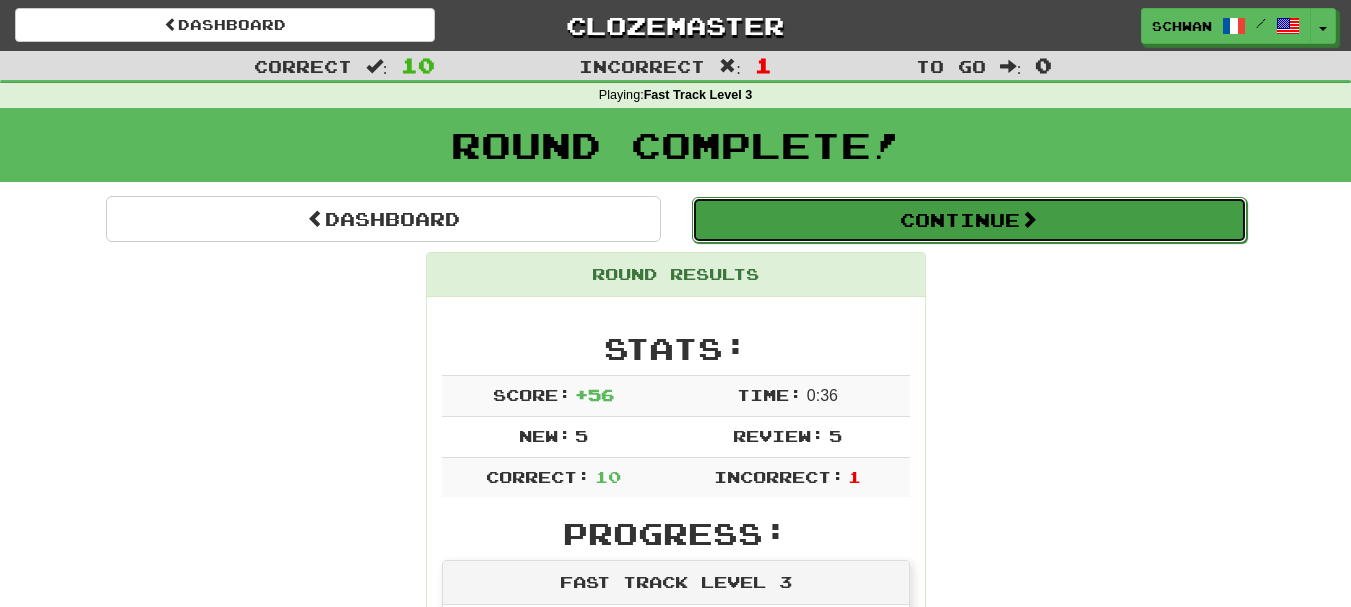 click on "Continue" at bounding box center [969, 220] 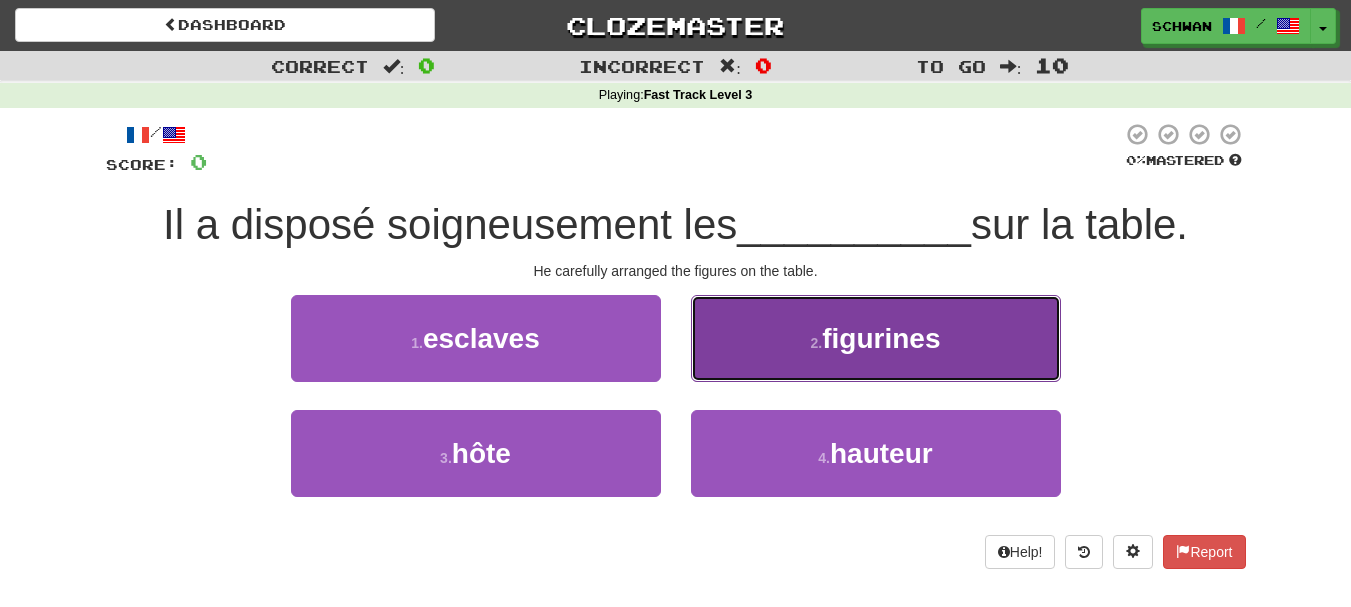 click on "figurines" at bounding box center (881, 338) 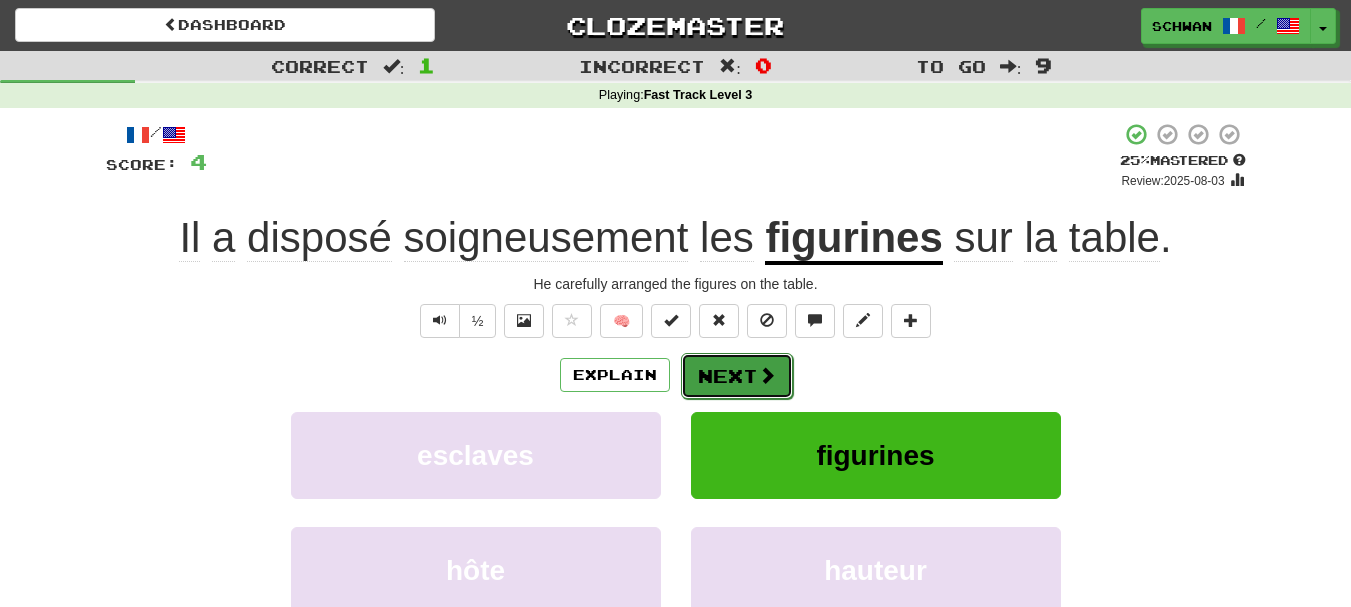 click on "Next" at bounding box center (737, 376) 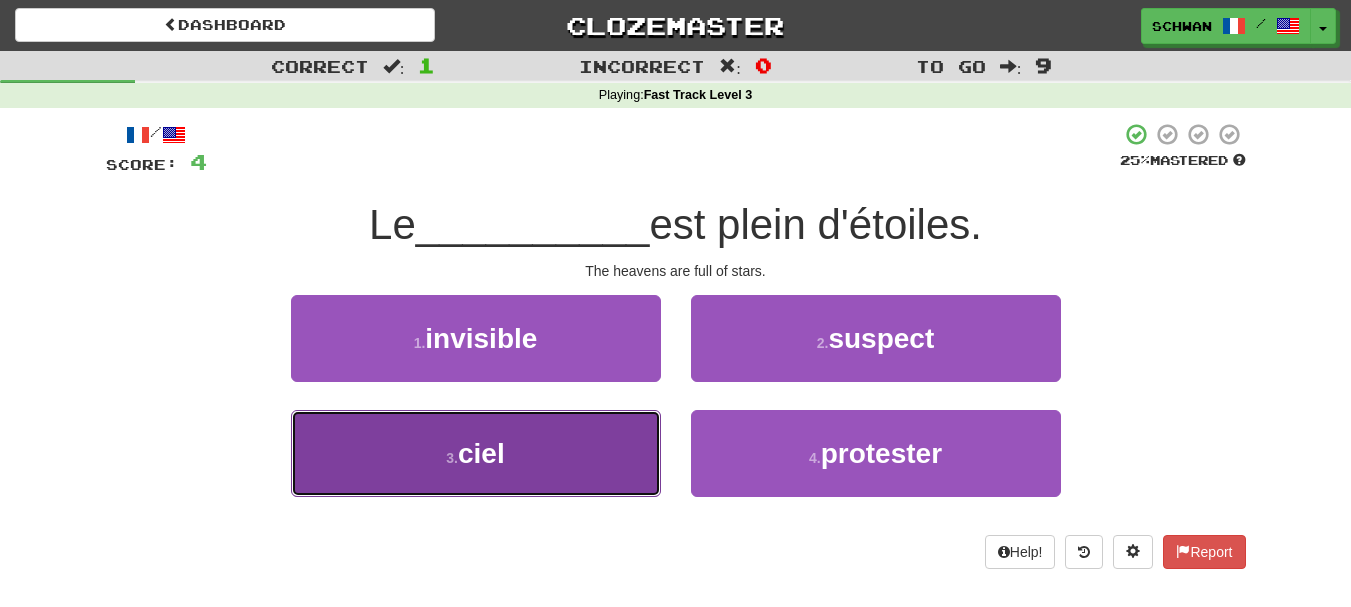 click on "3 .  ciel" at bounding box center (476, 453) 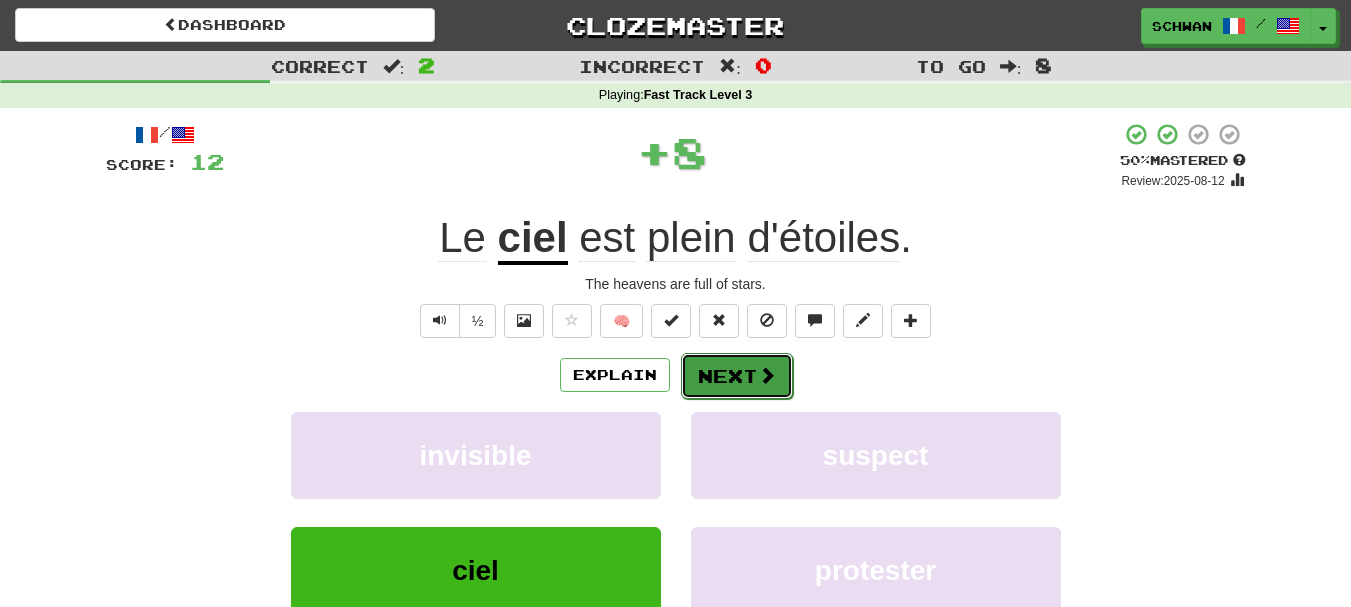 click on "Next" at bounding box center [737, 376] 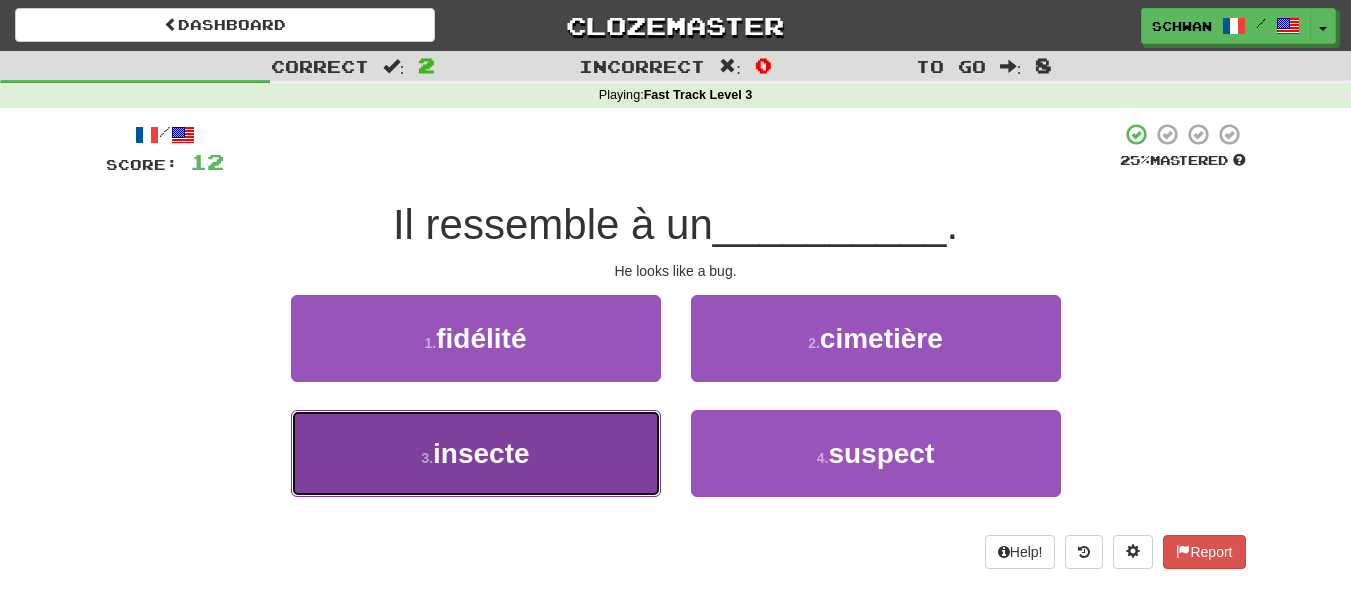 click on "3 .  insecte" at bounding box center (476, 453) 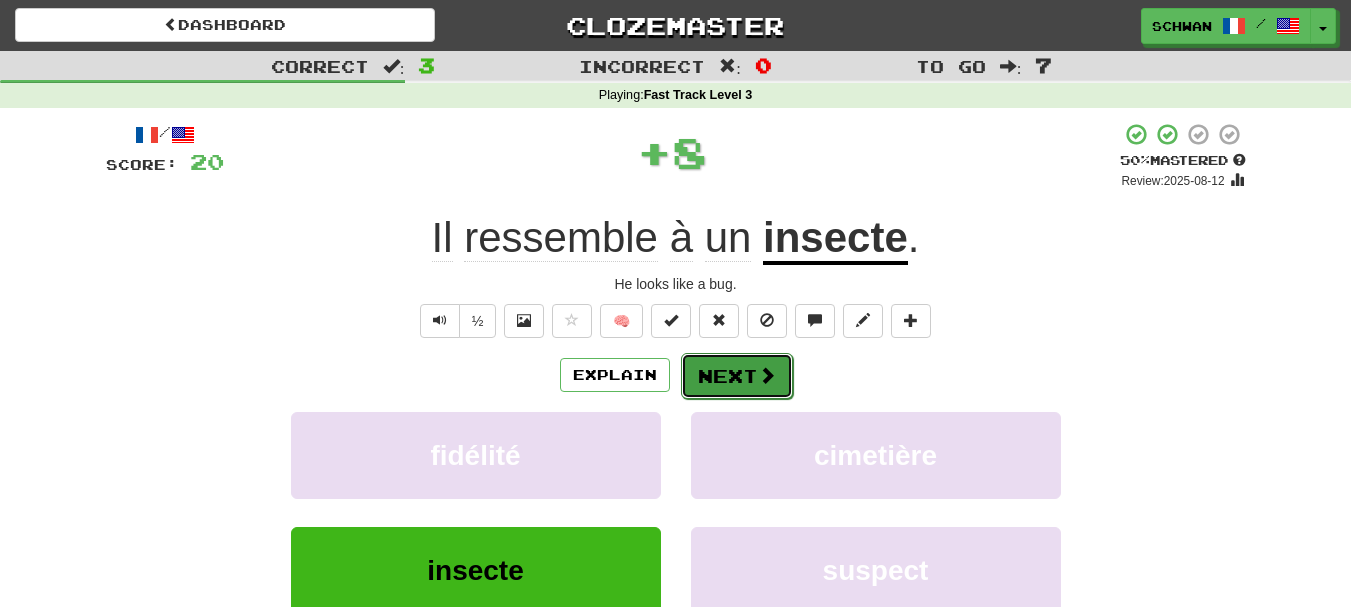 click on "Next" at bounding box center (737, 376) 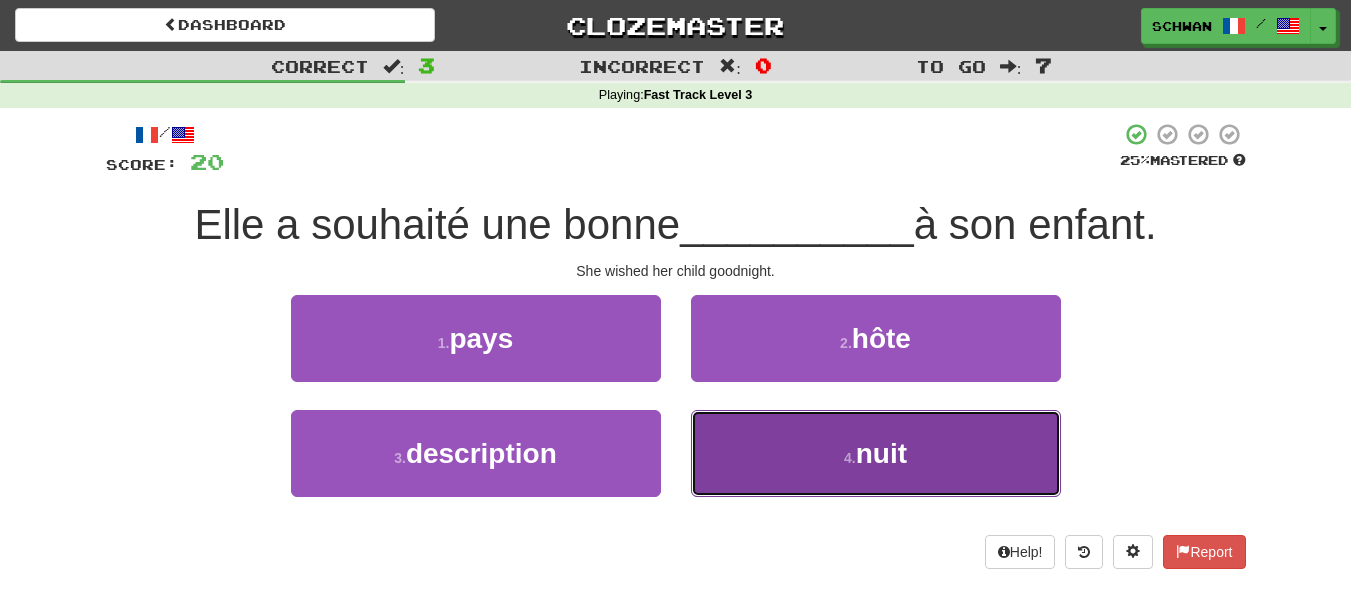 click on "4 .  nuit" at bounding box center [876, 453] 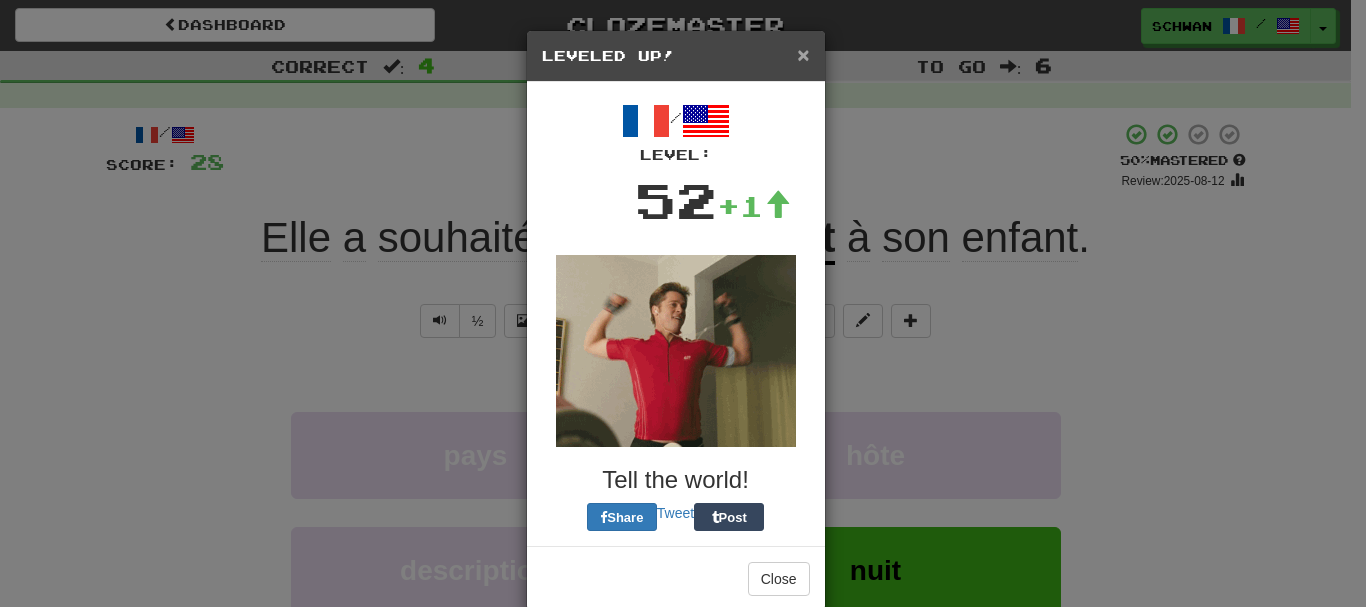 click on "×" at bounding box center [803, 54] 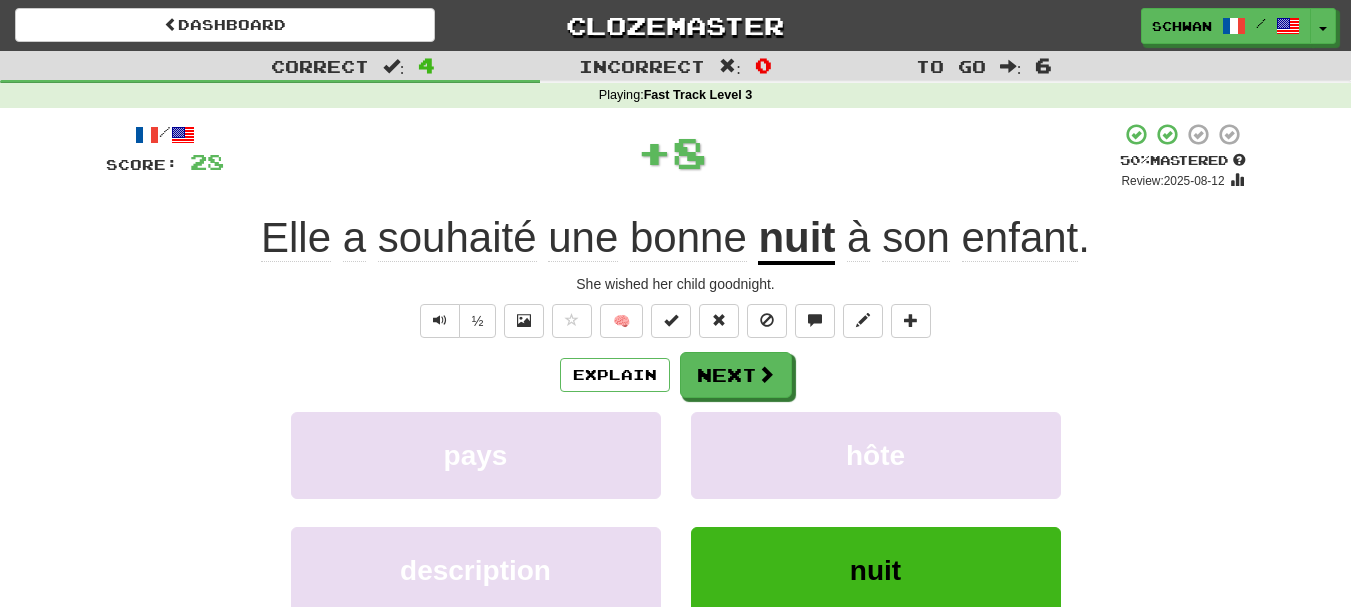click on "Incorrect   :   0" at bounding box center [675, 65] 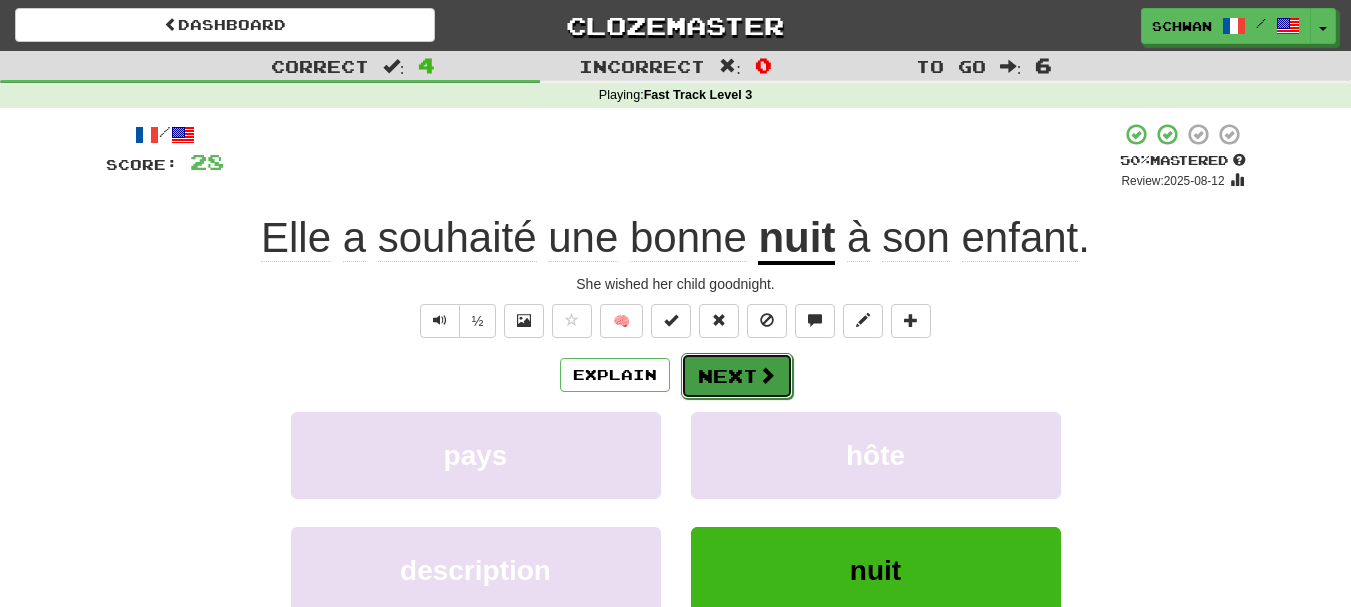 click on "Next" at bounding box center [737, 376] 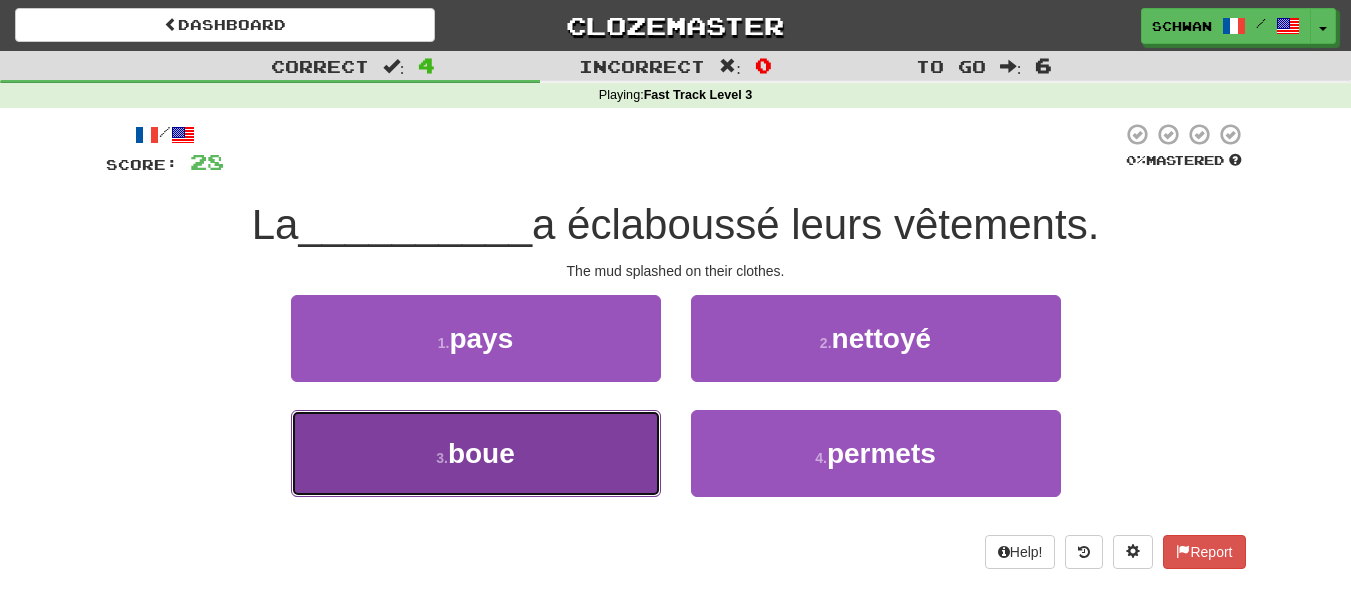 click on "3 .  boue" at bounding box center (476, 453) 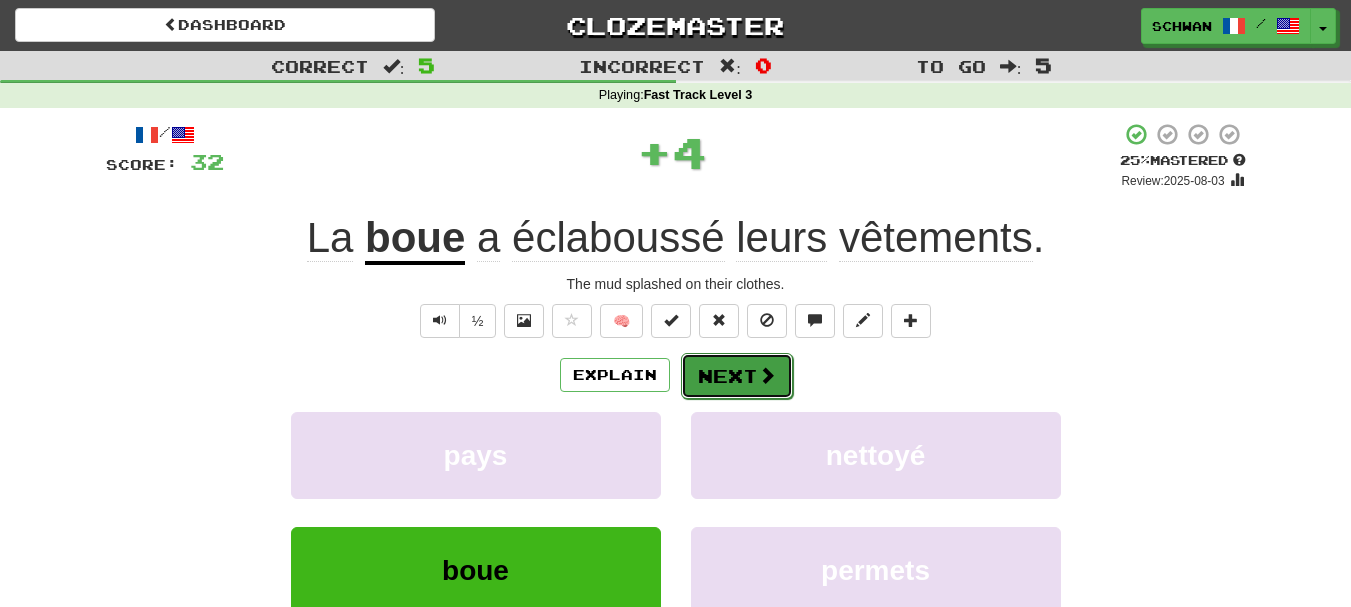 click on "Next" at bounding box center [737, 376] 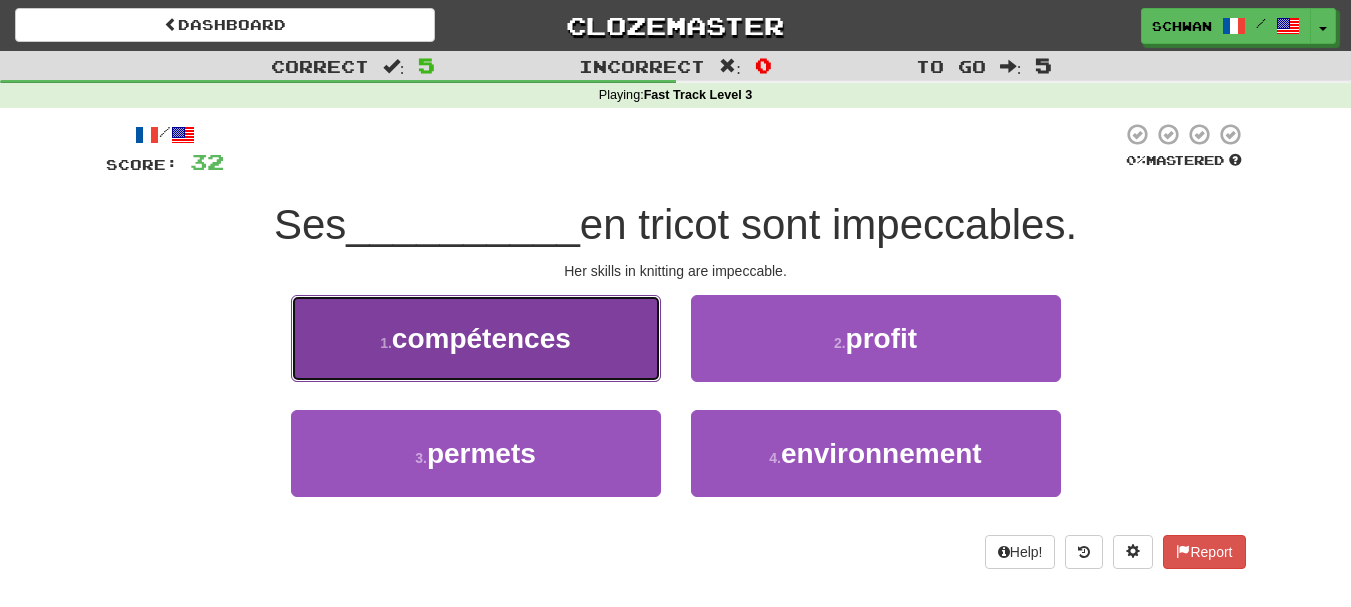click on "1 .  compétences" at bounding box center (476, 338) 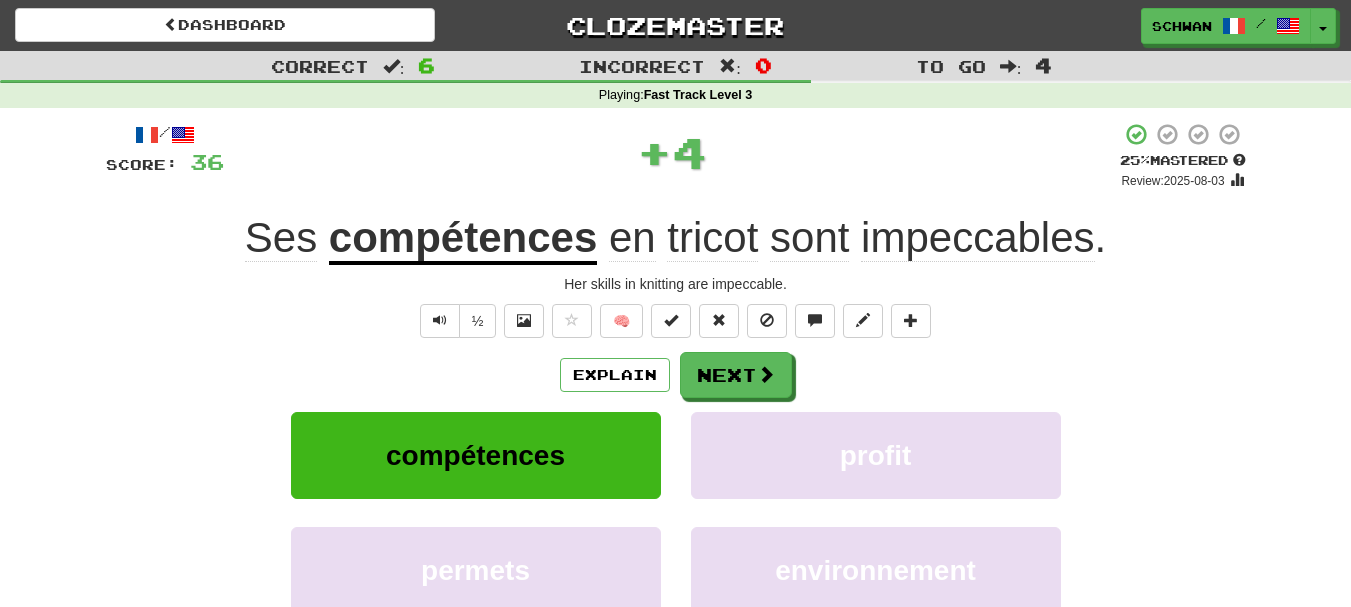 click on "Explain Next" at bounding box center [676, 375] 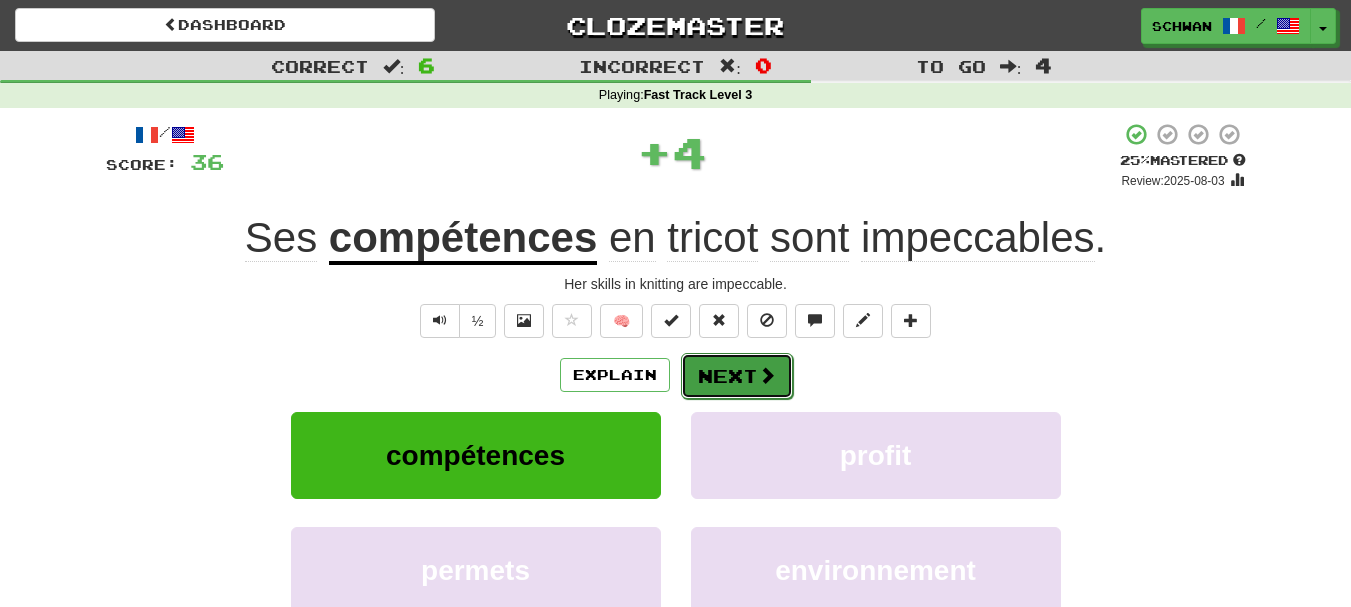 click on "Next" at bounding box center [737, 376] 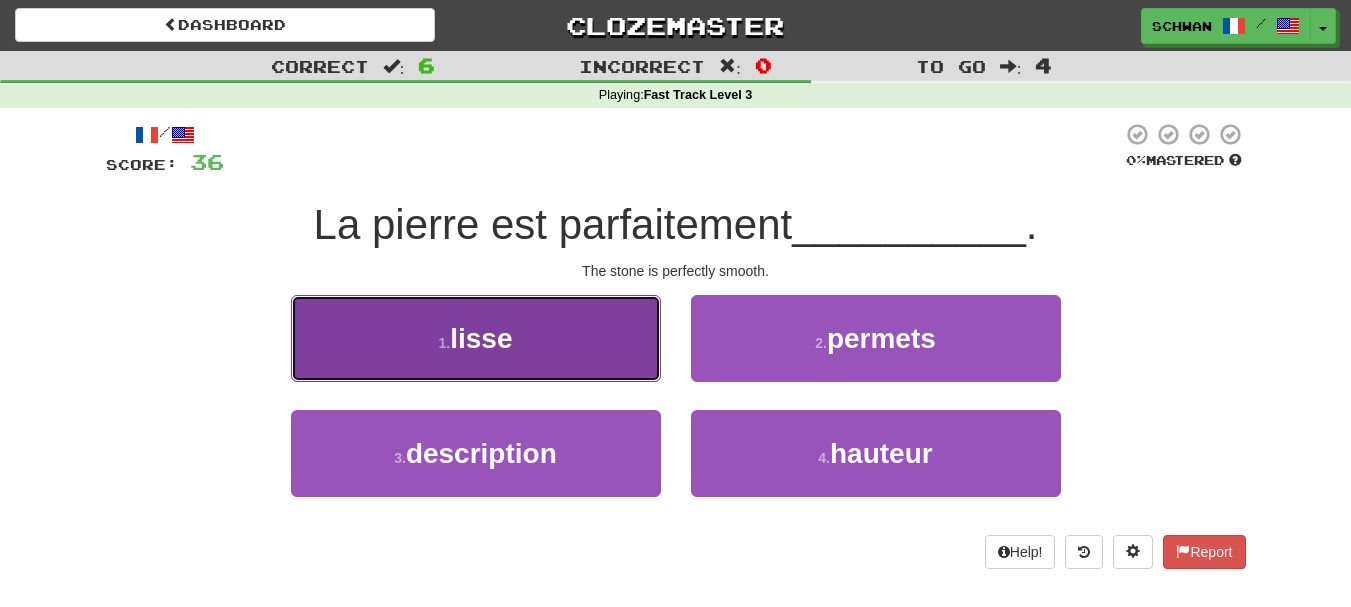 click on "1 .  lisse" at bounding box center (476, 338) 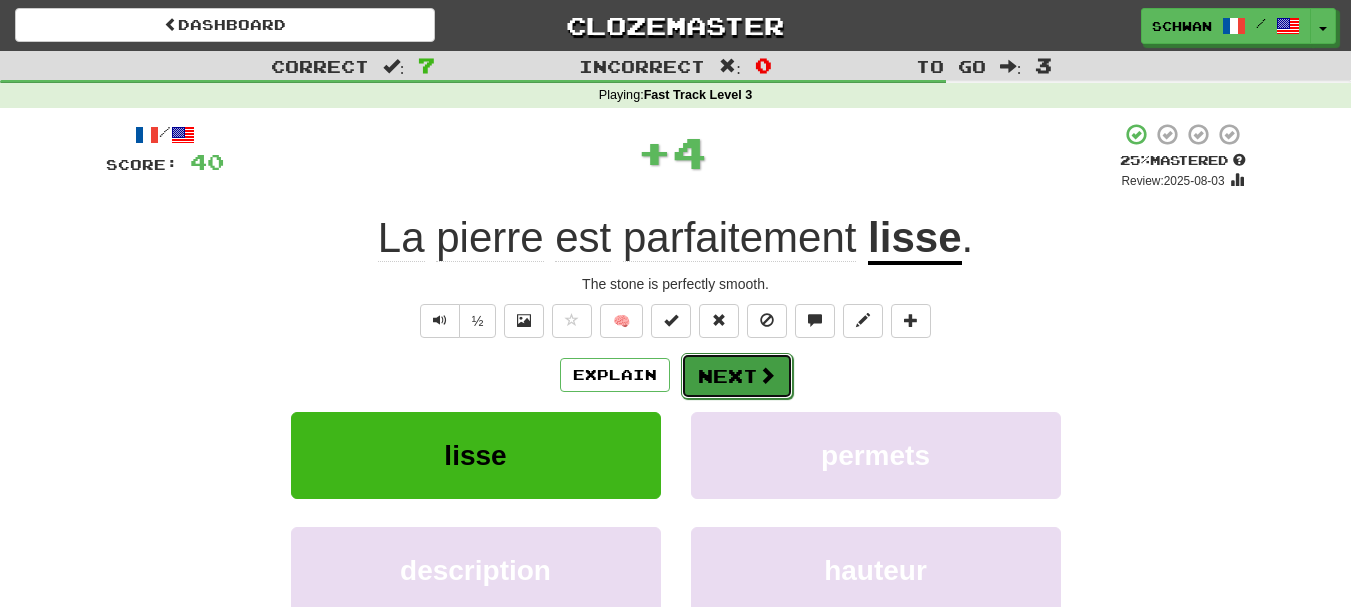 click on "Next" at bounding box center [737, 376] 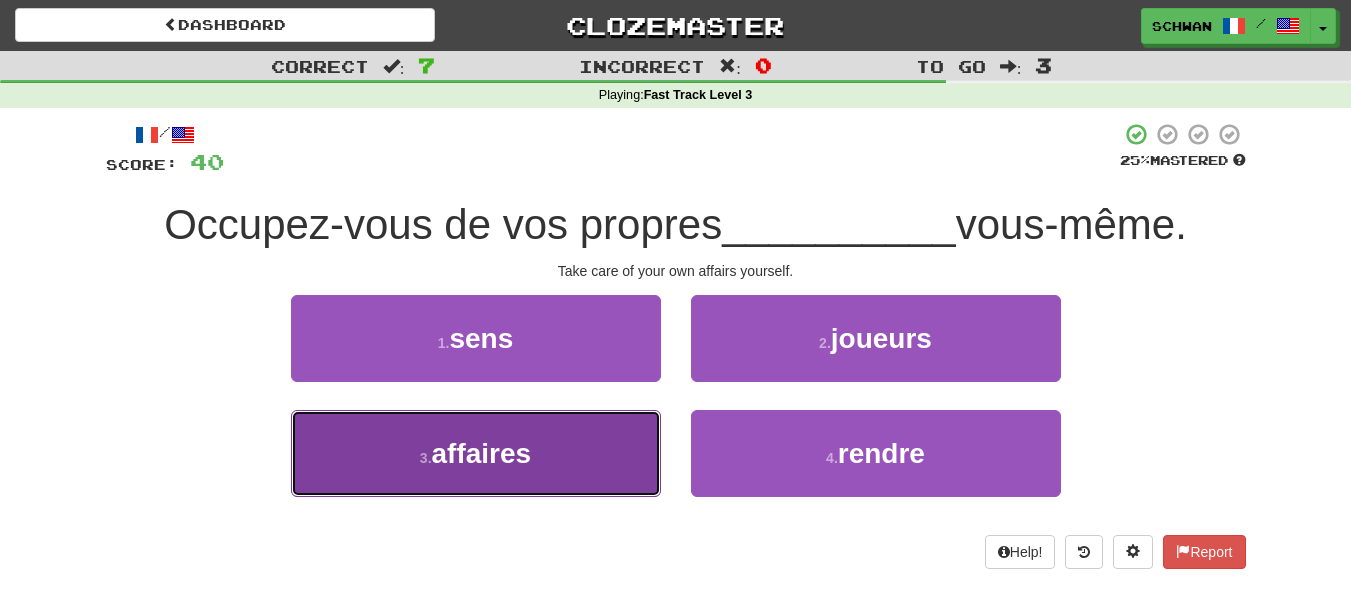 click on "3 .  affaires" at bounding box center [476, 453] 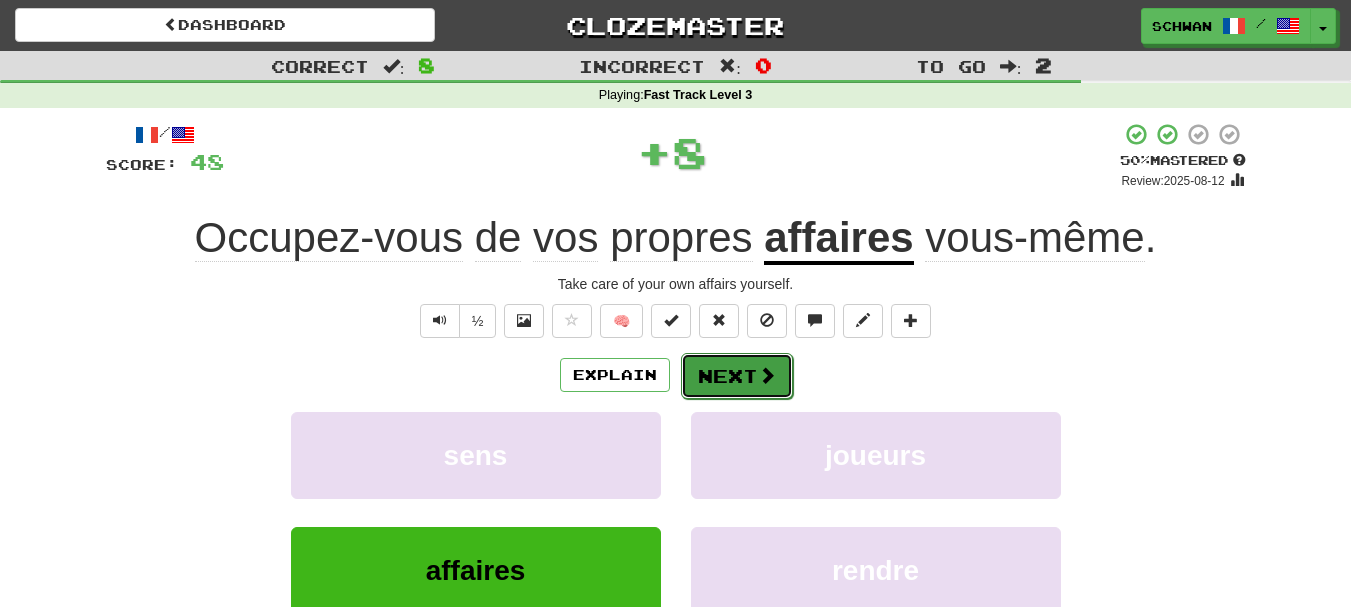 click on "Next" at bounding box center [737, 376] 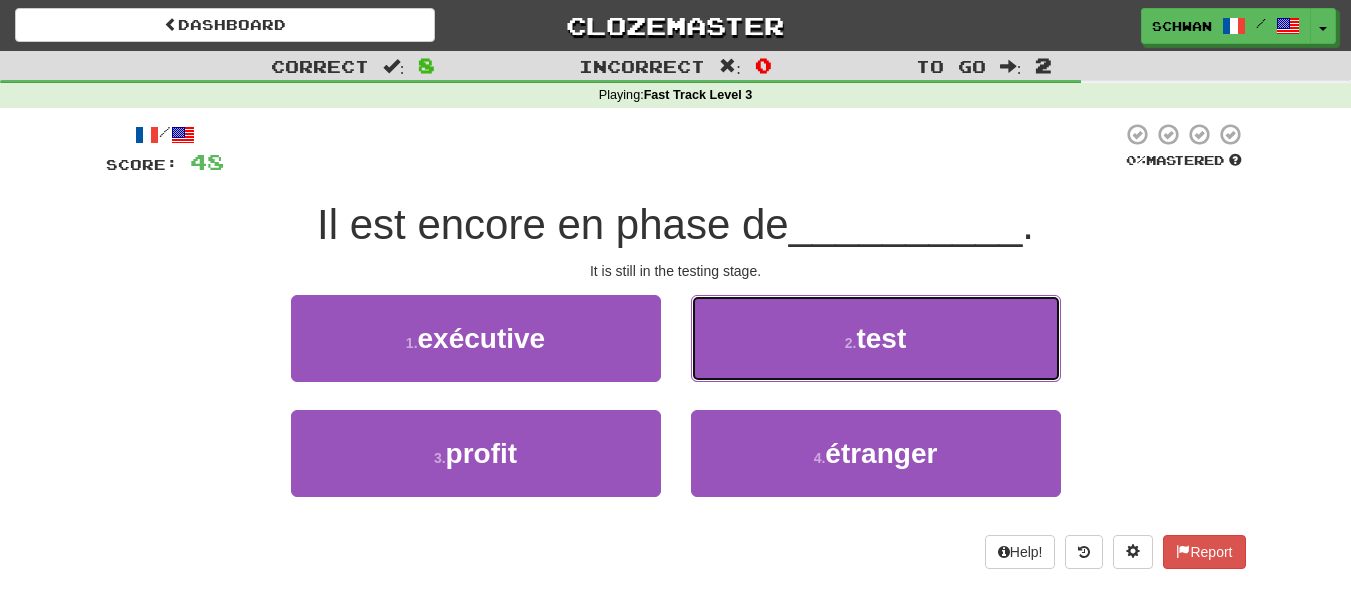 click on "2 .  test" at bounding box center [876, 338] 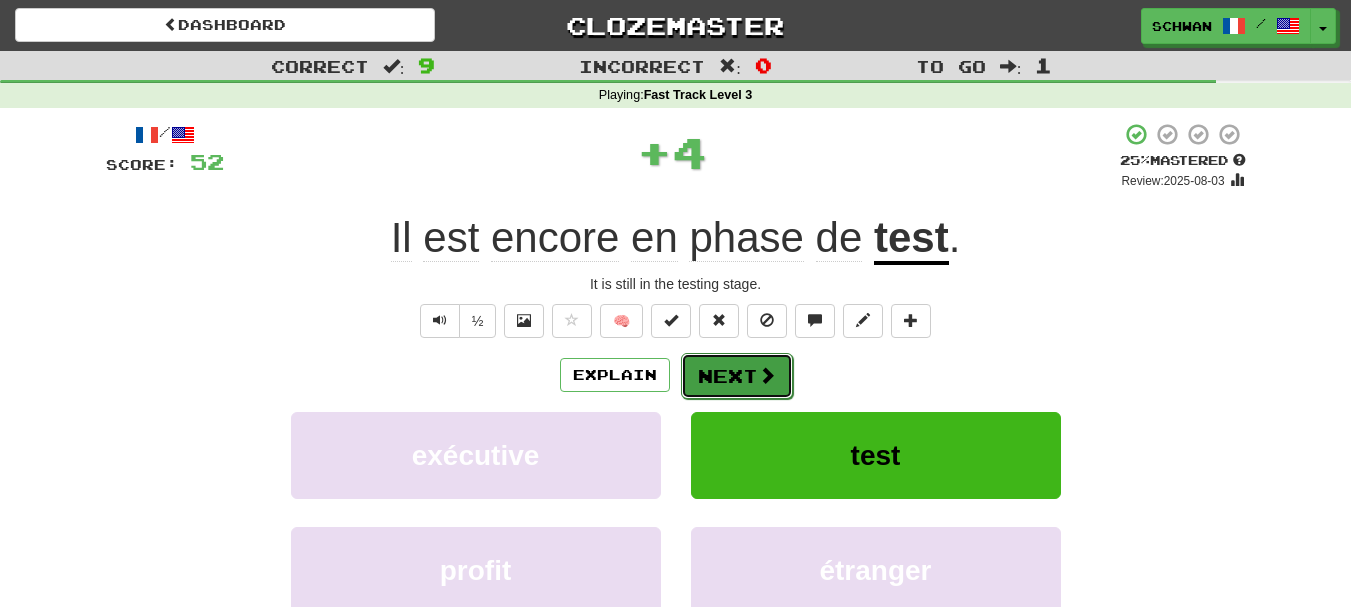 click on "Next" at bounding box center (737, 376) 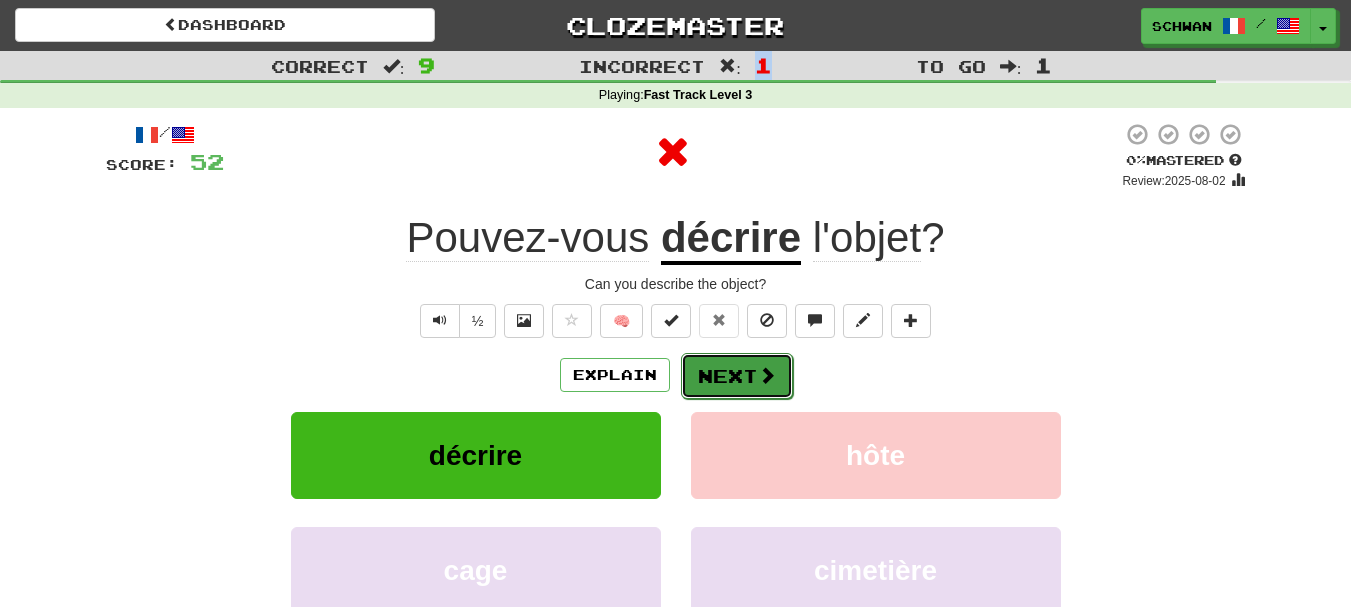 click on "Next" at bounding box center (737, 376) 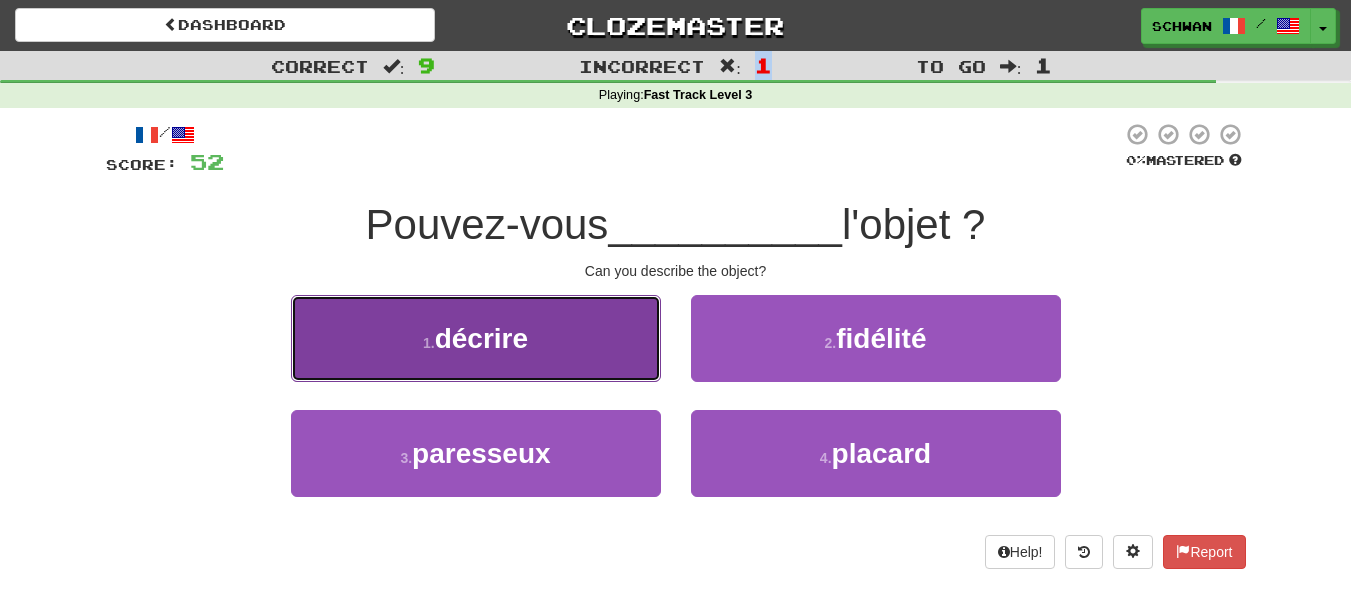 click on "décrire" at bounding box center (481, 338) 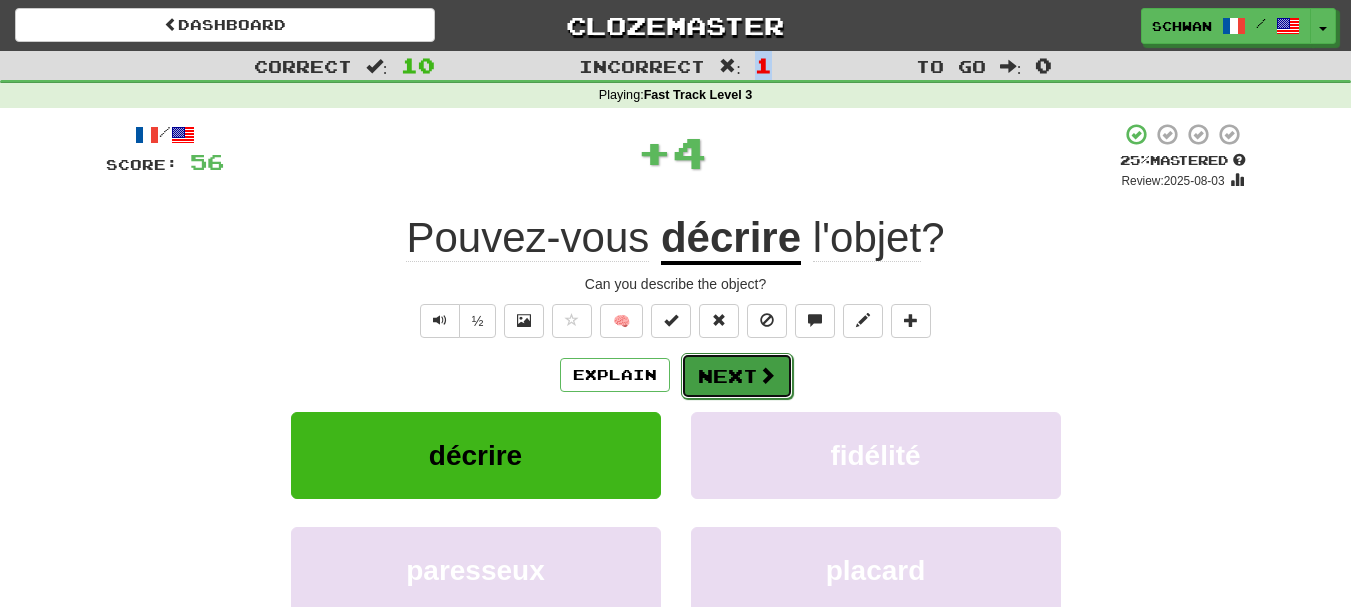 click on "Next" at bounding box center [737, 376] 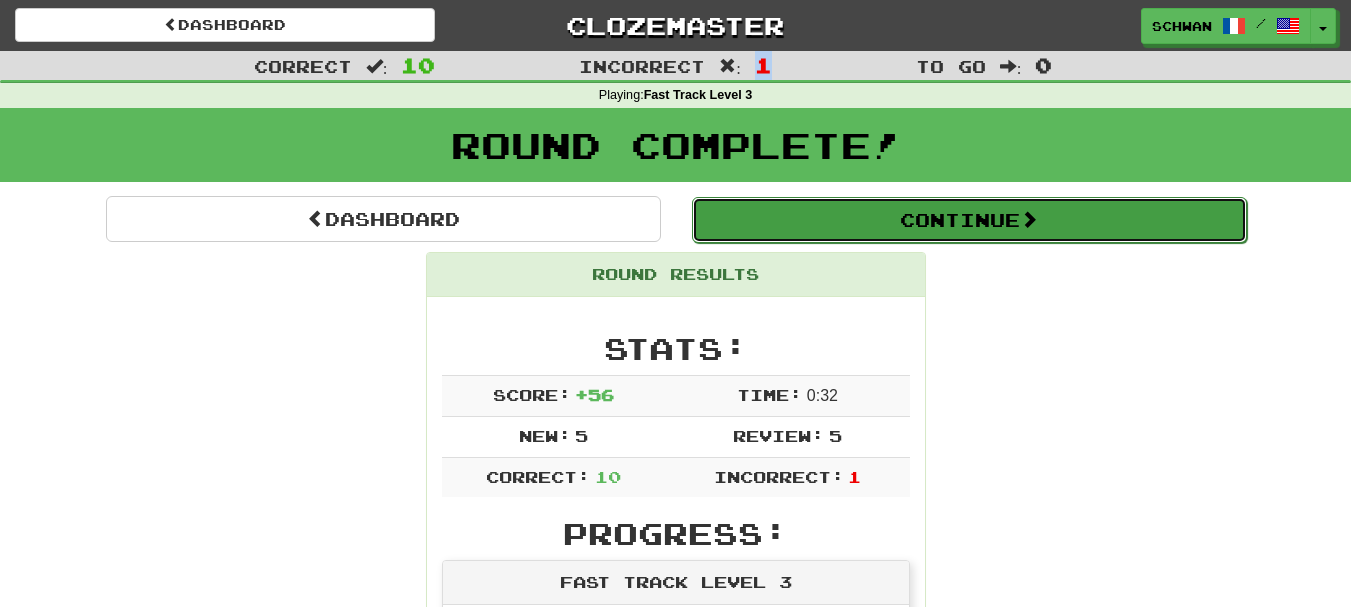 click on "Continue" at bounding box center [969, 220] 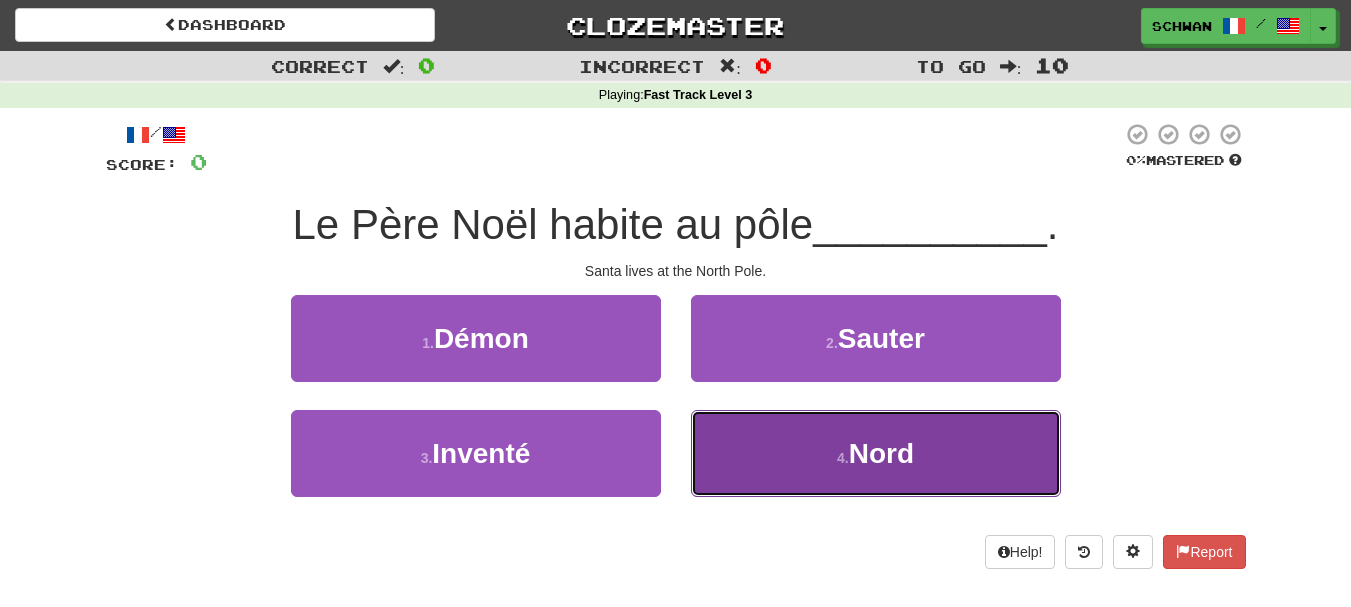 click on "4 .  Nord" at bounding box center (876, 453) 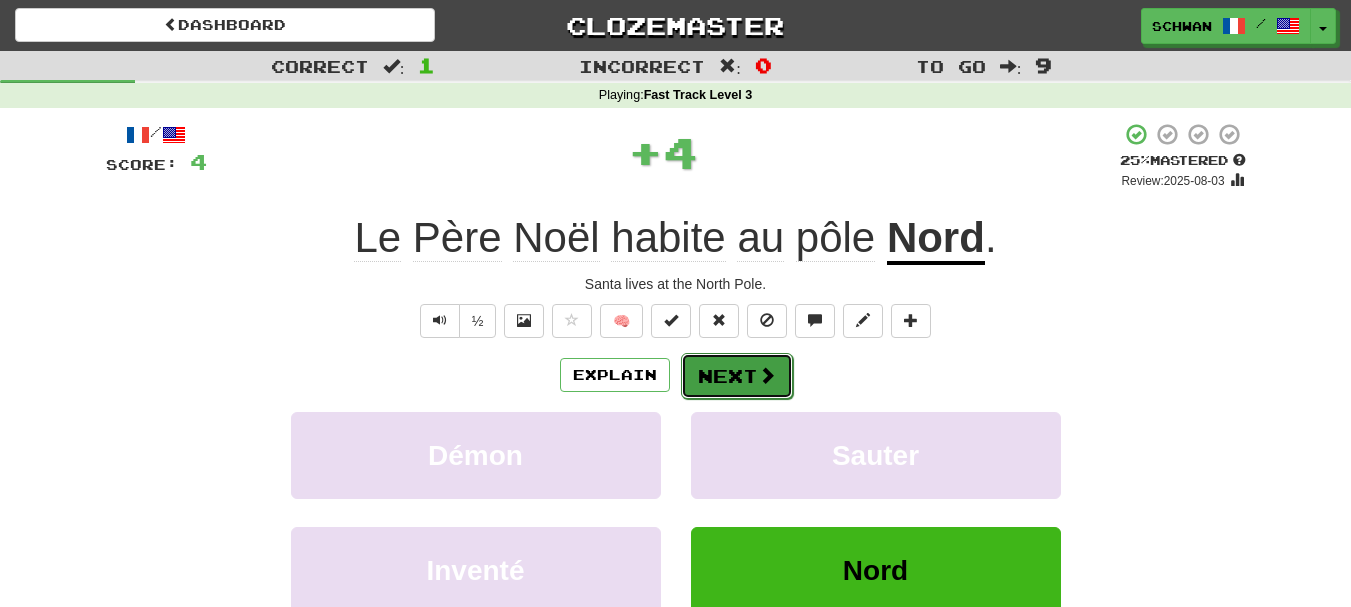 click on "Next" at bounding box center (737, 376) 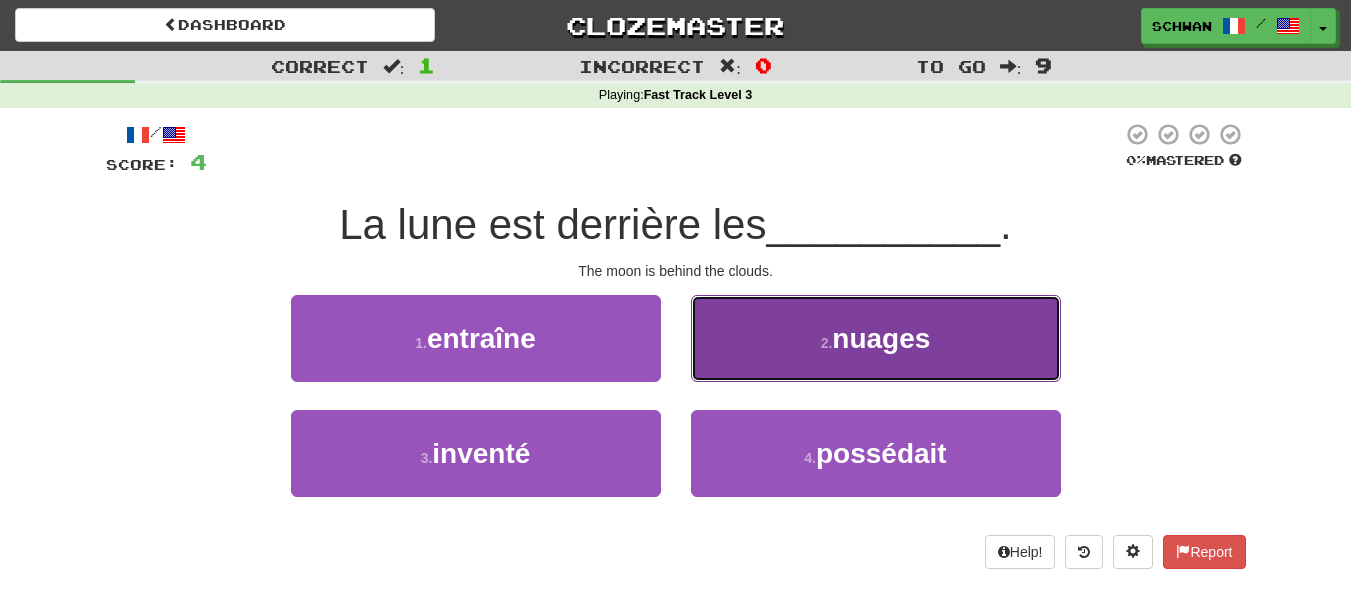 click on "2 .  nuages" at bounding box center (876, 338) 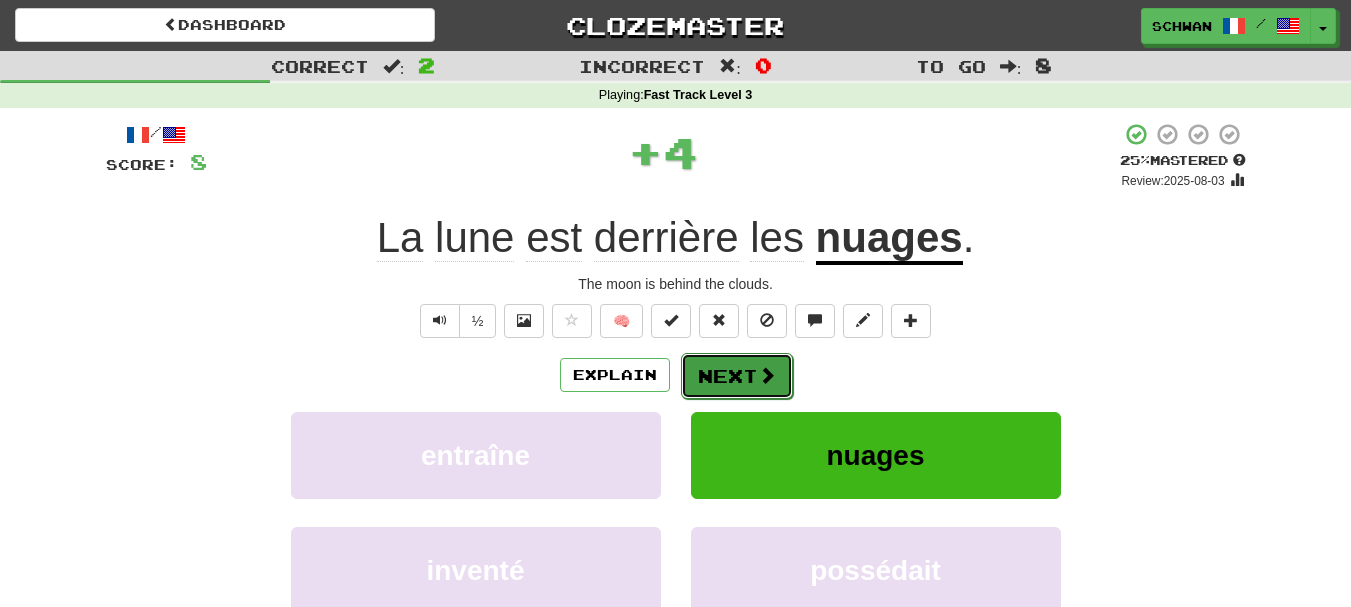 click on "Next" at bounding box center (737, 376) 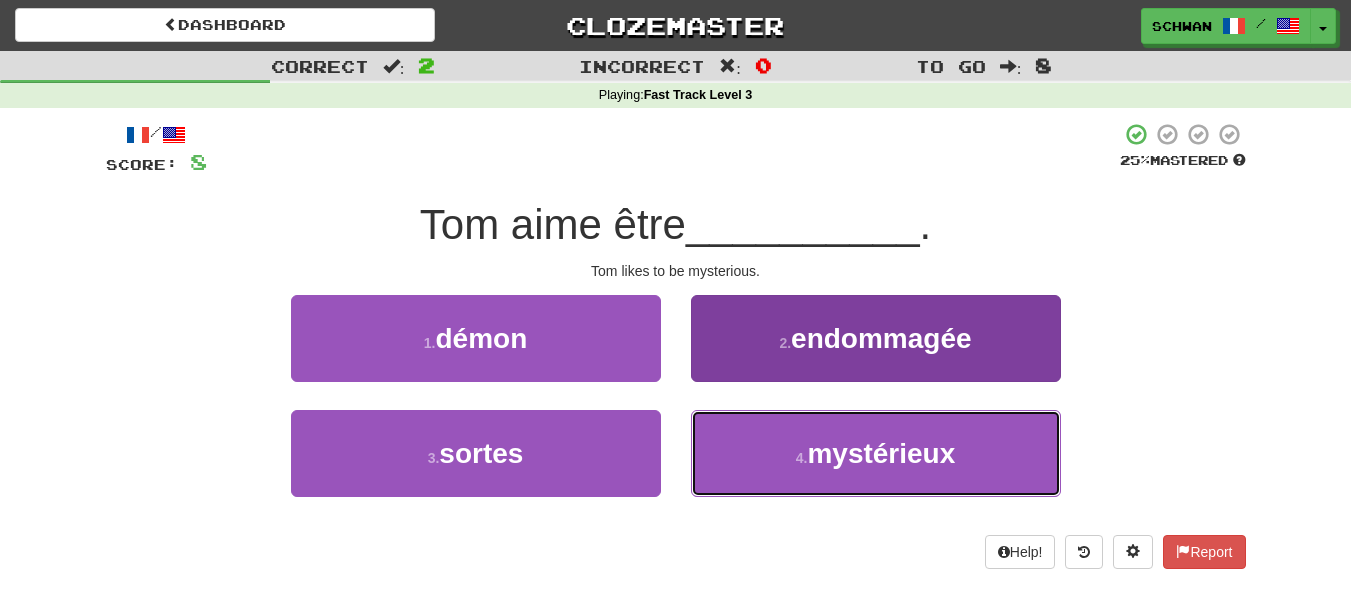 click on "4 .  mystérieux" at bounding box center (876, 453) 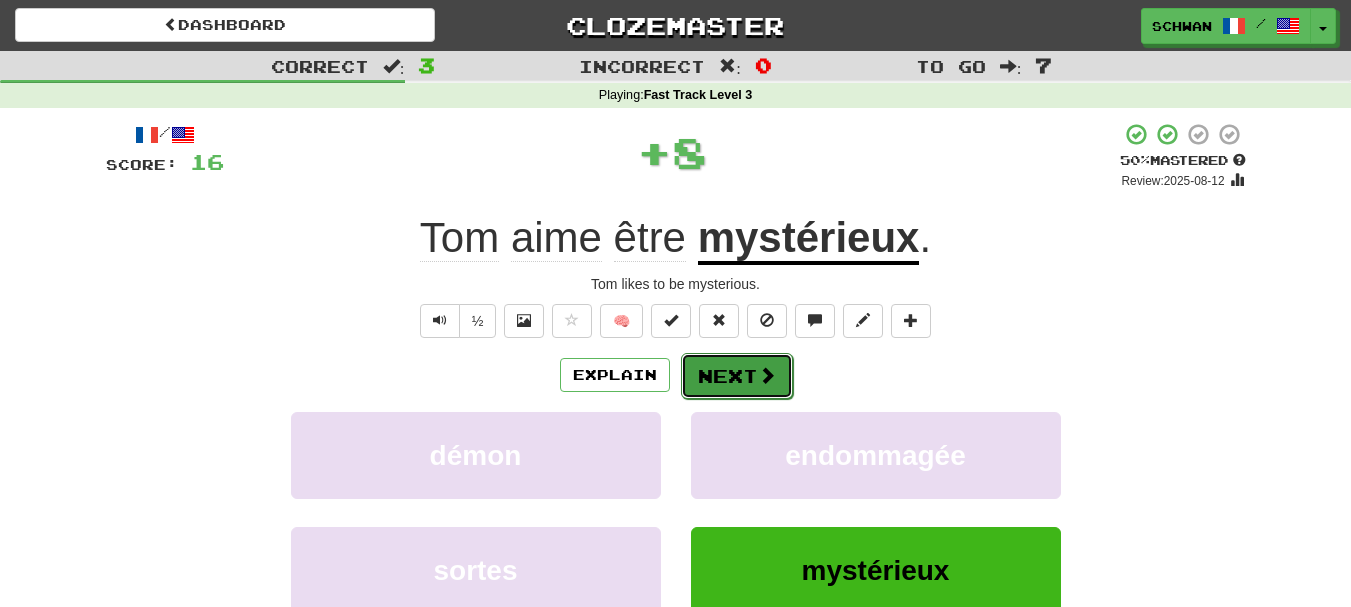 click on "Next" at bounding box center [737, 376] 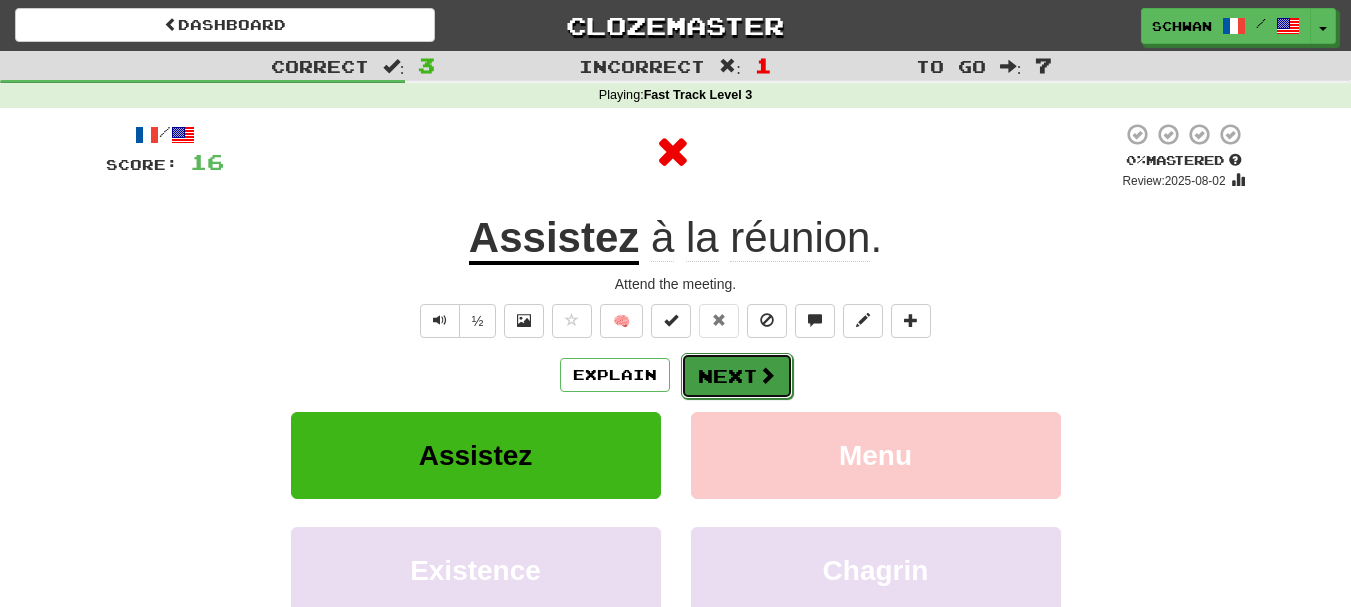 click on "Next" at bounding box center [737, 376] 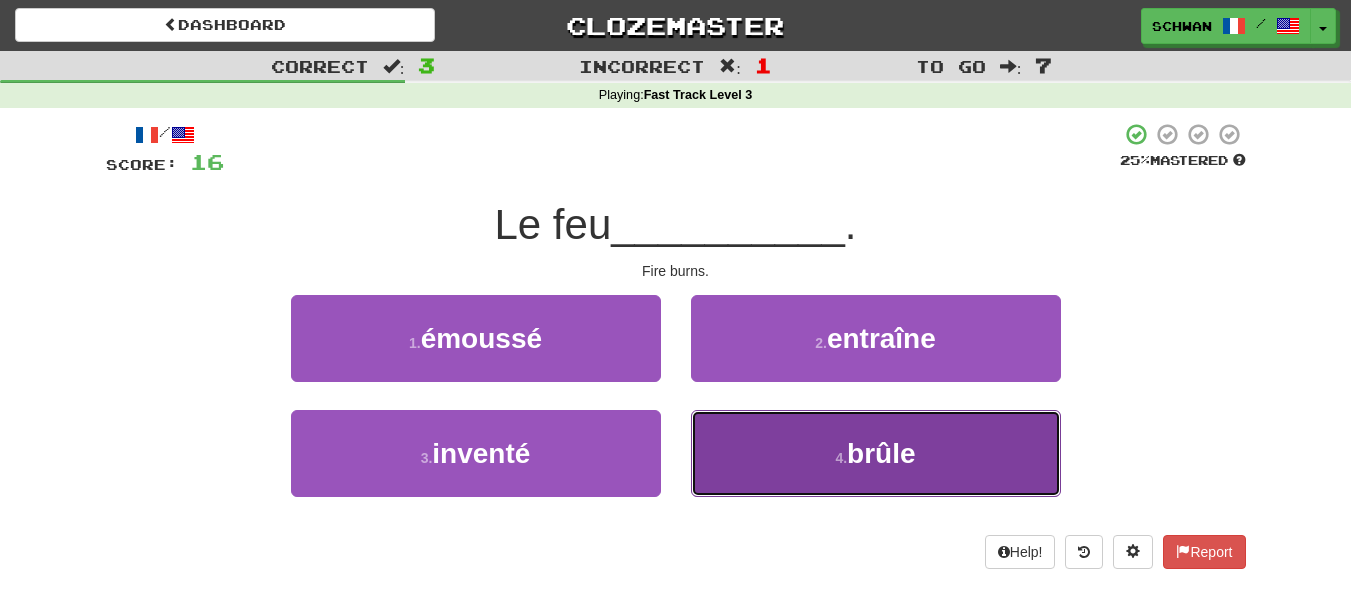 click on "4 .  brûle" at bounding box center [876, 453] 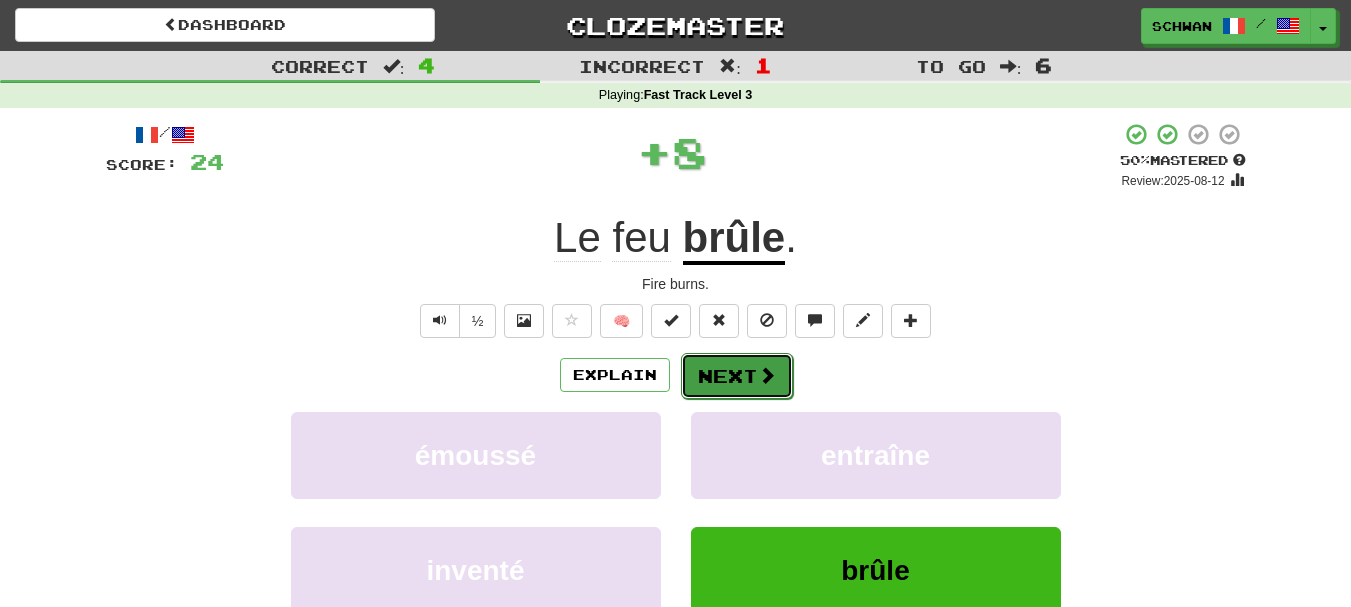 click on "Next" at bounding box center (737, 376) 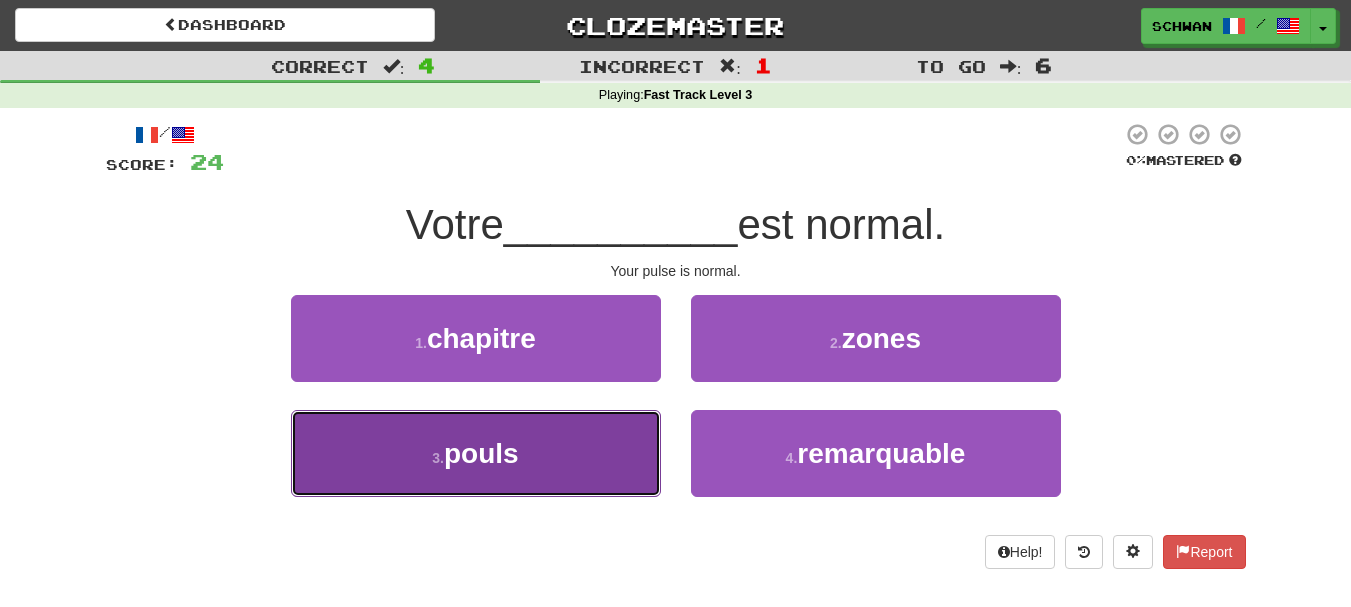 click on "pouls" at bounding box center (481, 453) 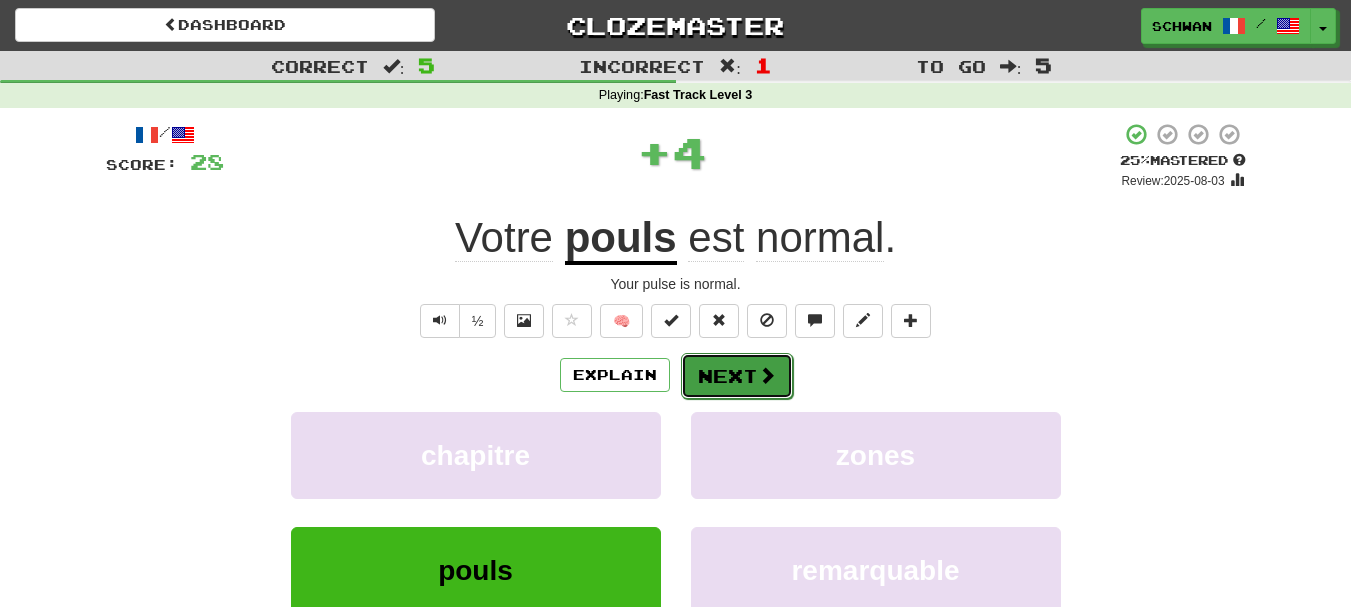 click on "Next" at bounding box center [737, 376] 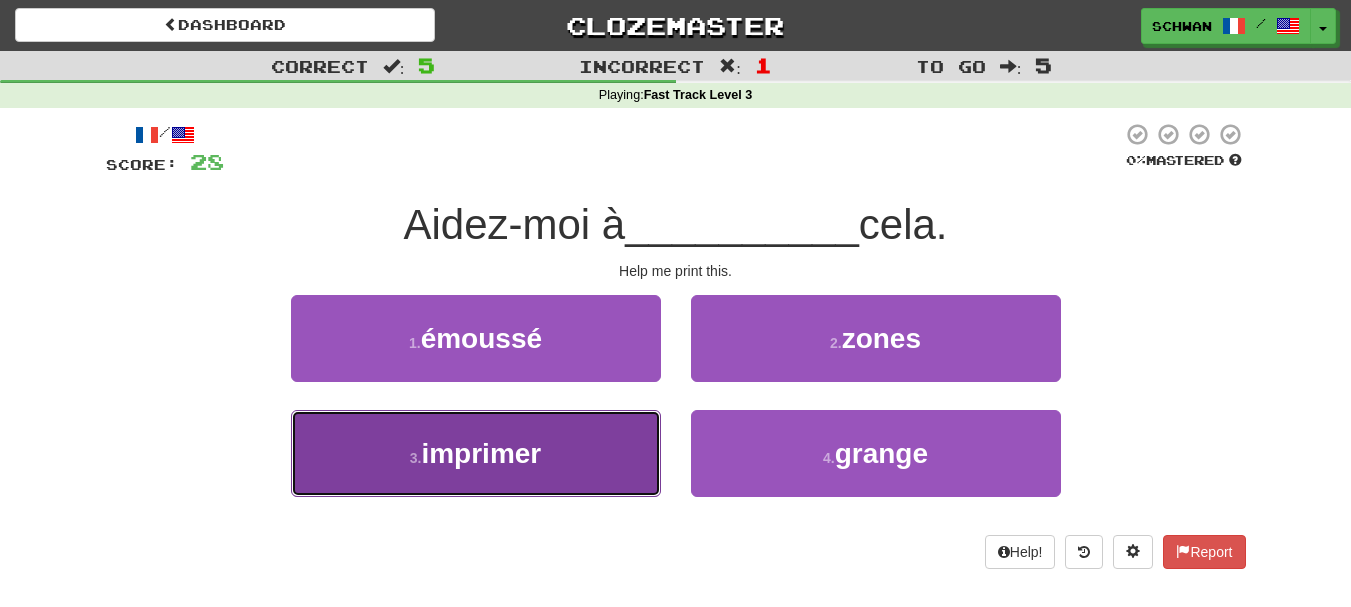 click on "imprimer" at bounding box center (481, 453) 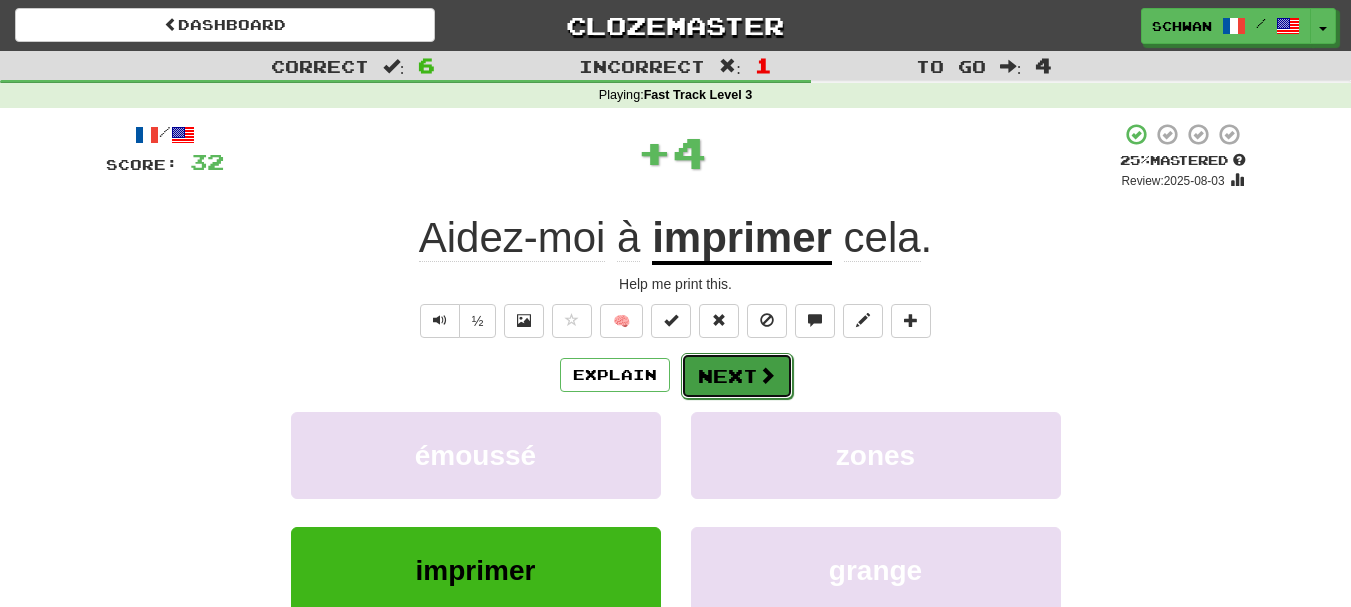 click on "Next" at bounding box center (737, 376) 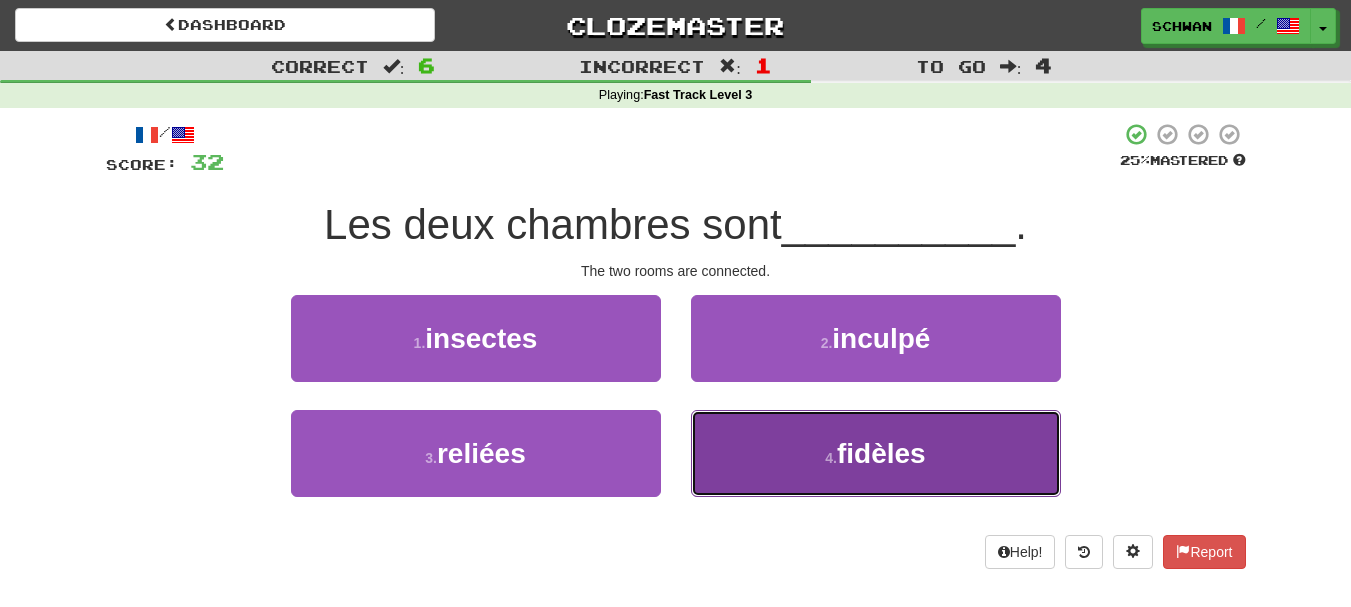 click on "4 .  fidèles" at bounding box center (876, 453) 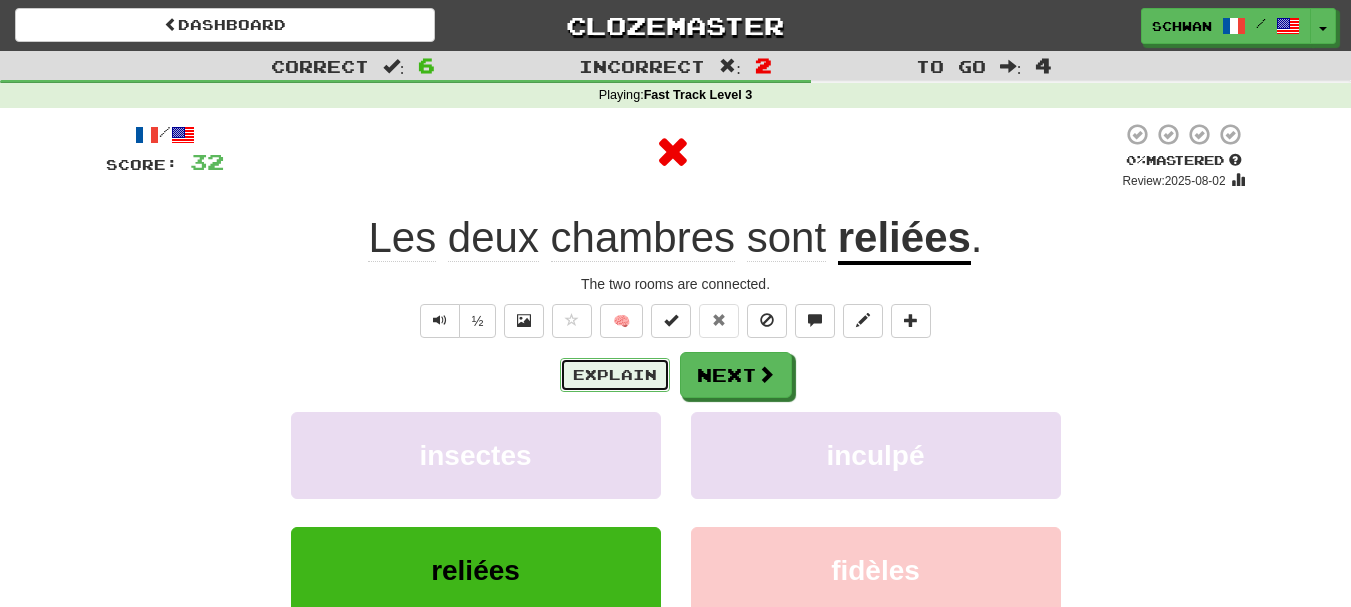 click on "Explain" at bounding box center (615, 375) 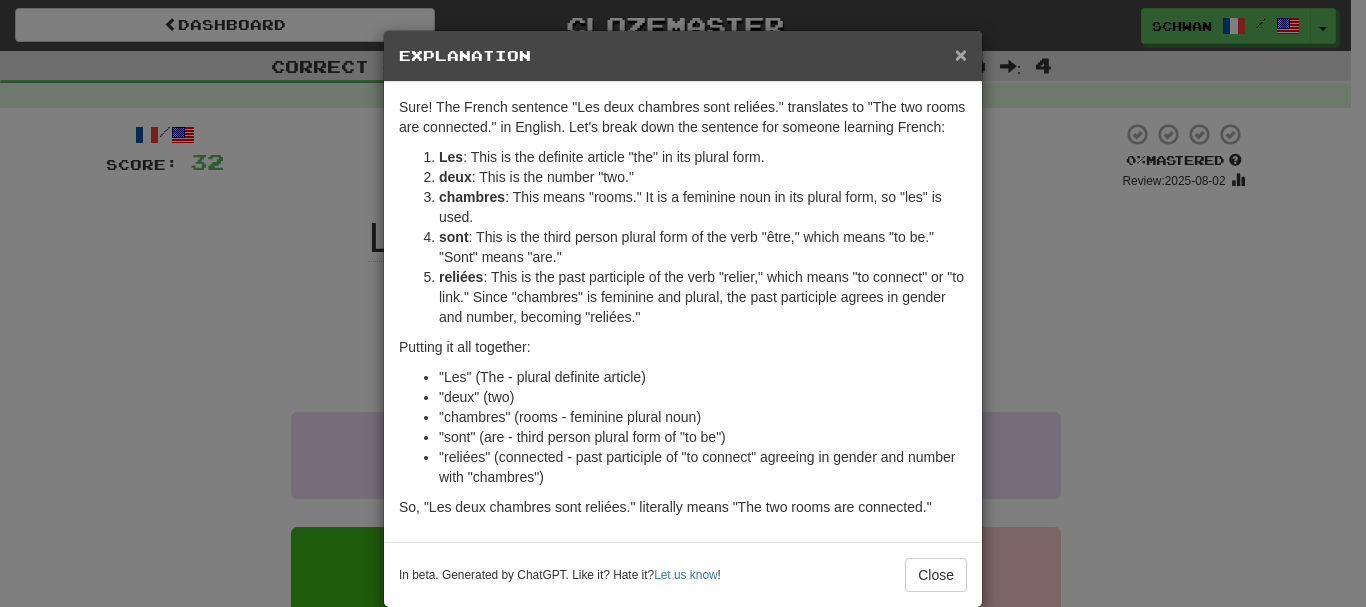 click on "×" at bounding box center (961, 54) 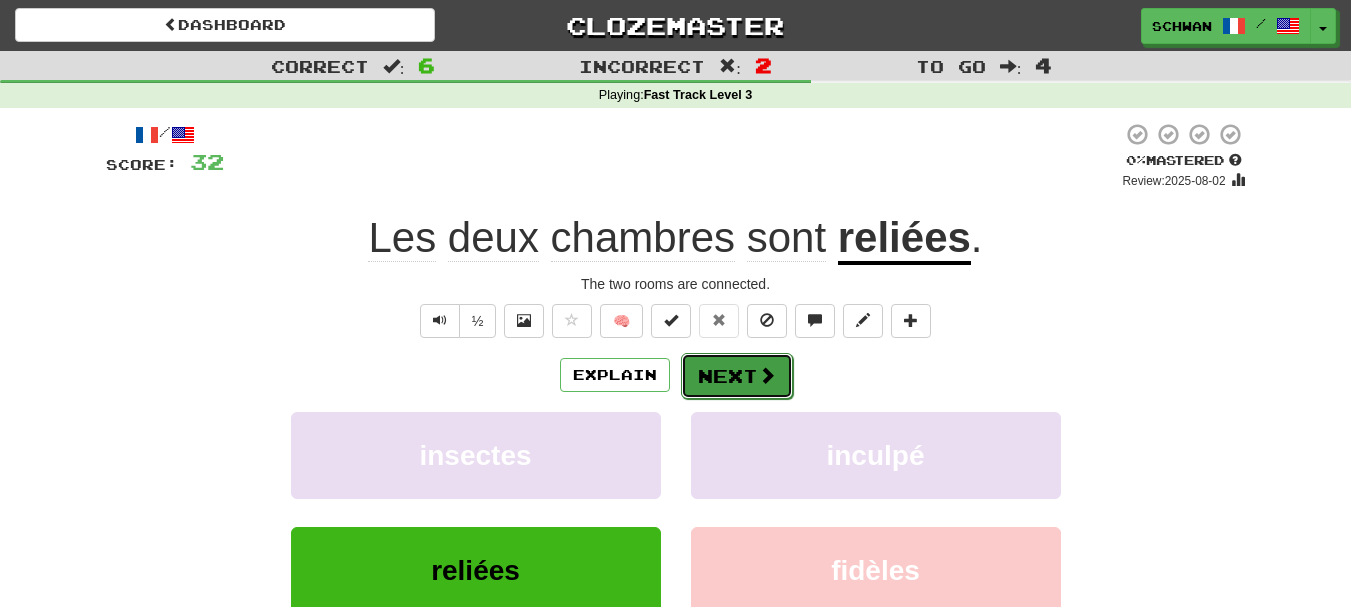 click on "Next" at bounding box center (737, 376) 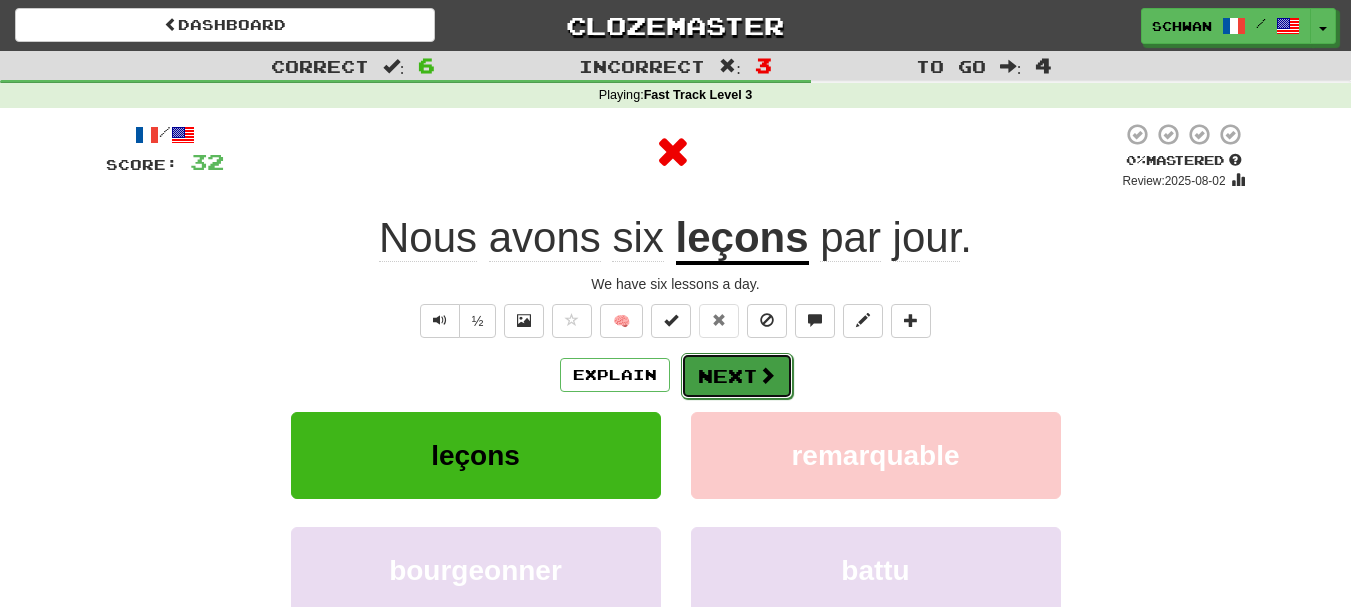 click on "Next" at bounding box center (737, 376) 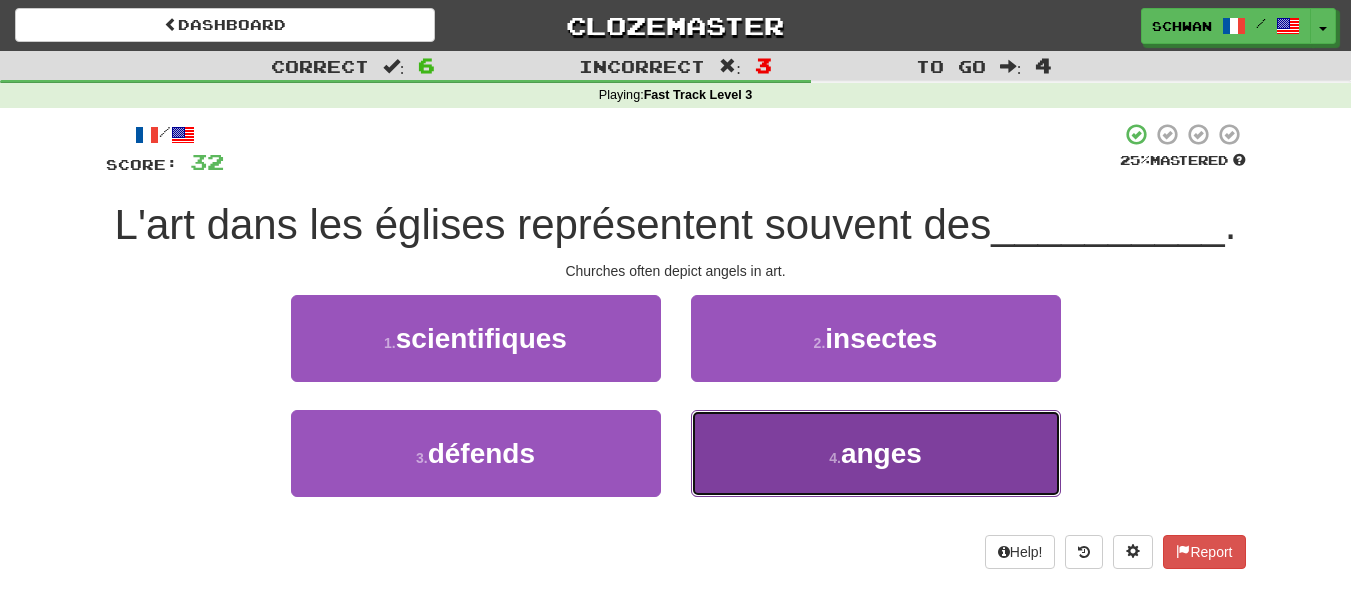 click on "4 .  anges" at bounding box center (876, 453) 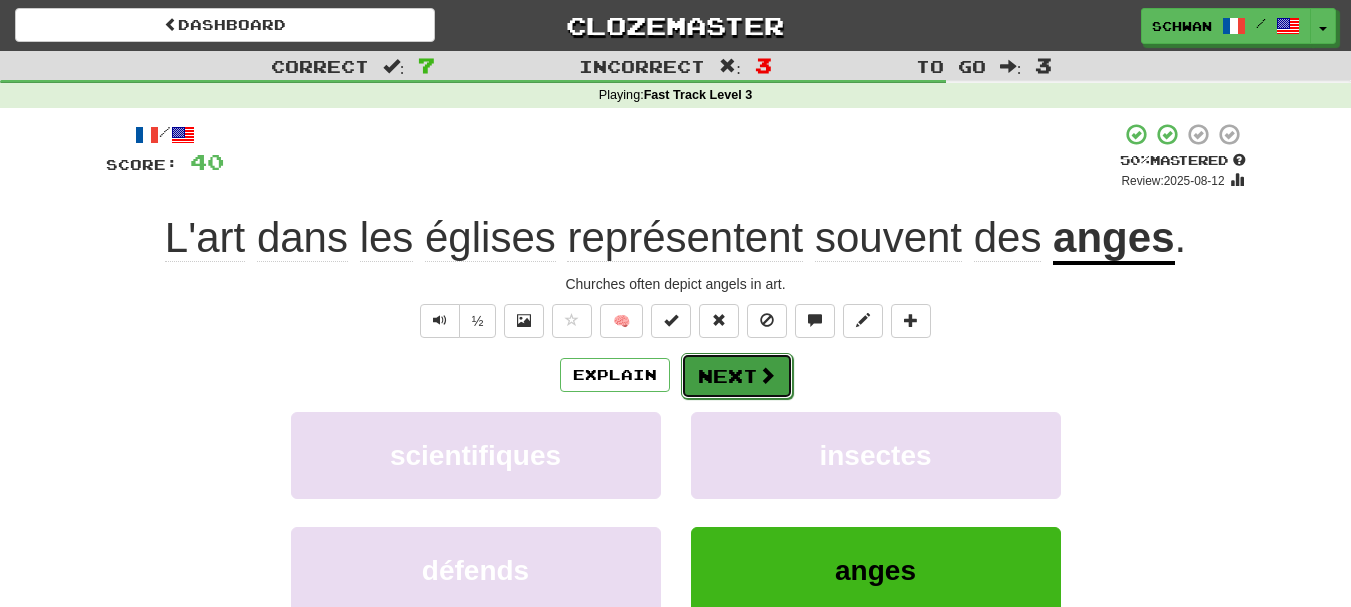 click on "Next" at bounding box center (737, 376) 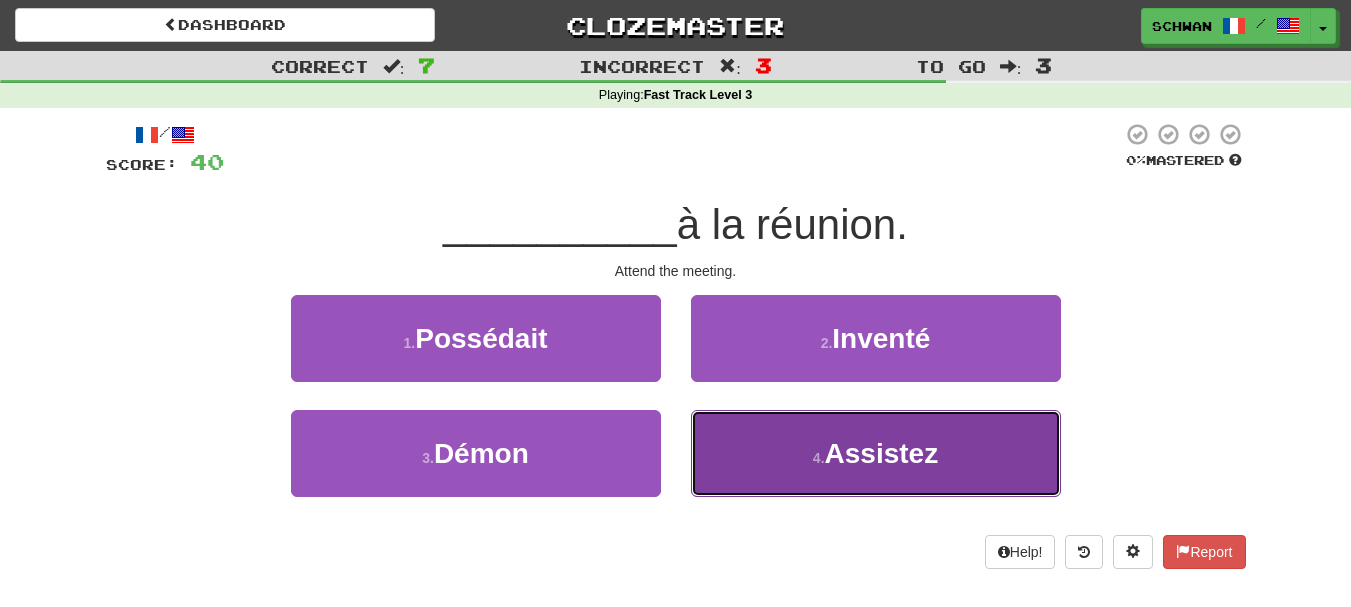 click on "4 .  Assistez" at bounding box center (876, 453) 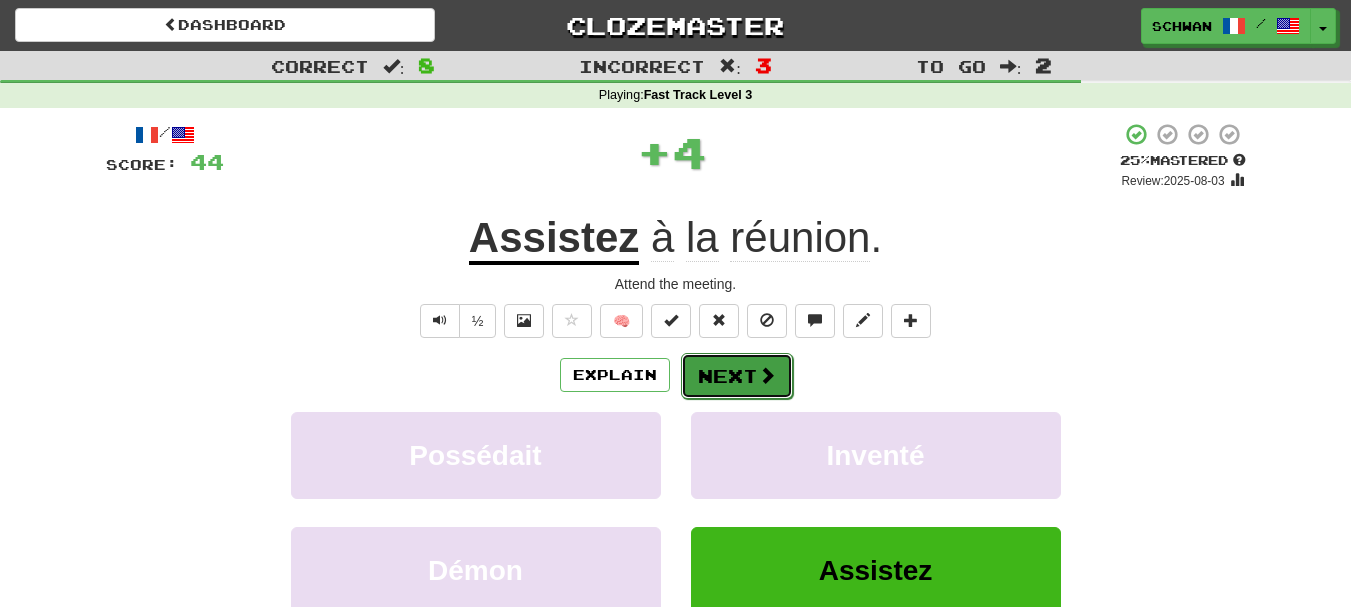 click on "Next" at bounding box center [737, 376] 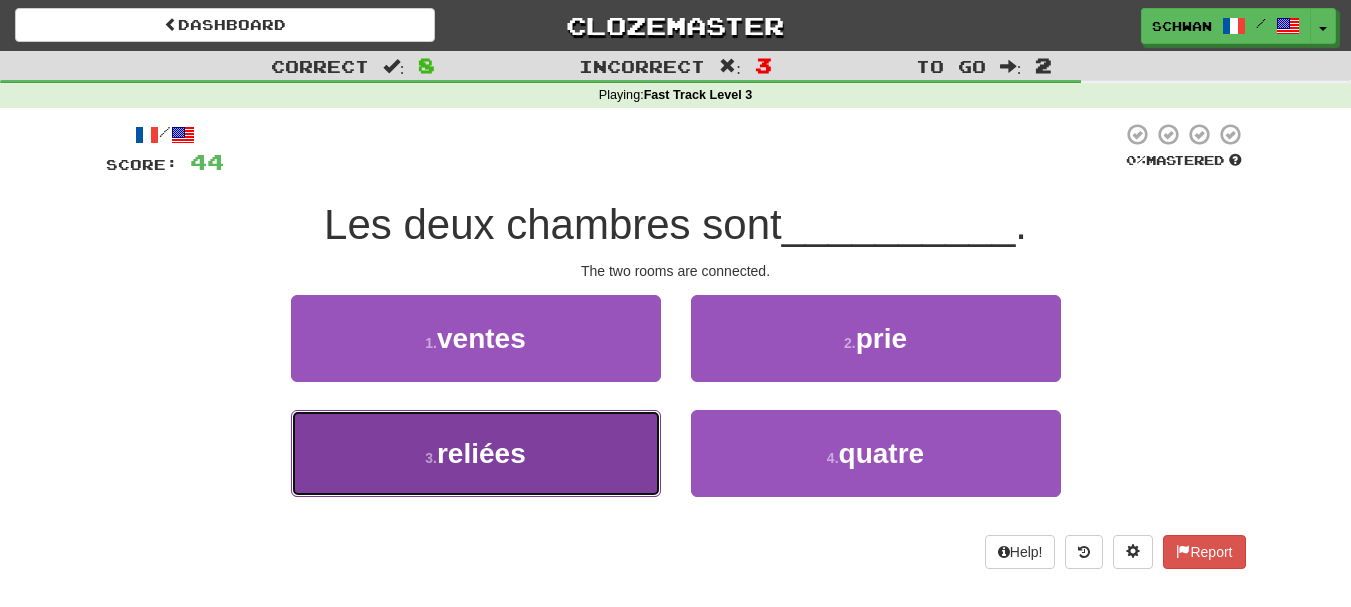 click on "3 .  reliées" at bounding box center [476, 453] 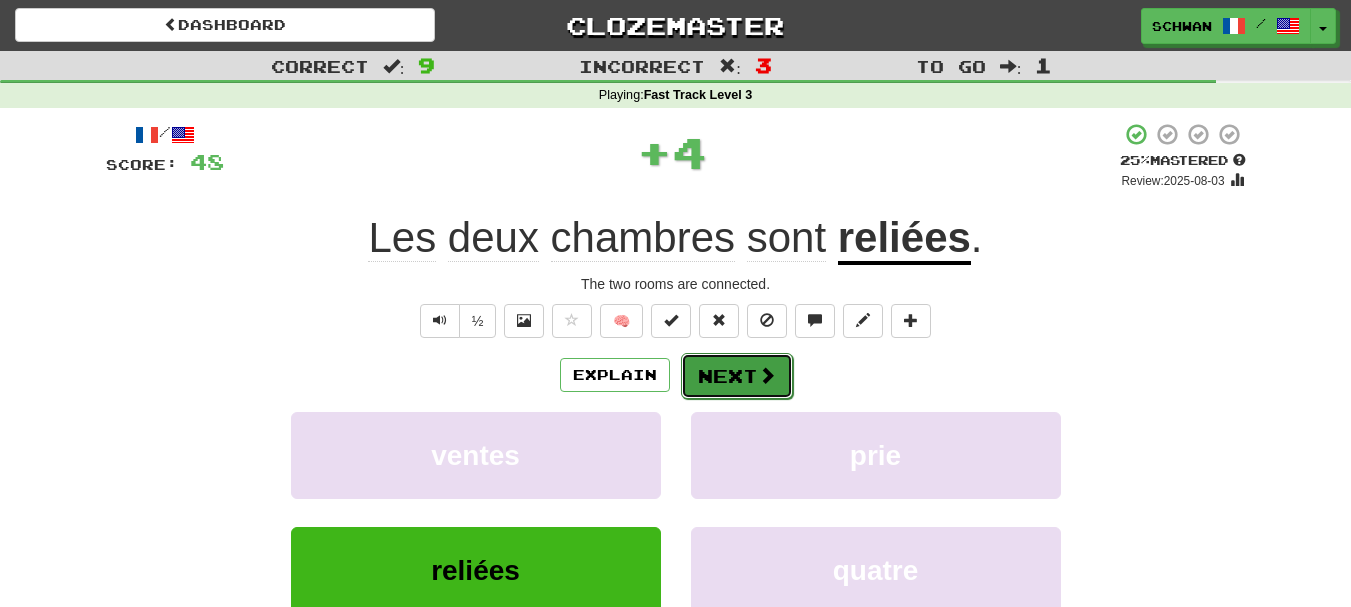 click on "Next" at bounding box center [737, 376] 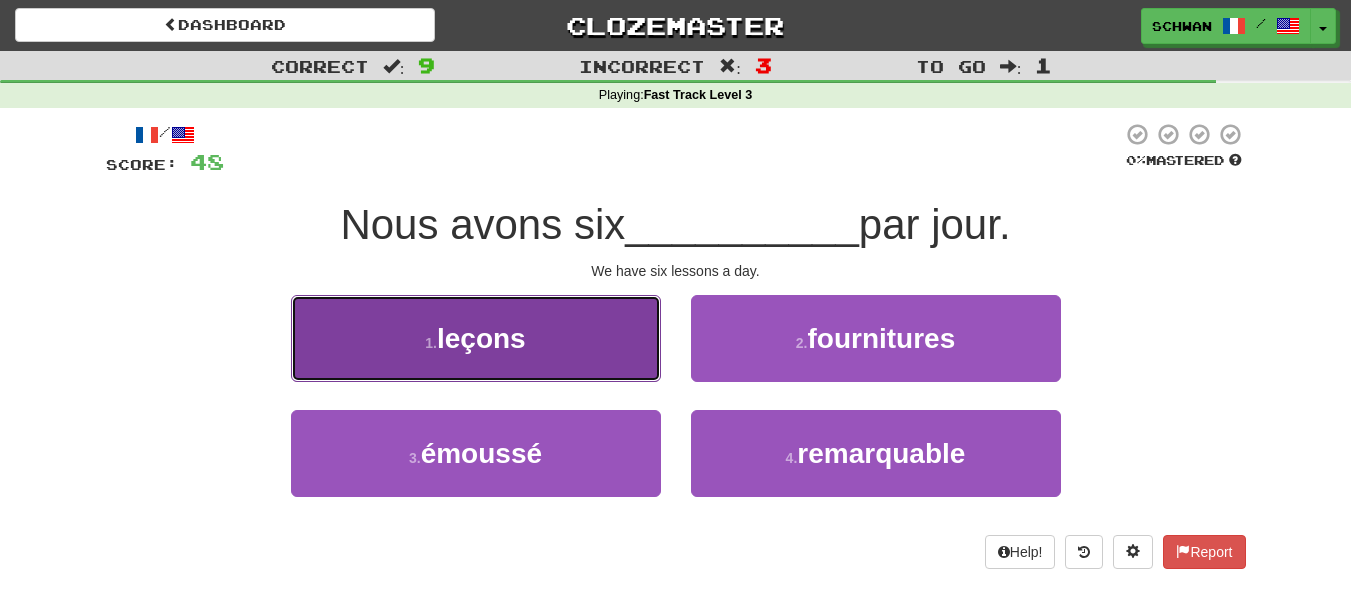 click on "1 .  leçons" at bounding box center [476, 338] 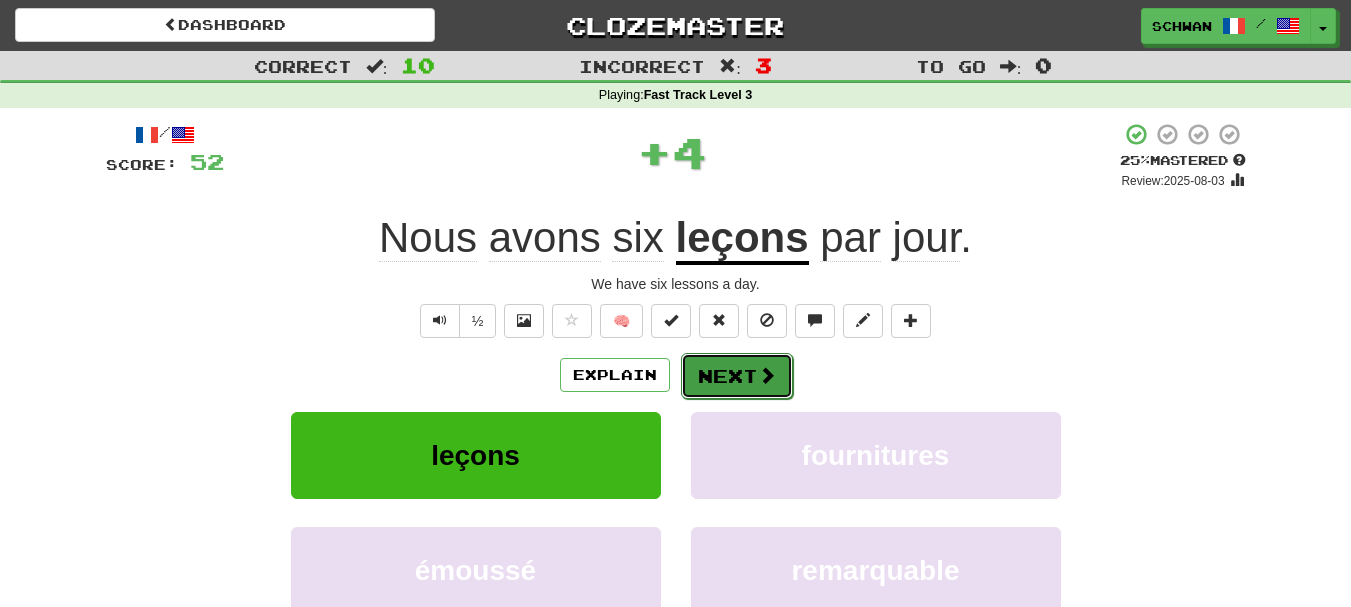 click on "Next" at bounding box center [737, 376] 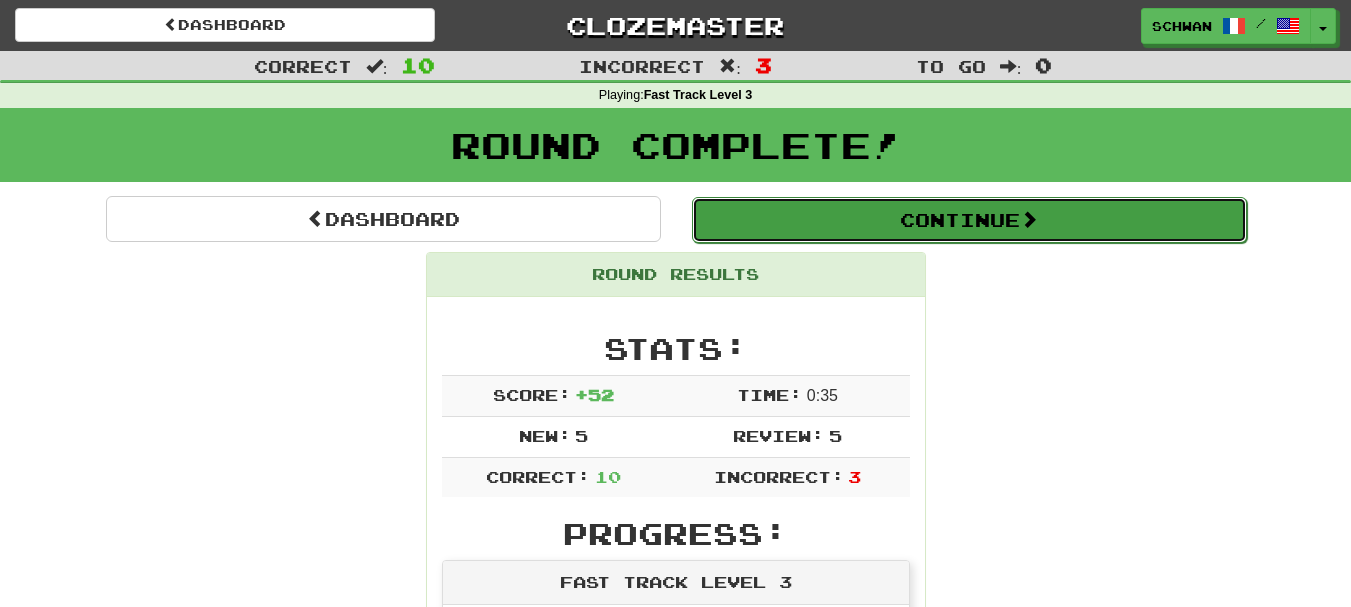 click on "Continue" at bounding box center (969, 220) 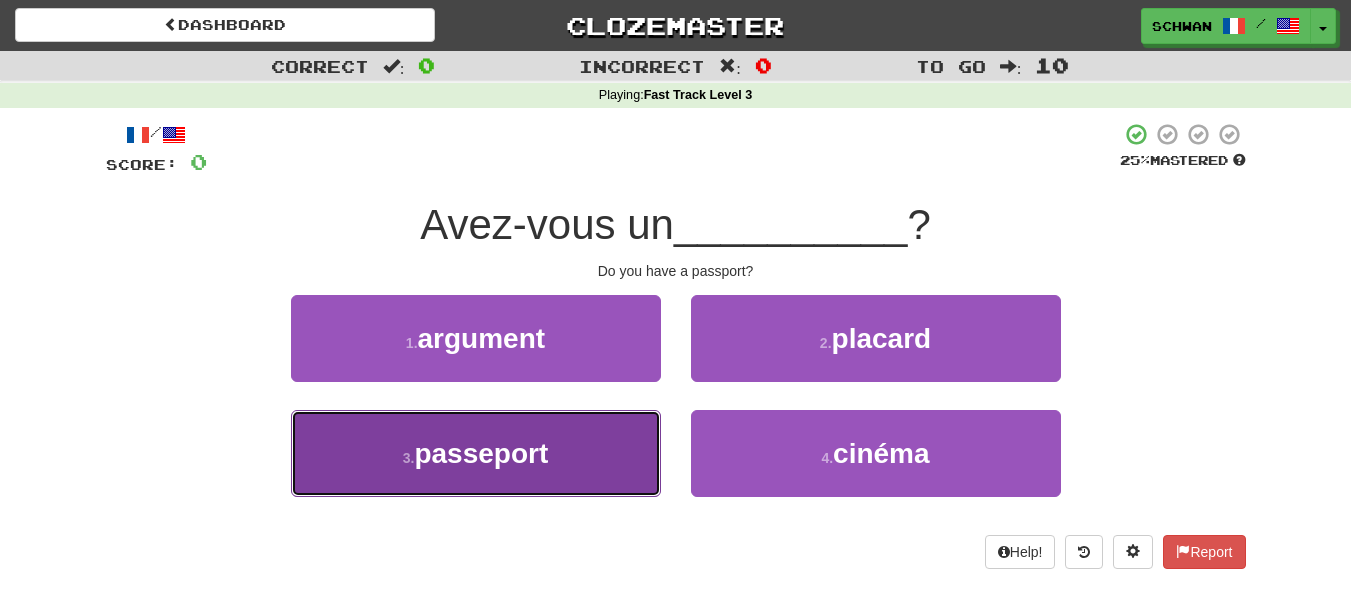 click on "3 .  passeport" at bounding box center (476, 453) 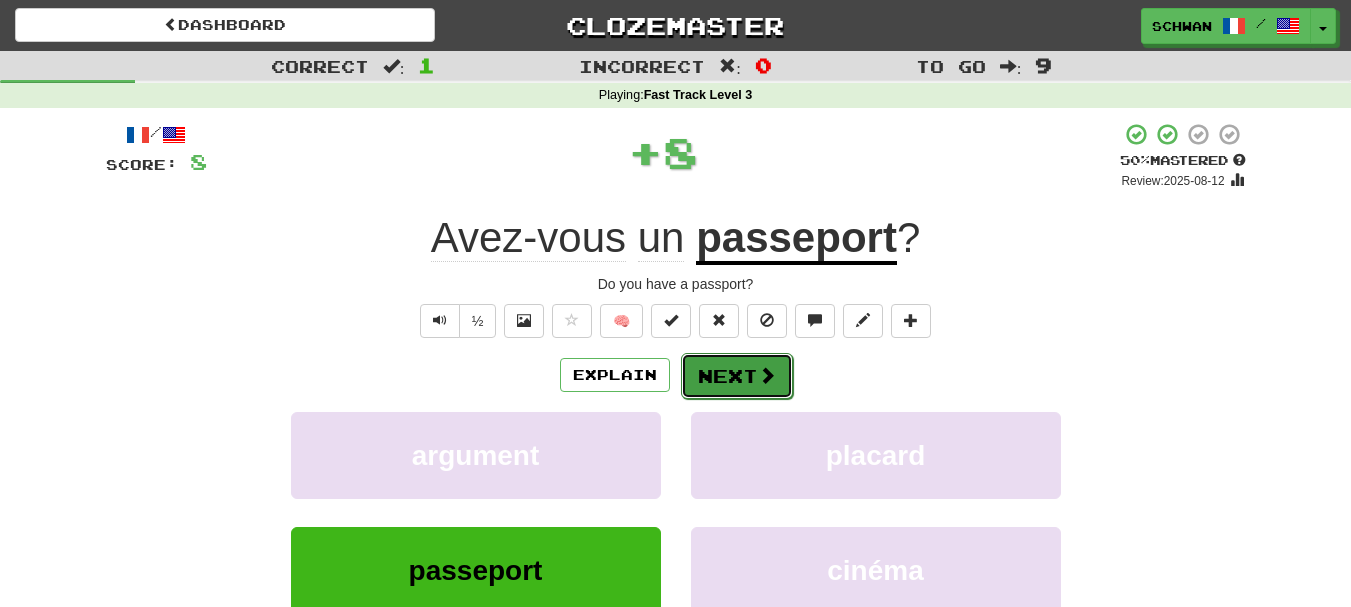 click on "Next" at bounding box center [737, 376] 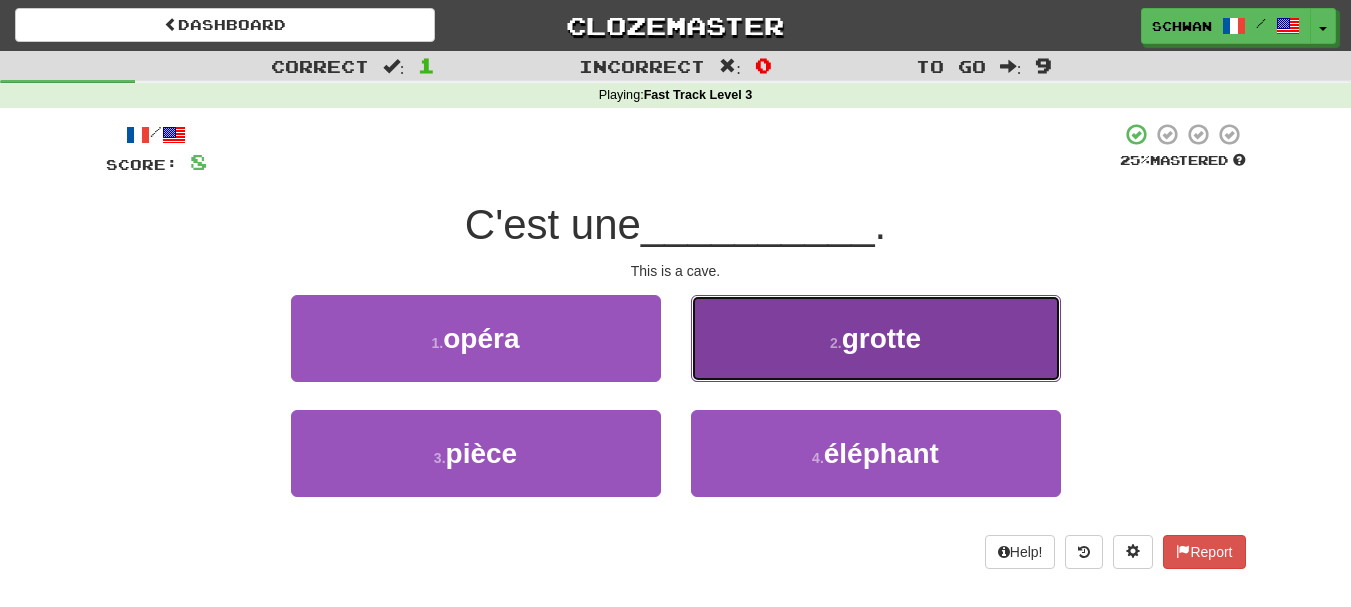 click on "2 .  grotte" at bounding box center [876, 338] 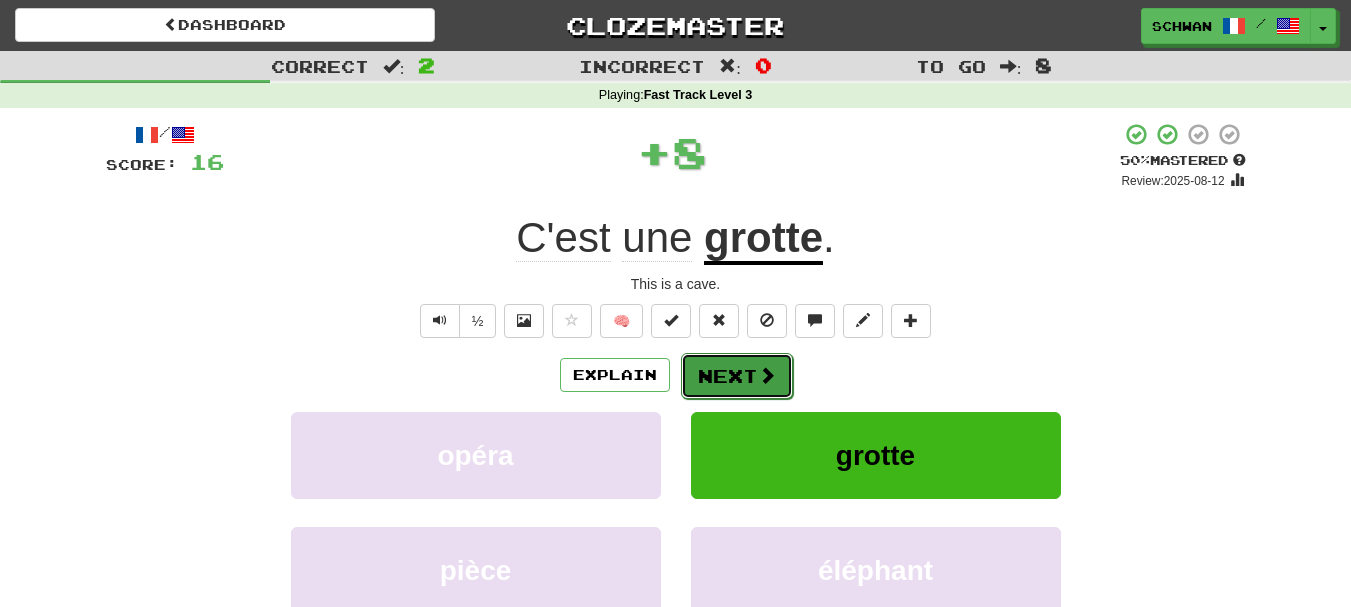 click on "Next" at bounding box center [737, 376] 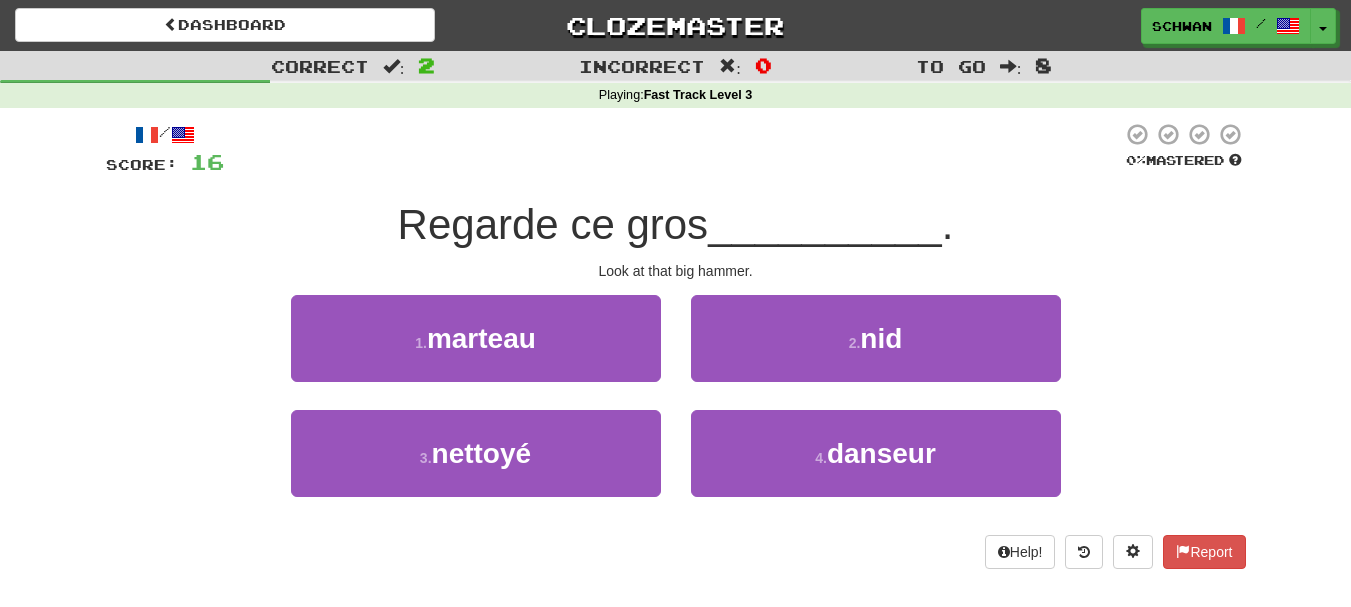click on "2 .  nid" at bounding box center (876, 338) 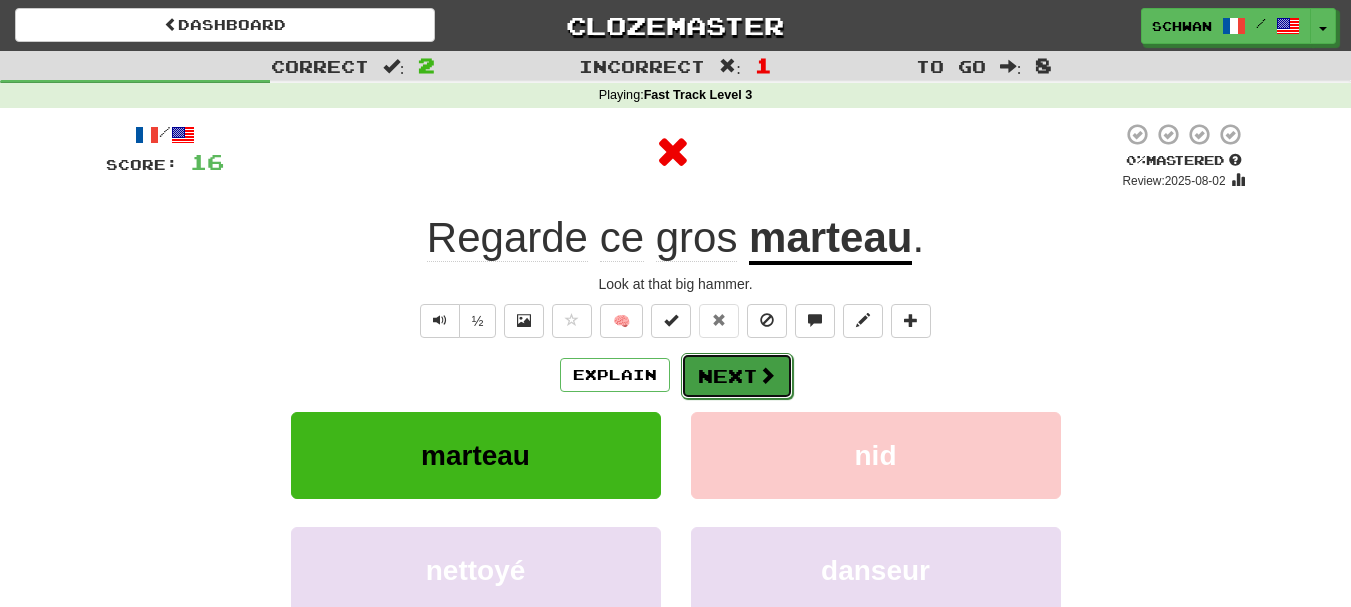 click on "Next" at bounding box center (737, 376) 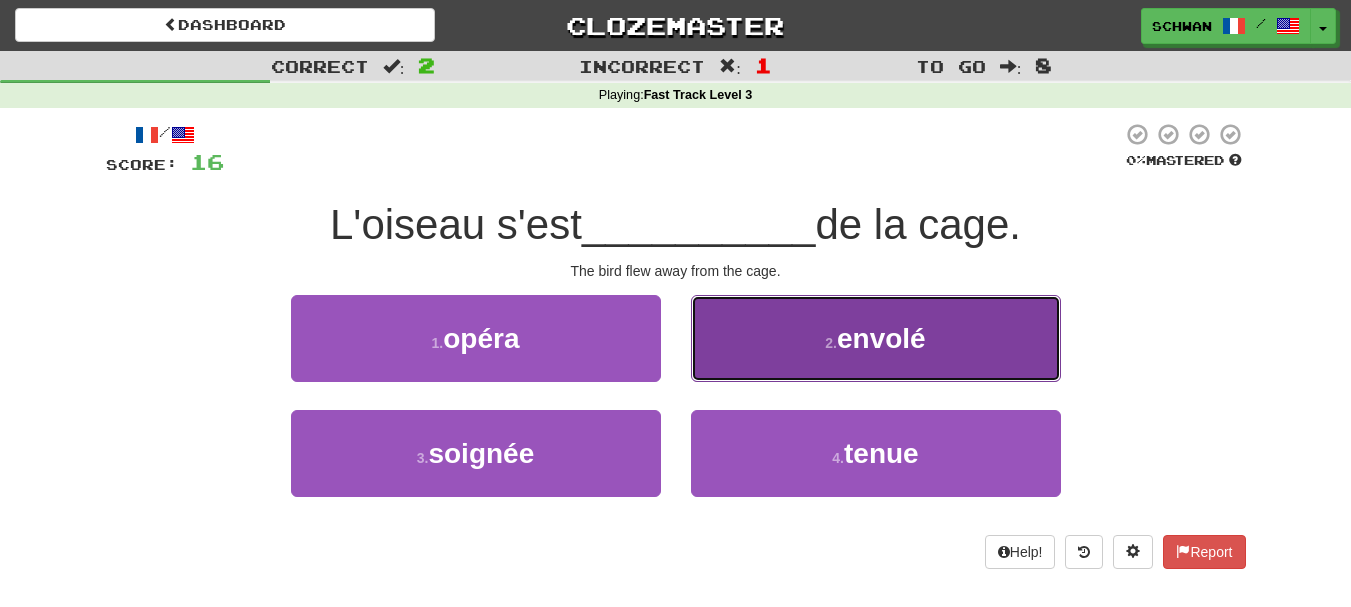 click on "2 .  envolé" at bounding box center (876, 338) 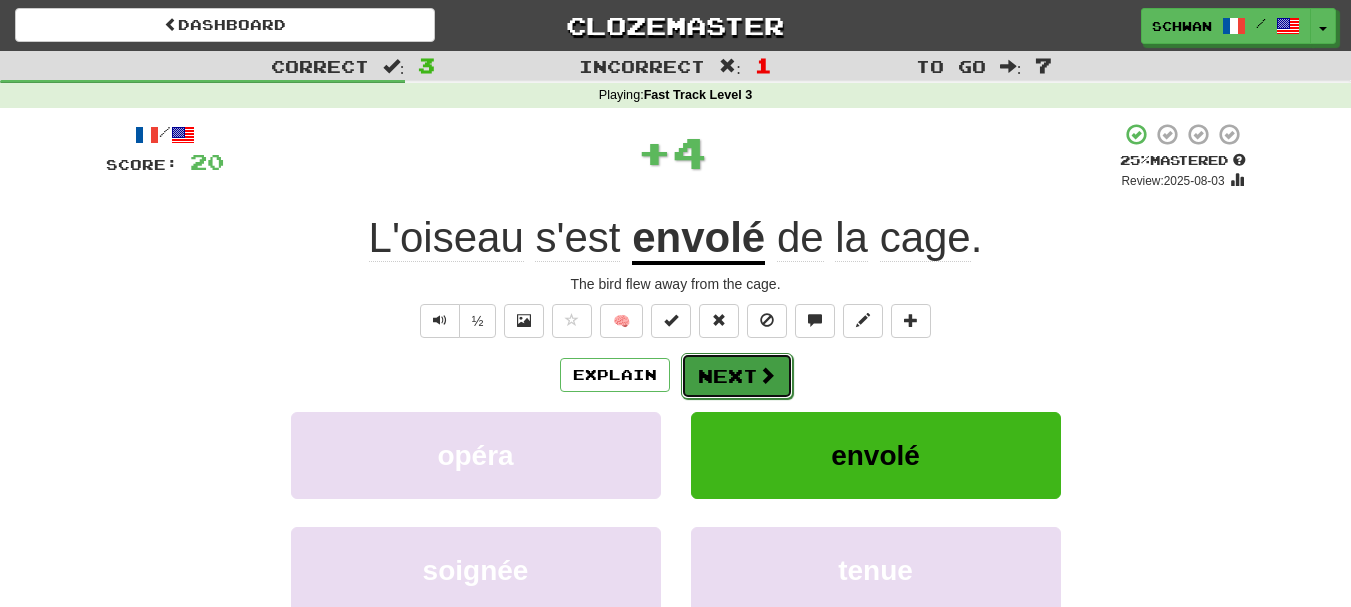 click on "Next" at bounding box center (737, 376) 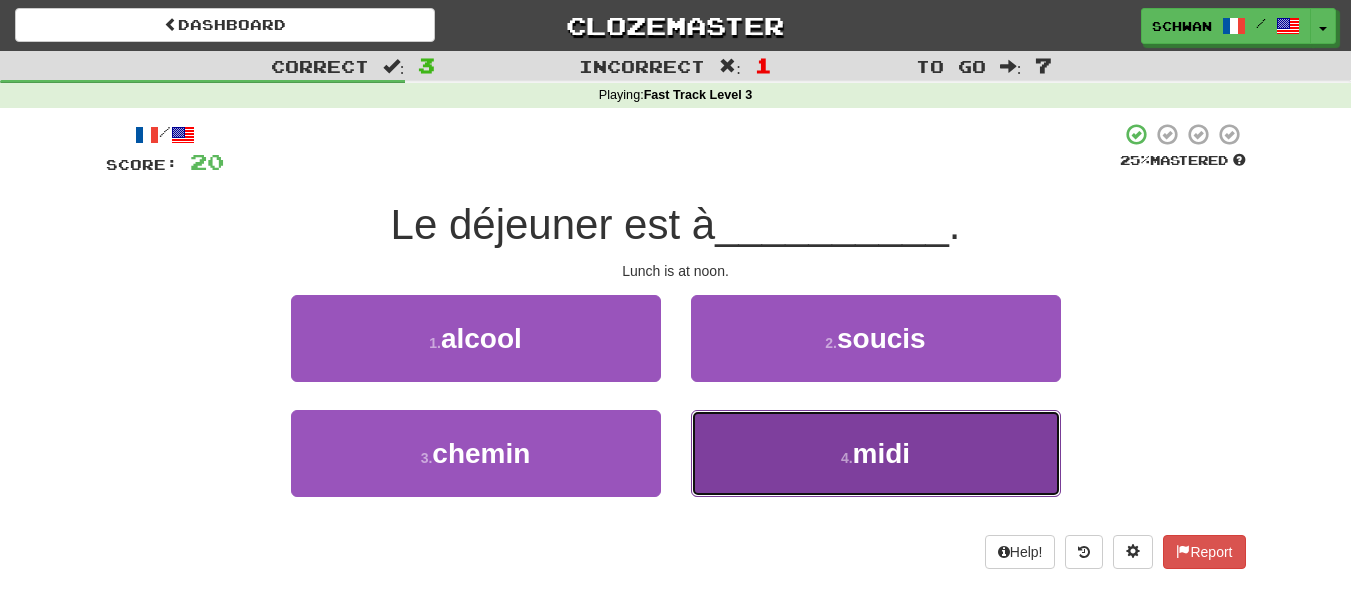 click on "4 .  midi" at bounding box center (876, 453) 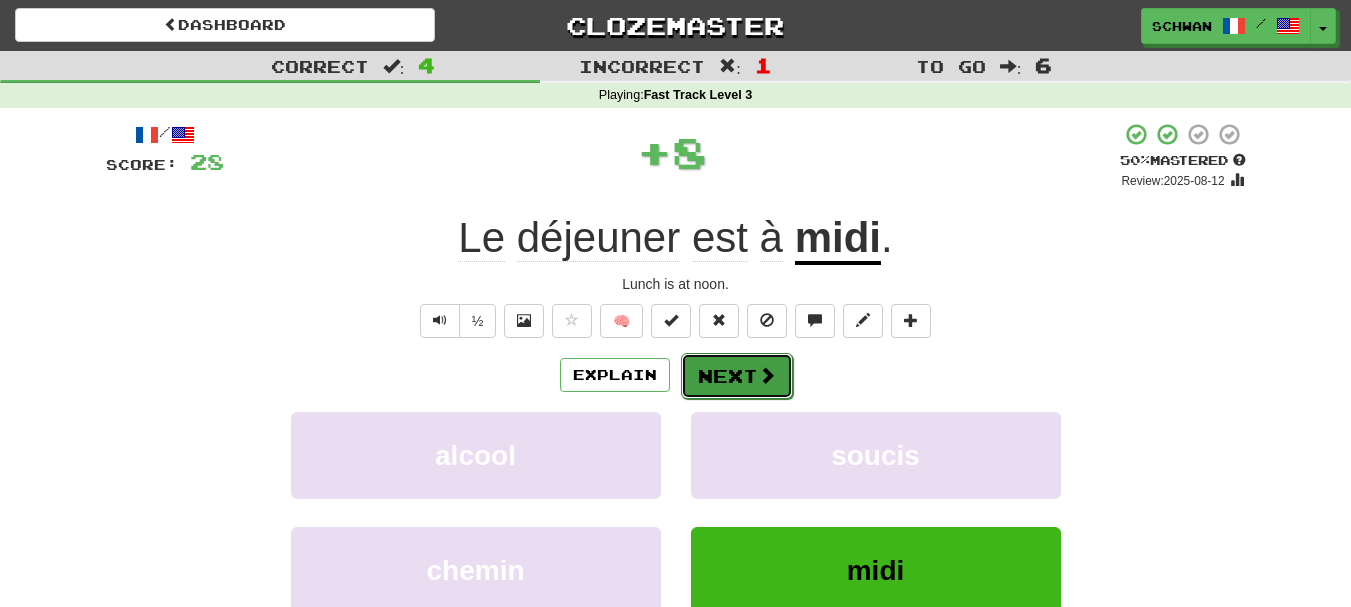 click on "Next" at bounding box center (737, 376) 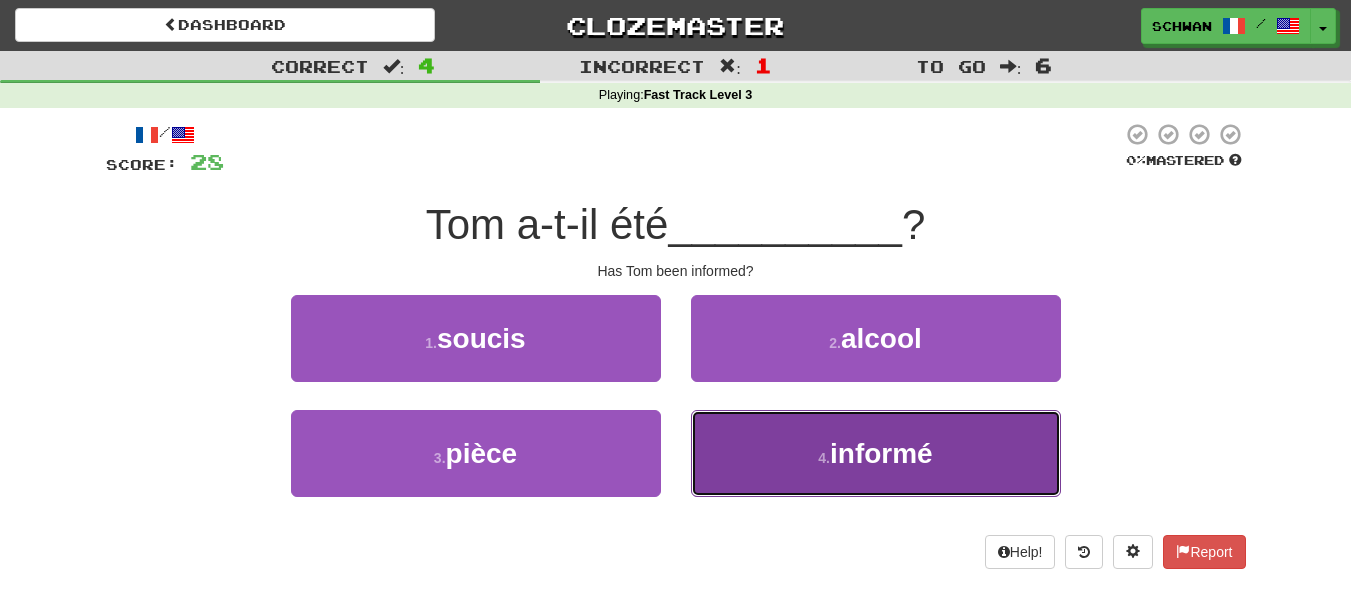 click on "4 .  informé" at bounding box center (876, 453) 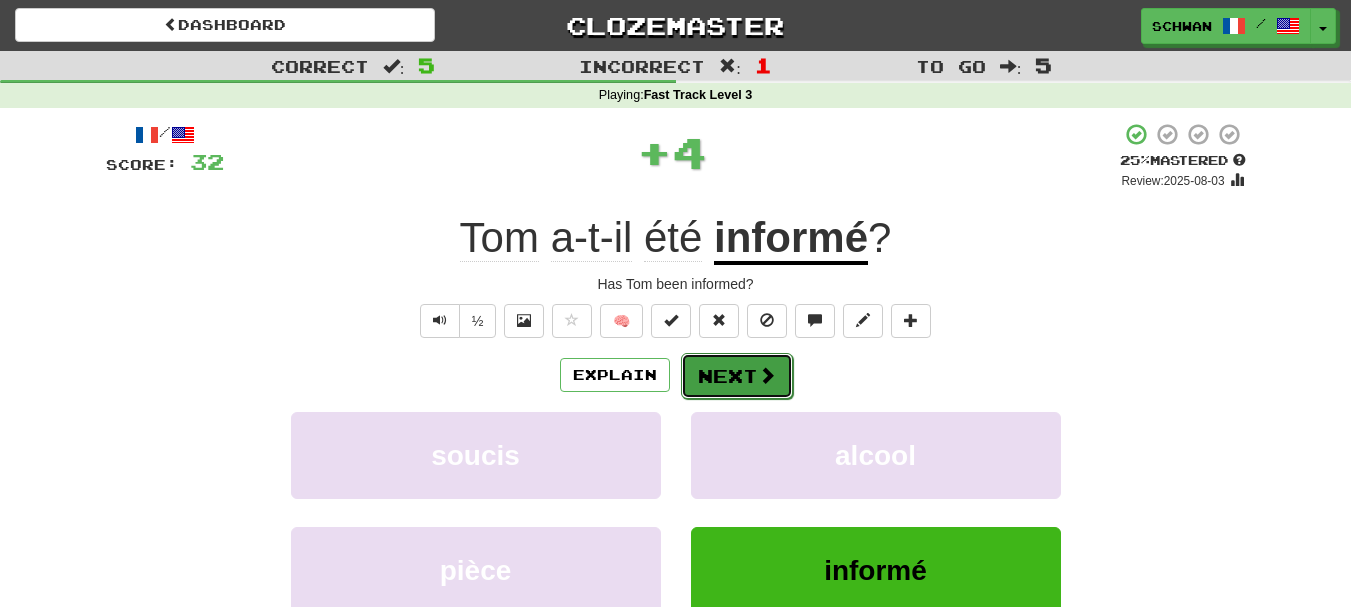 click on "Next" at bounding box center [737, 376] 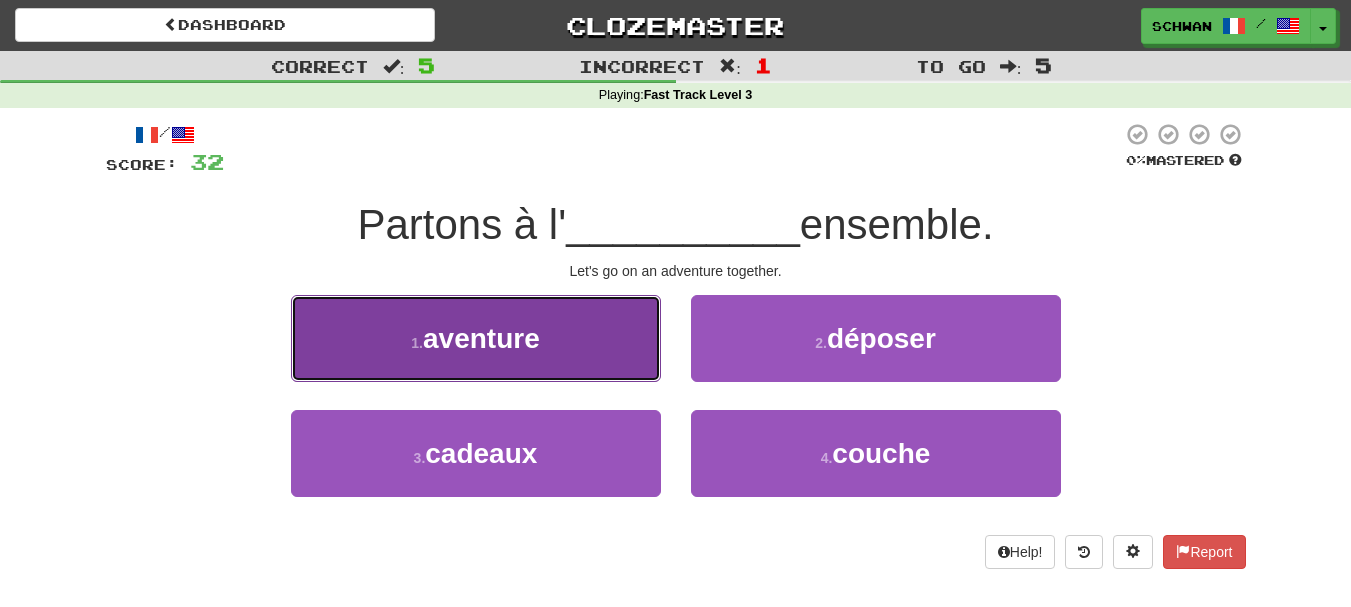 click on "1 .  aventure" at bounding box center [476, 338] 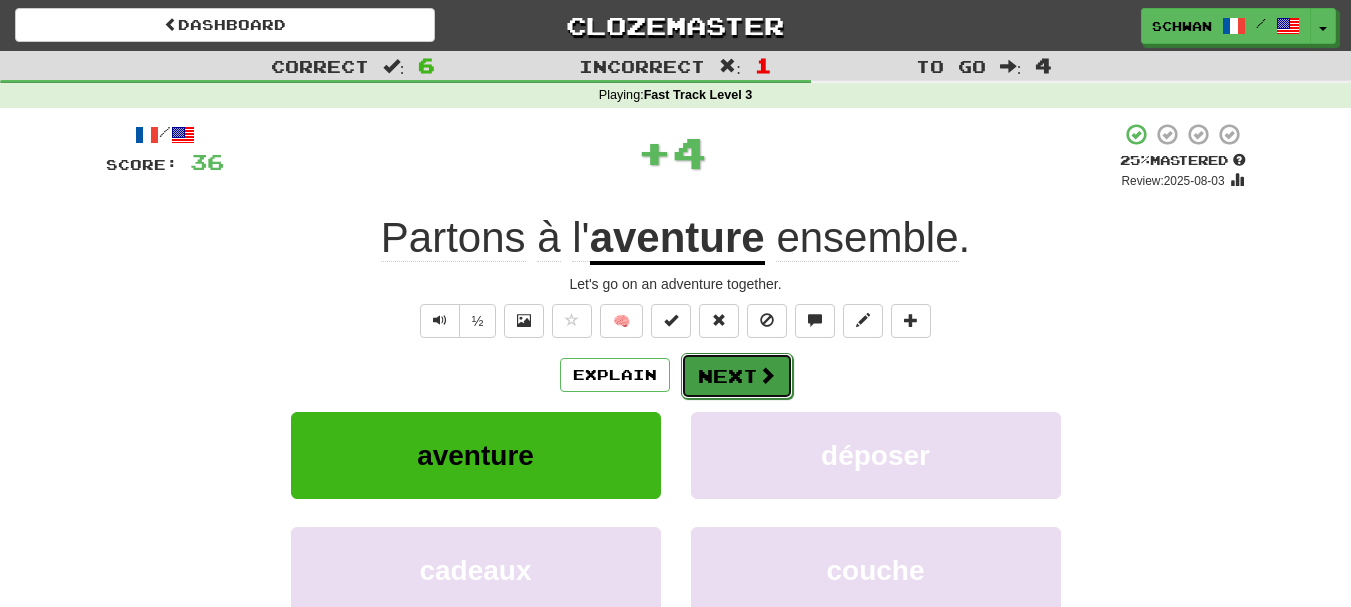 click on "Next" at bounding box center [737, 376] 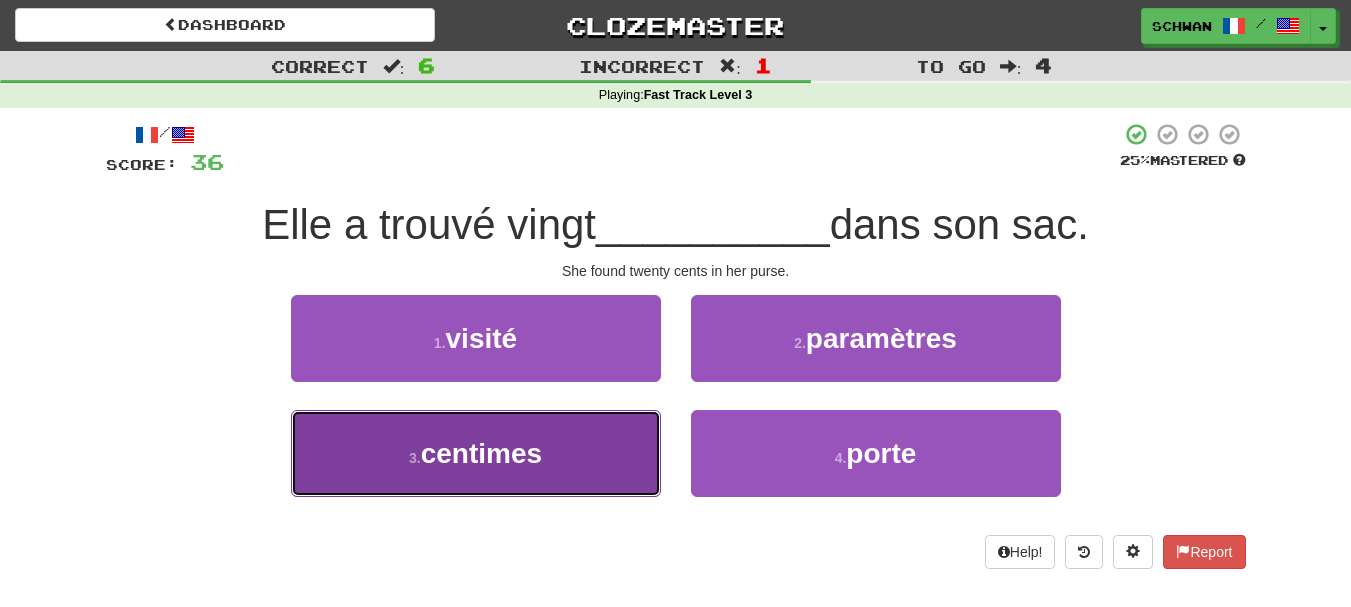 click on "3 .  centimes" at bounding box center (476, 453) 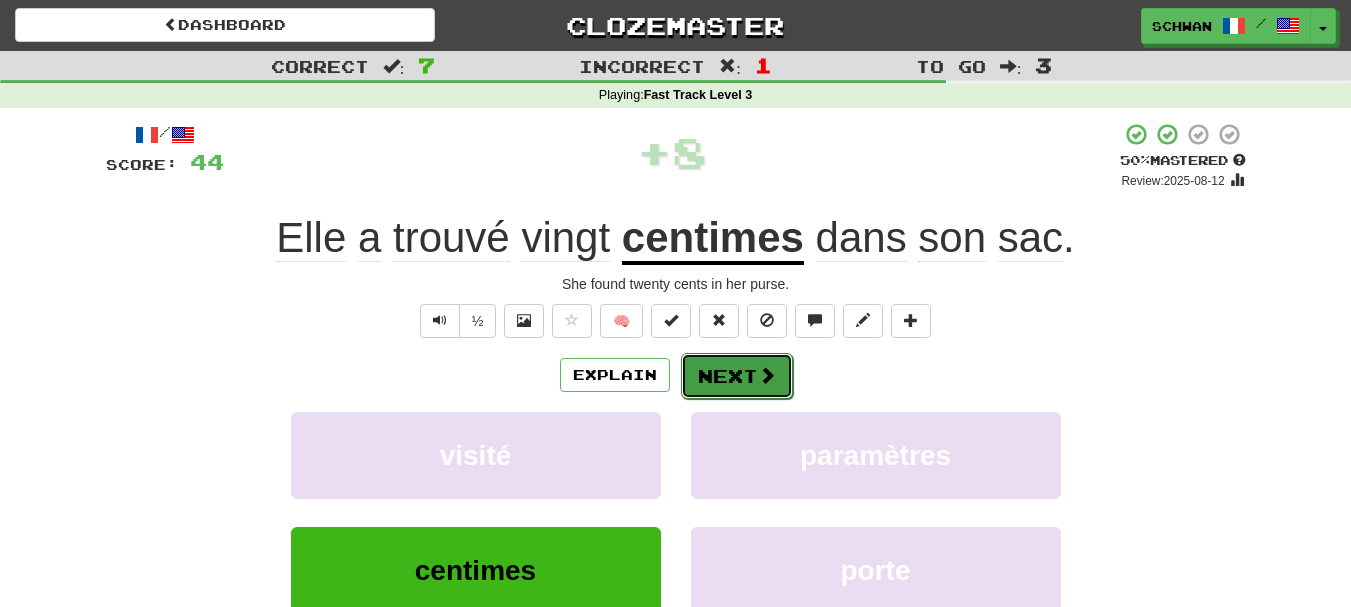 click on "Next" at bounding box center (737, 376) 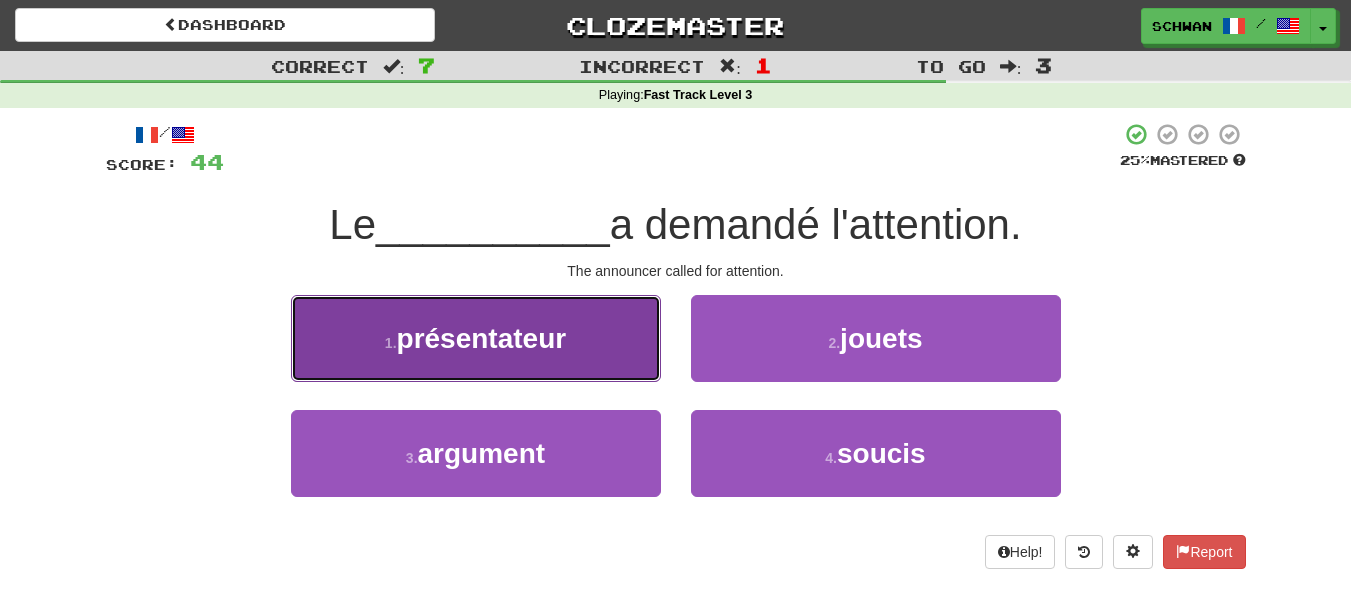 click on "1 .  présentateur" at bounding box center [476, 338] 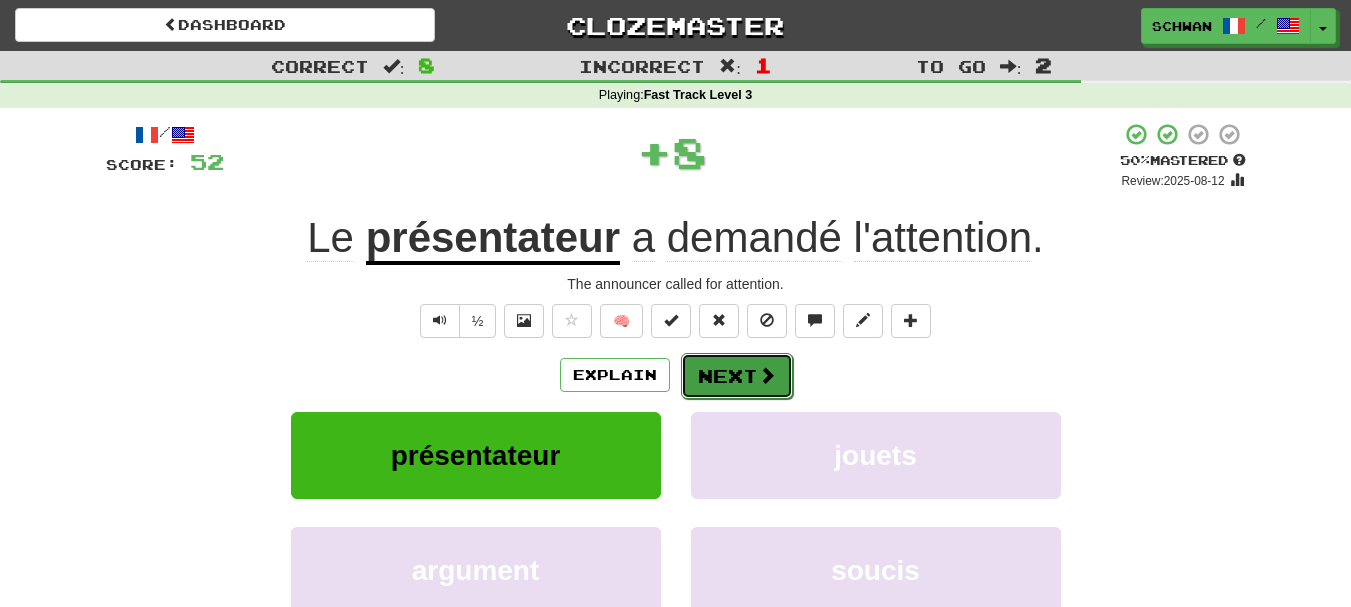 click on "Next" at bounding box center (737, 376) 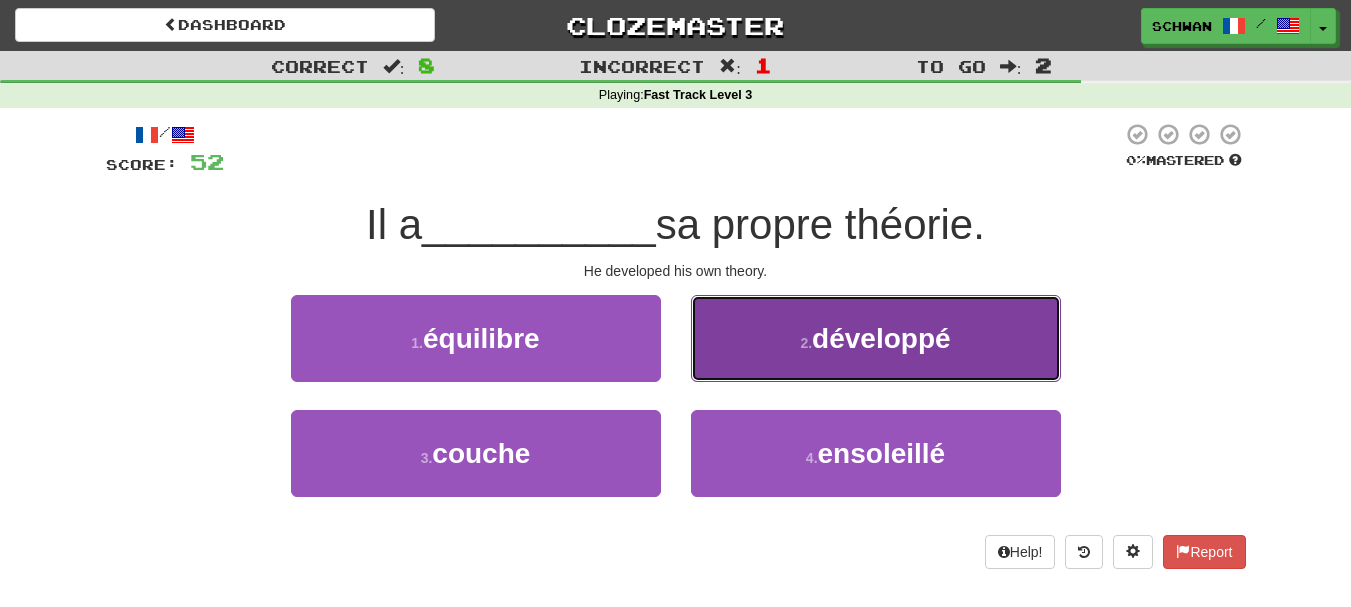 click on "2 .  développé" at bounding box center (876, 338) 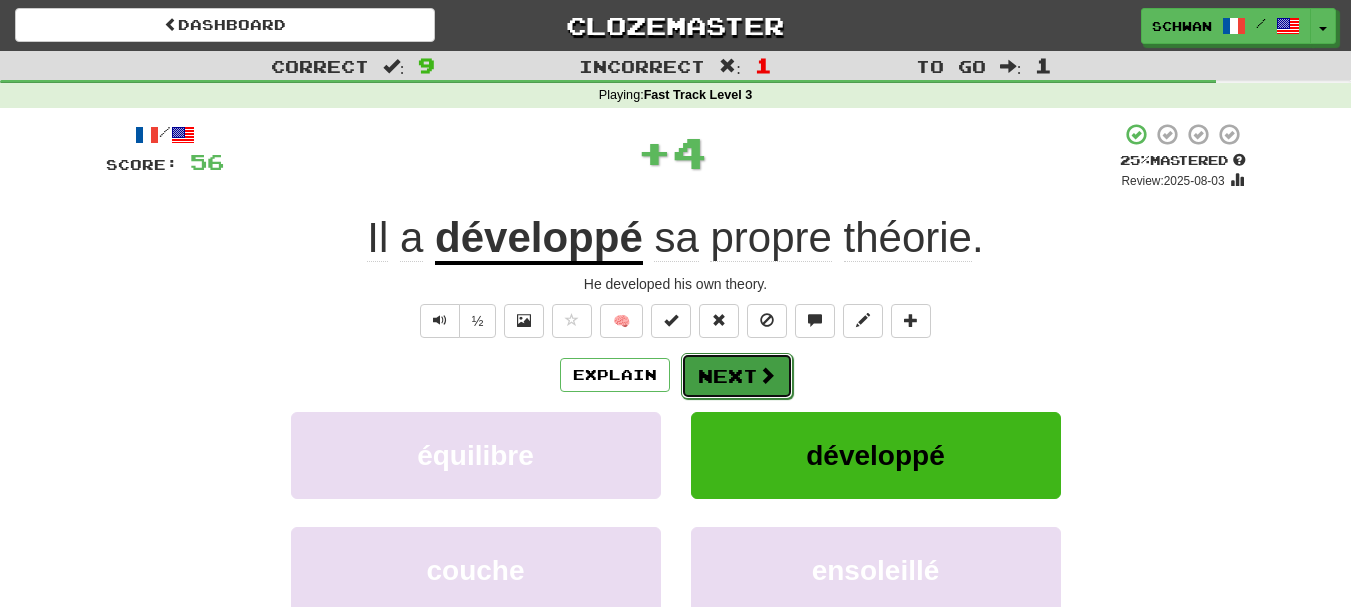 click on "Next" at bounding box center (737, 376) 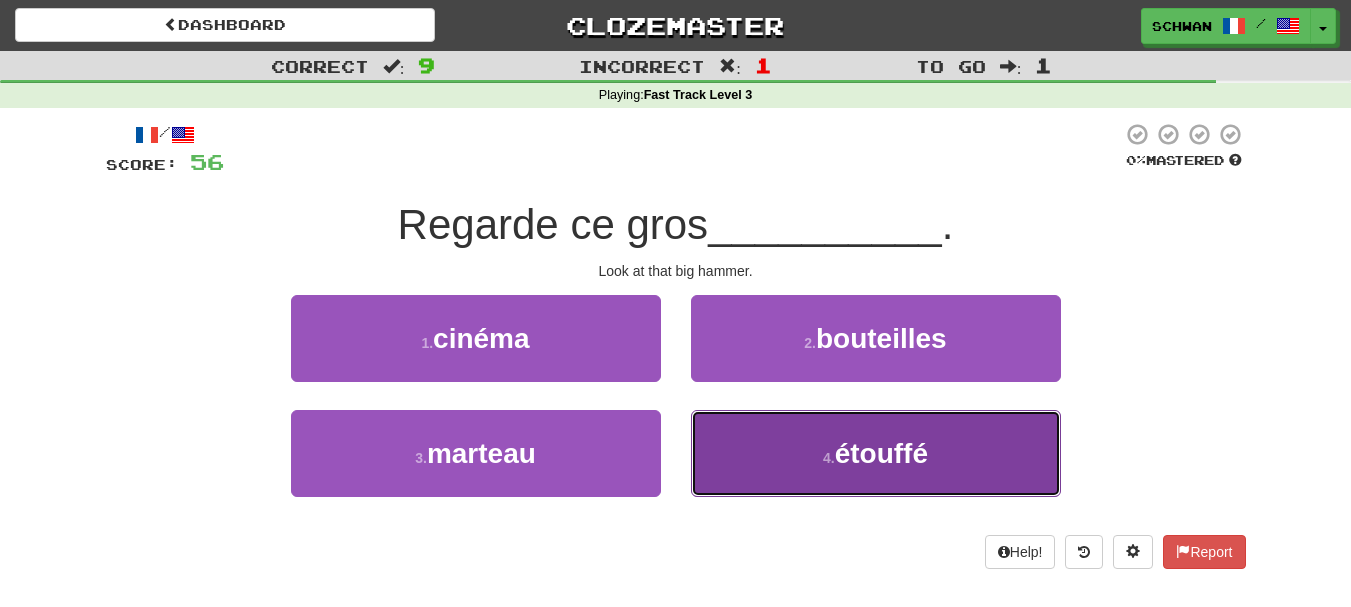 click on "4 .  étouffé" at bounding box center (876, 453) 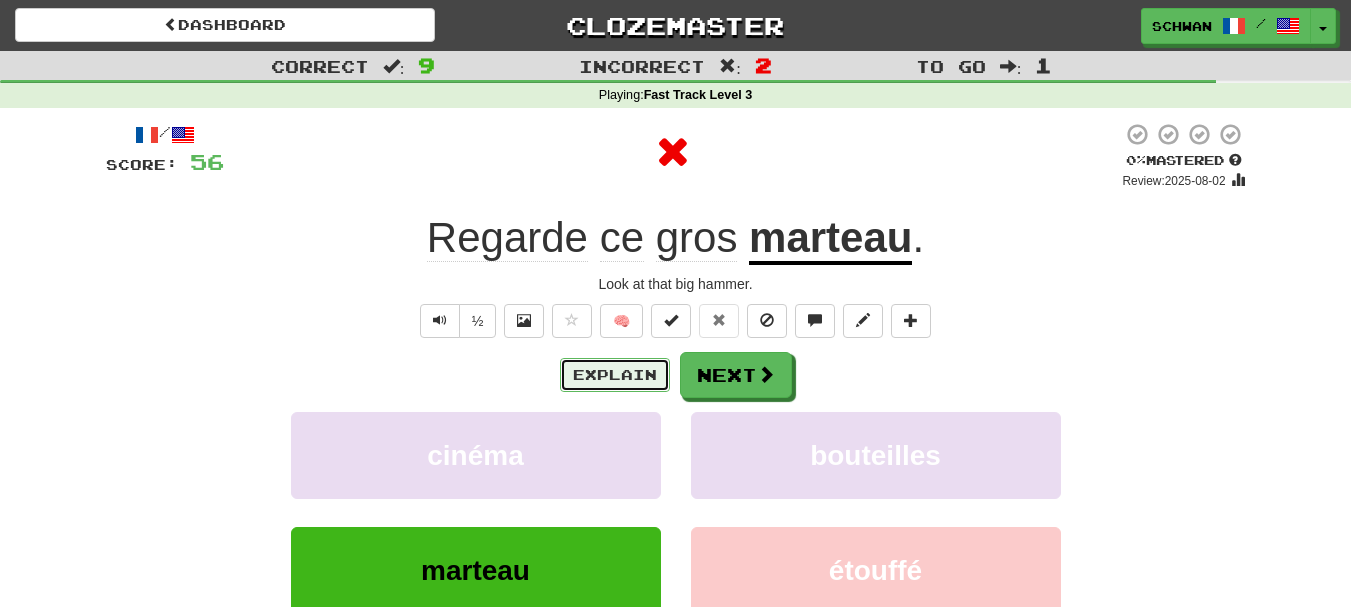 click on "Explain" at bounding box center (615, 375) 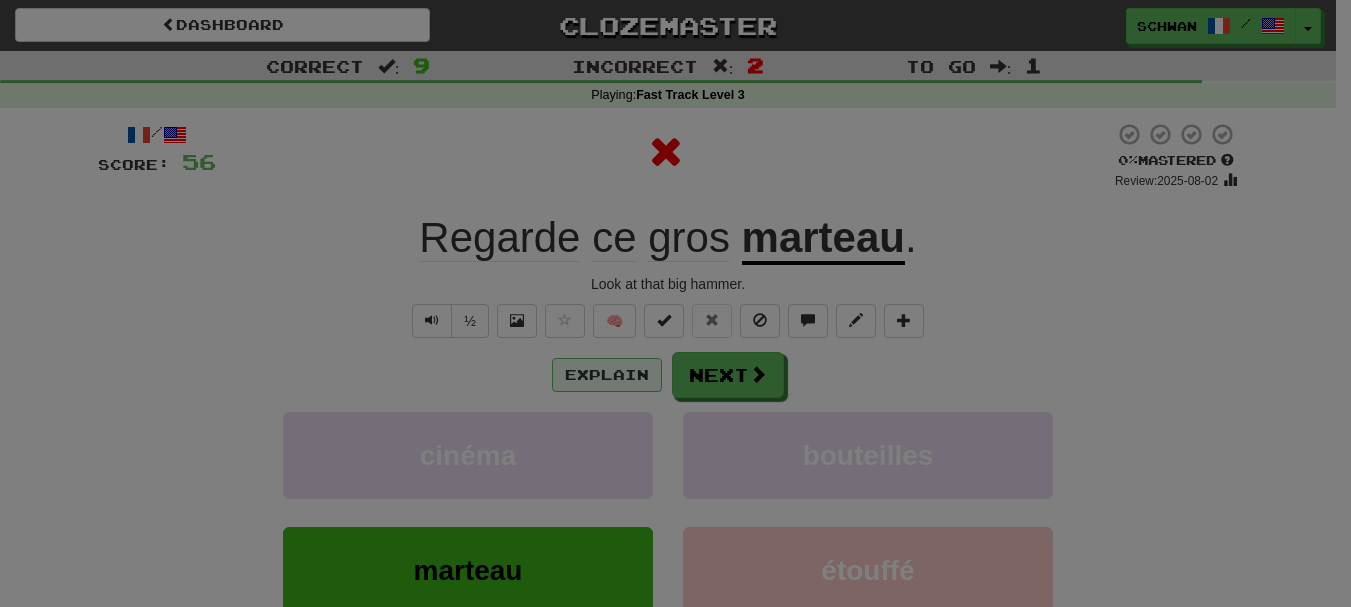 click at bounding box center (675, 303) 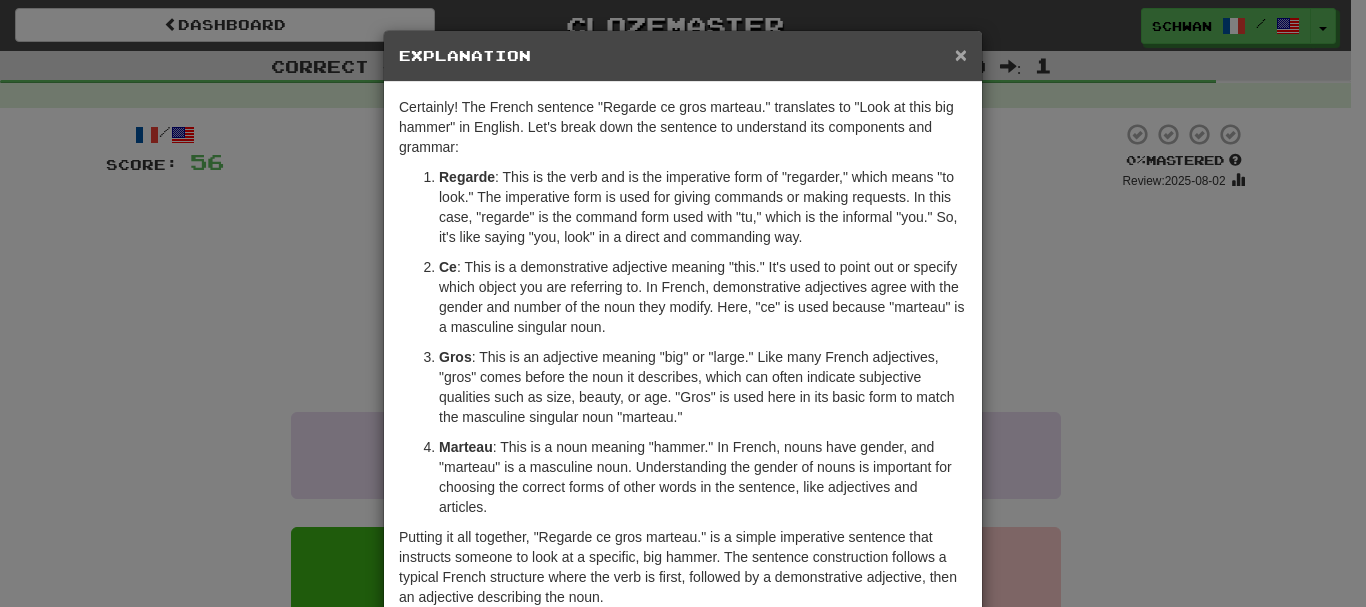 click on "×" at bounding box center (961, 54) 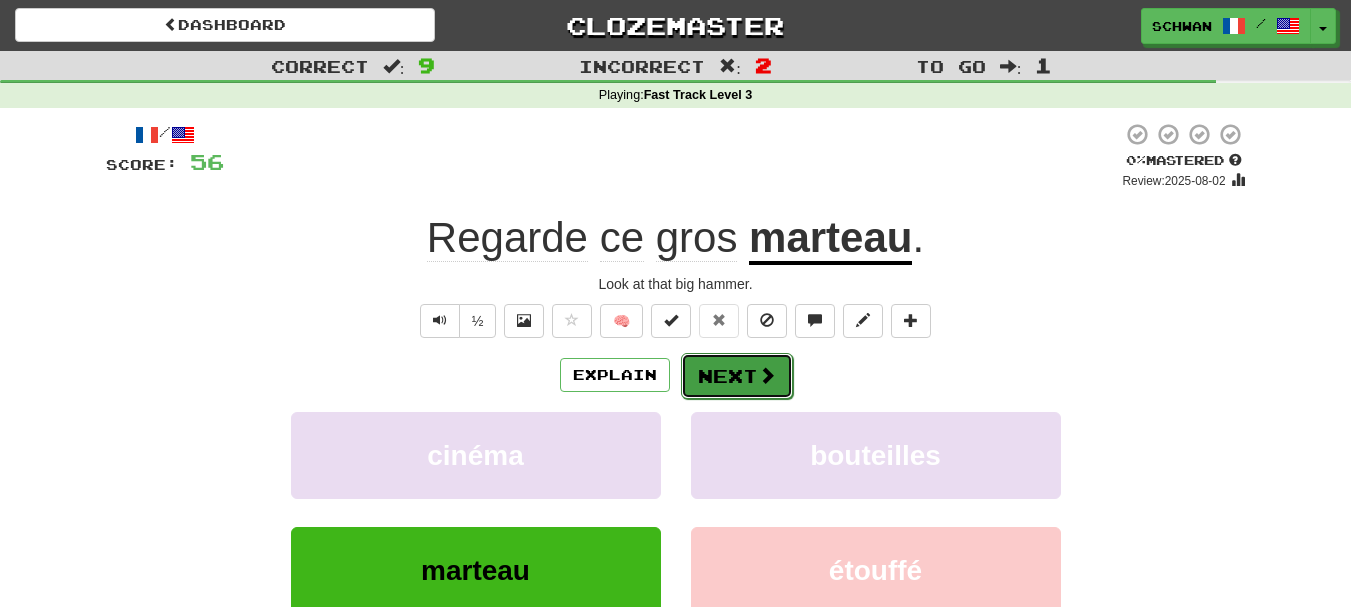 click on "Next" at bounding box center [737, 376] 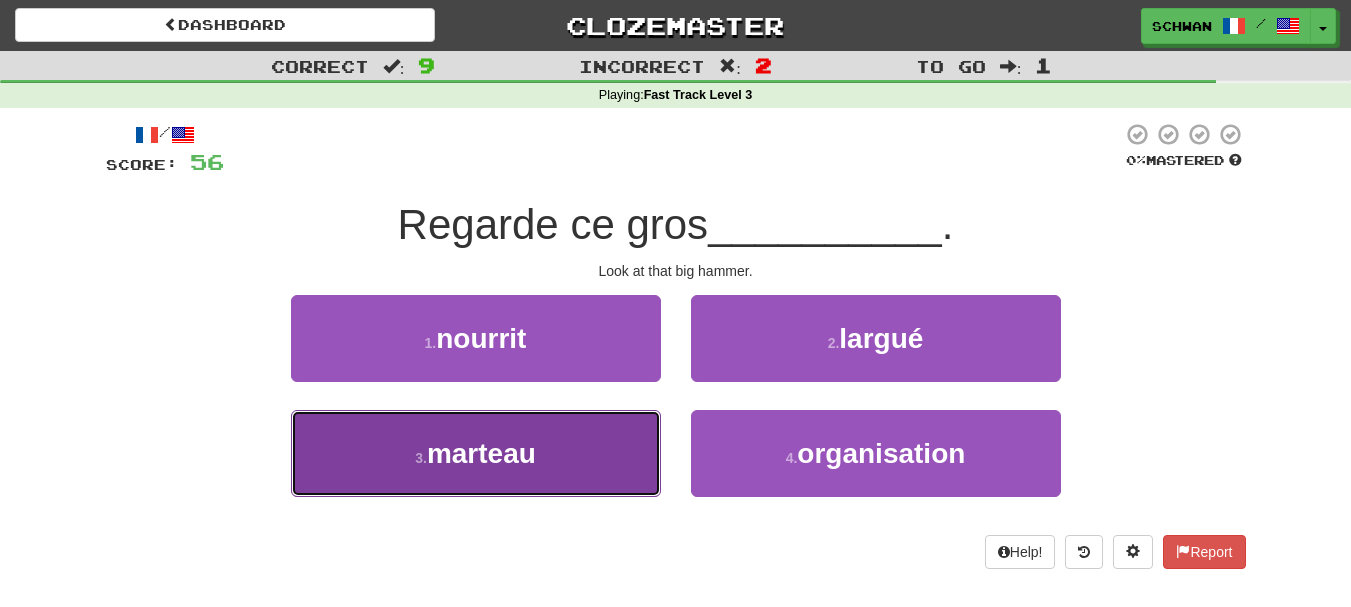 click on "3 .  marteau" at bounding box center [476, 453] 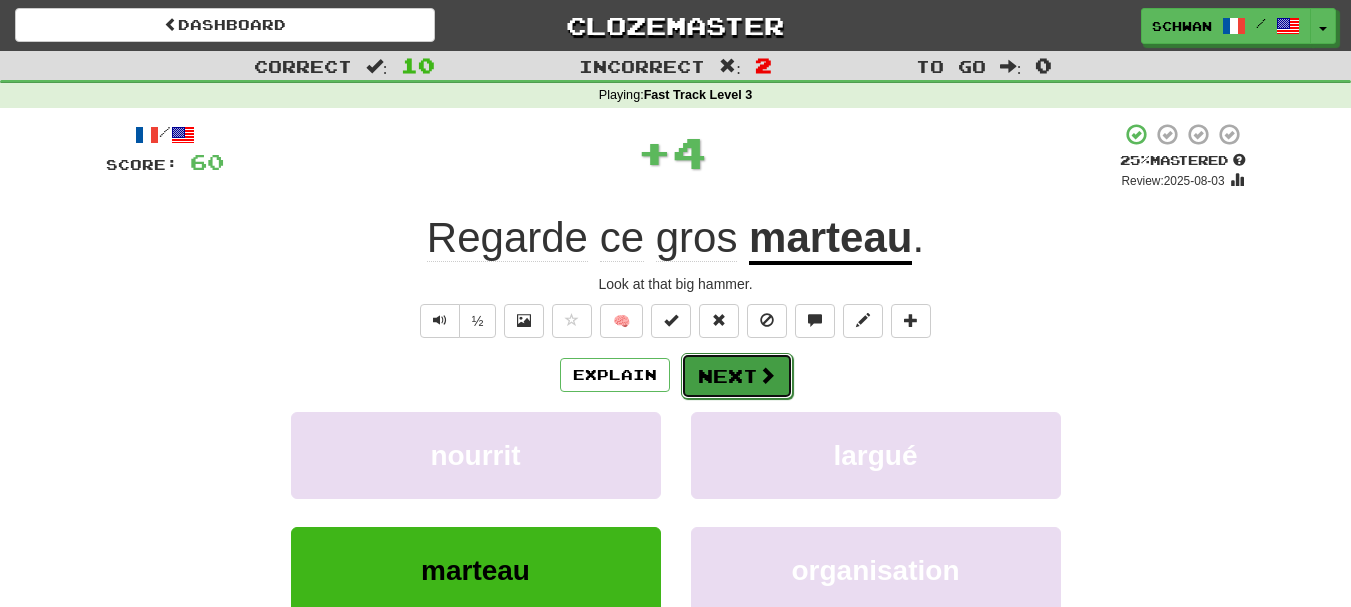 click on "Next" at bounding box center [737, 376] 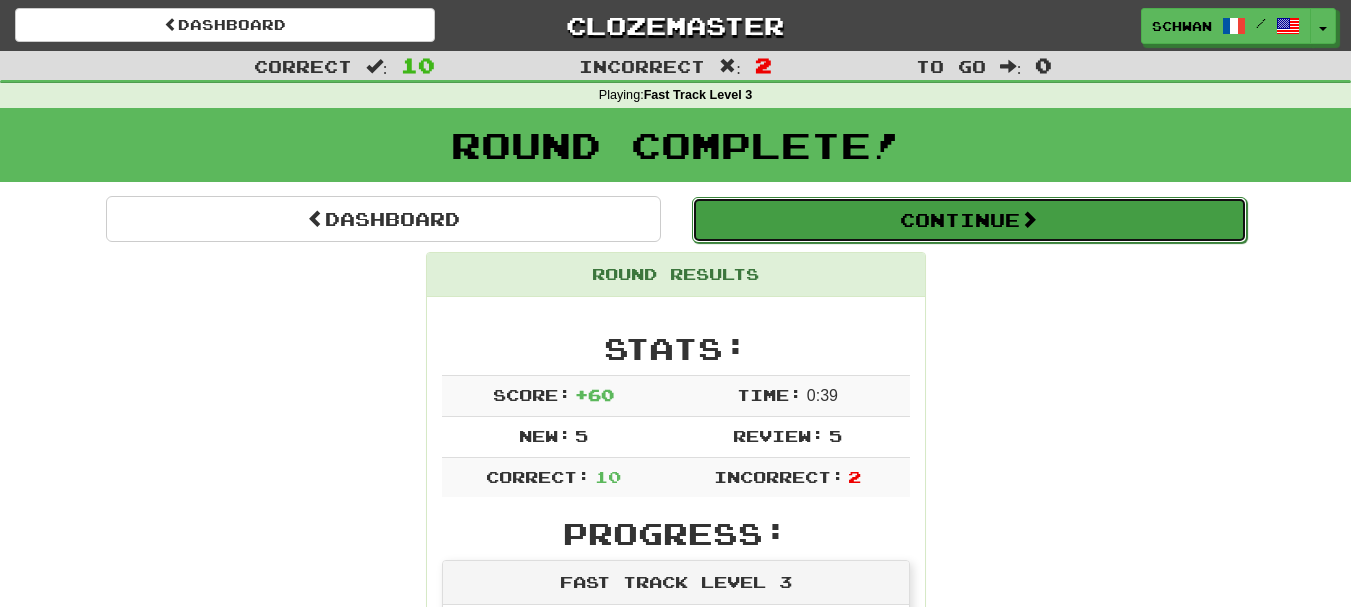 click on "Continue" at bounding box center [969, 220] 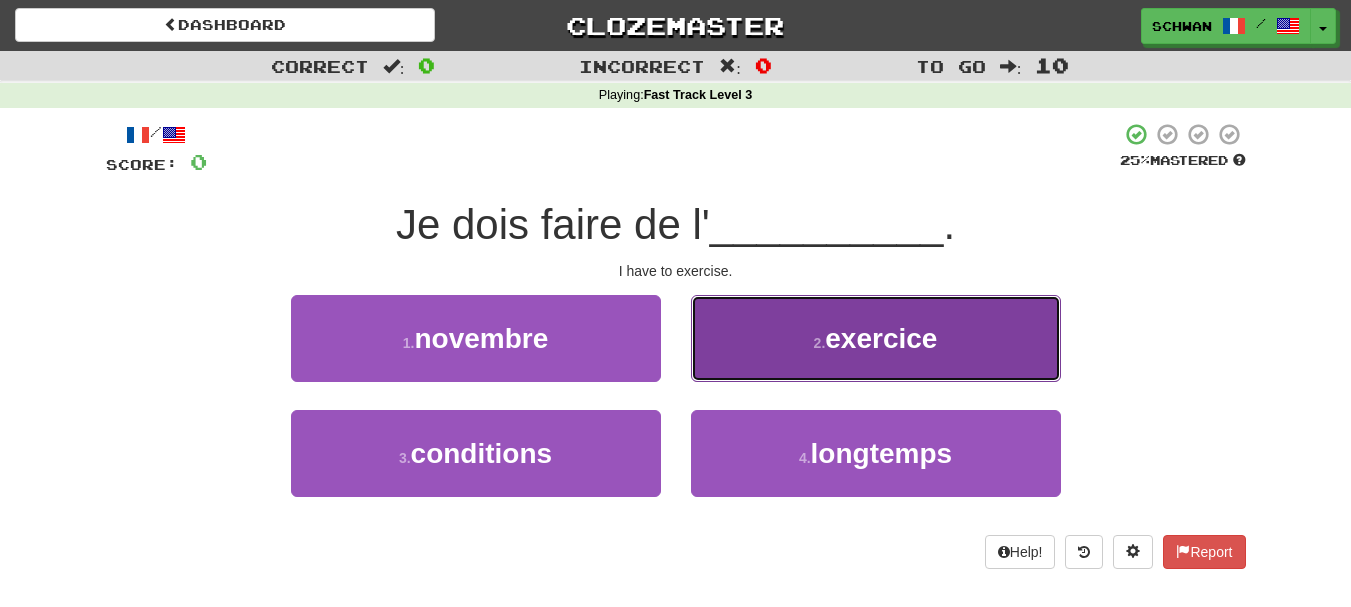 click on "2 .  exercice" at bounding box center (876, 338) 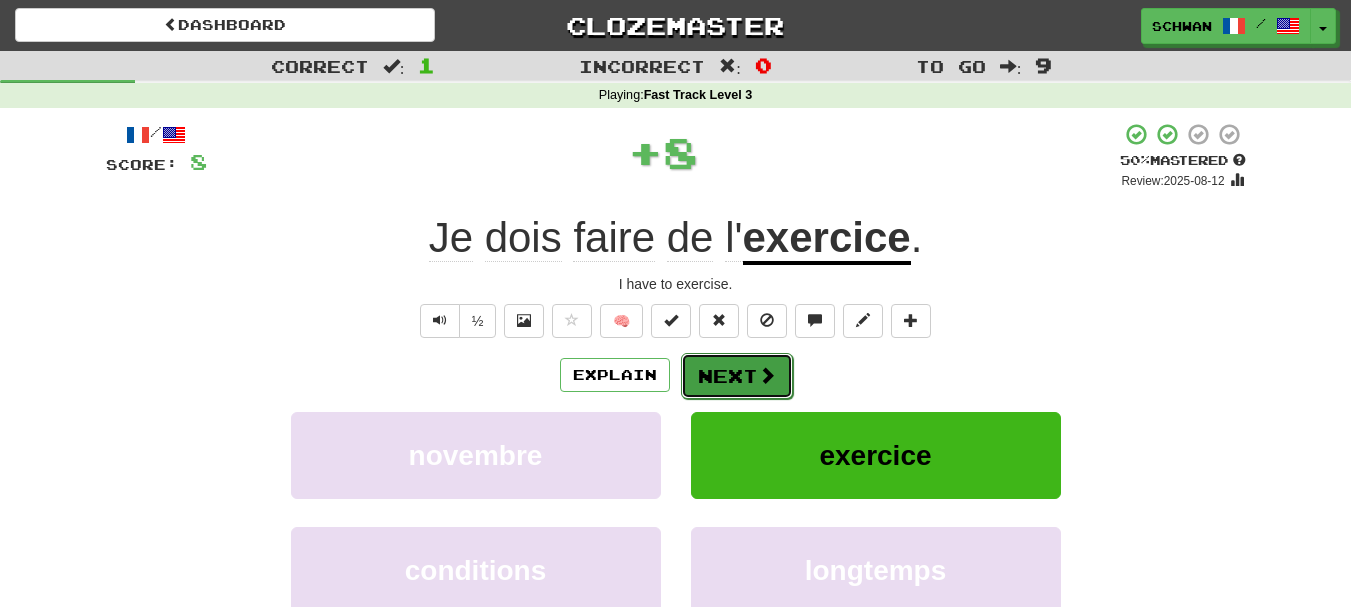 click on "Next" at bounding box center (737, 376) 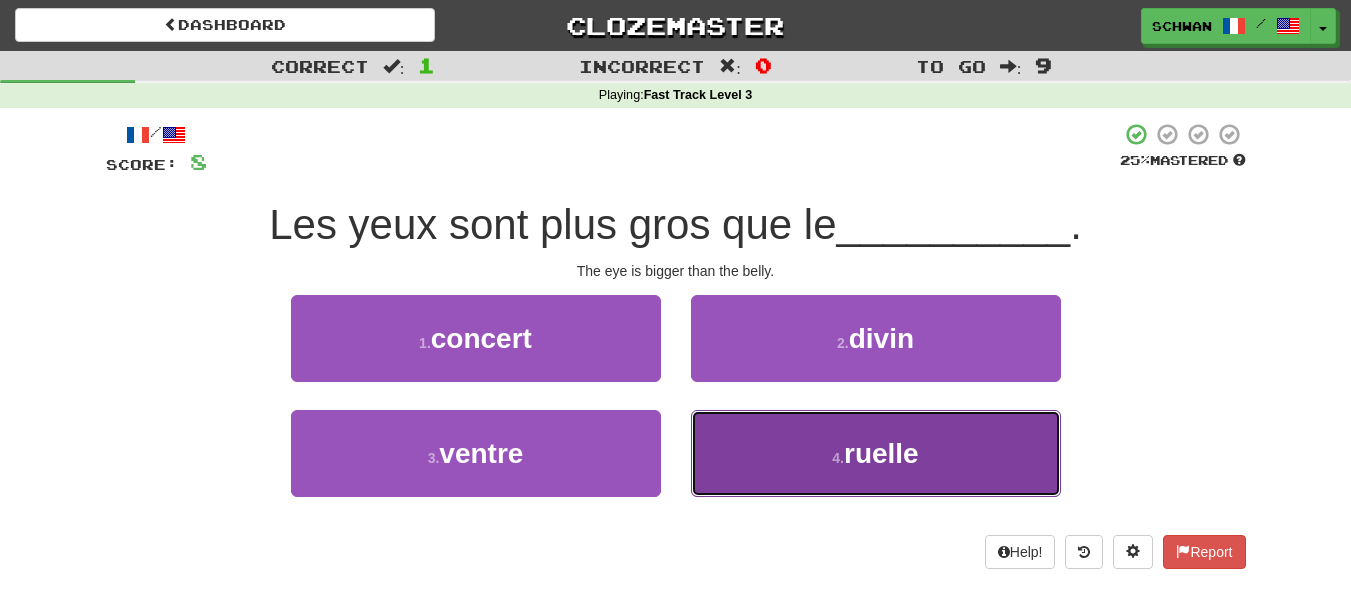 click on "4 .  ruelle" at bounding box center (876, 453) 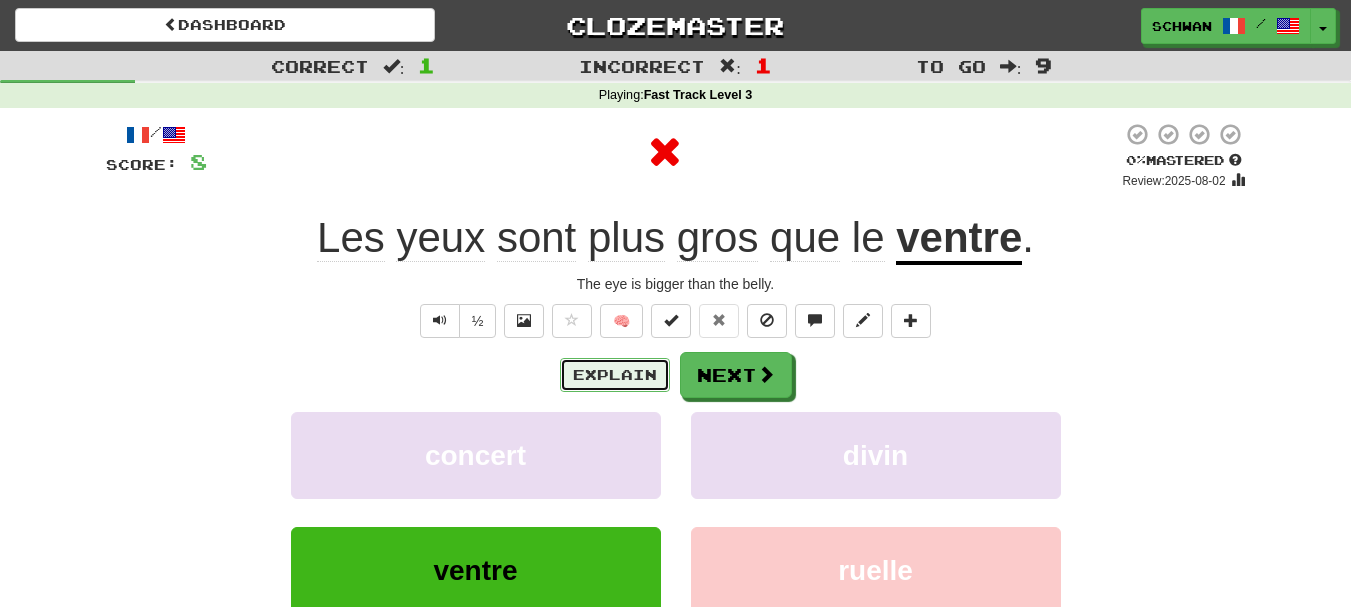 click on "Explain" at bounding box center (615, 375) 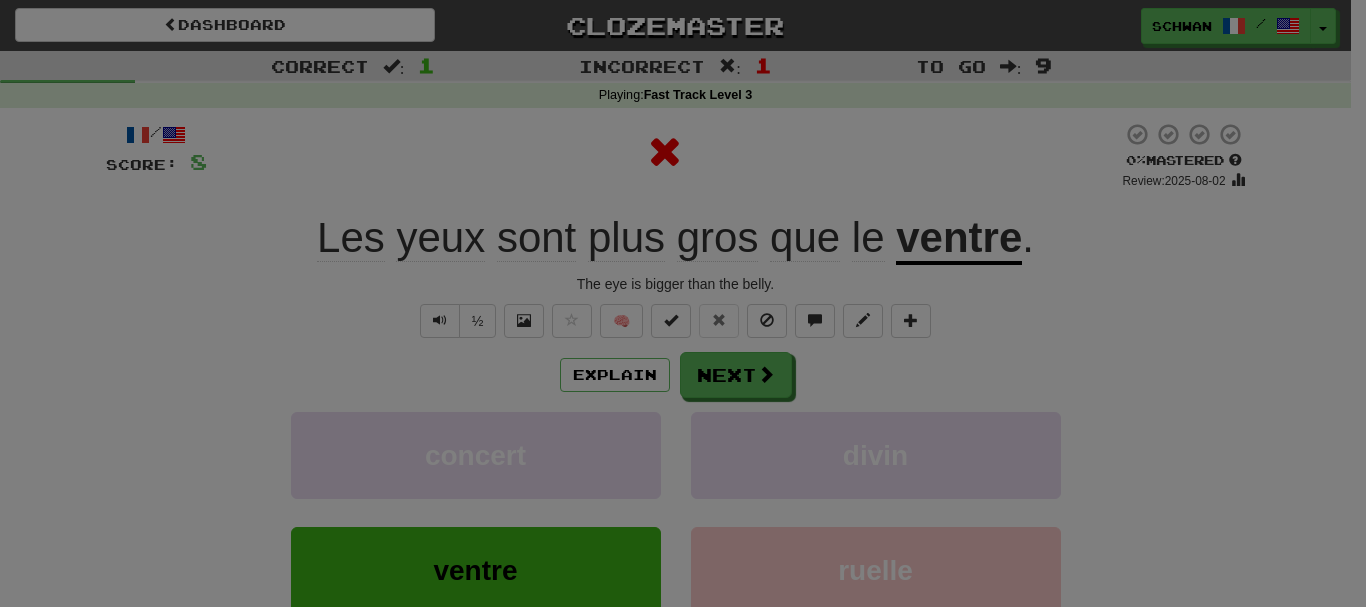click at bounding box center [683, 303] 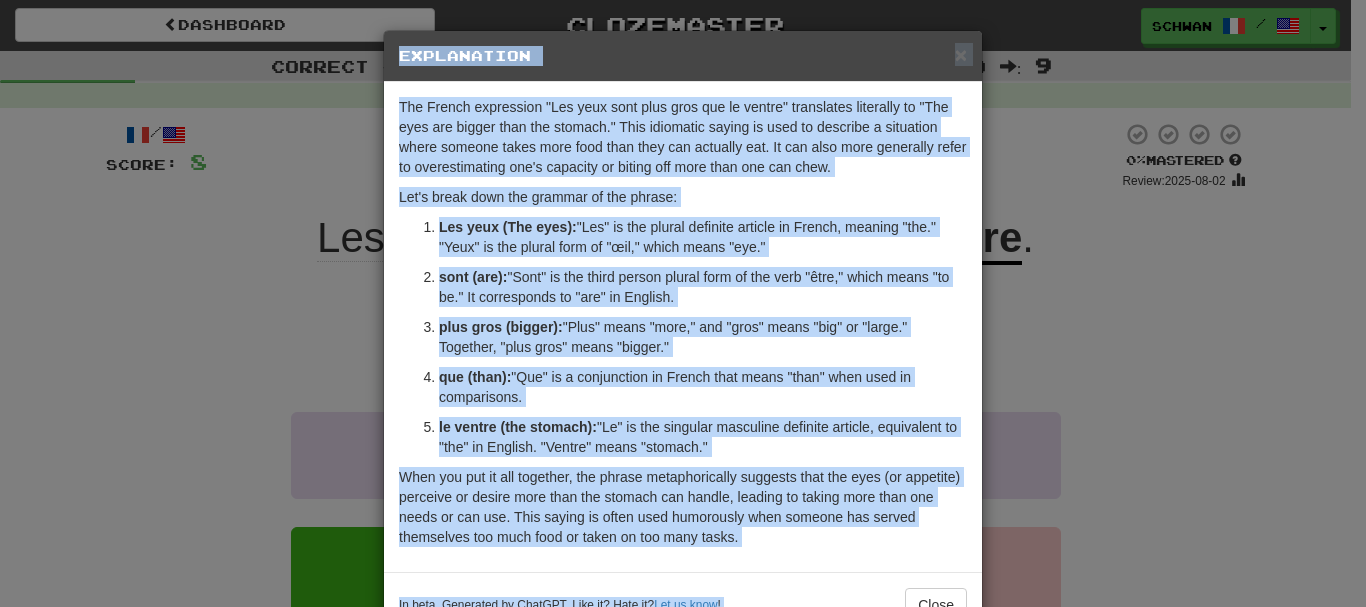 click on "que (than):  "Que" is a conjunction in French that means "than" when used in comparisons." at bounding box center [703, 387] 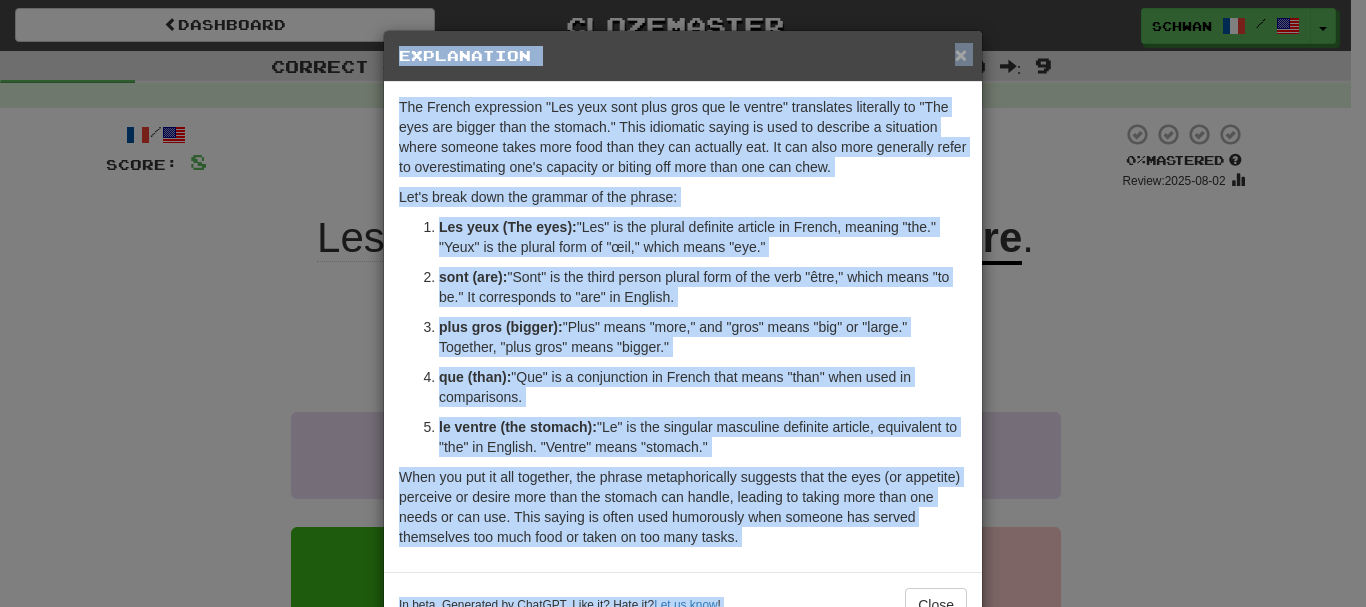 click on "×" at bounding box center [961, 54] 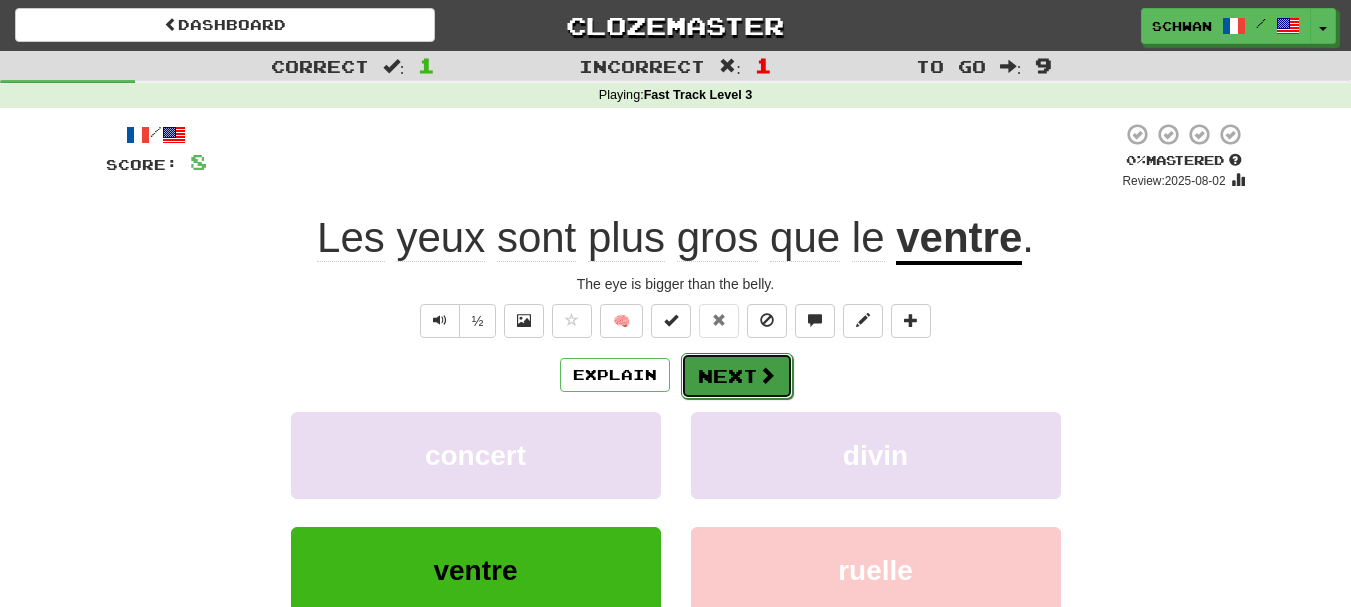 click on "Next" at bounding box center [737, 376] 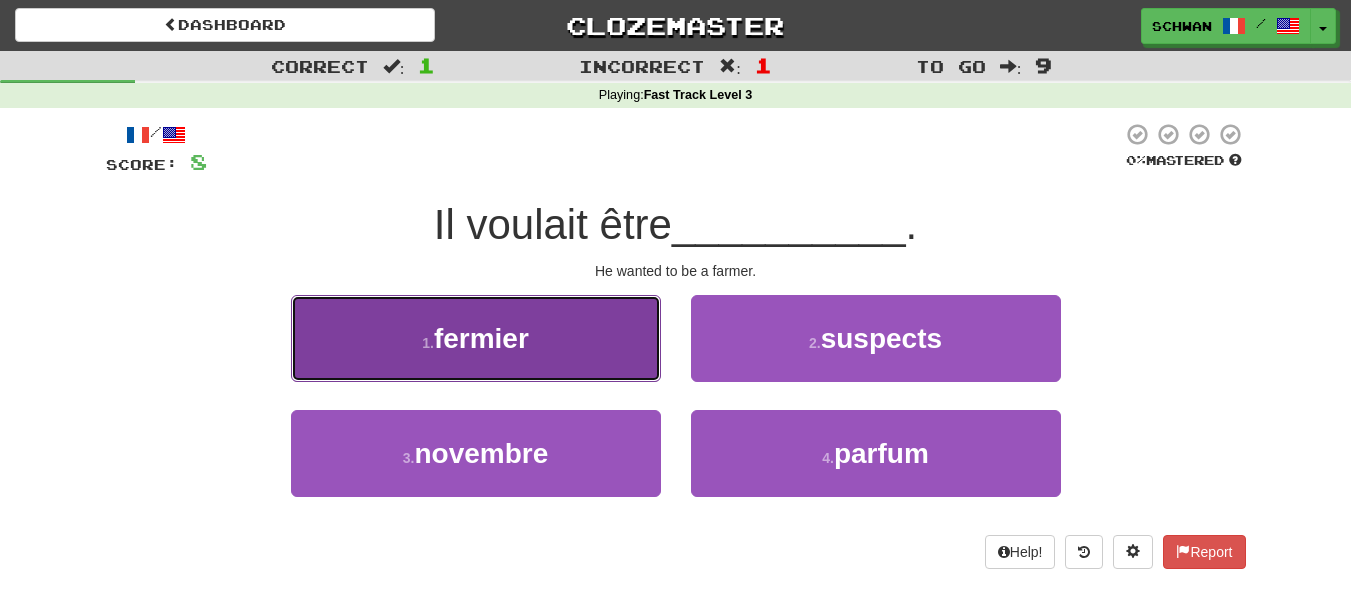 click on "1 .  fermier" at bounding box center (476, 338) 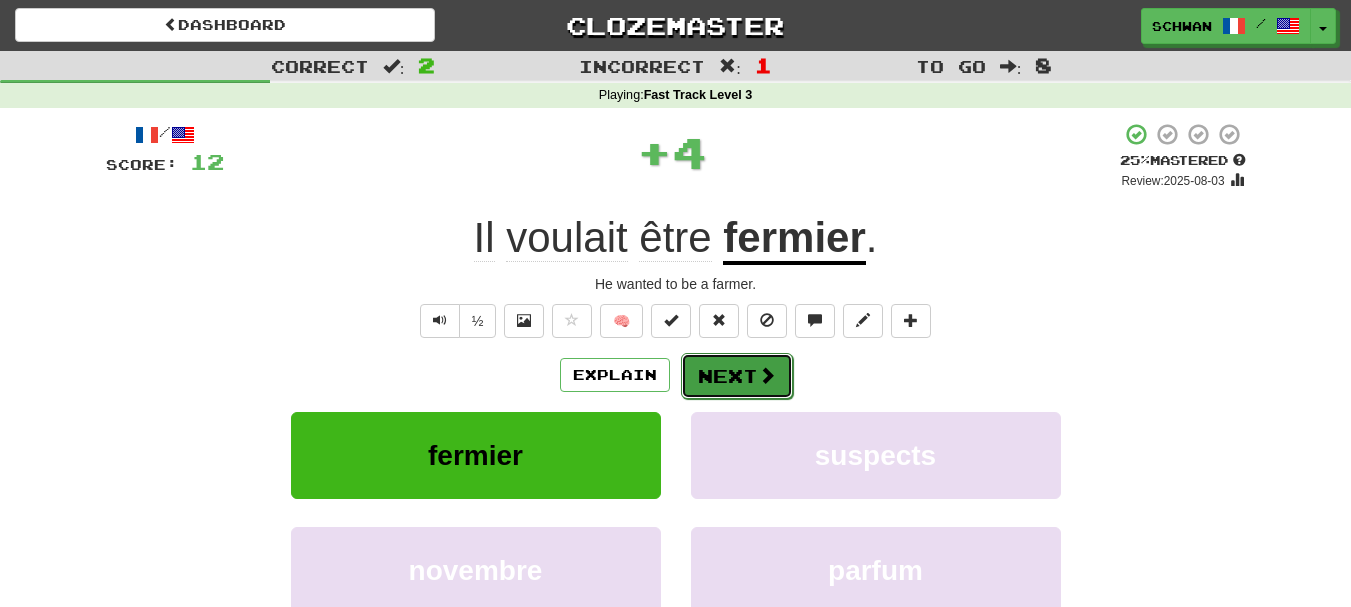 click on "Next" at bounding box center [737, 376] 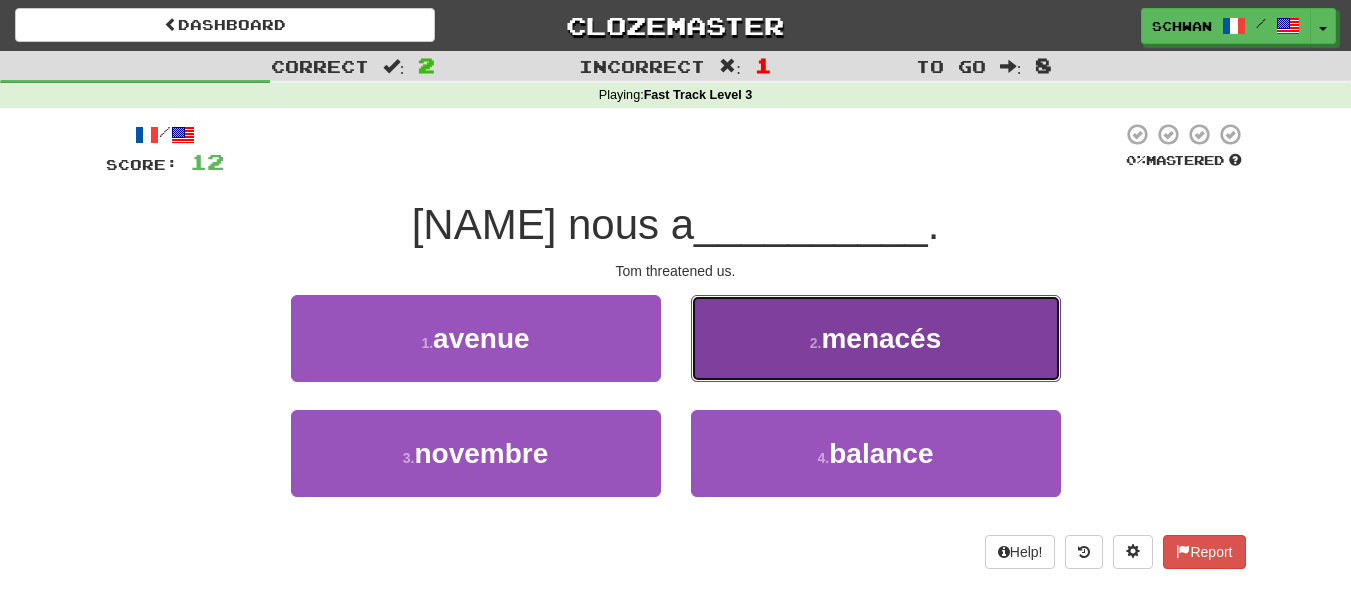 click on "2 .  menacés" at bounding box center [876, 338] 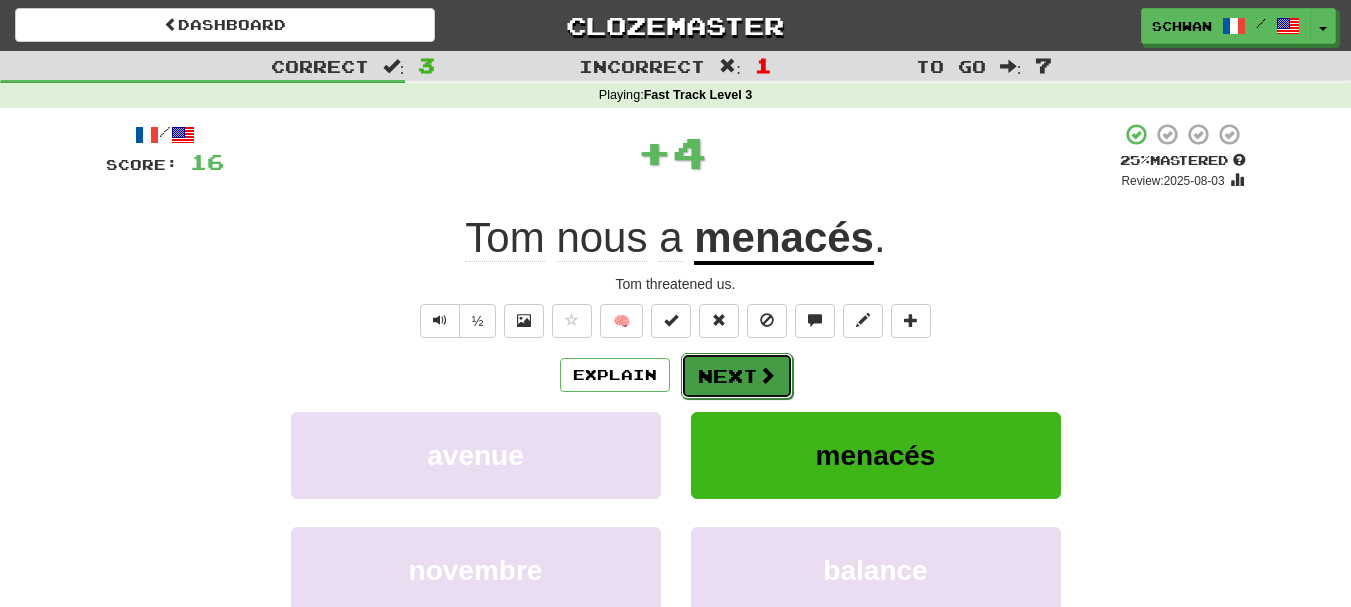 click on "Next" at bounding box center [737, 376] 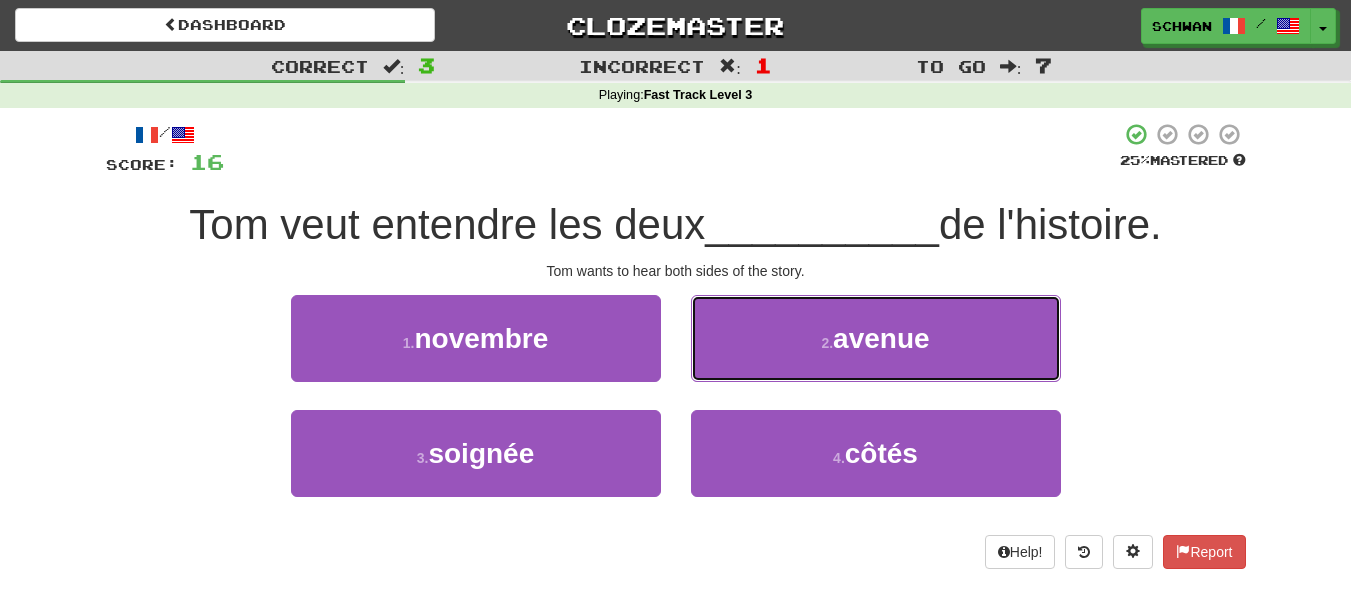 click on "2 .  avenue" at bounding box center (876, 338) 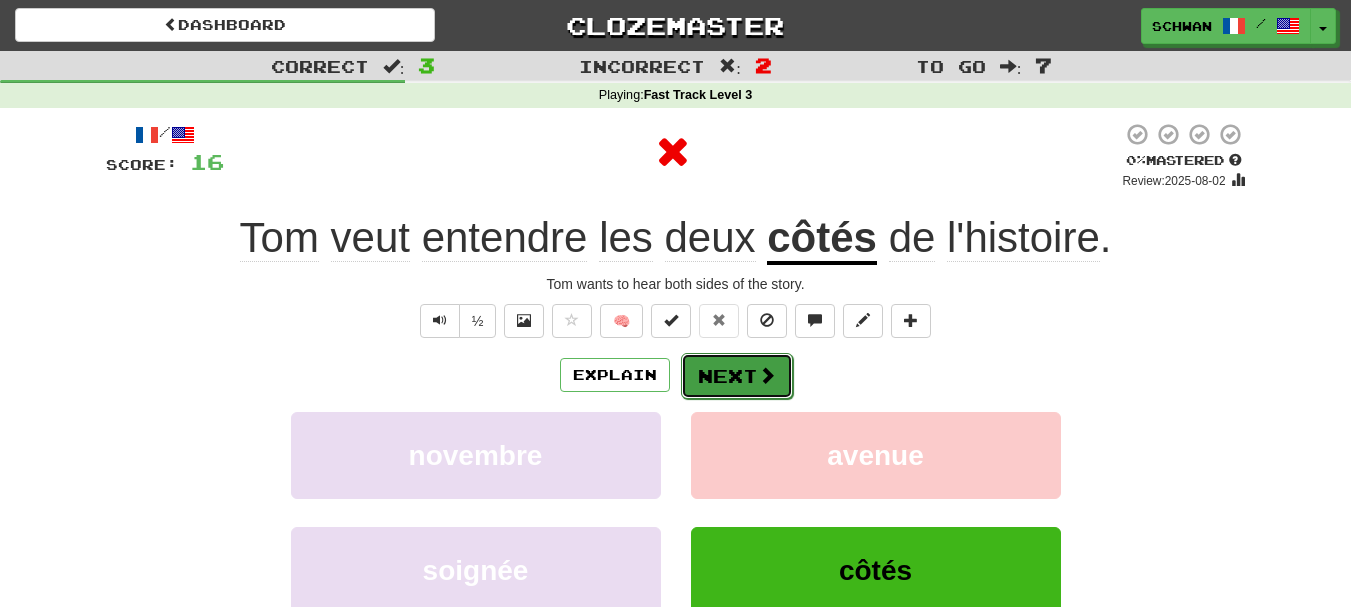 click on "Next" at bounding box center (737, 376) 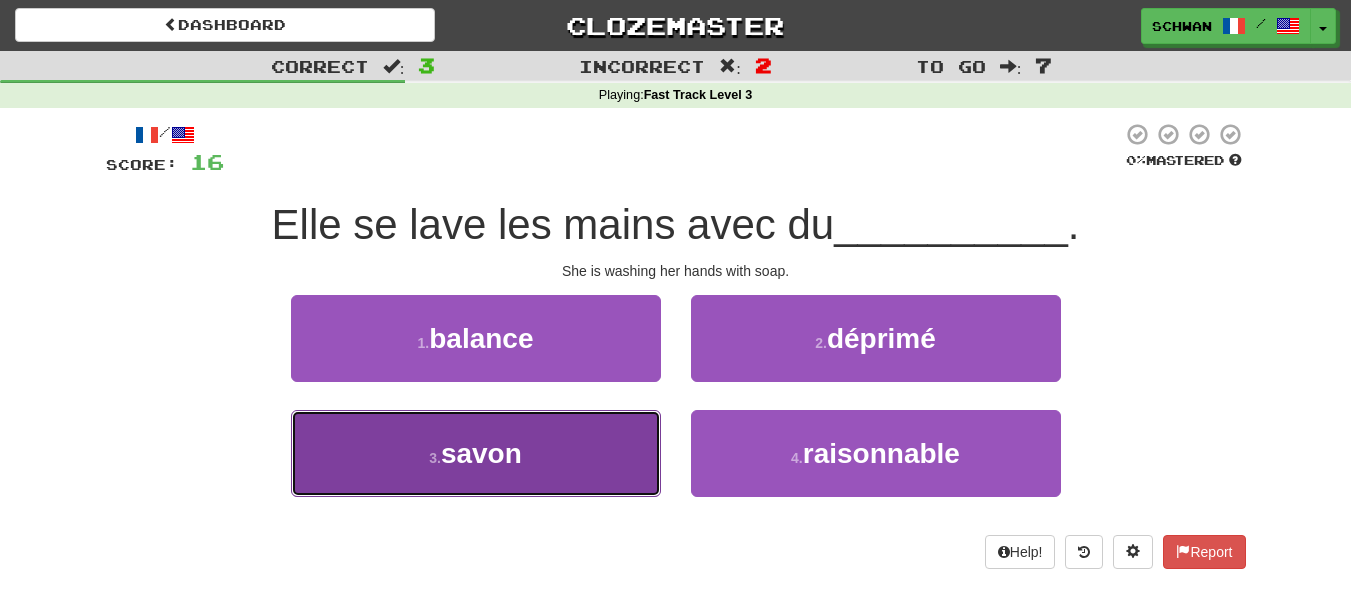 click on "3 .  savon" at bounding box center (476, 453) 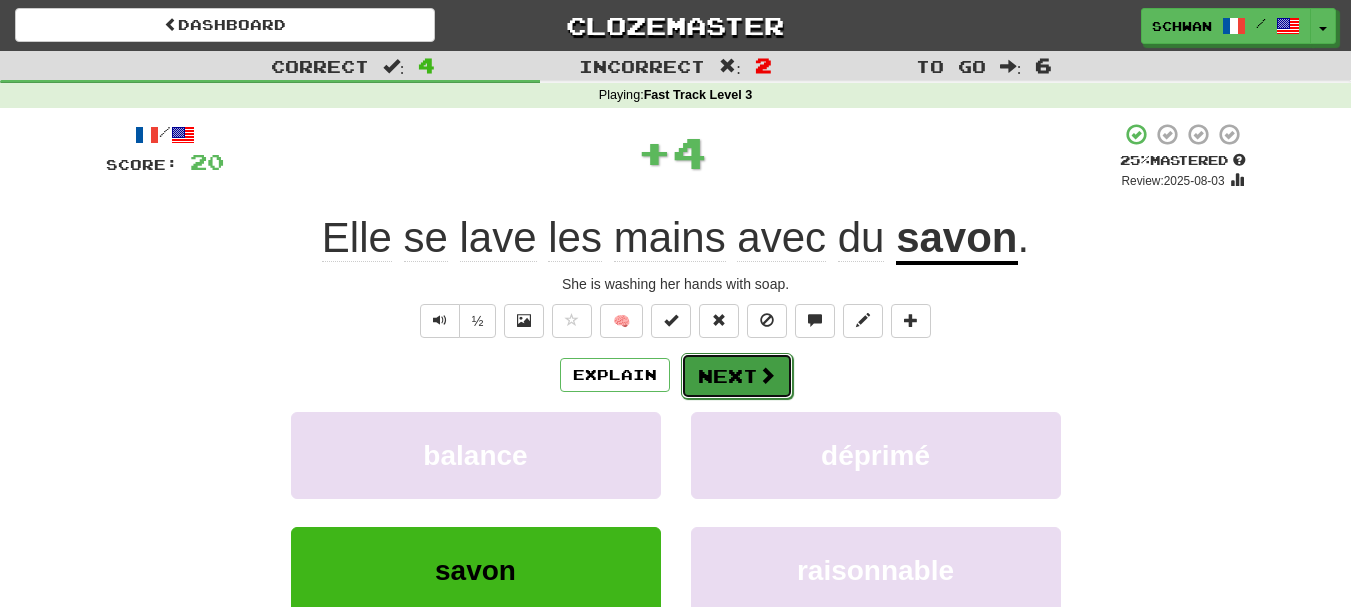 click on "Next" at bounding box center [737, 376] 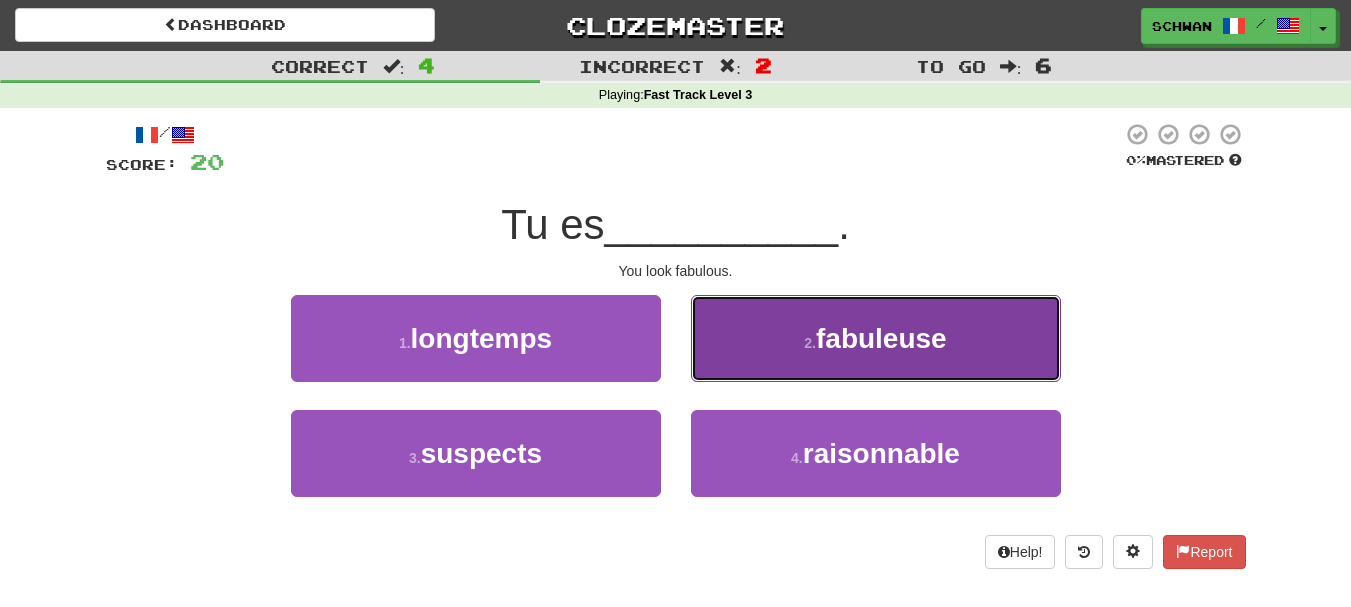 click on "2 .  fabuleuse" at bounding box center (876, 338) 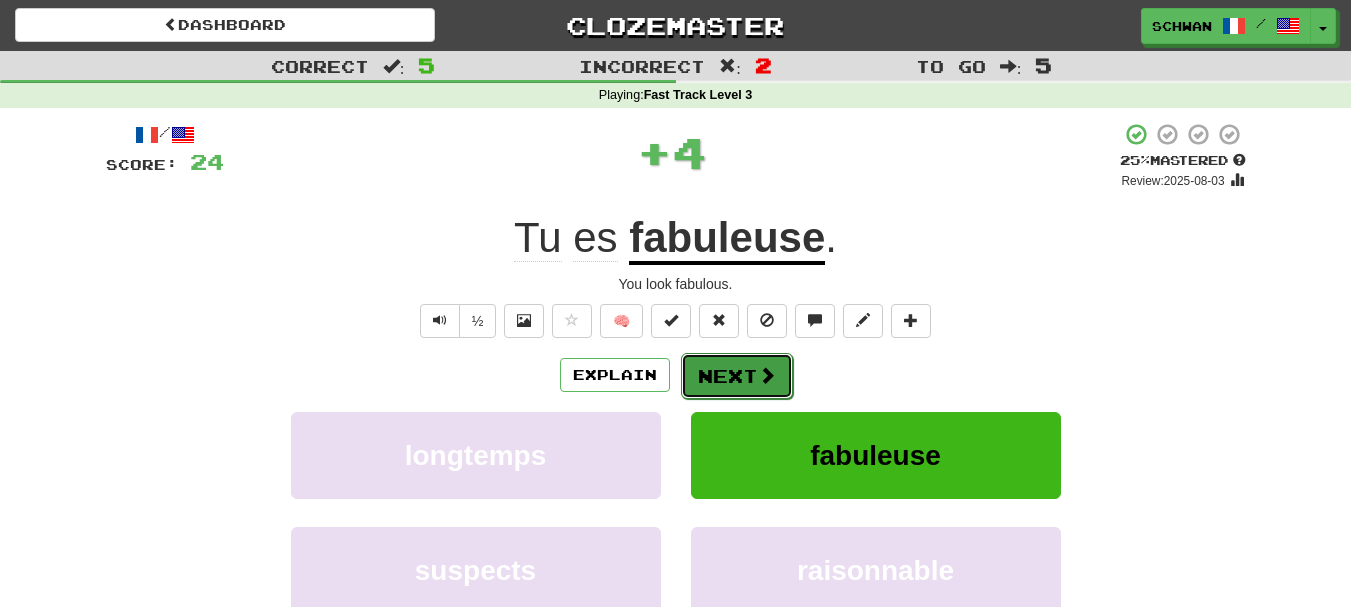 click on "Next" at bounding box center (737, 376) 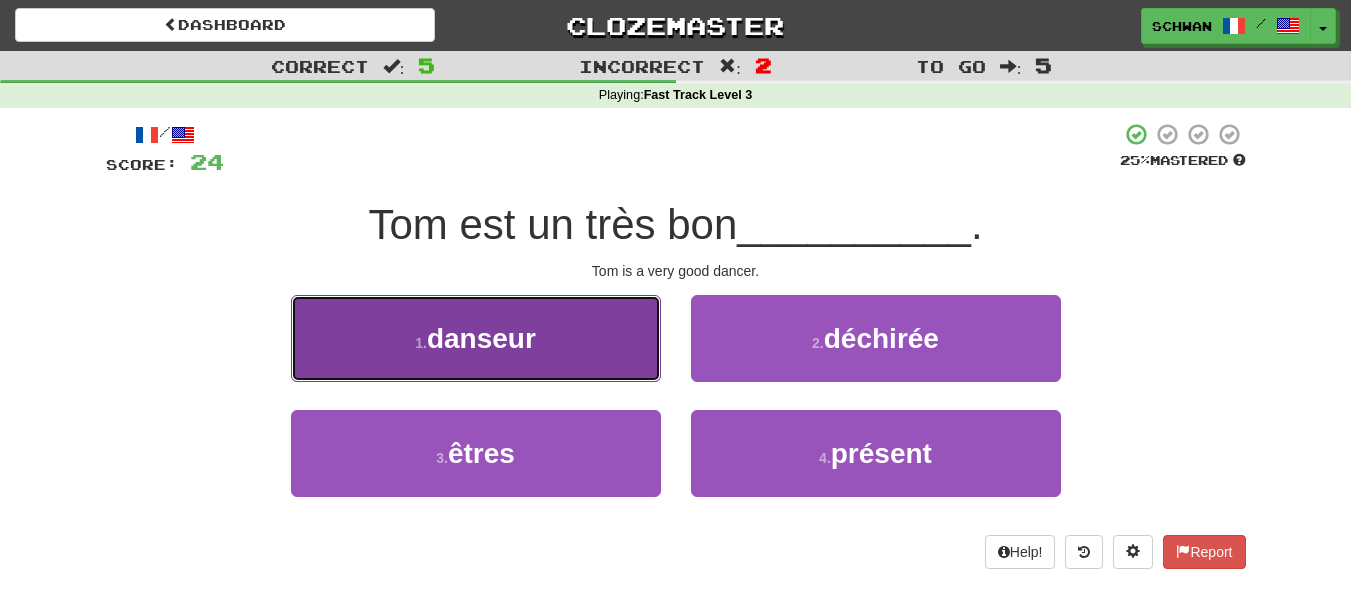 click on "1 .  danseur" at bounding box center [476, 338] 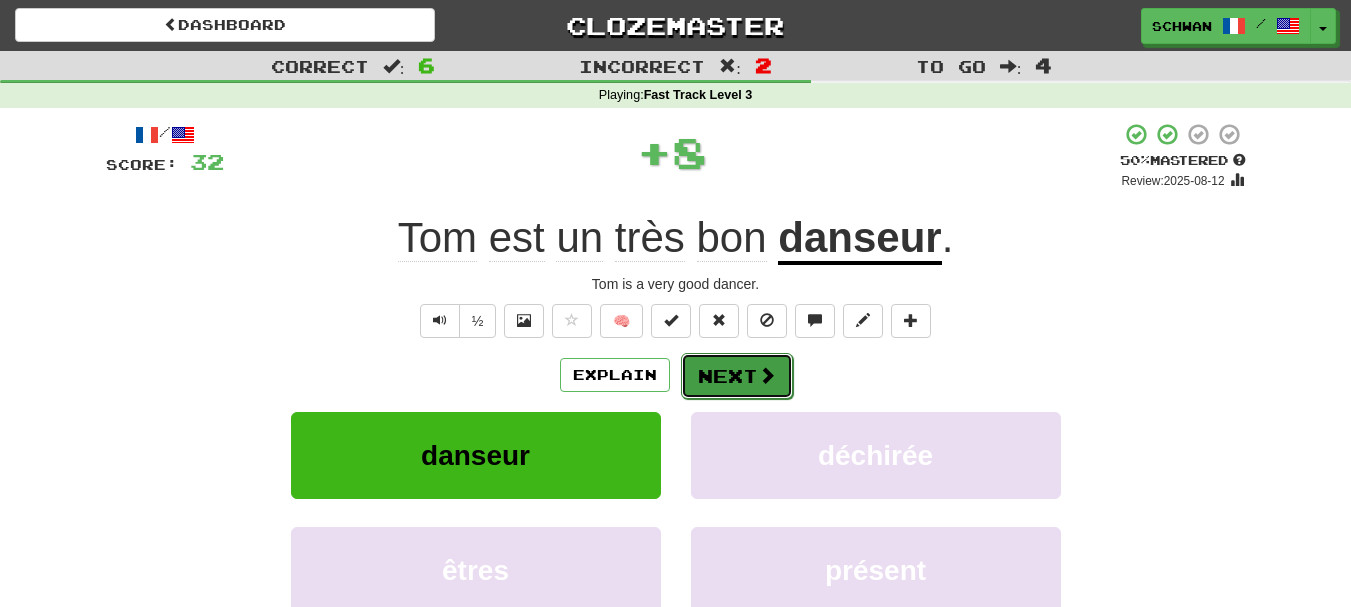 click on "Next" at bounding box center (737, 376) 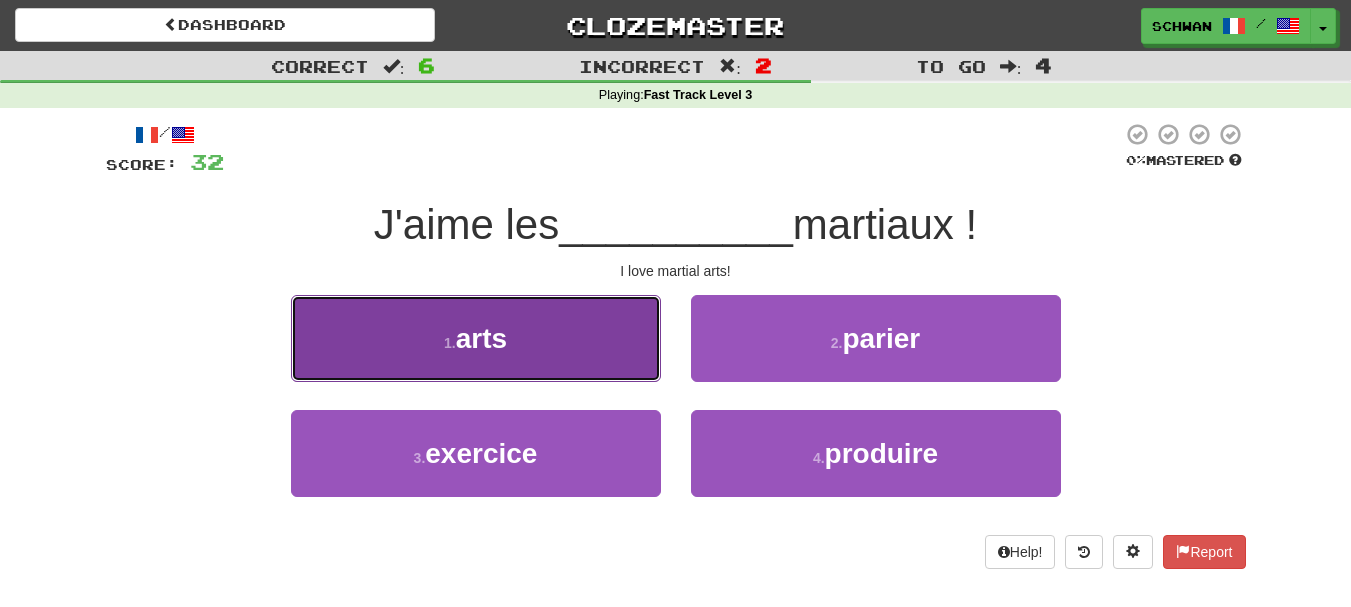 click on "1 .  arts" at bounding box center (476, 338) 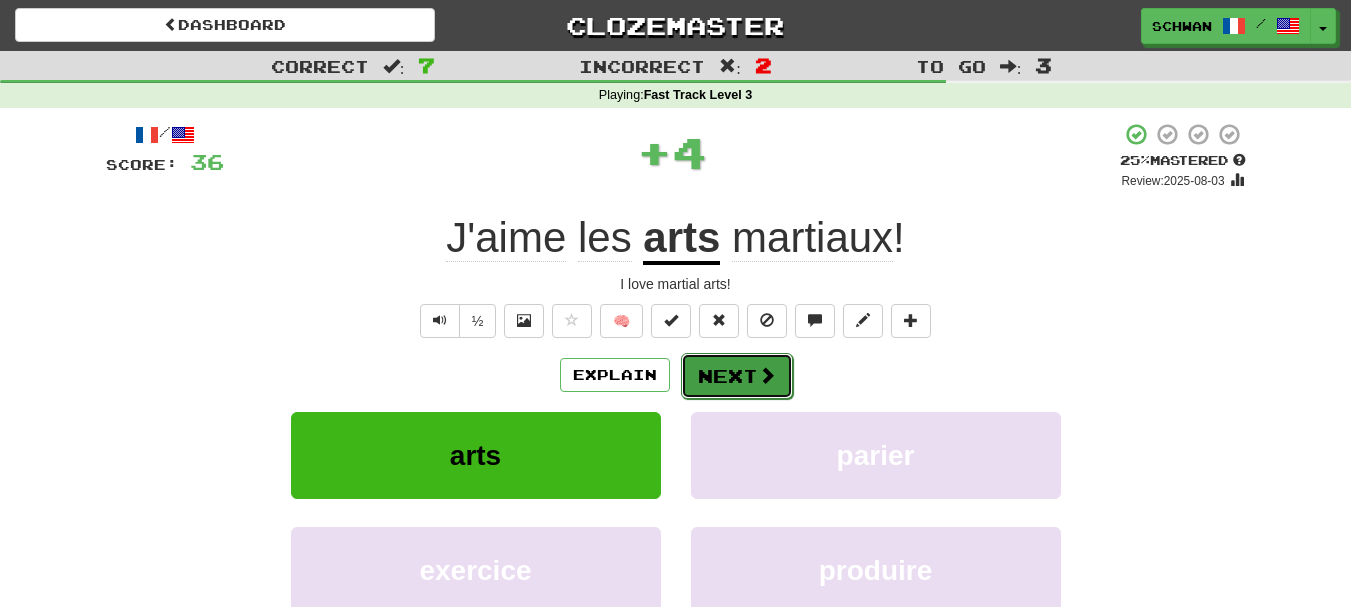 click on "Next" at bounding box center (737, 376) 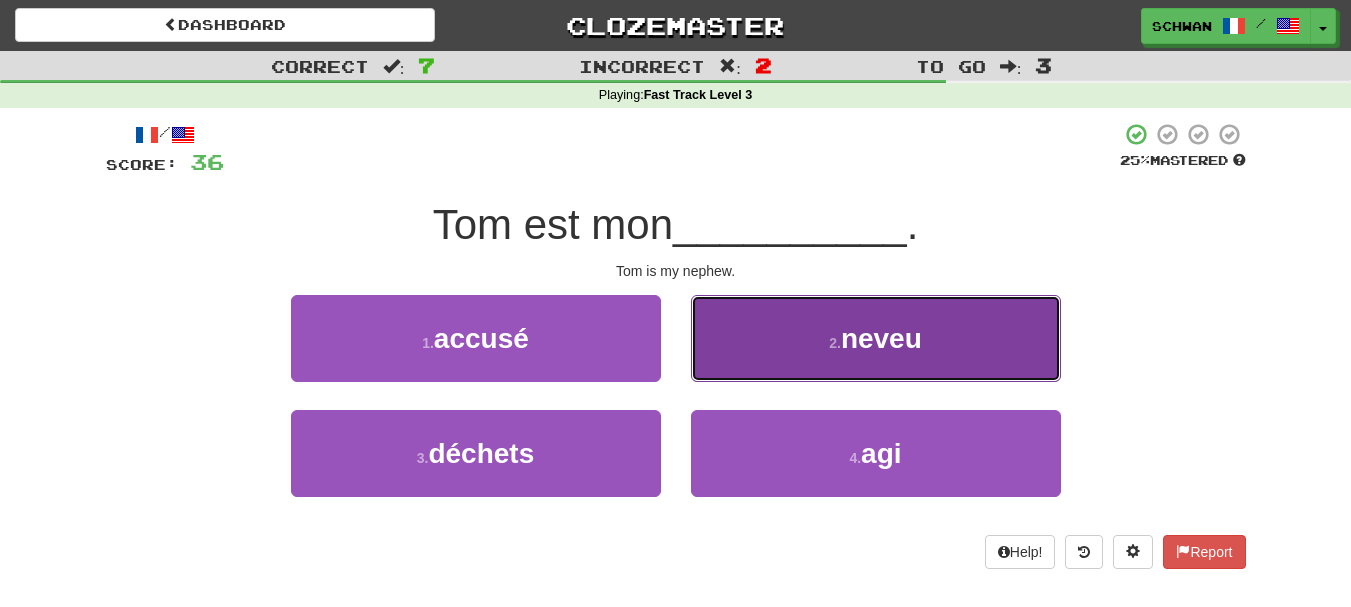 click on "2 .  neveu" at bounding box center (876, 338) 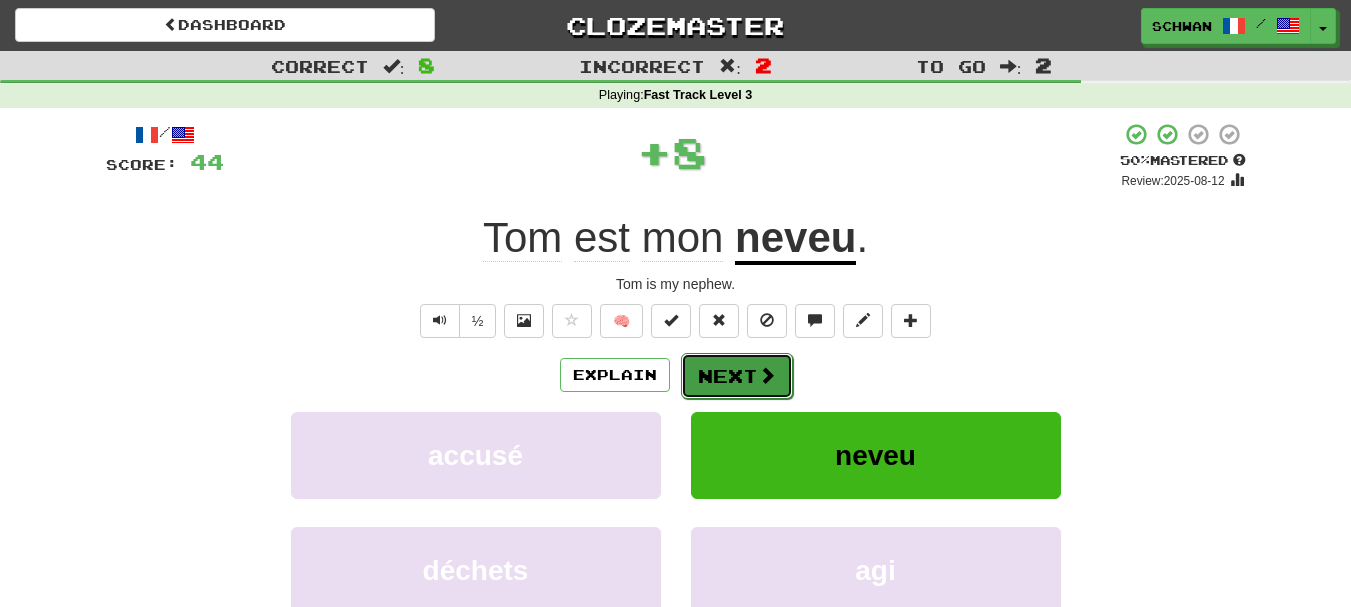 click on "Next" at bounding box center [737, 376] 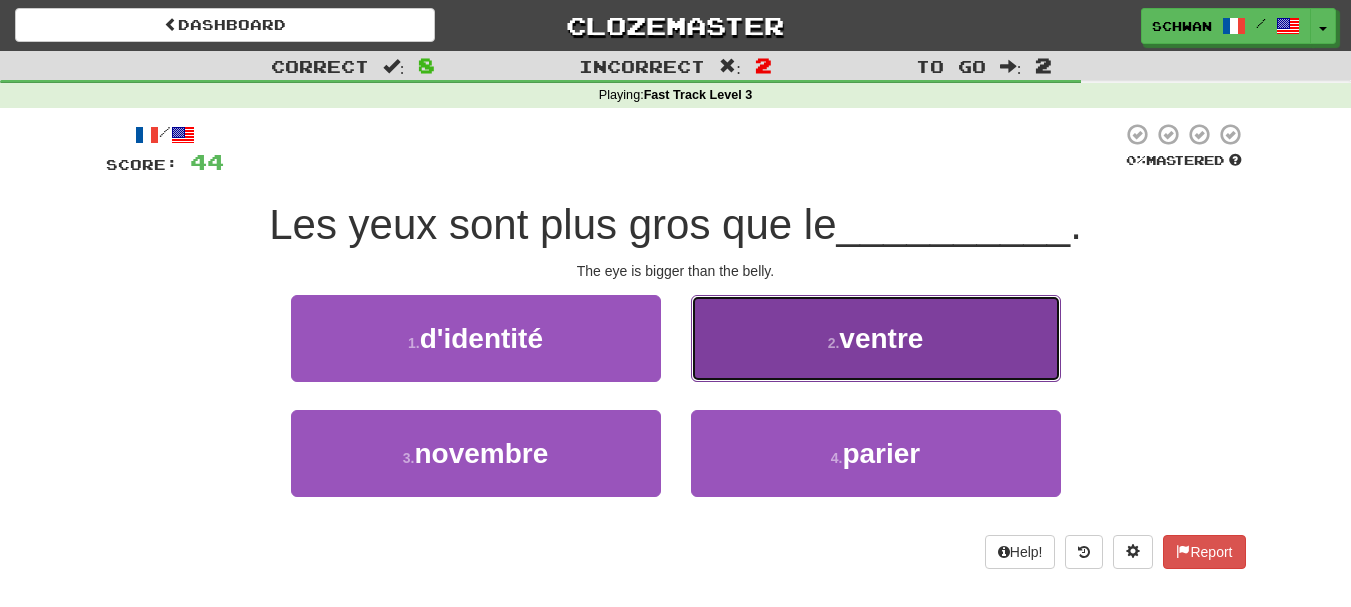 click on "2 .  ventre" at bounding box center (876, 338) 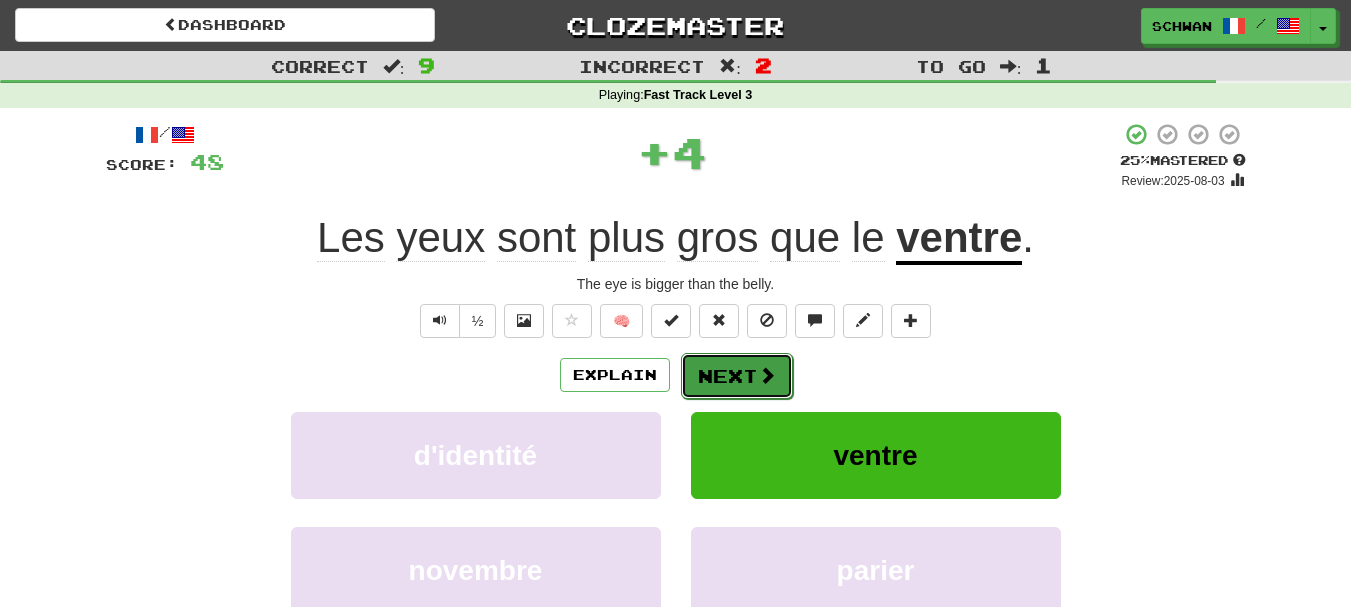 click on "Next" at bounding box center (737, 376) 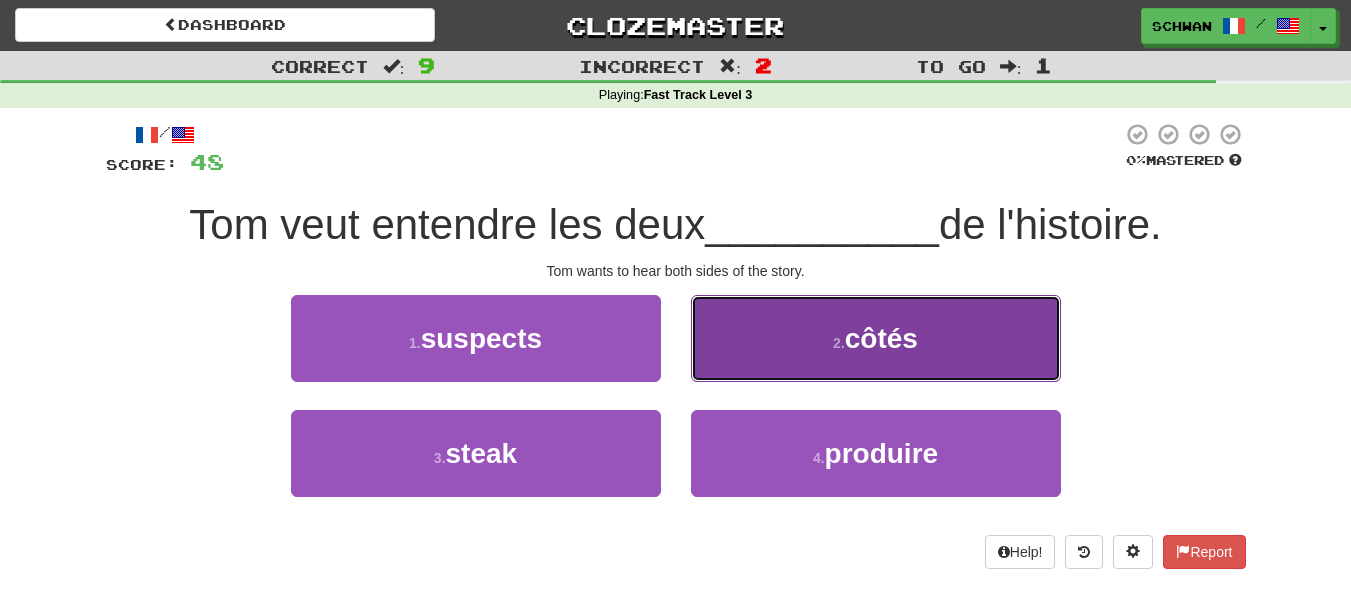 click on "2 .  côtés" at bounding box center (876, 338) 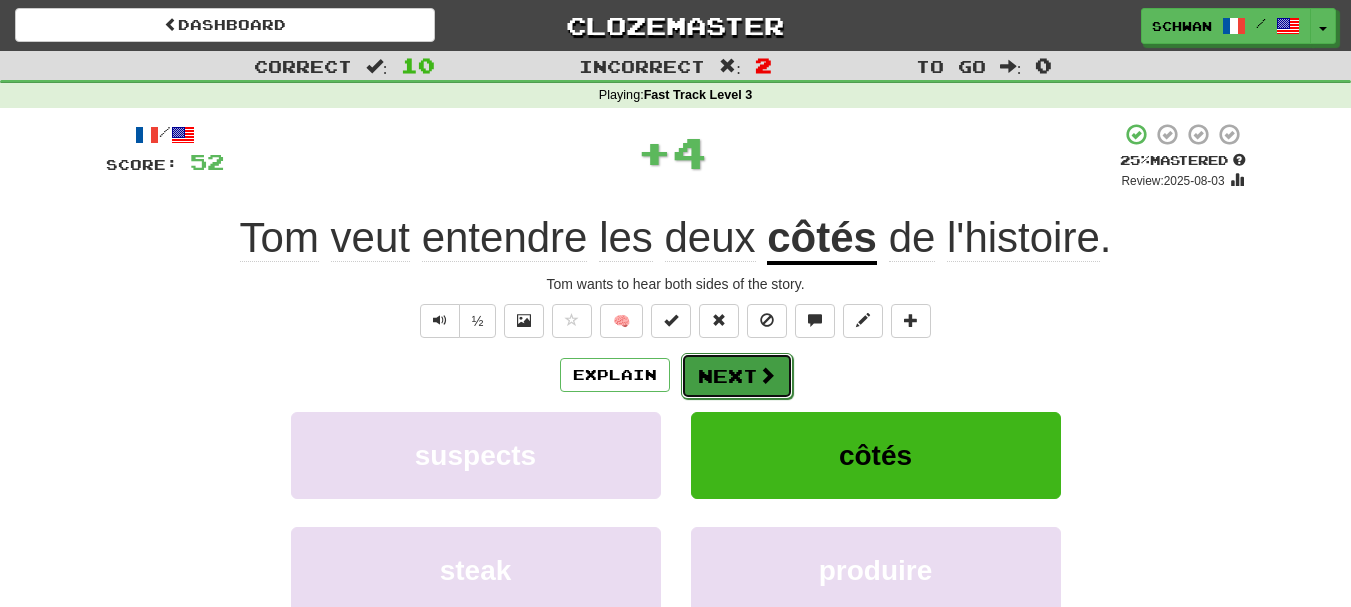 click at bounding box center (767, 375) 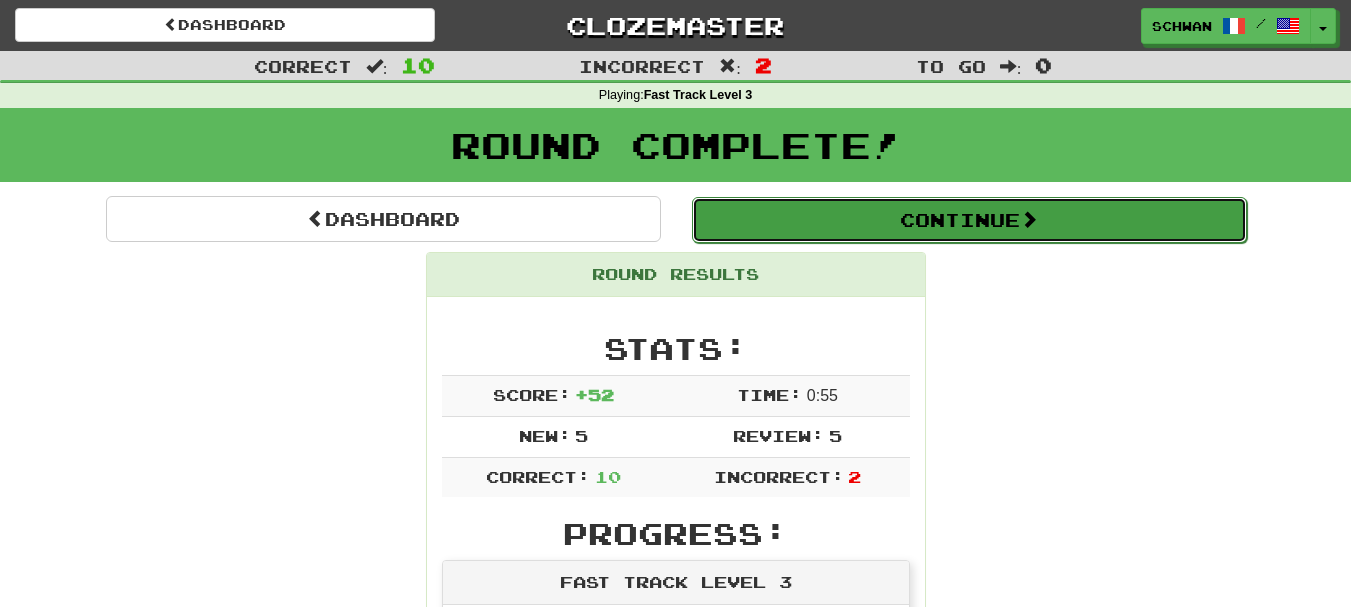click on "Continue" at bounding box center (969, 220) 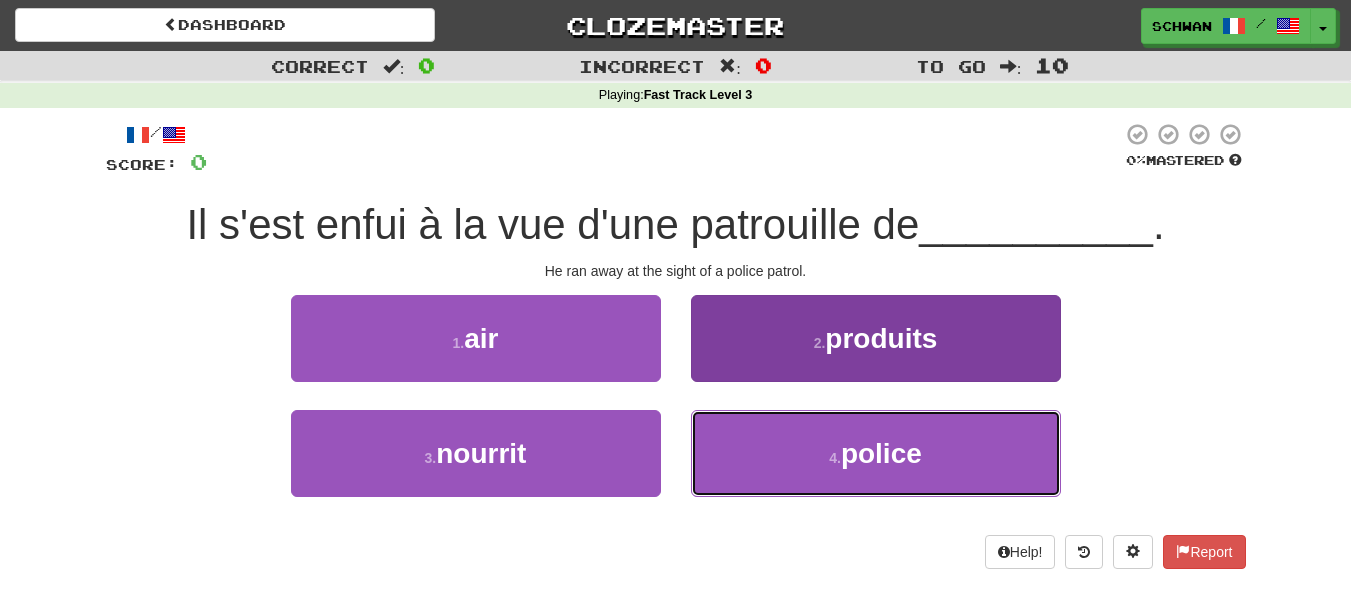 click on "police" at bounding box center [881, 453] 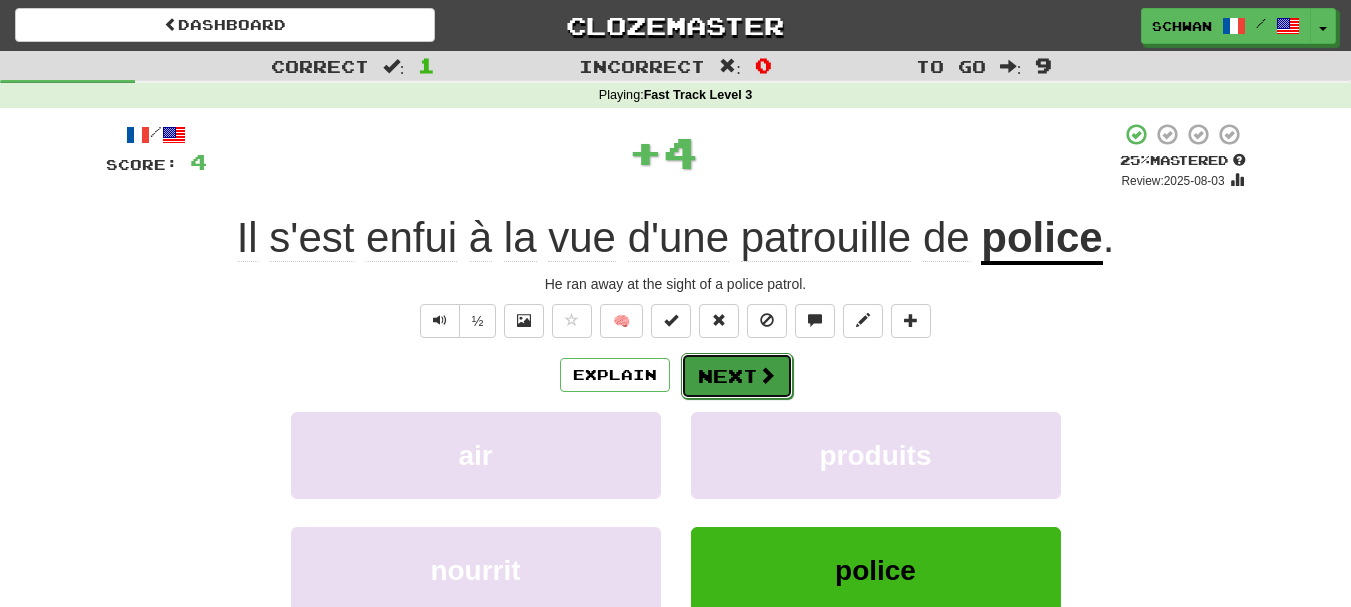click on "Next" at bounding box center (737, 376) 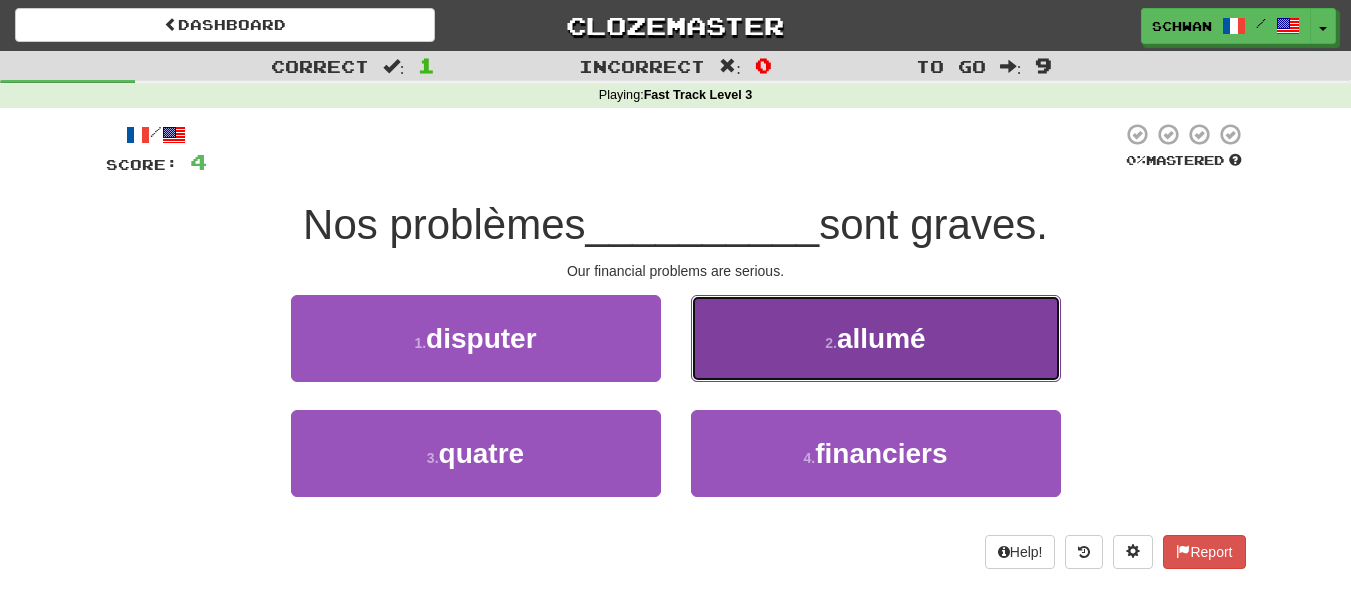 click on "2 .  allumé" at bounding box center [876, 338] 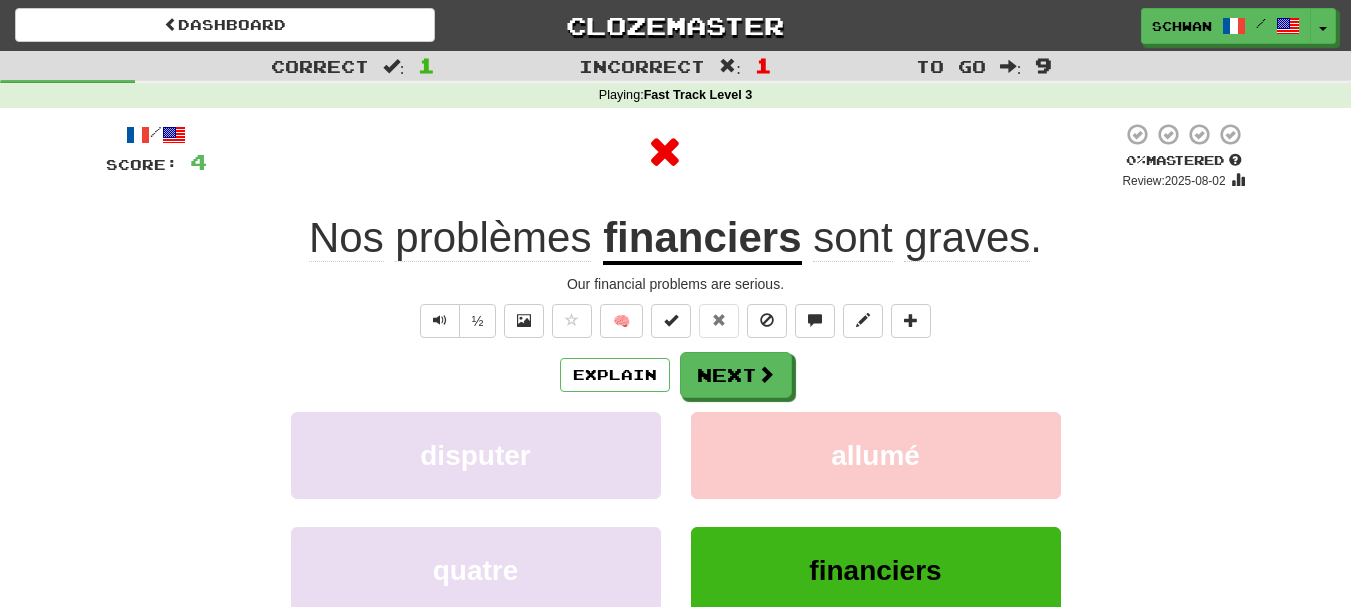 click on "/  Score:   4 0 %  Mastered Review:  2025-08-02 Nos   problèmes   financiers   sont   graves . Our financial problems are serious. ½ 🧠 Explain Next disputer allumé quatre financiers Learn more: disputer allumé quatre financiers  Help!  Report" at bounding box center (676, 419) 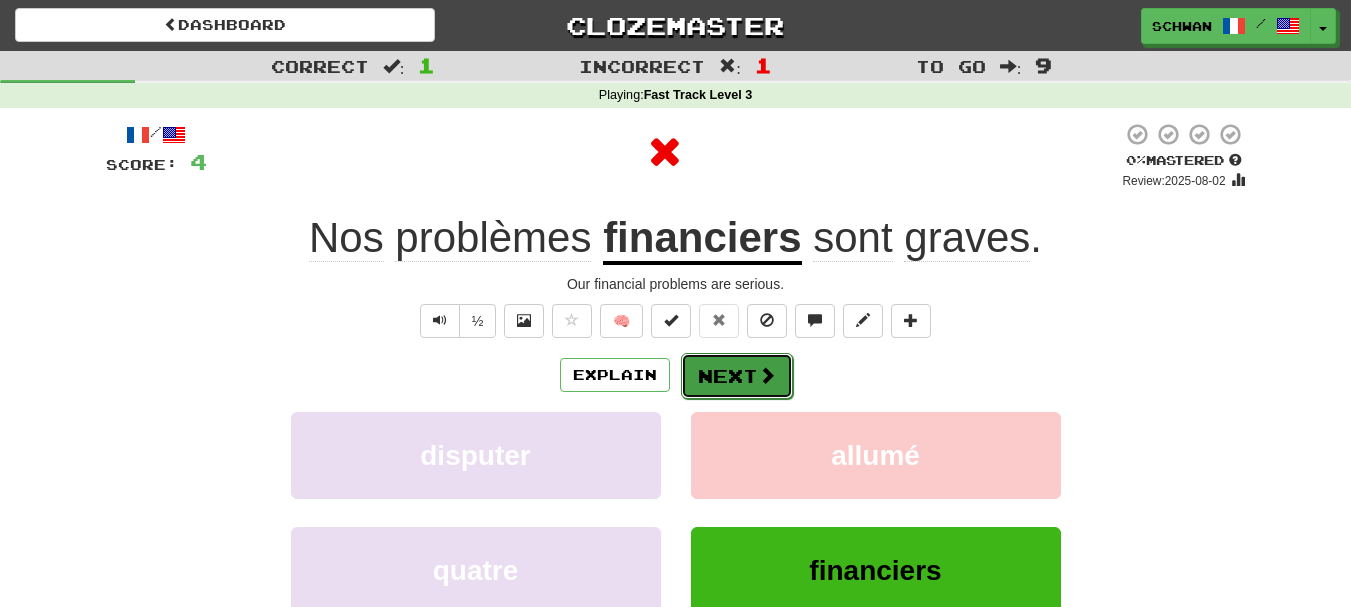 click on "Next" at bounding box center (737, 376) 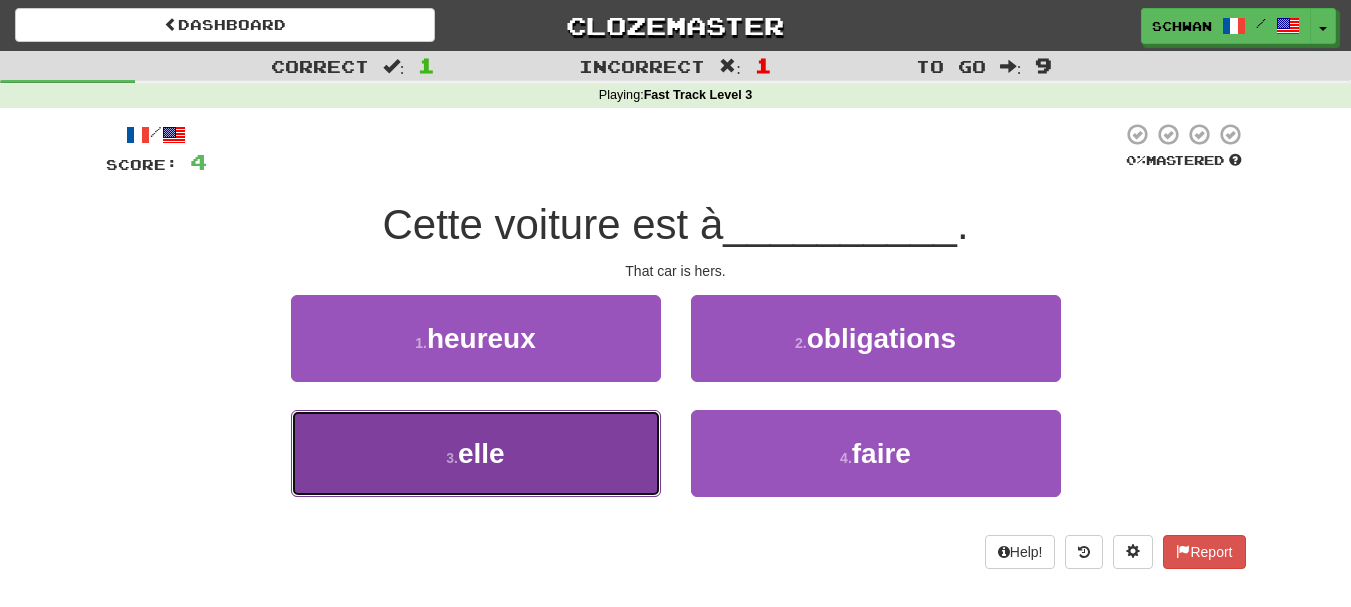 click on "3 .  elle" at bounding box center [476, 453] 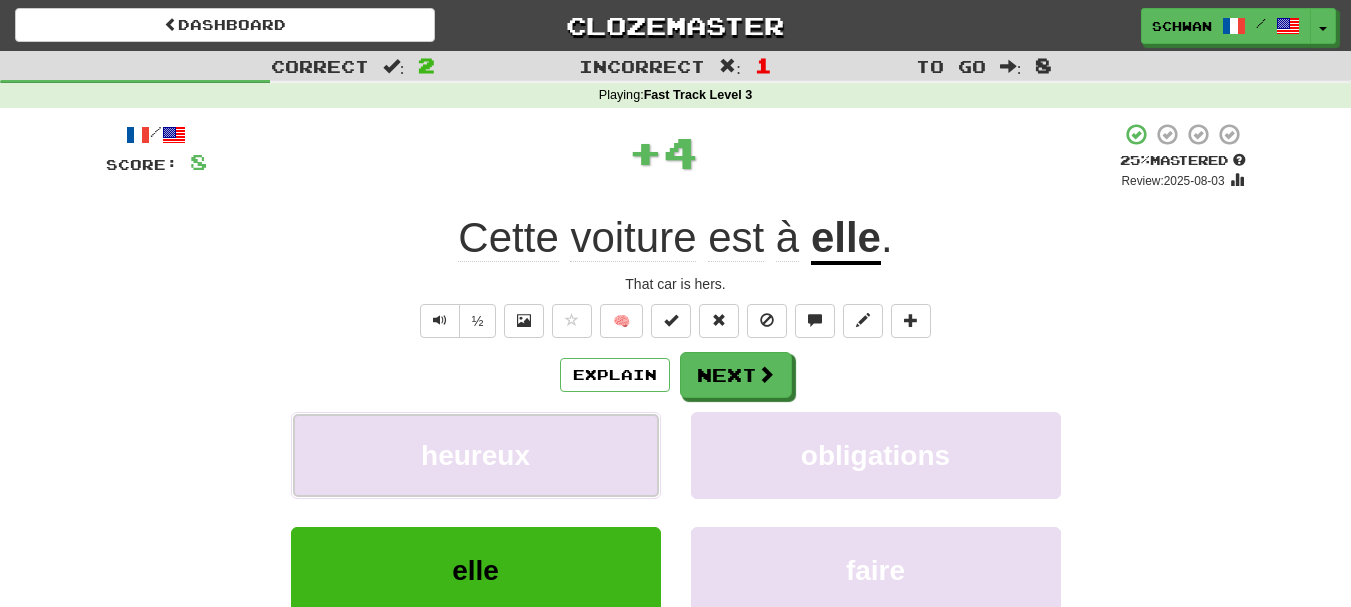 click on "heureux" at bounding box center [476, 455] 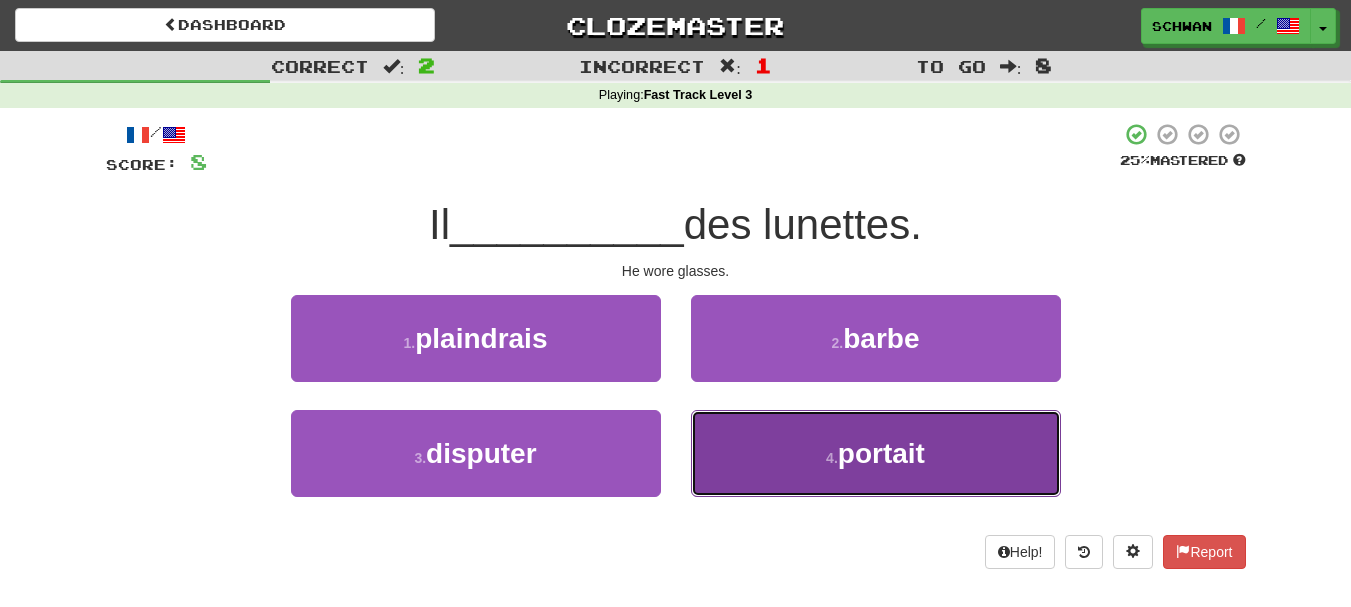 click on "portait" at bounding box center [881, 453] 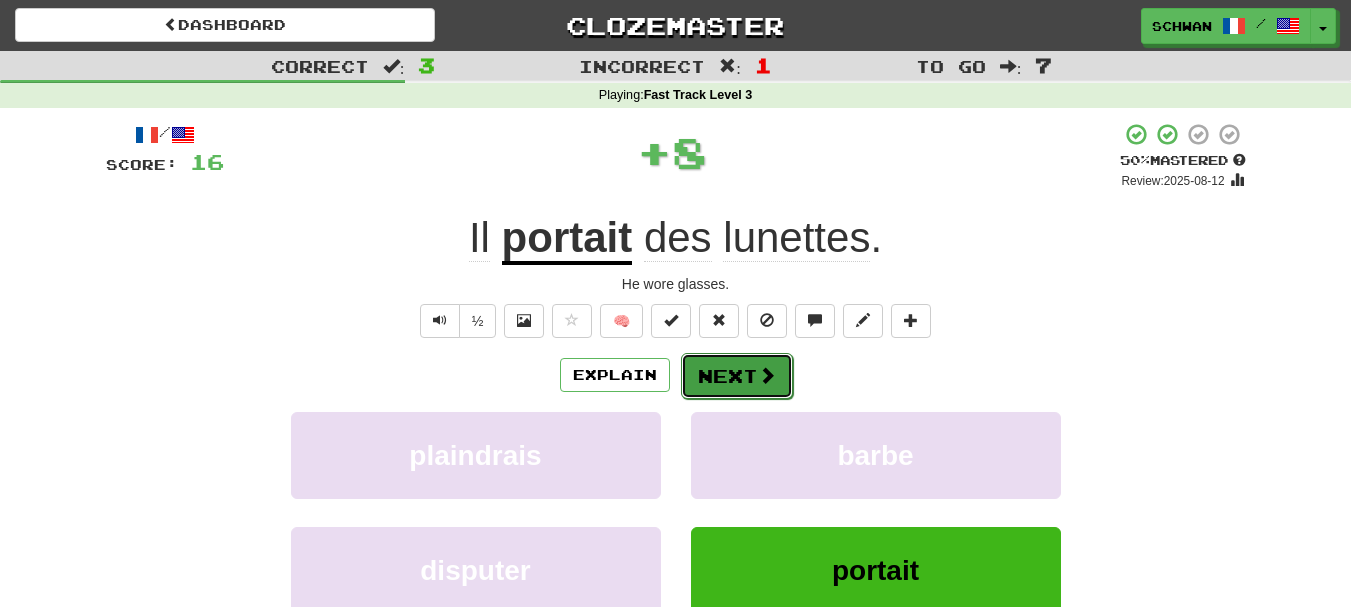 click at bounding box center [767, 375] 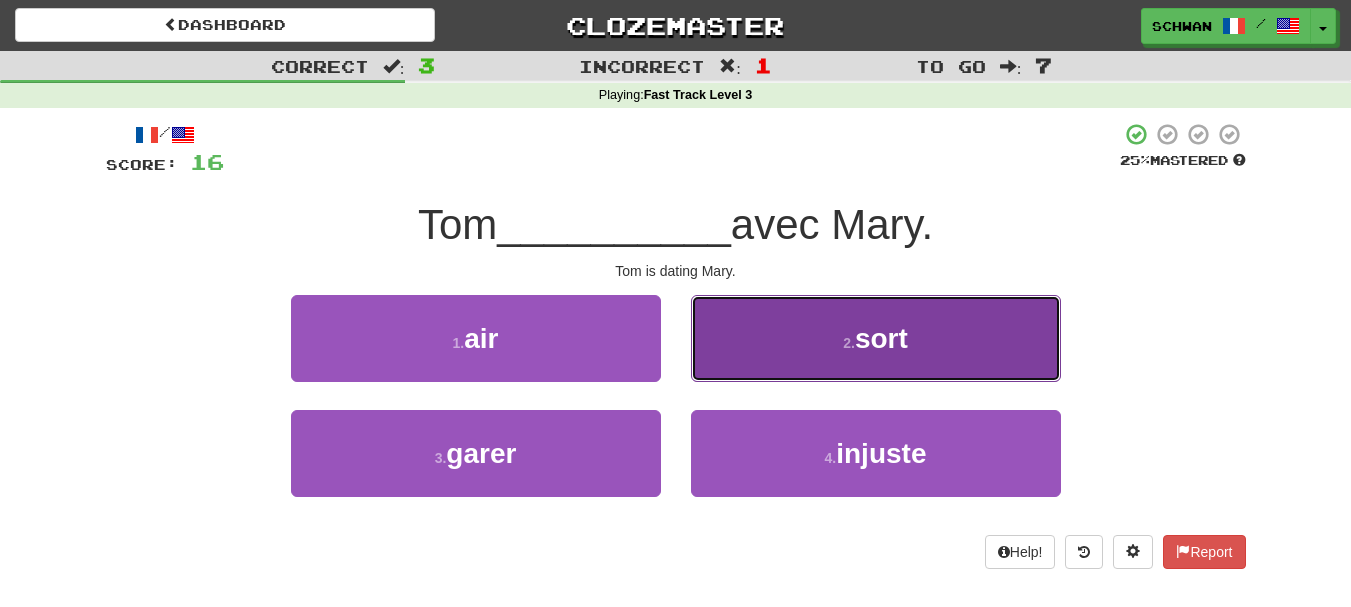 click on "2 .  sort" at bounding box center [876, 338] 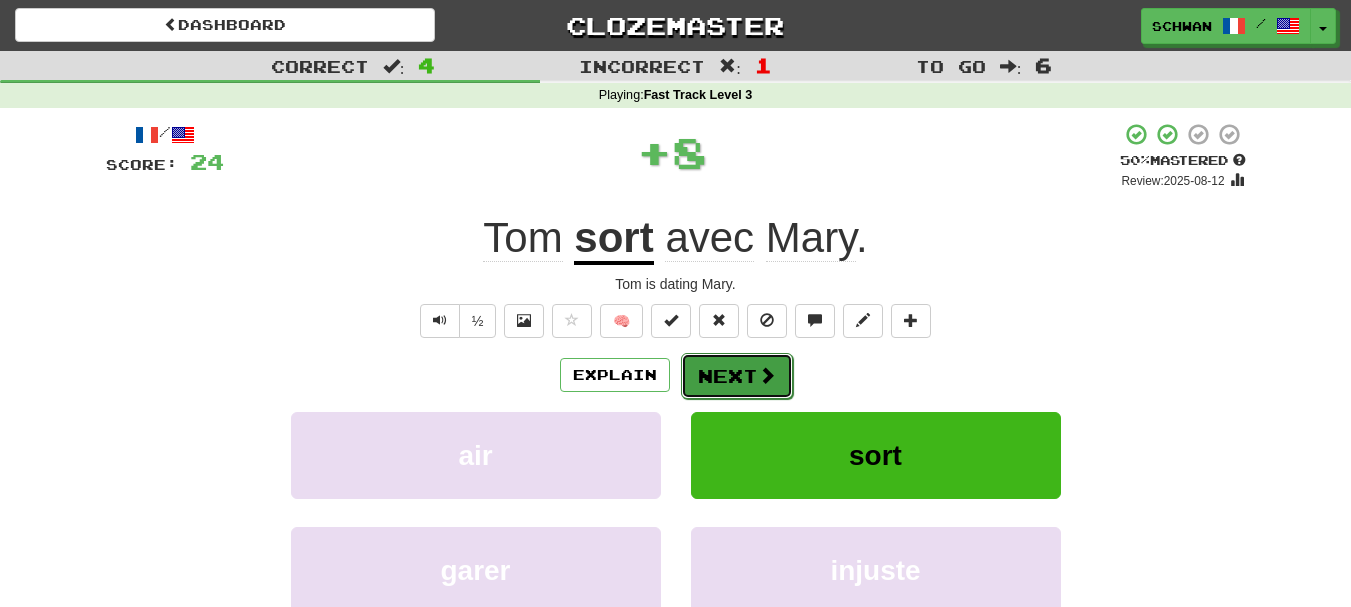 click on "Next" at bounding box center (737, 376) 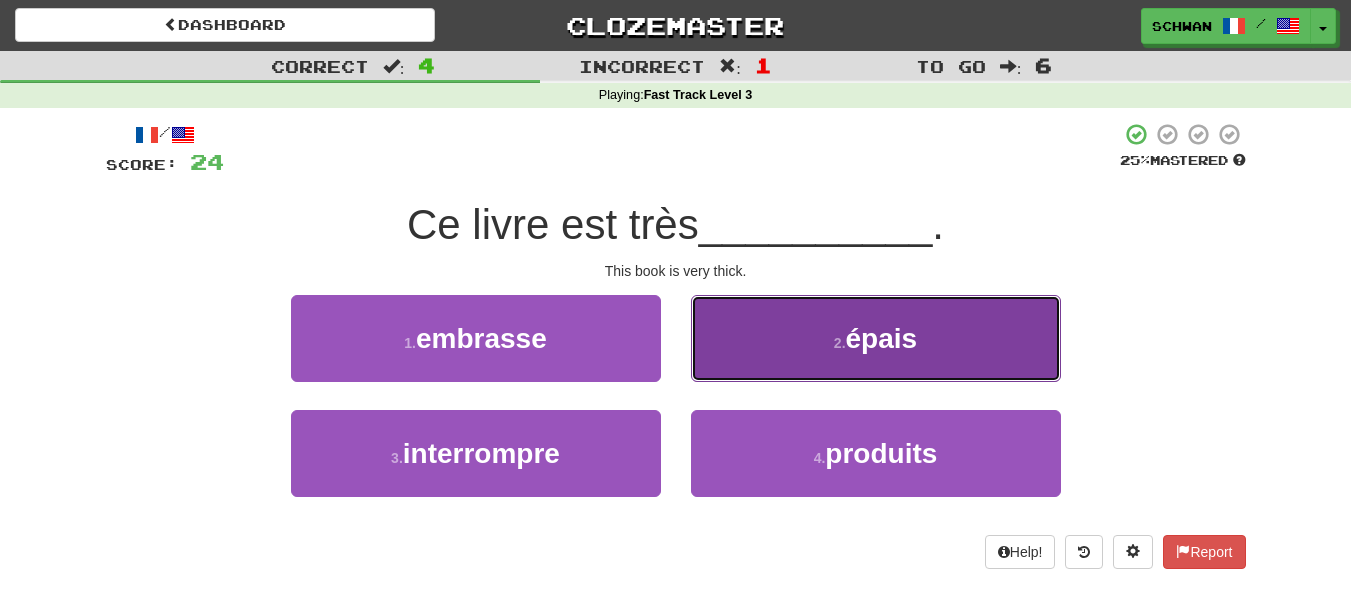 click on "2 .  épais" at bounding box center [876, 338] 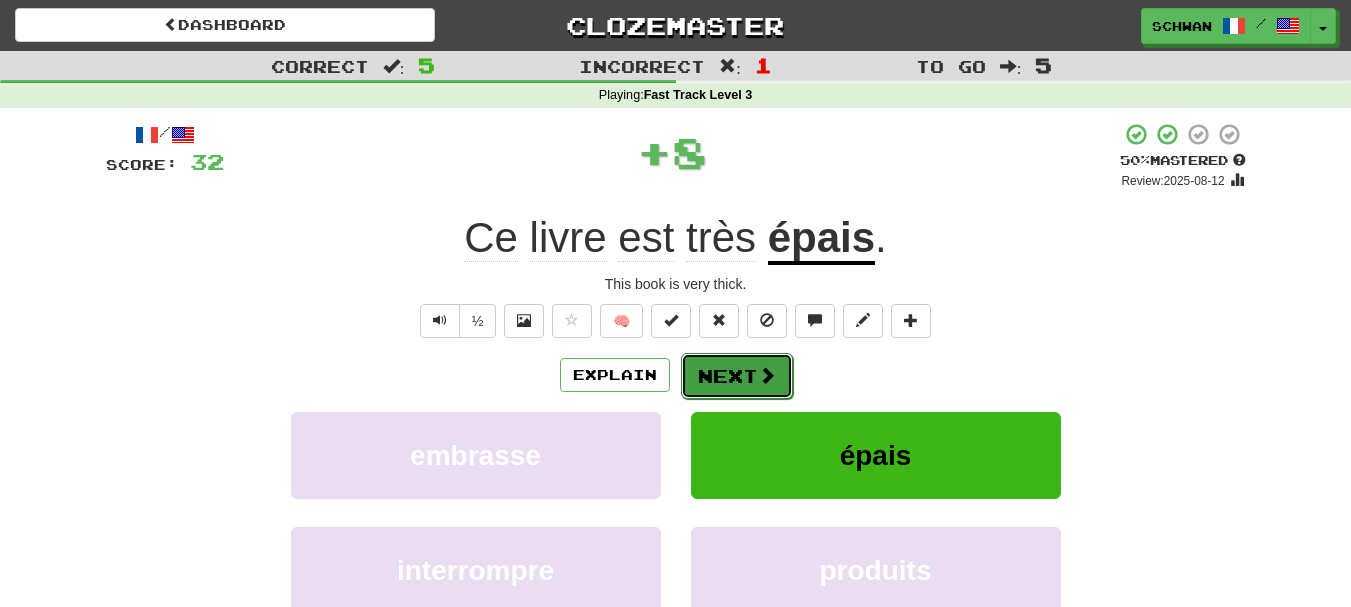 click on "Next" at bounding box center (737, 376) 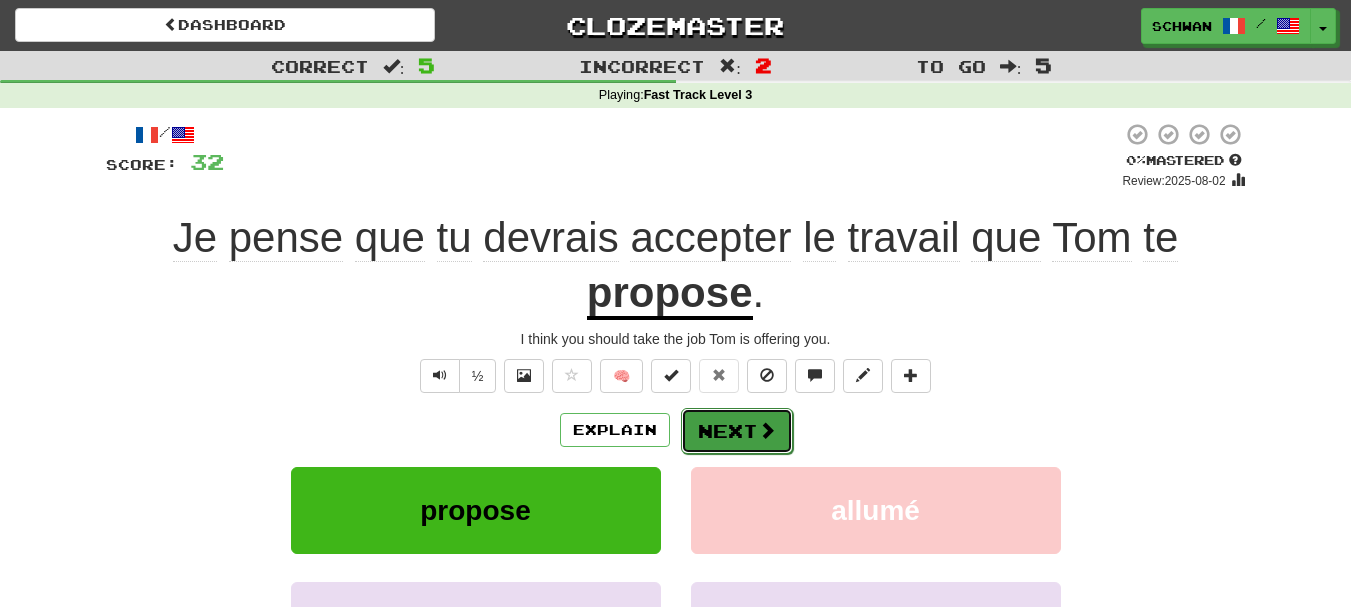 click on "Next" at bounding box center [737, 431] 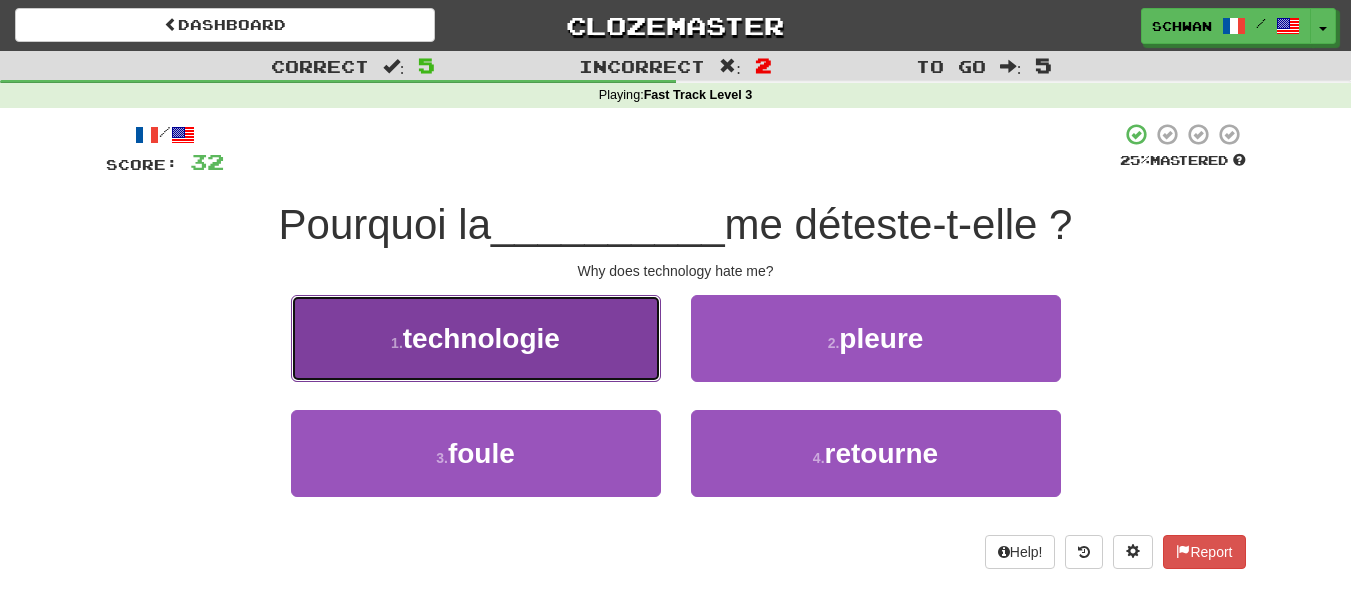click on "1 .  technologie" at bounding box center (476, 338) 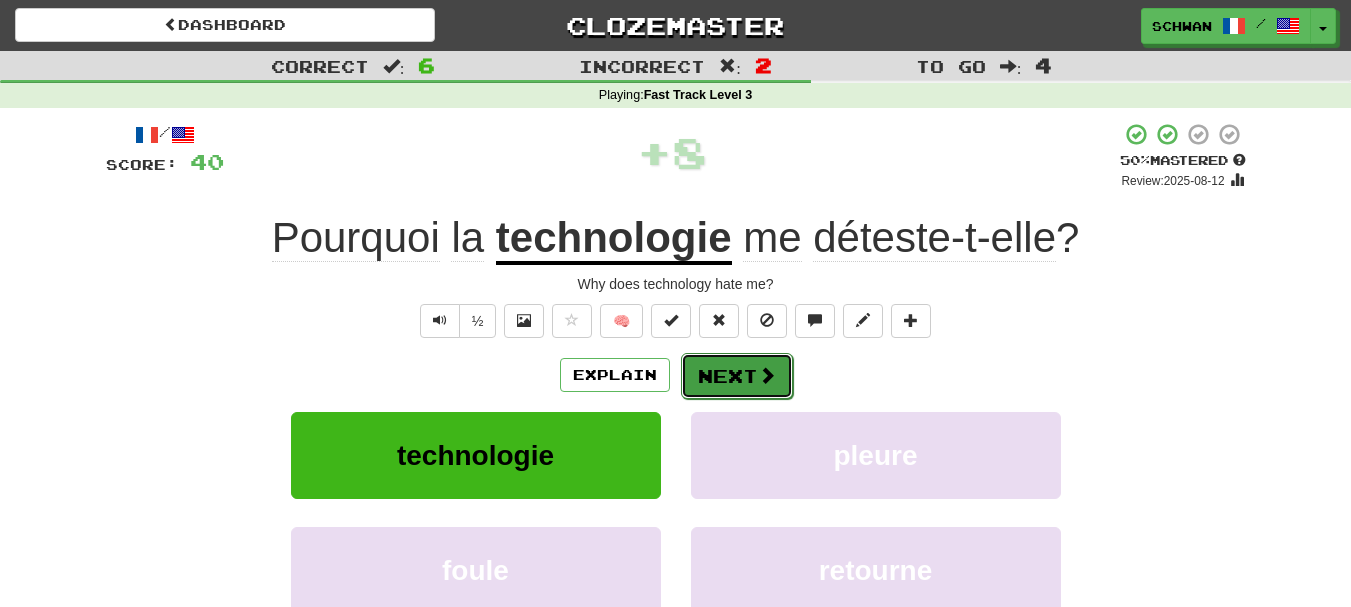click on "Next" at bounding box center (737, 376) 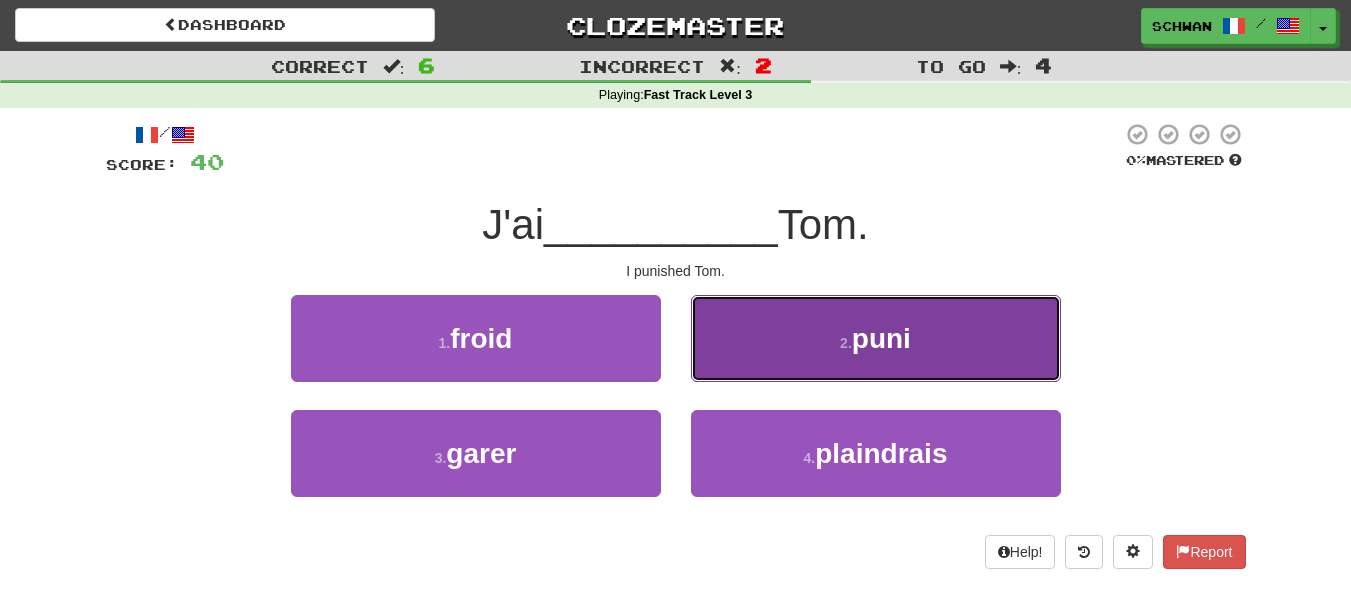 click on "2 .  puni" at bounding box center (876, 338) 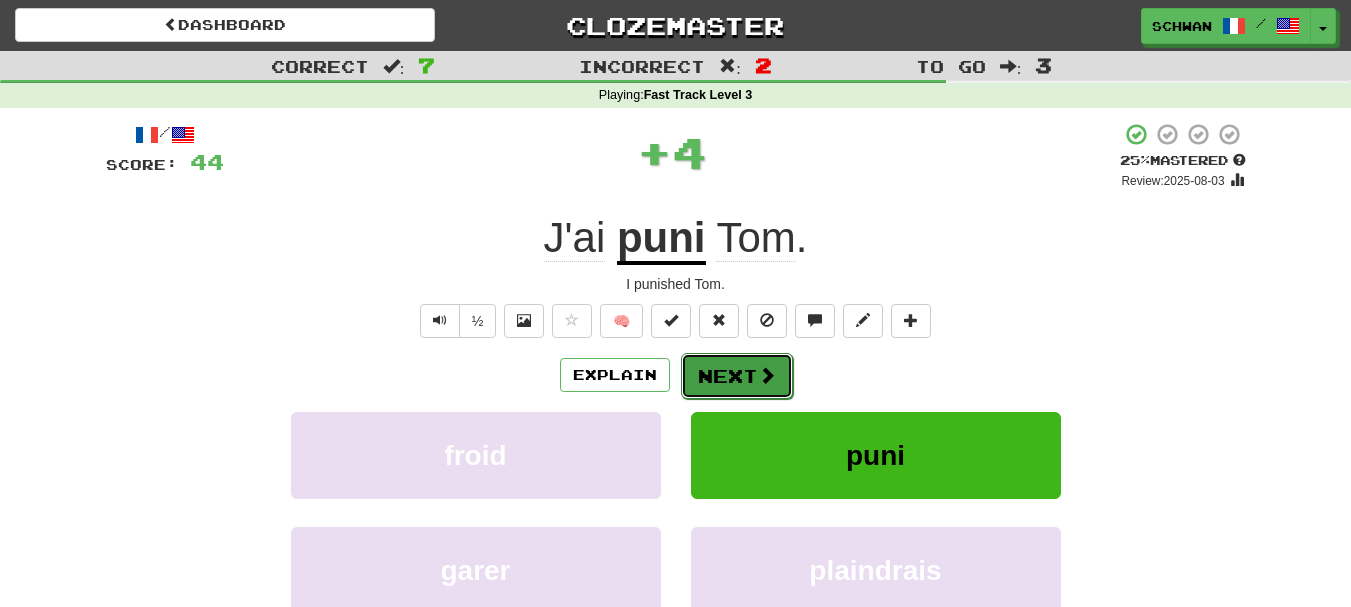 click at bounding box center (767, 375) 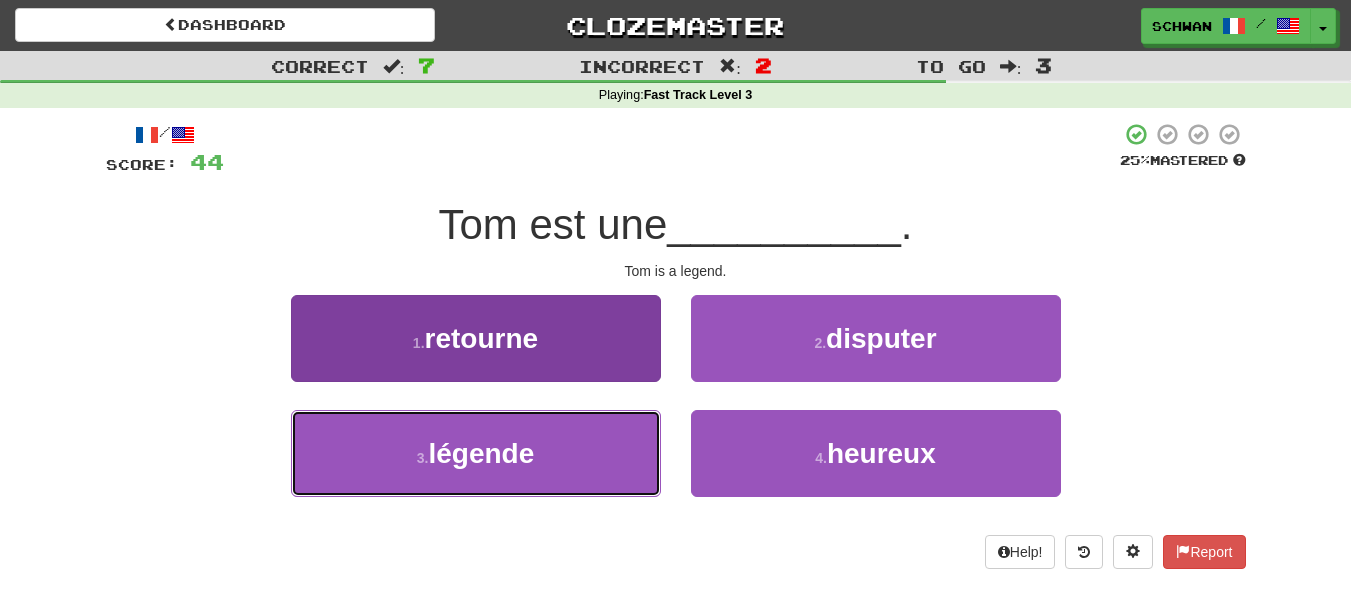 click on "3 .  légende" at bounding box center (476, 453) 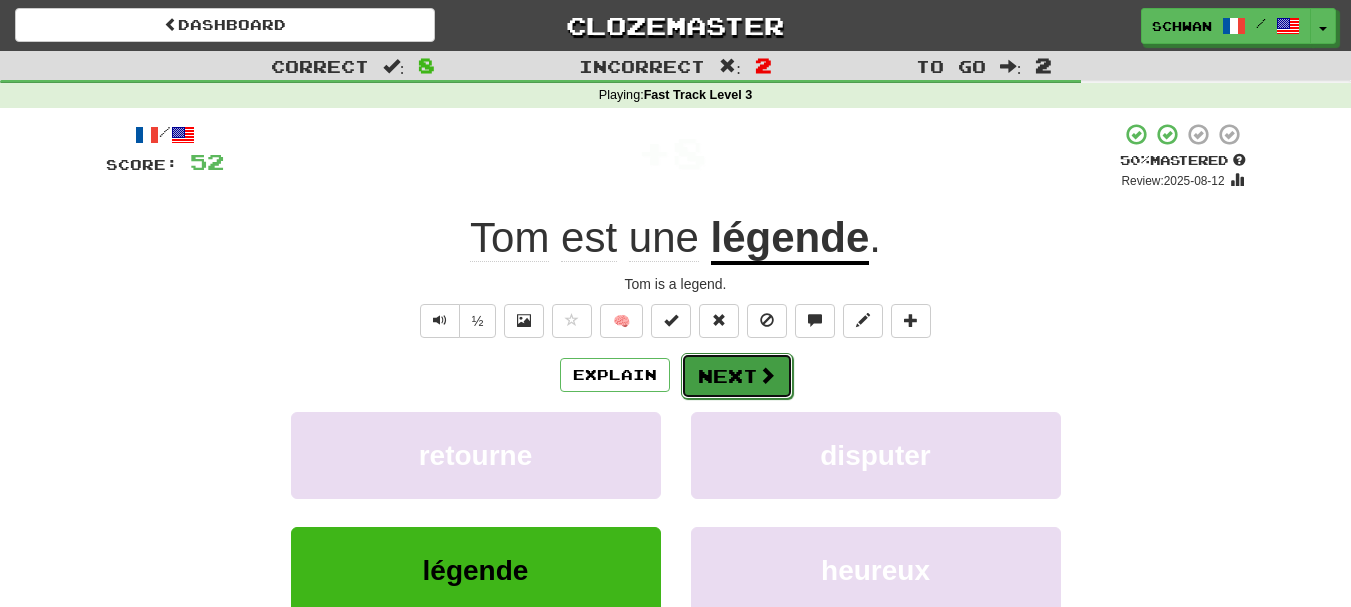 click on "Next" at bounding box center (737, 376) 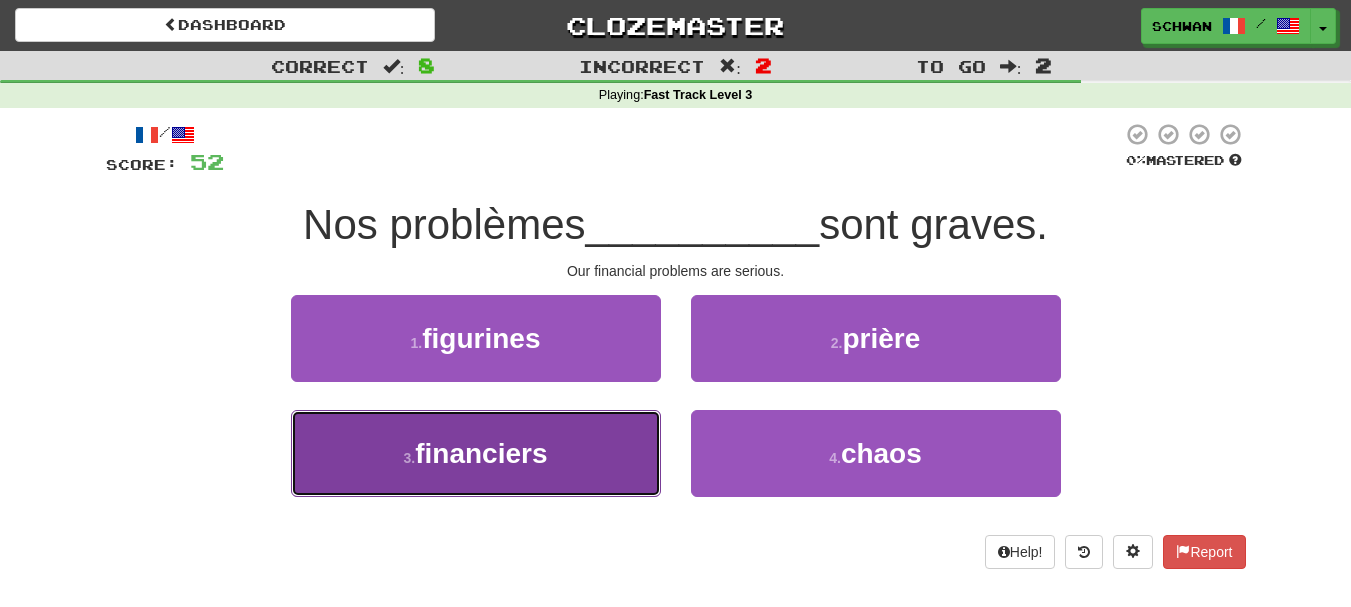click on "3 .  financiers" at bounding box center (476, 453) 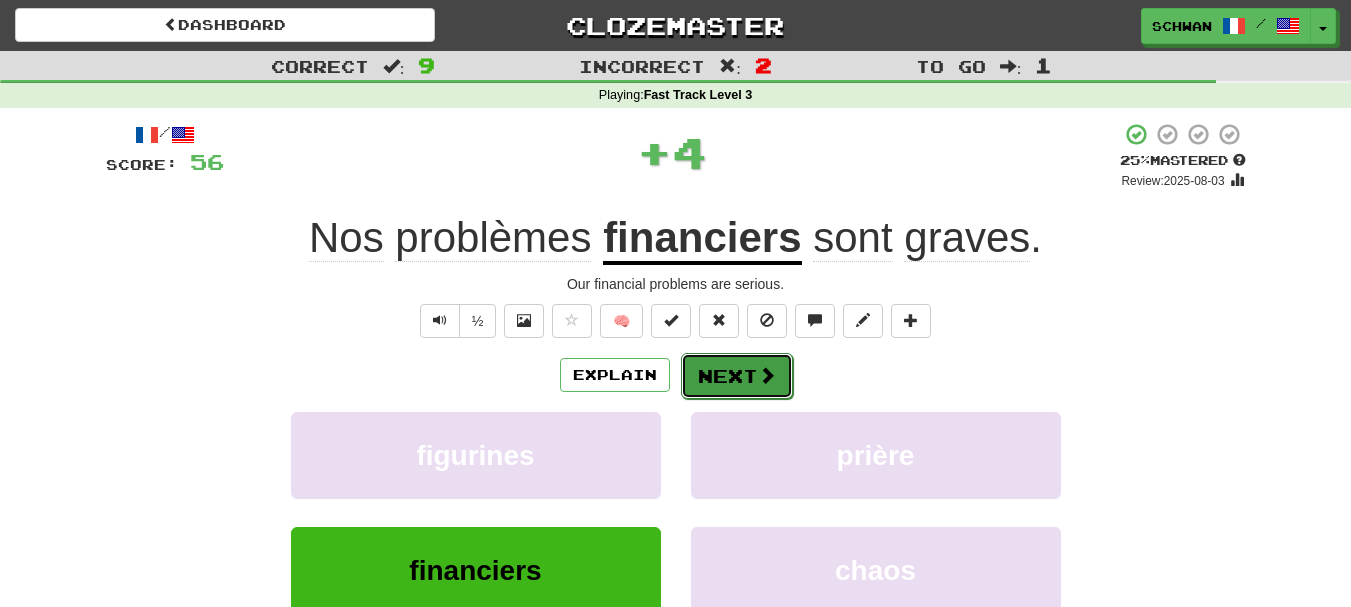 click on "Next" at bounding box center (737, 376) 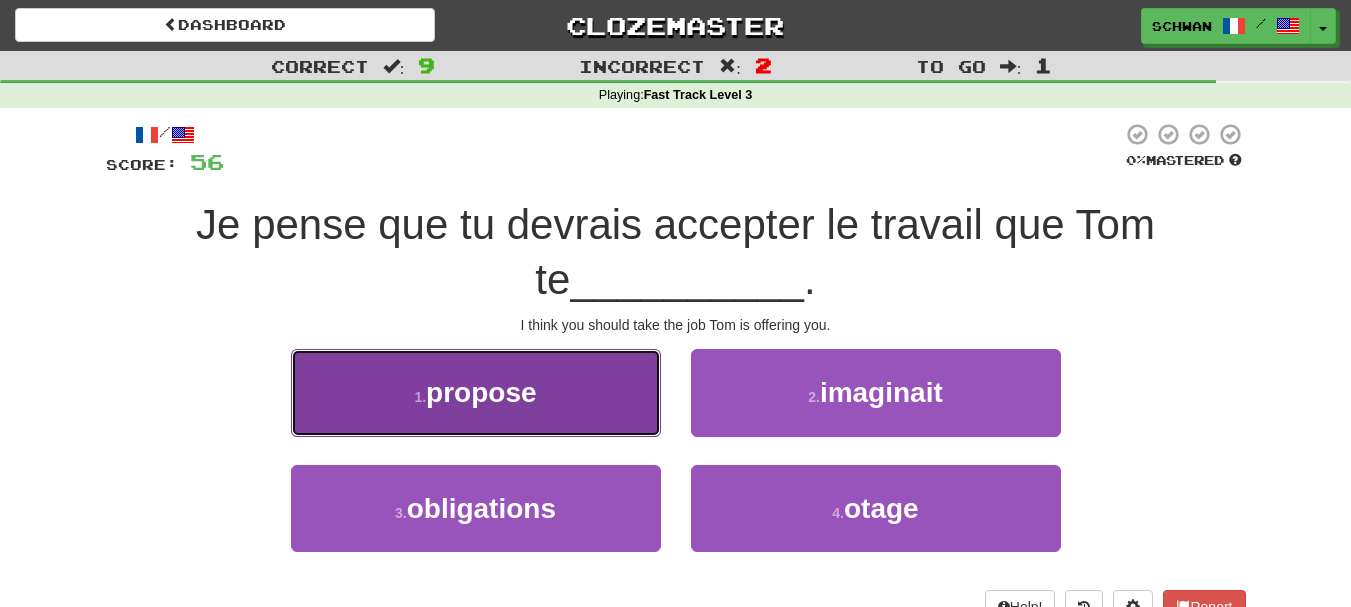 click on "propose" at bounding box center [481, 392] 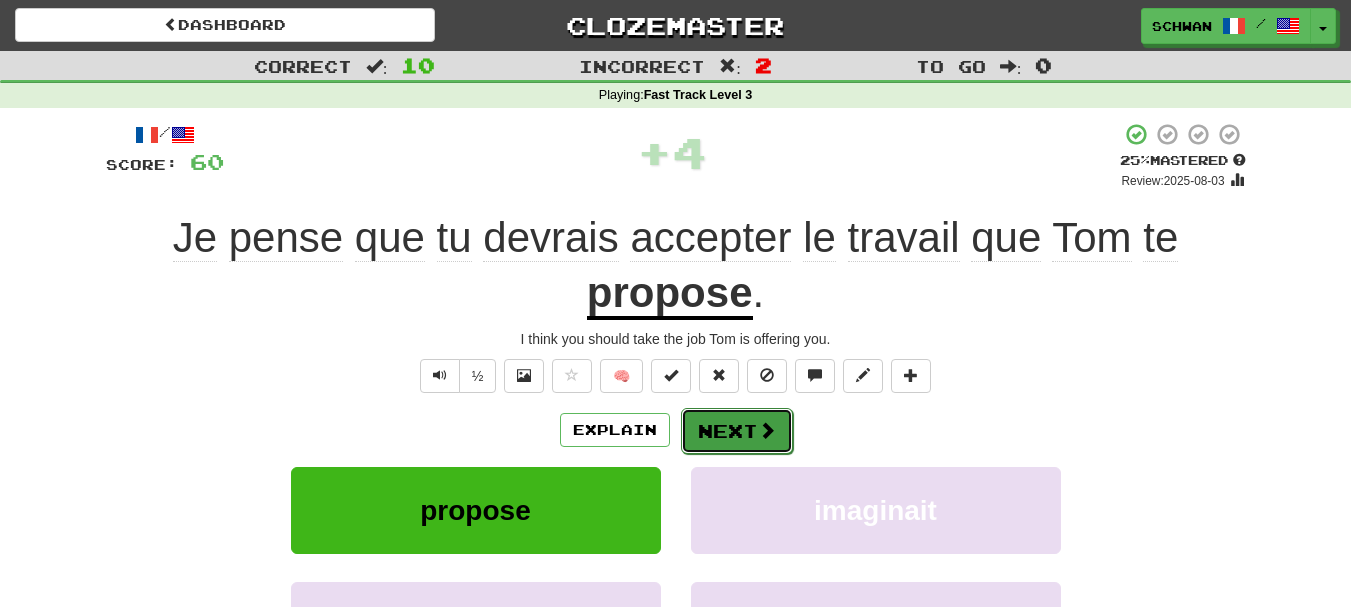 click on "Next" at bounding box center [737, 431] 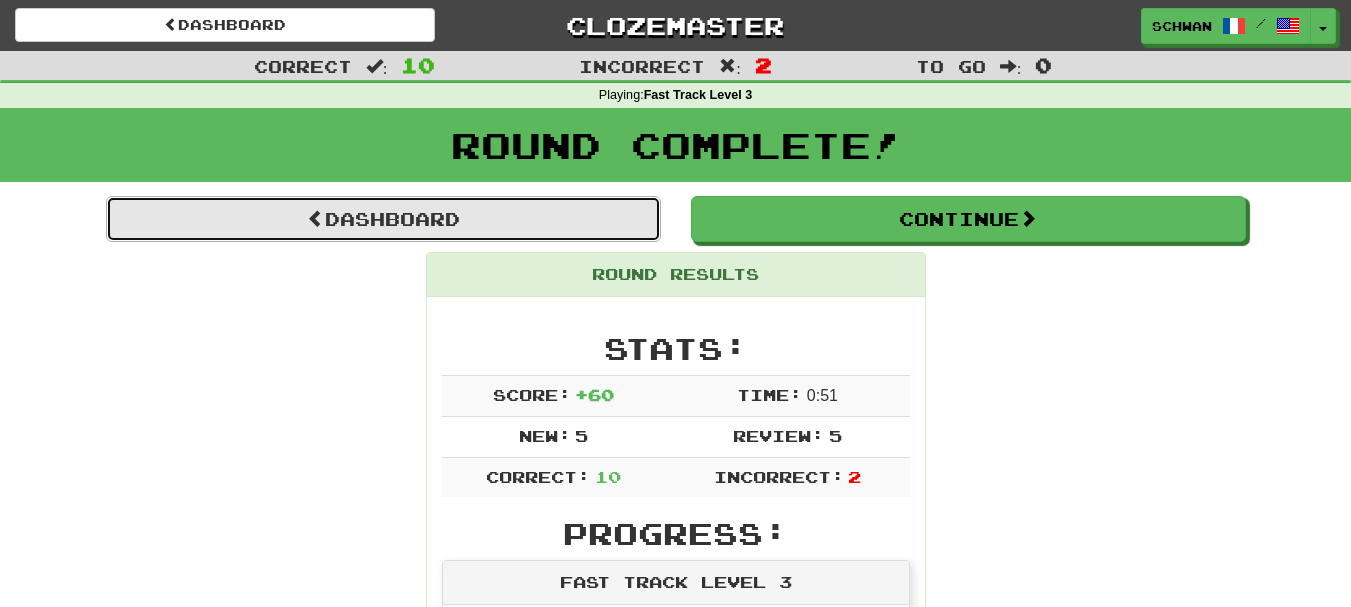click on "Dashboard" at bounding box center (383, 219) 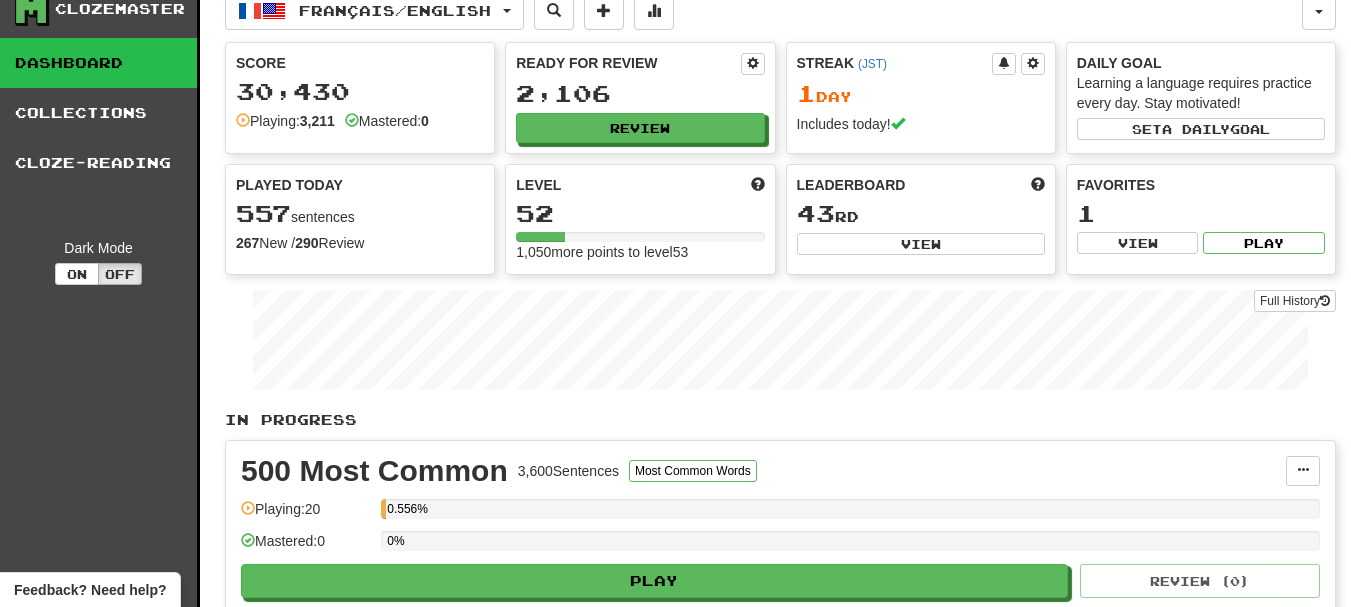 scroll, scrollTop: 0, scrollLeft: 0, axis: both 